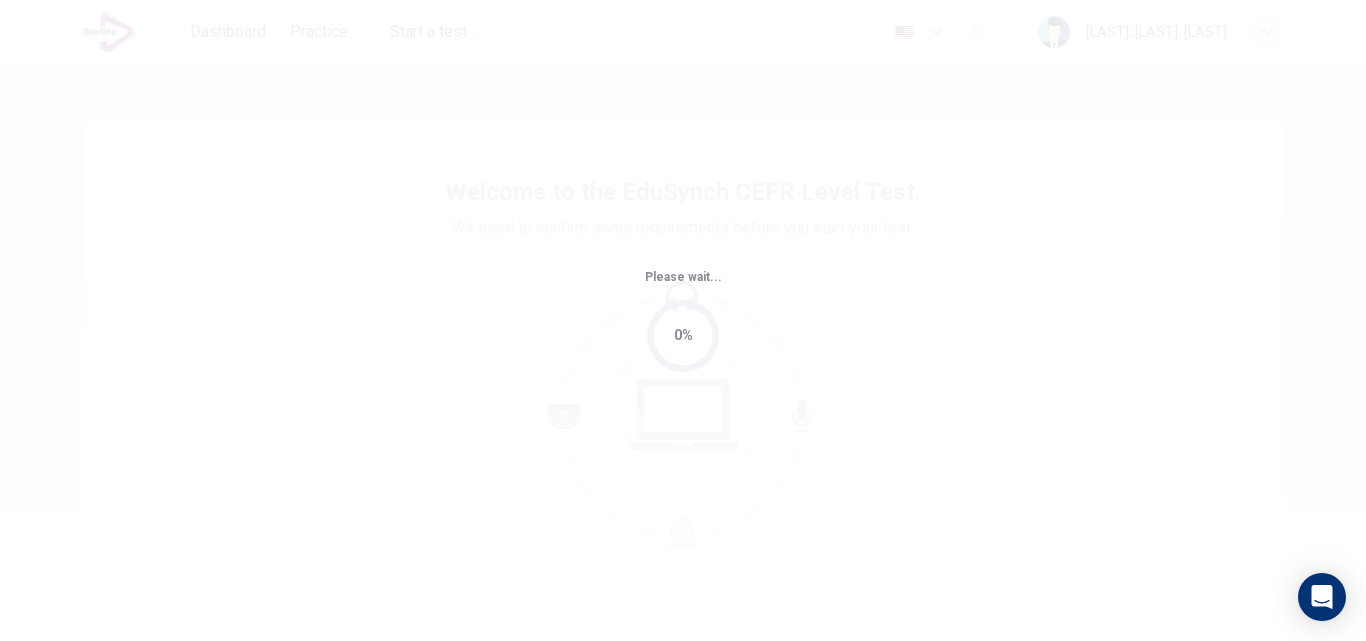 scroll, scrollTop: 0, scrollLeft: 0, axis: both 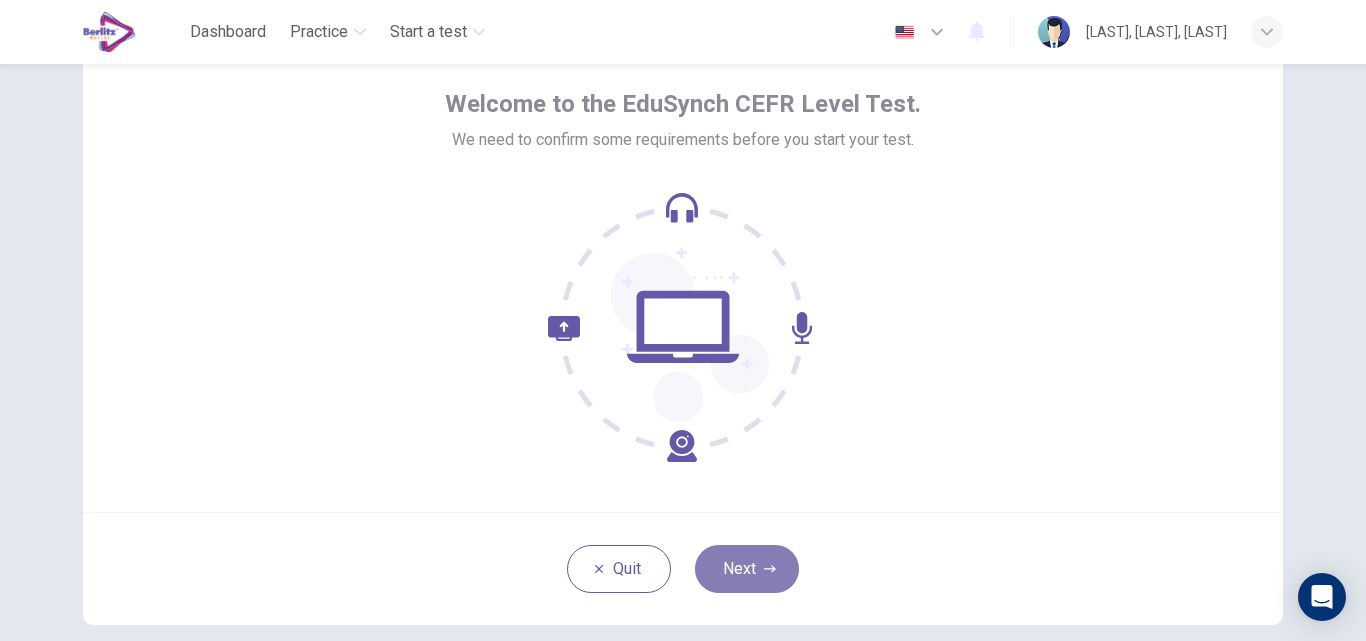 click on "Next" at bounding box center [747, 569] 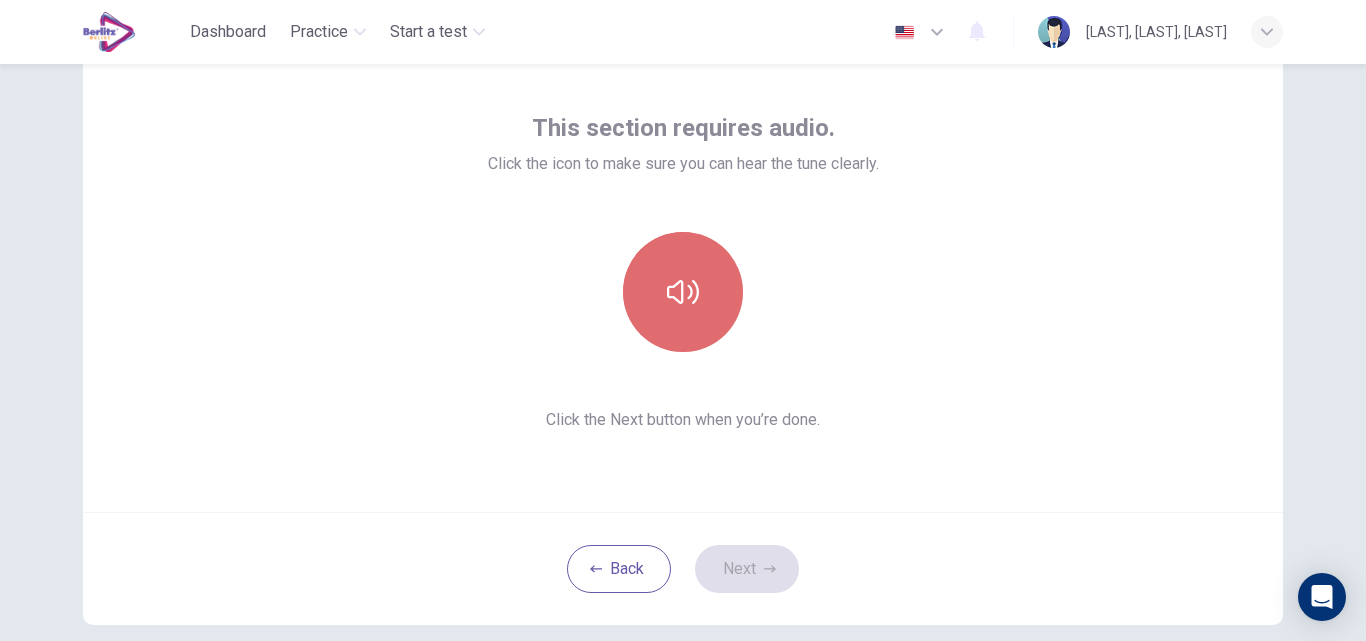 click at bounding box center [683, 292] 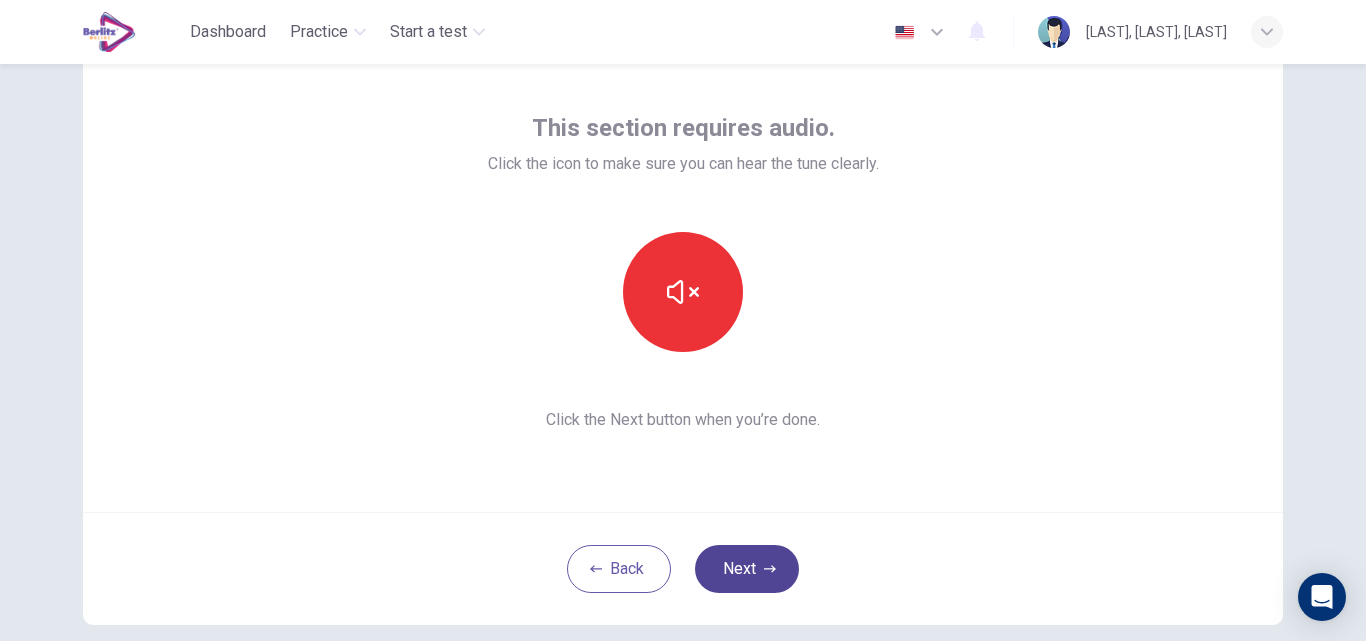 click on "Next" at bounding box center [747, 569] 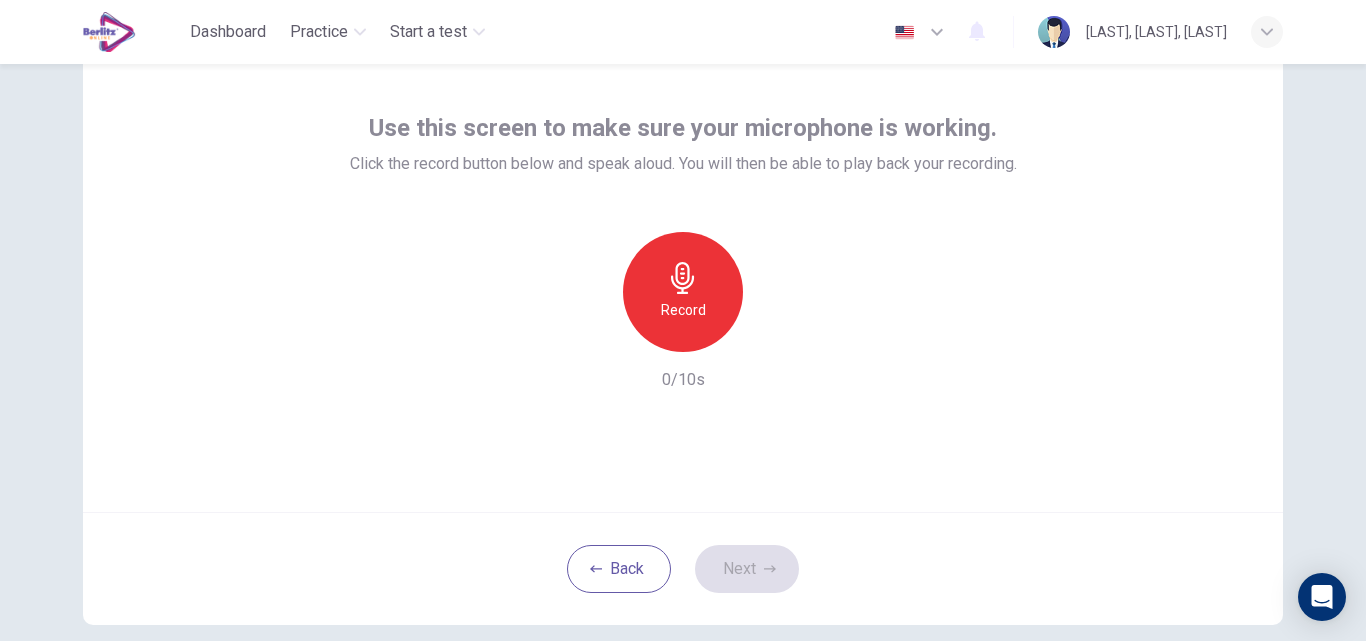click on "Record" at bounding box center (683, 310) 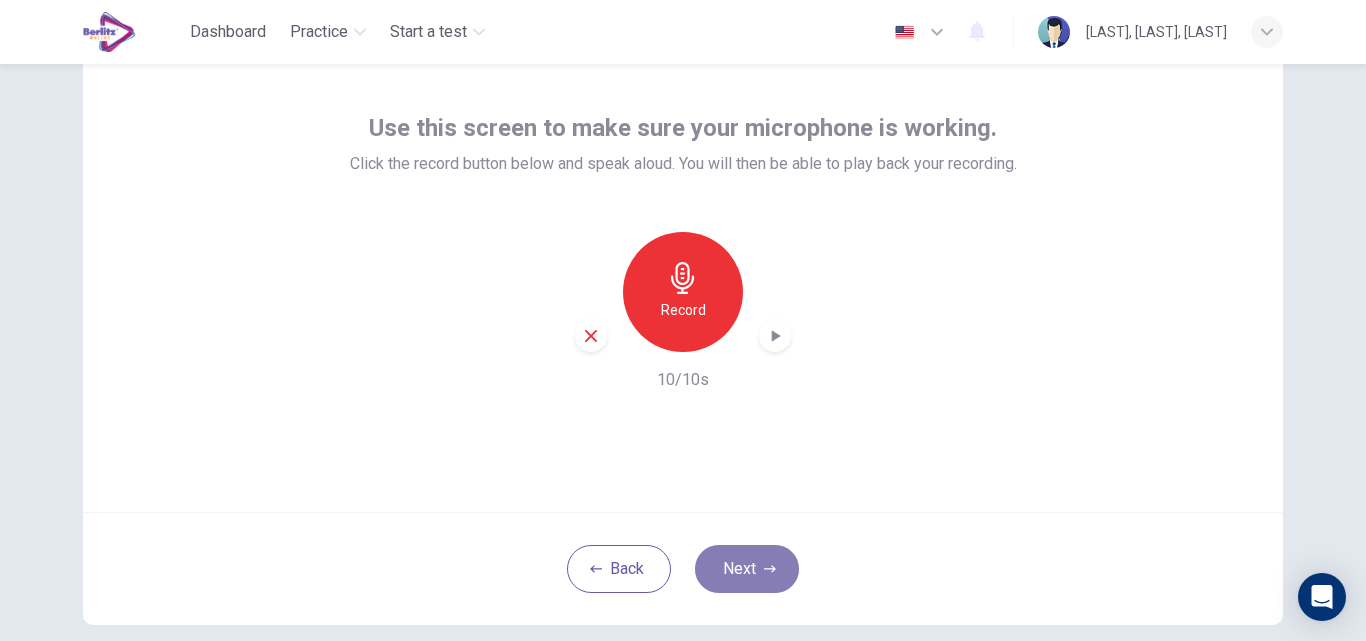 click on "Next" at bounding box center (747, 569) 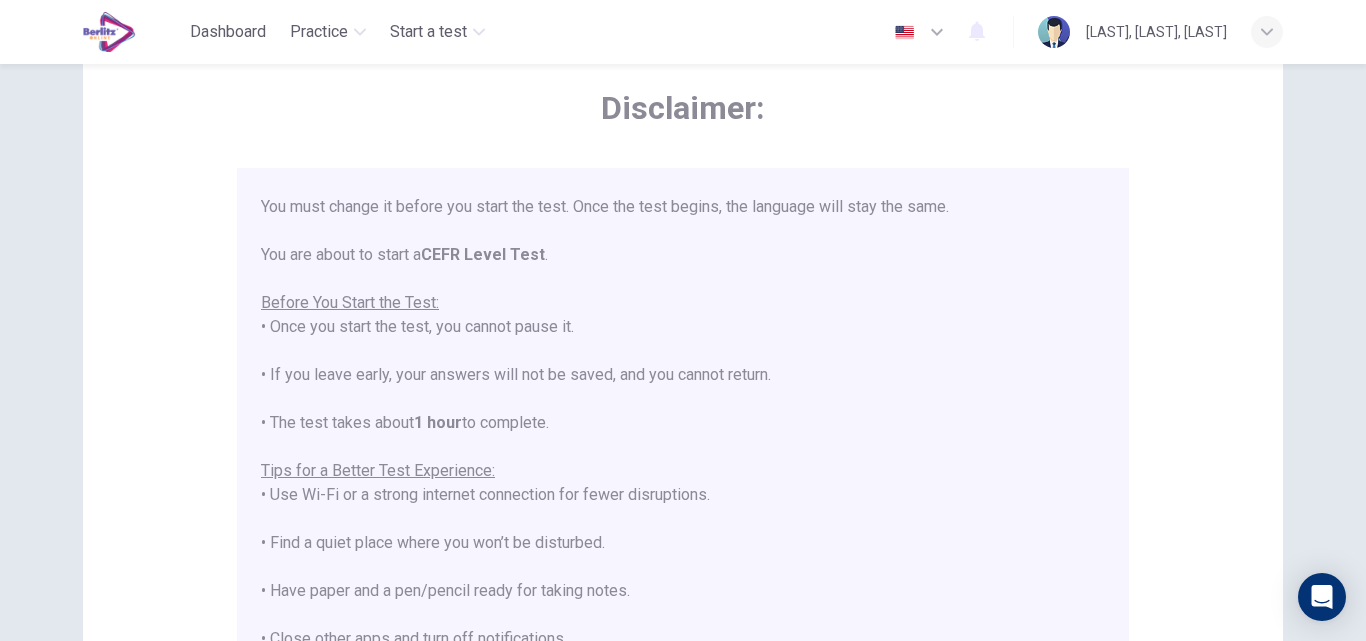 scroll, scrollTop: 0, scrollLeft: 0, axis: both 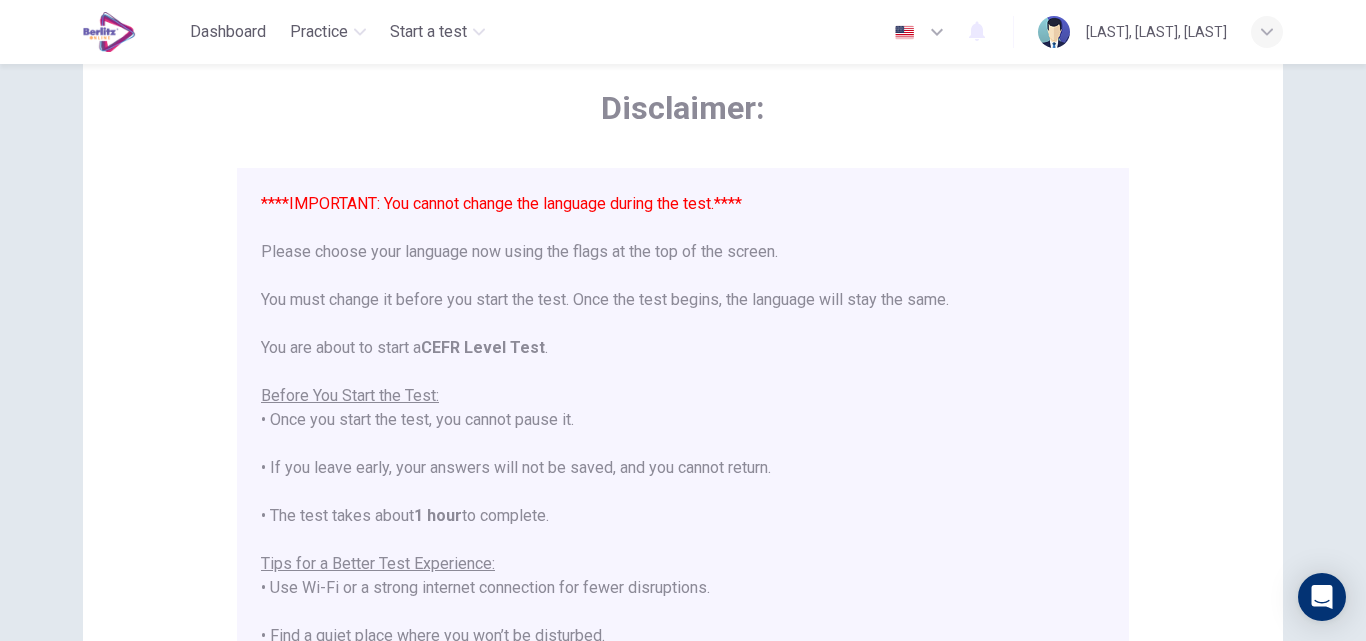 click on "****IMPORTANT: You cannot change the language during the test.****
Please choose your language now using the flags at the top of the screen. You must change it before you start the test. Once the test begins, the language will stay the same.
You are about to start a  CEFR Level Test .
Before You Start the Test:
• Once you start the test, you cannot pause it.
• If you leave early, your answers will not be saved, and you cannot return.
• The test takes about  1 hour  to complete.
Tips for a Better Test Experience:
• Use Wi-Fi or a strong internet connection for fewer disruptions.
• Find a quiet place where you won’t be disturbed.
• Have paper and a pen/pencil ready for taking notes.
• Close other apps and turn off notifications.
• Make sure your device is fully charged or has enough battery to last 90 minutes.
Make sure to uninstall Grammarly or any other apps that can help you during your test. This includes AI-powered extensions, ChatGPT, etc.
Good luck!" at bounding box center (683, 552) 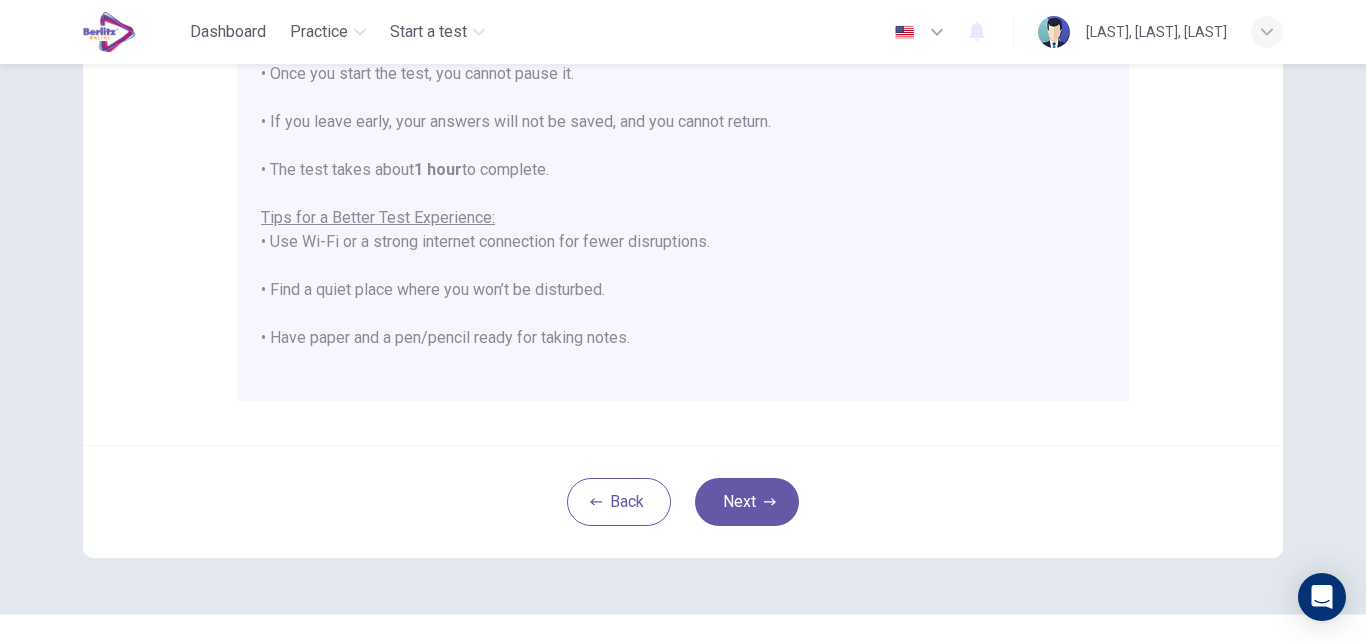 scroll, scrollTop: 471, scrollLeft: 0, axis: vertical 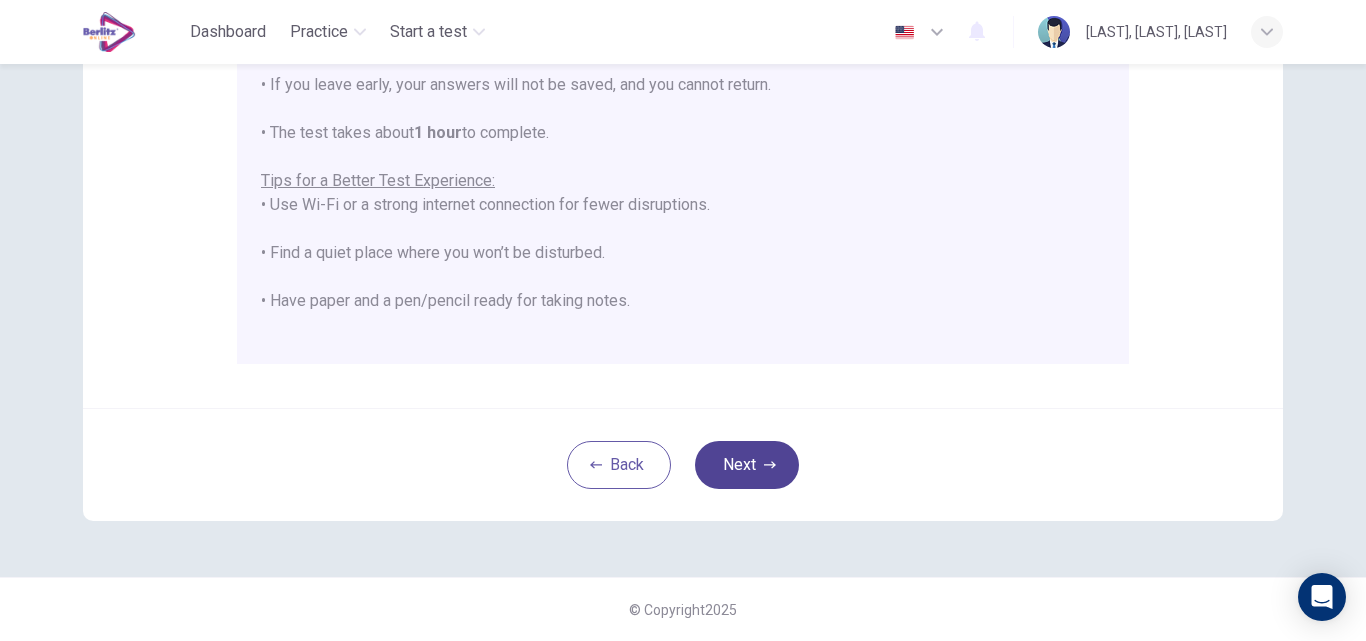 click on "Next" at bounding box center (747, 465) 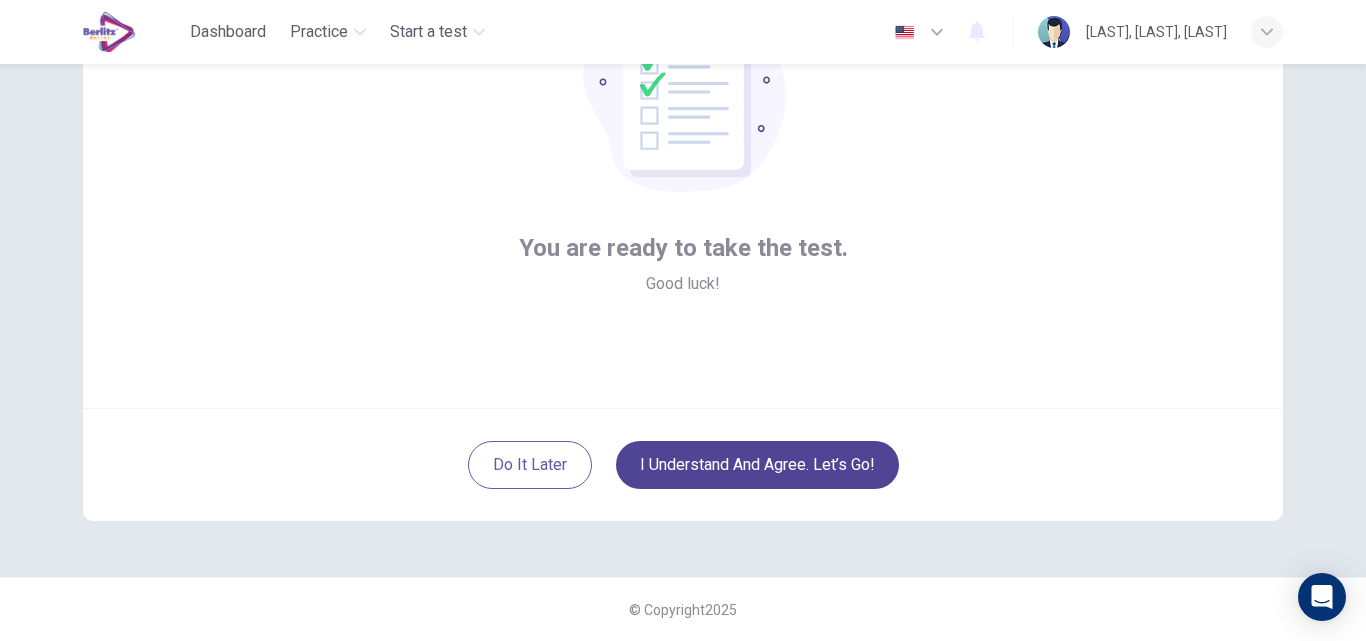scroll, scrollTop: 192, scrollLeft: 0, axis: vertical 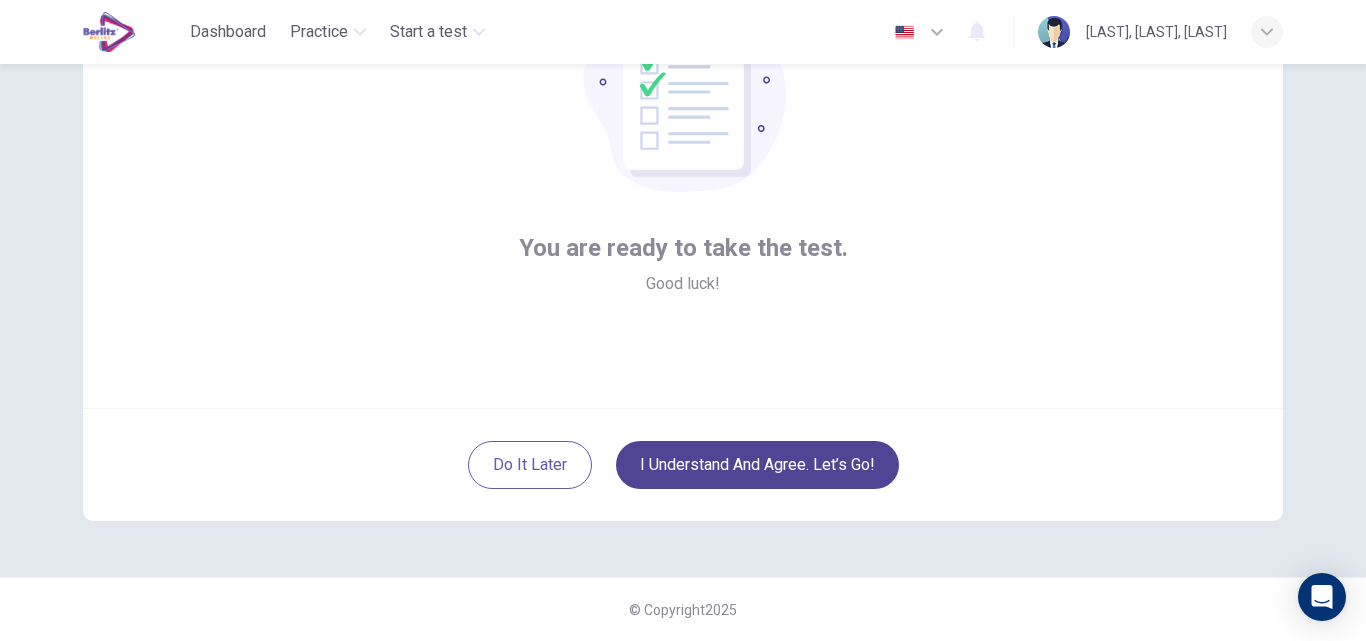 click on "I understand and agree. Let’s go!" at bounding box center (757, 465) 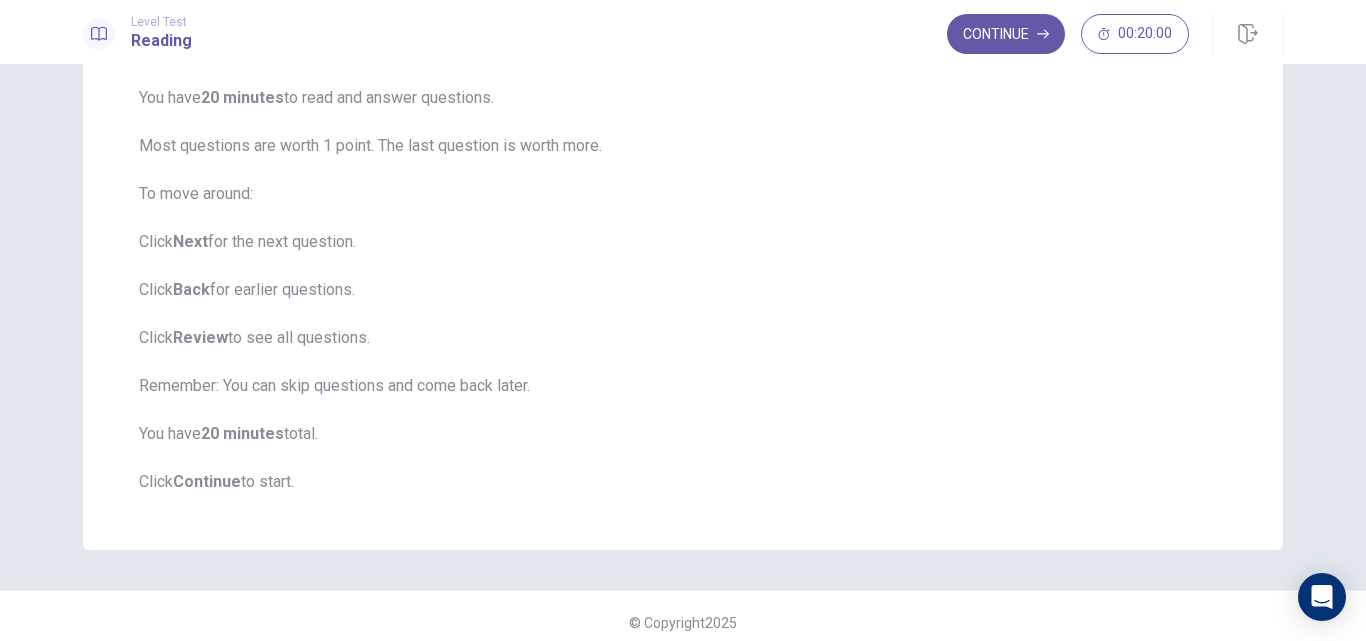 scroll, scrollTop: 215, scrollLeft: 0, axis: vertical 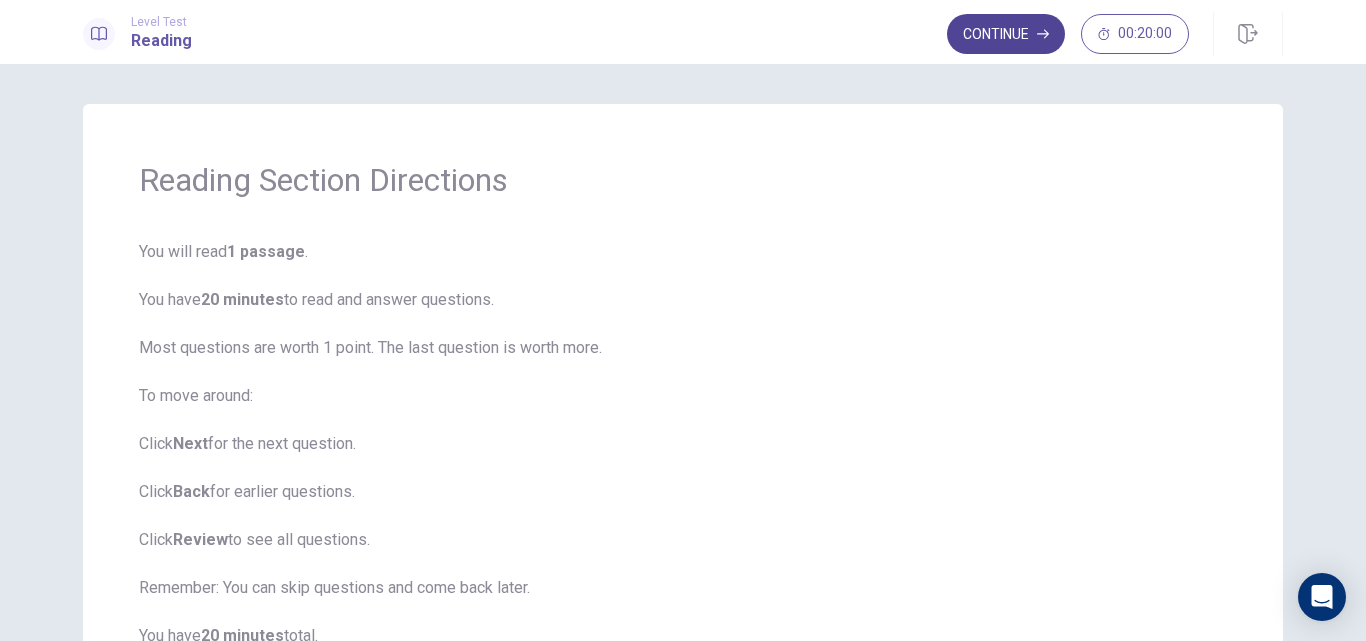 click on "Continue" at bounding box center [1006, 34] 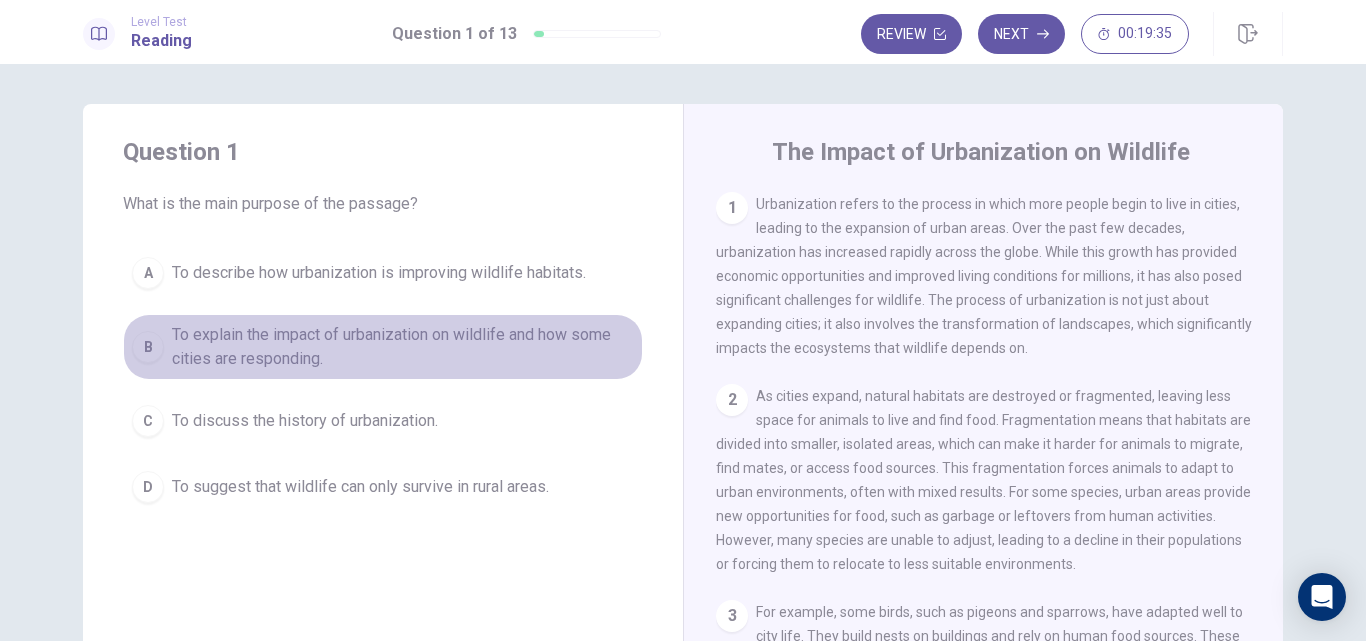 click on "To explain the impact of urbanization on wildlife and how some cities are responding." at bounding box center (403, 347) 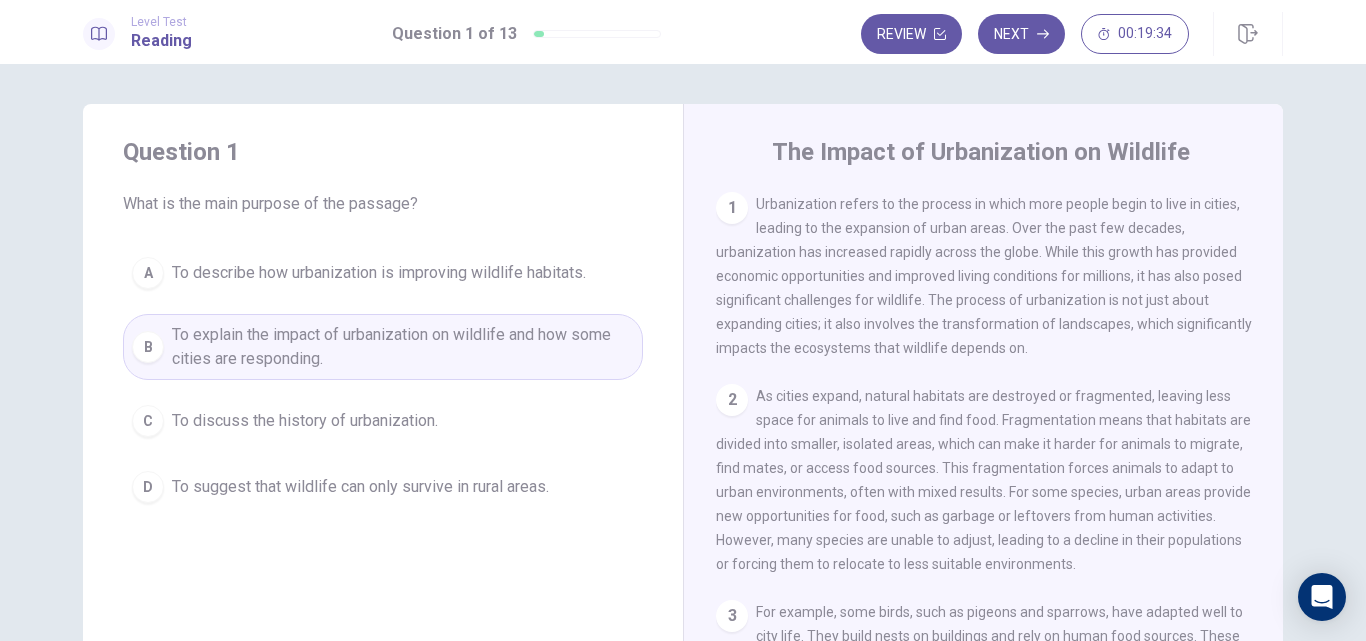 click on "To describe how urbanization is improving wildlife habitats." at bounding box center (379, 273) 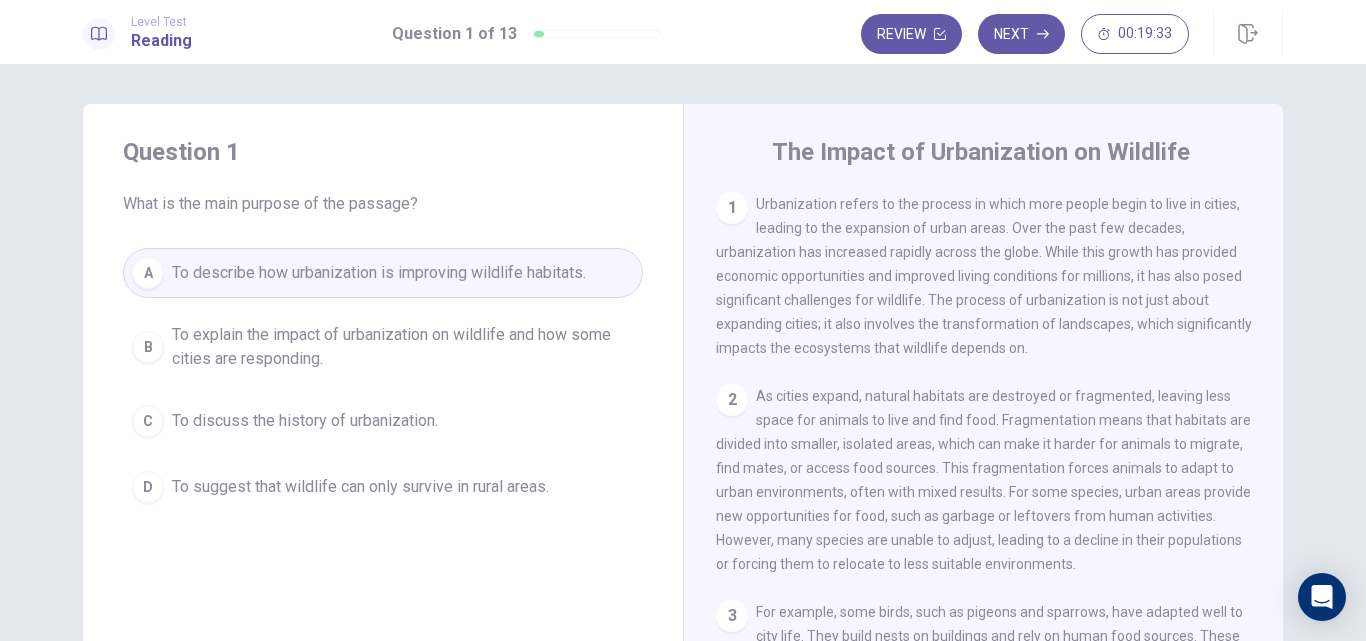 click on "1 Urbanization refers to the process in which more people begin to live in cities, leading to the expansion of urban areas. Over the past few decades, urbanization has increased rapidly across the globe. While this growth has provided economic opportunities and improved living conditions for millions, it has also posed significant challenges for wildlife. The process of urbanization is not just about expanding cities; it also involves the transformation of landscapes, which significantly impacts the ecosystems that wildlife depends on." at bounding box center (984, 276) 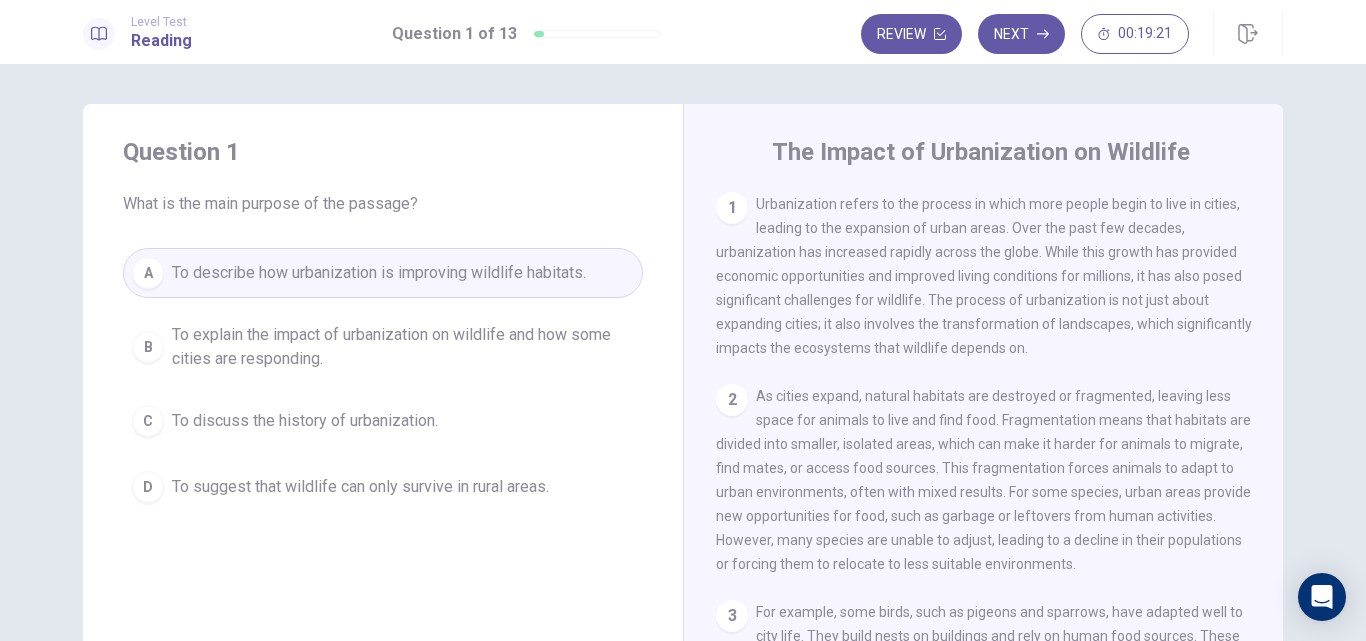click on "2 As cities expand, natural habitats are destroyed or fragmented, leaving less space for animals to live and find food. Fragmentation means that habitats are divided into smaller, isolated areas, which can make it harder for animals to migrate, find mates, or access food sources. This fragmentation forces animals to adapt to urban environments, often with mixed results. For some species, urban areas provide new opportunities for food, such as garbage or leftovers from human activities. However, many species are unable to adjust, leading to a decline in their populations or forcing them to relocate to less suitable environments." at bounding box center [984, 480] 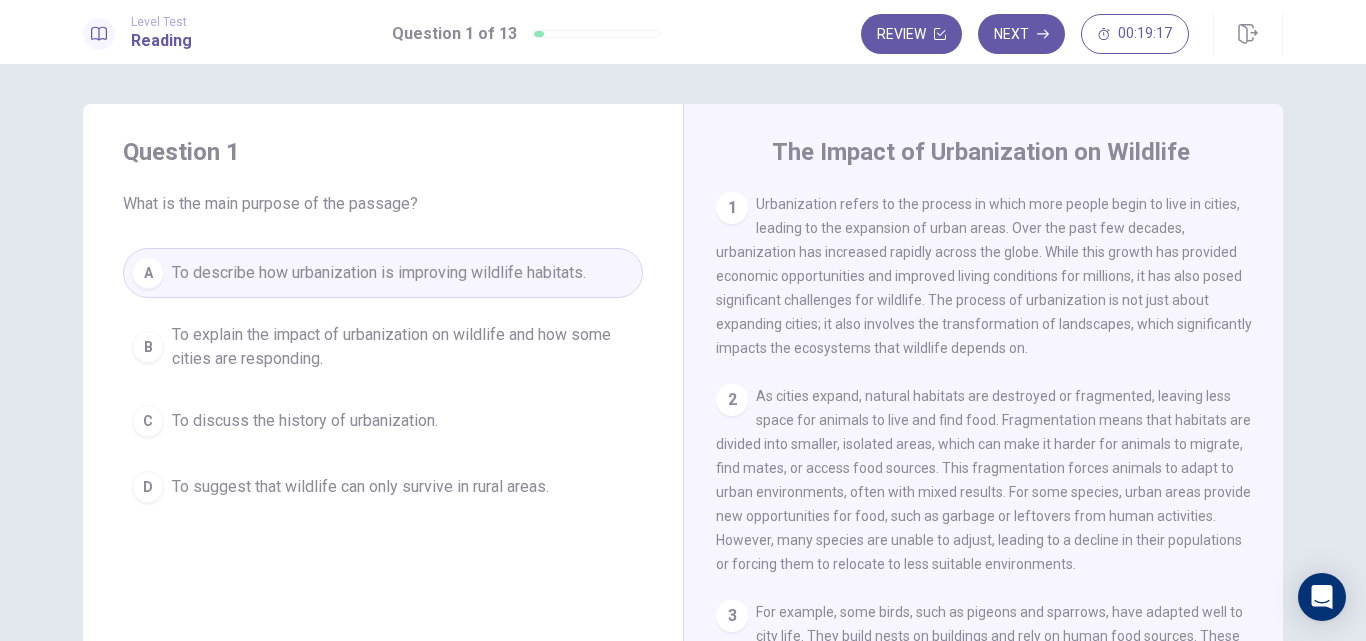 click on "2 As cities expand, natural habitats are destroyed or fragmented, leaving less space for animals to live and find food. Fragmentation means that habitats are divided into smaller, isolated areas, which can make it harder for animals to migrate, find mates, or access food sources. This fragmentation forces animals to adapt to urban environments, often with mixed results. For some species, urban areas provide new opportunities for food, such as garbage or leftovers from human activities. However, many species are unable to adjust, leading to a decline in their populations or forcing them to relocate to less suitable environments." at bounding box center (984, 480) 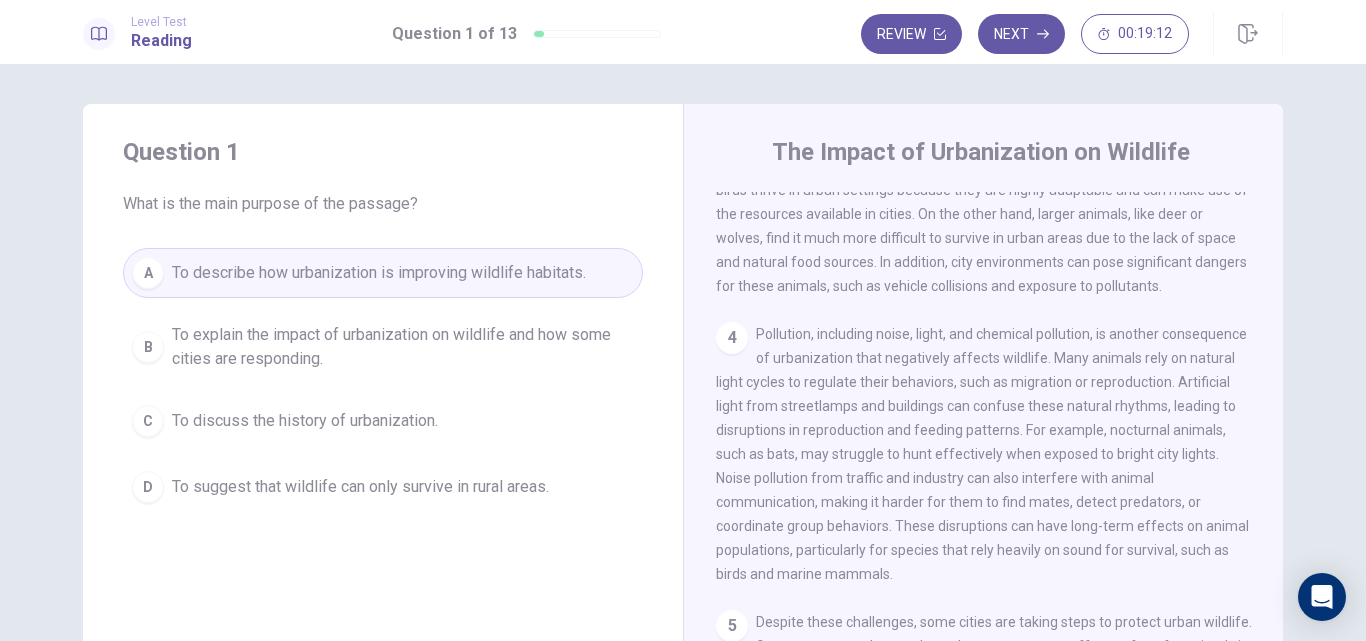 scroll, scrollTop: 620, scrollLeft: 0, axis: vertical 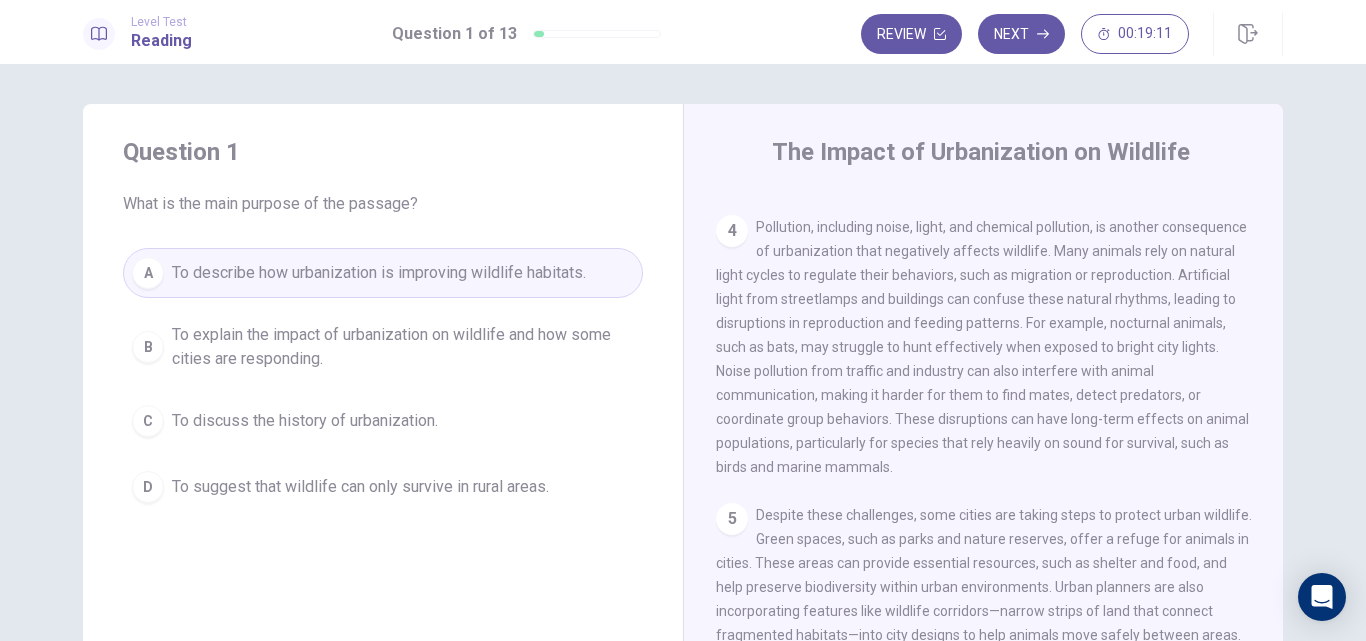 click on "4 Pollution, including noise, light, and chemical pollution, is another consequence of urbanization that negatively affects wildlife. Many animals rely on natural light cycles to regulate their behaviors, such as migration or reproduction. Artificial light from streetlamps and buildings can confuse these natural rhythms, leading to disruptions in reproduction and feeding patterns. For example, nocturnal animals, such as bats, may struggle to hunt effectively when exposed to bright city lights. Noise pollution from traffic and industry can also interfere with animal communication, making it harder for them to find mates, detect predators, or coordinate group behaviors. These disruptions can have long-term effects on animal populations, particularly for species that rely heavily on sound for survival, such as birds and marine mammals." at bounding box center [984, 347] 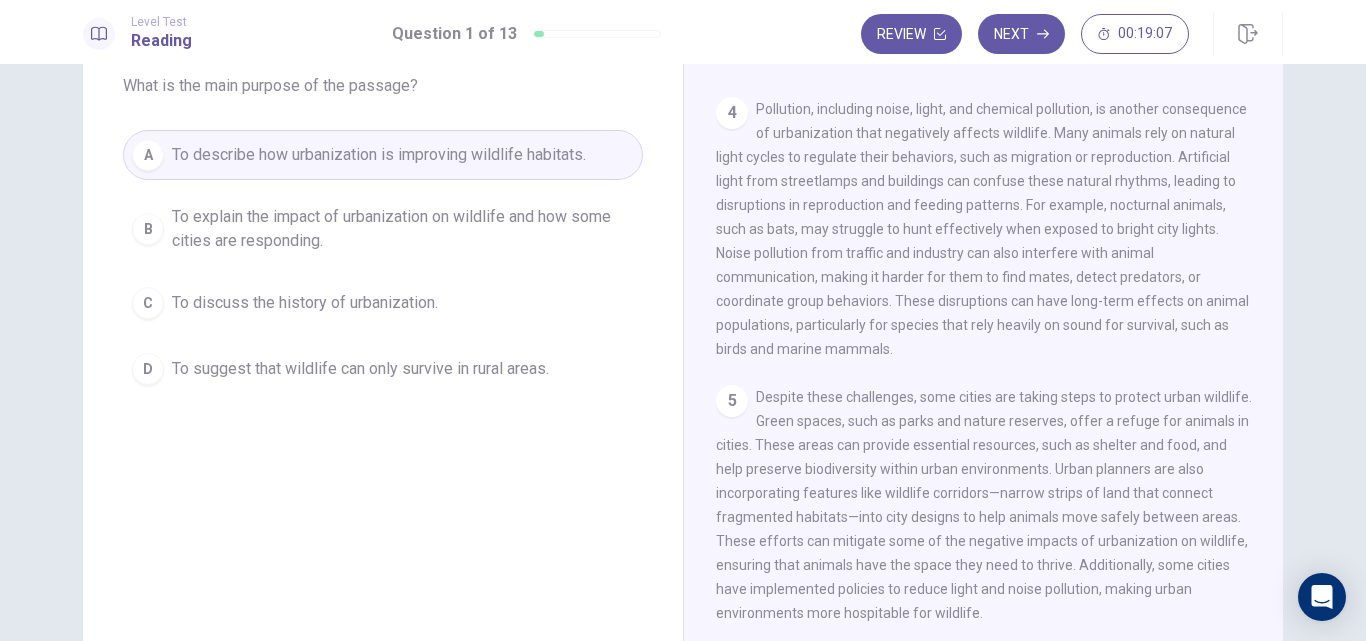 scroll, scrollTop: 148, scrollLeft: 0, axis: vertical 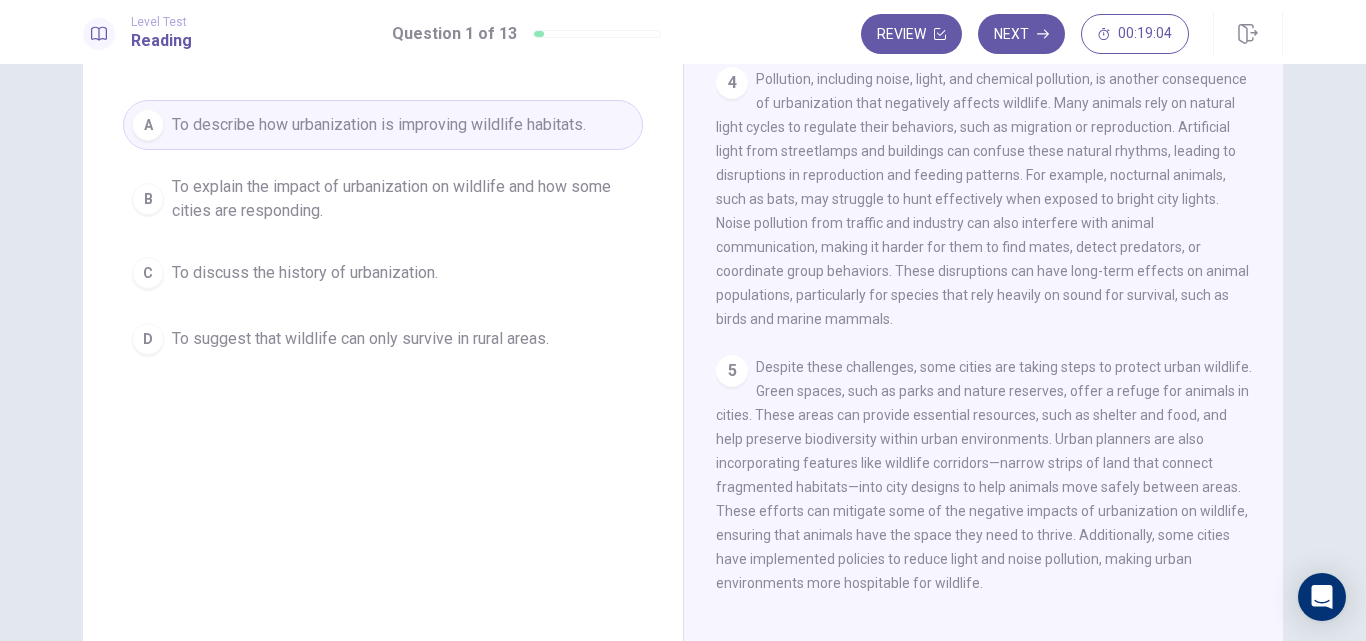 drag, startPoint x: 983, startPoint y: 579, endPoint x: 763, endPoint y: 385, distance: 293.31894 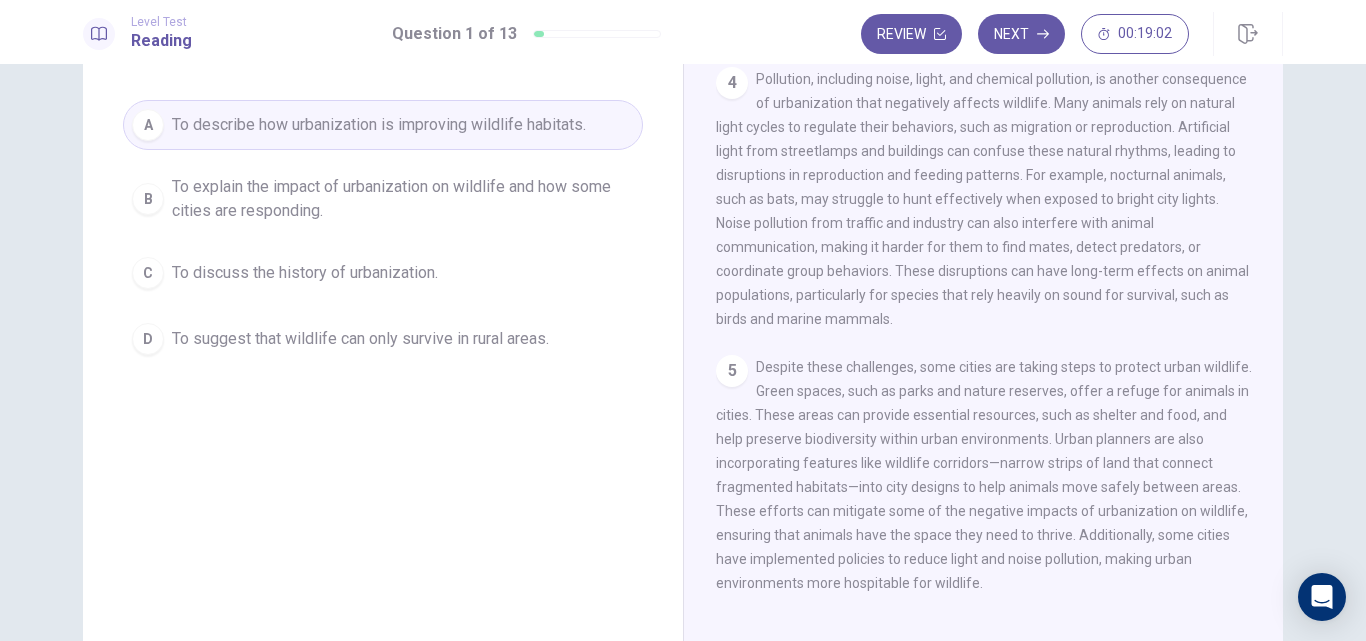 drag, startPoint x: 975, startPoint y: 586, endPoint x: 907, endPoint y: 562, distance: 72.11102 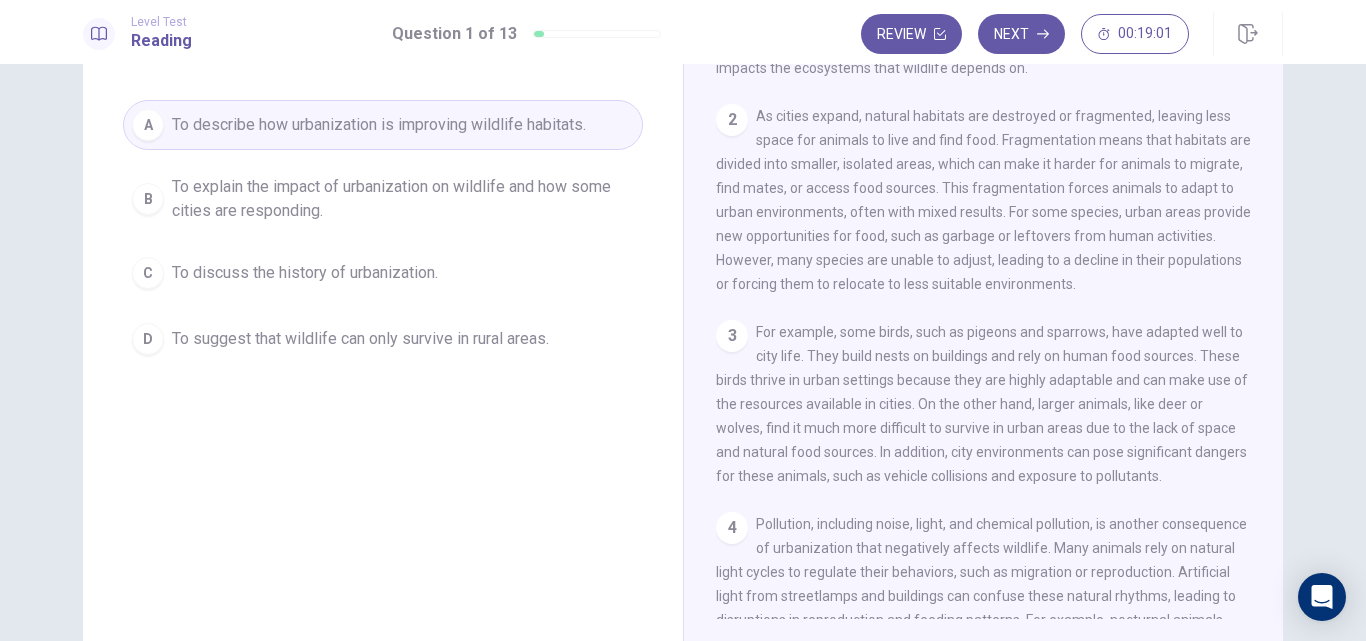 scroll, scrollTop: 0, scrollLeft: 0, axis: both 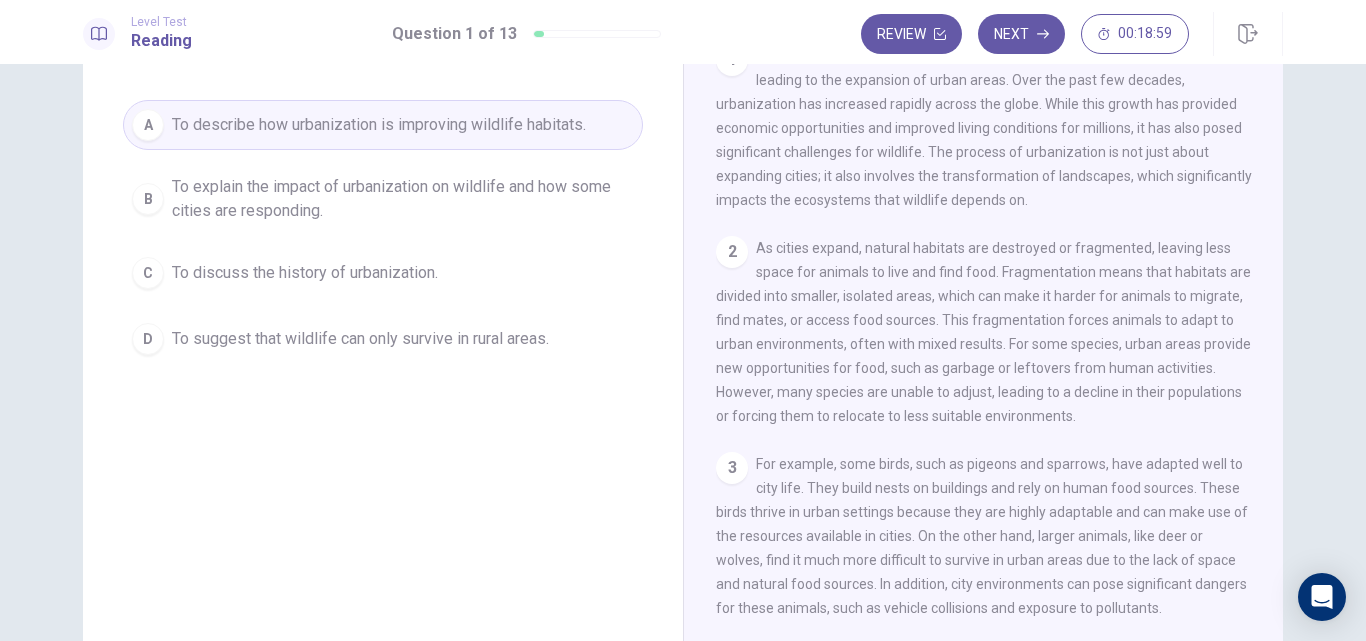 drag, startPoint x: 900, startPoint y: 181, endPoint x: 1112, endPoint y: 276, distance: 232.31229 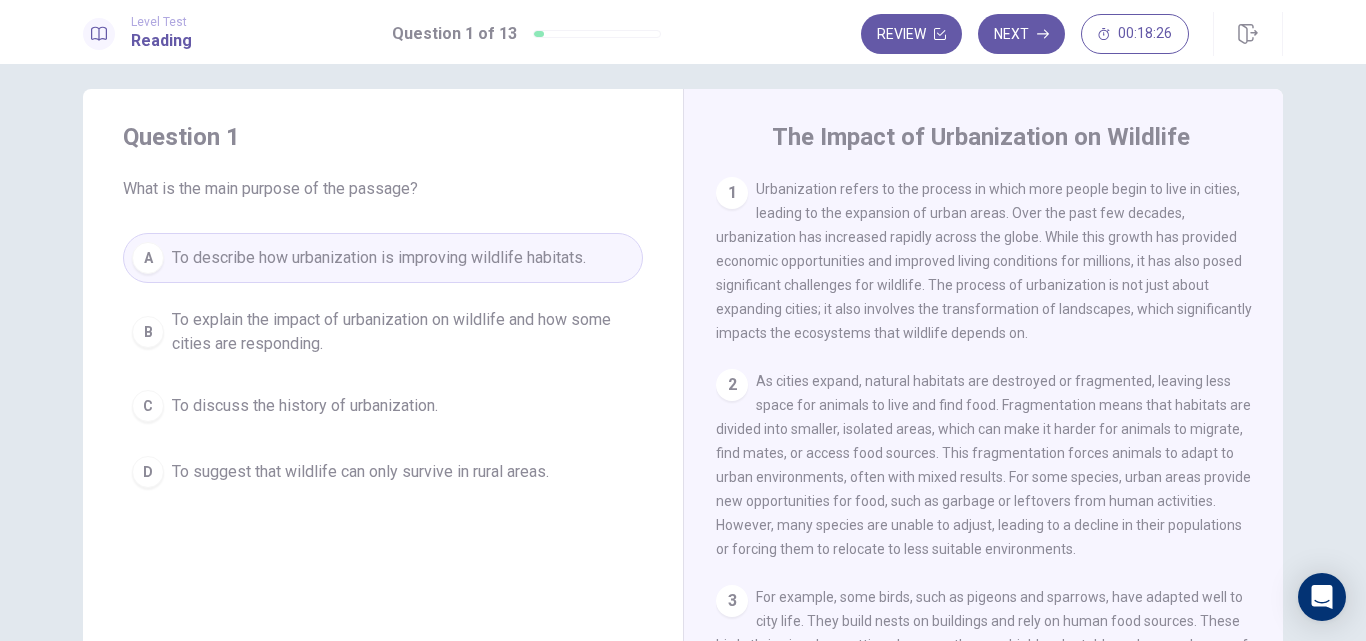 scroll, scrollTop: 0, scrollLeft: 0, axis: both 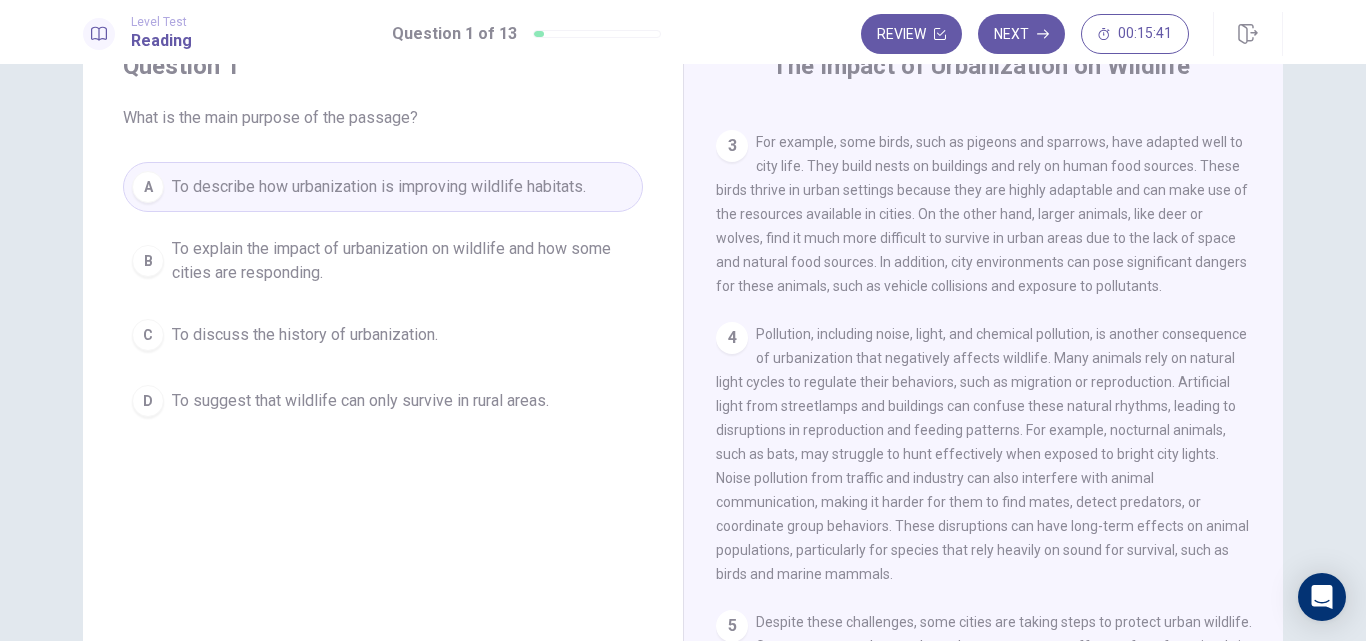 click on "To explain the impact of urbanization on wildlife and how some cities are responding." at bounding box center (403, 261) 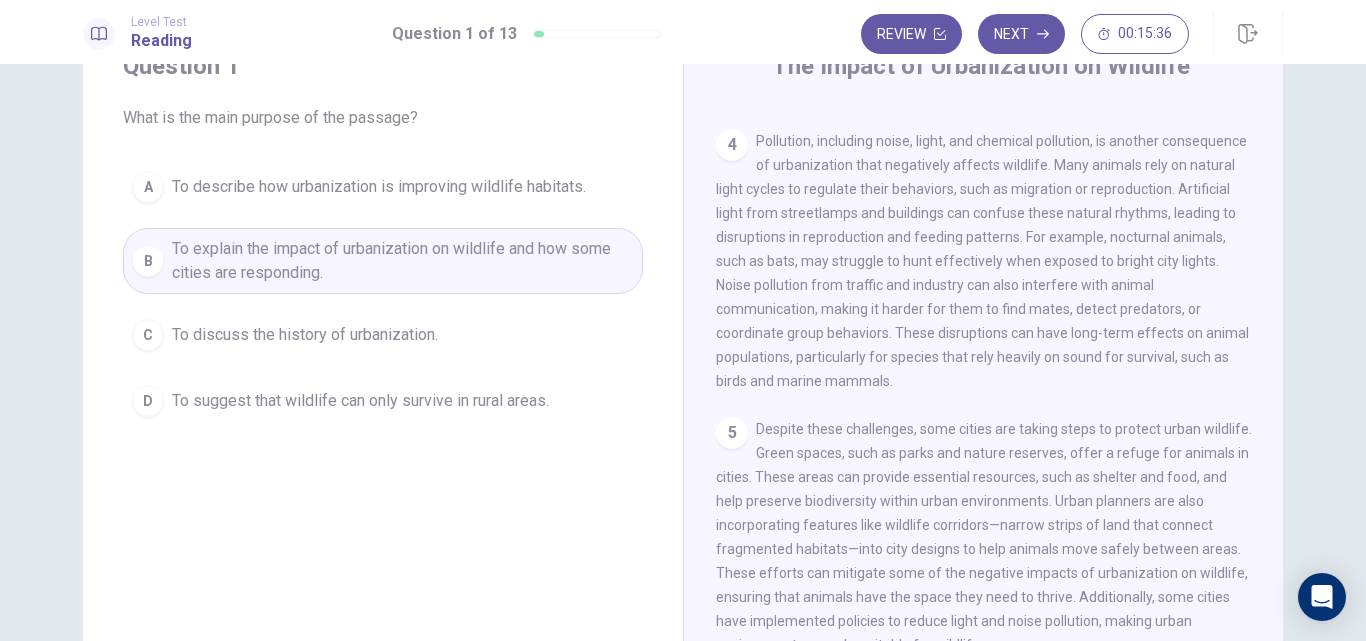 scroll, scrollTop: 620, scrollLeft: 0, axis: vertical 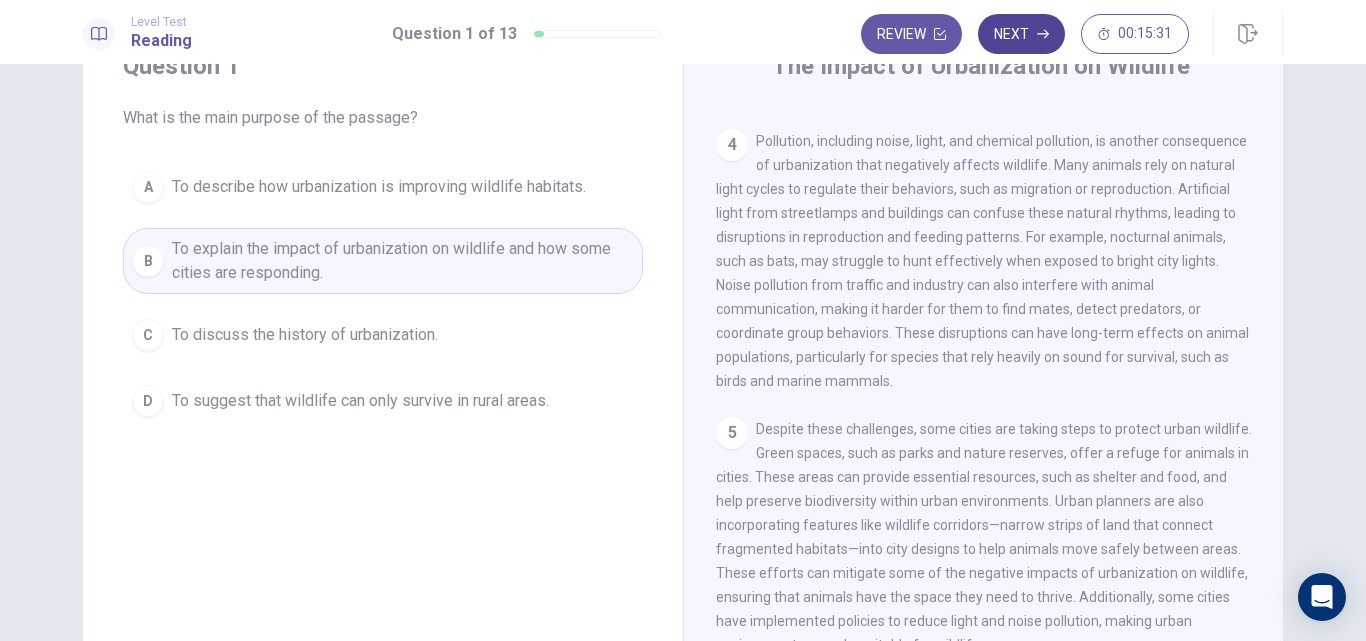 click on "Next" at bounding box center [1021, 34] 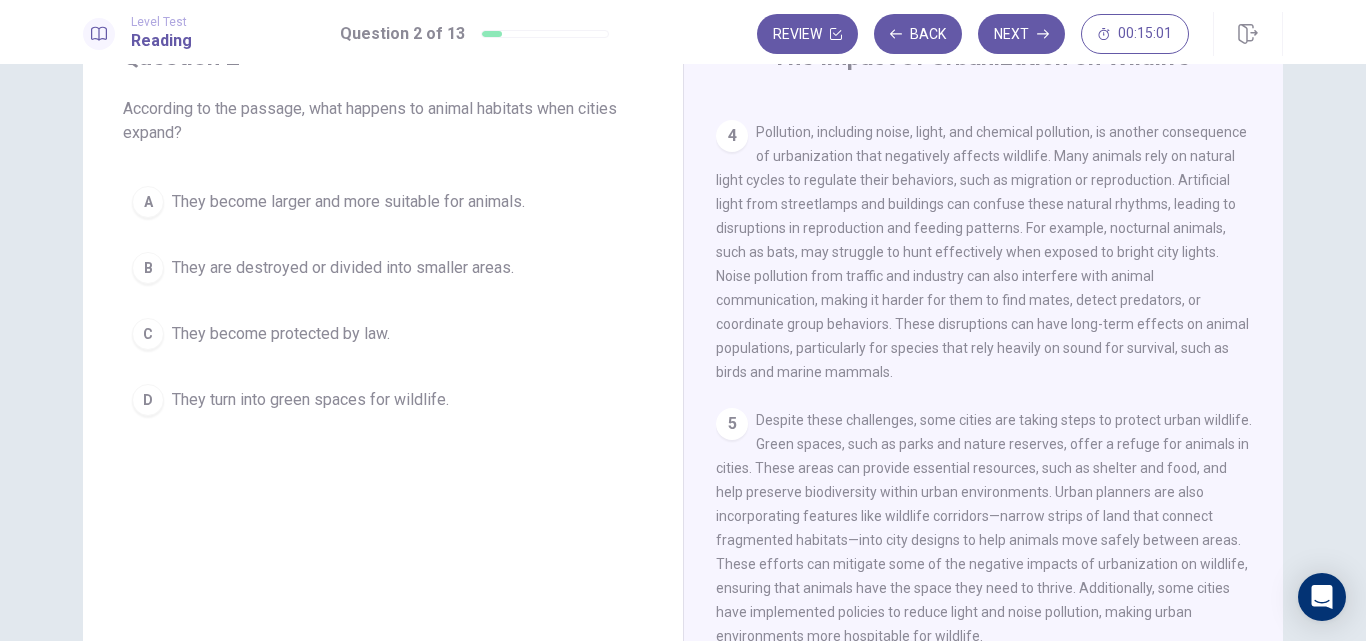 scroll, scrollTop: 94, scrollLeft: 0, axis: vertical 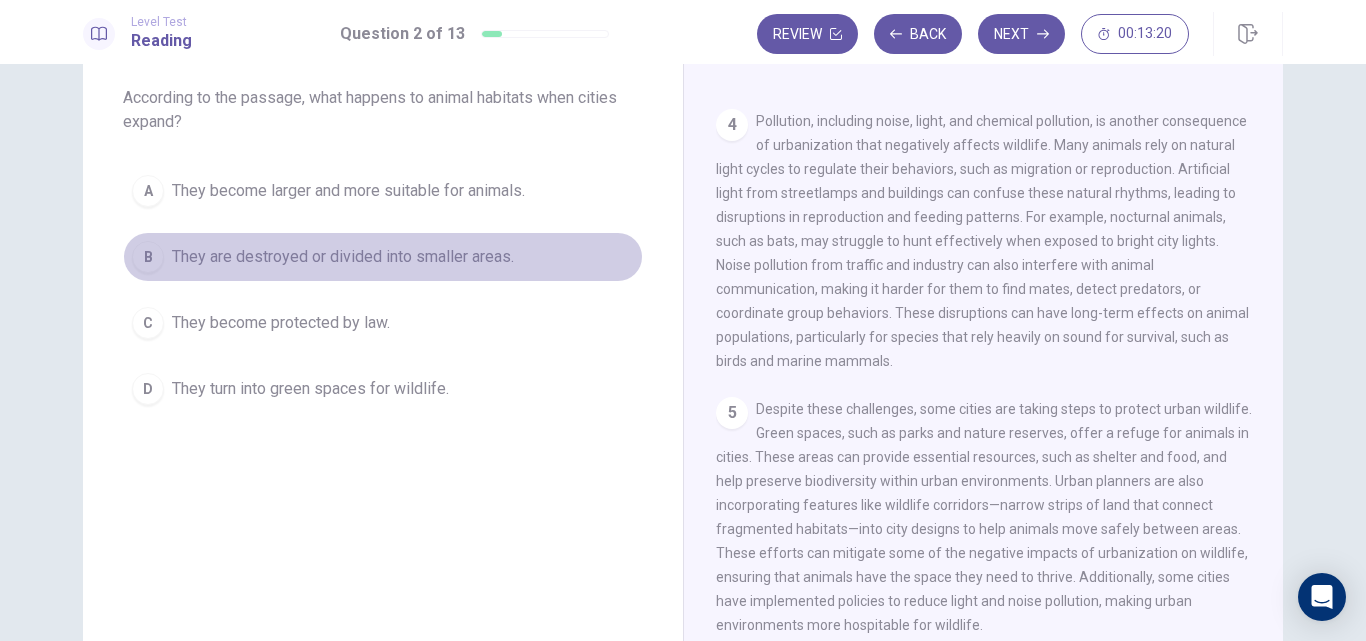 click on "They are destroyed or divided into smaller areas." at bounding box center [343, 257] 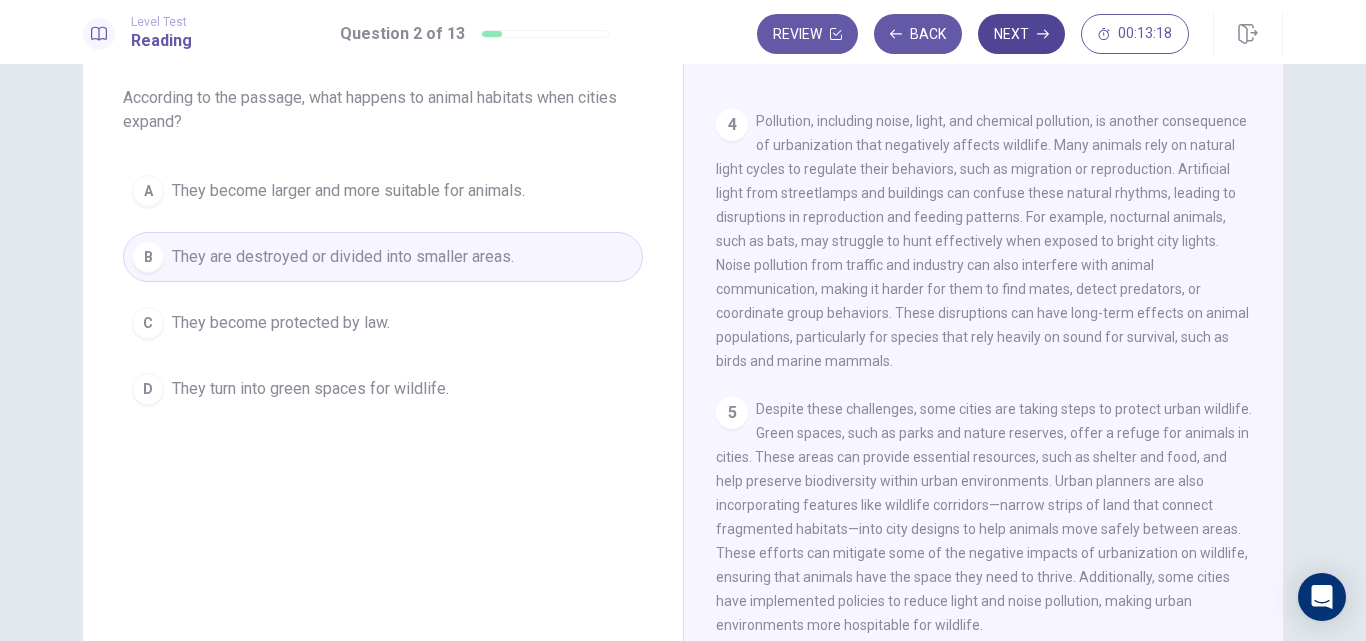 click on "Next" at bounding box center (1021, 34) 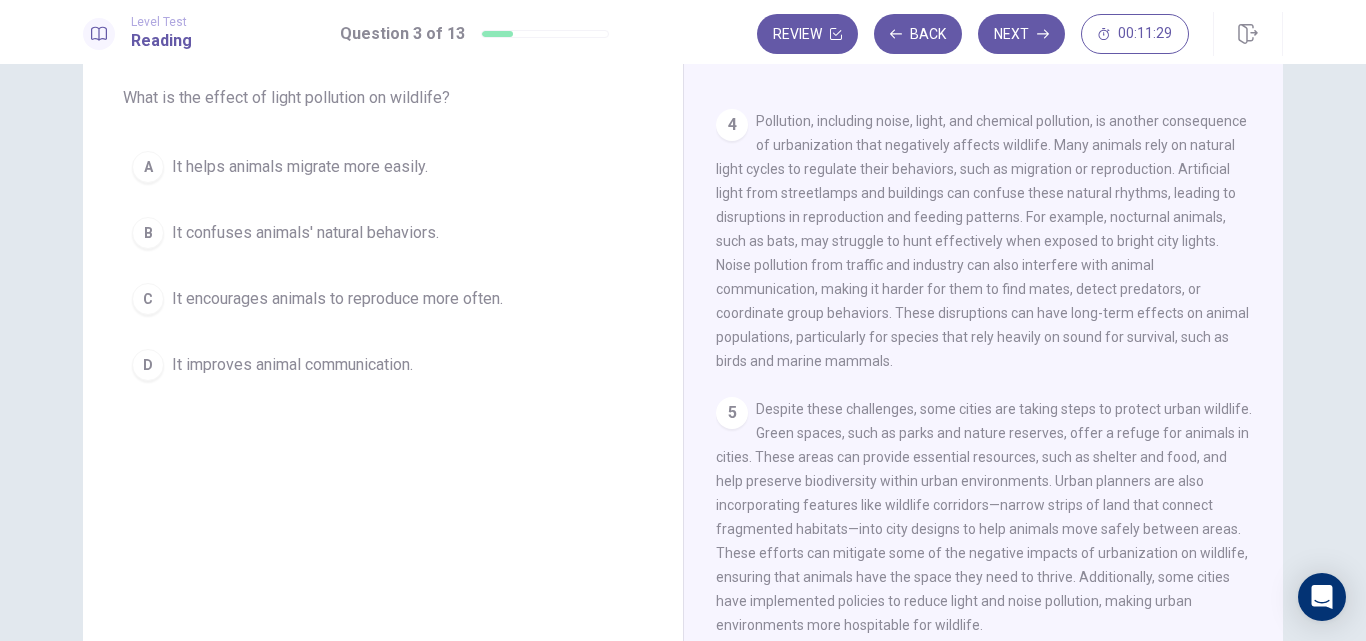 click on "It confuses animals' natural behaviors." at bounding box center [305, 233] 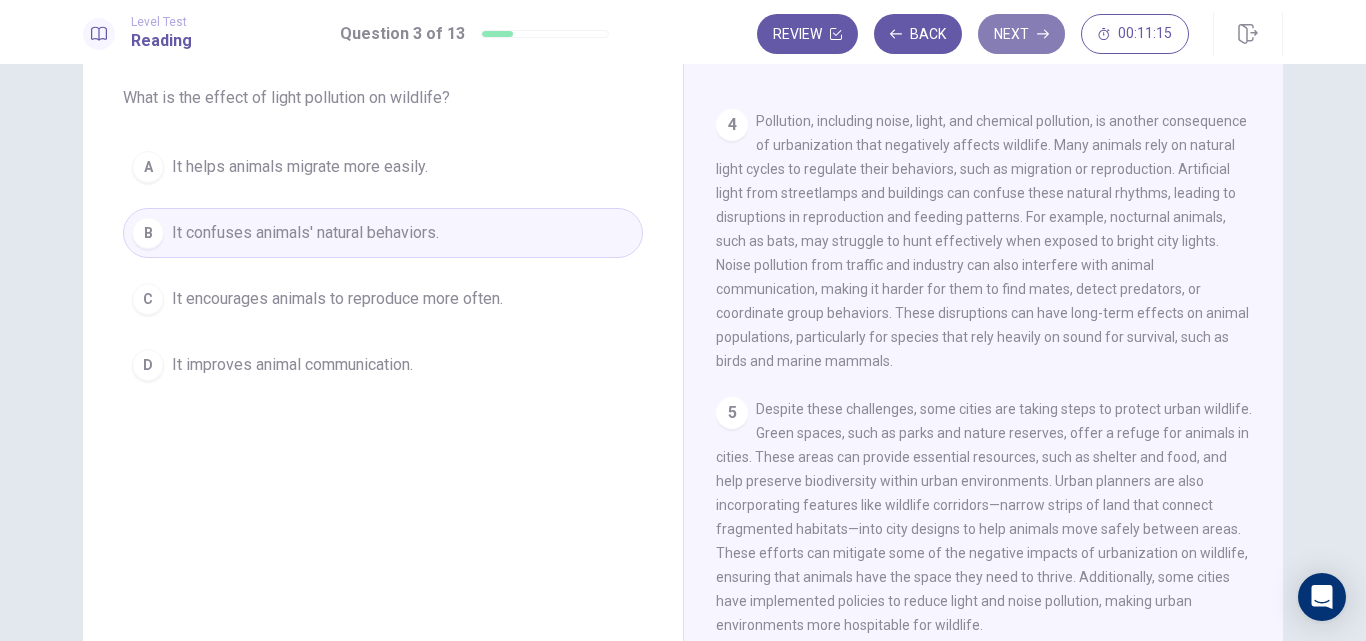 click on "Next" at bounding box center [1021, 34] 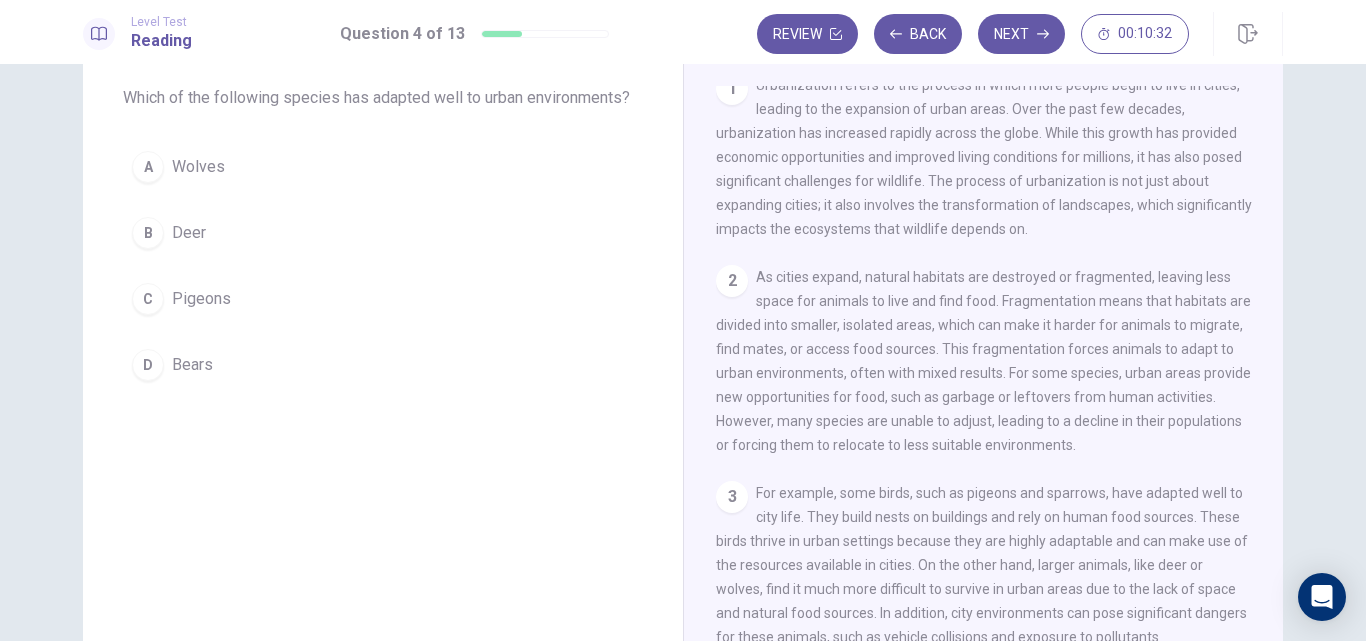 scroll, scrollTop: 15, scrollLeft: 0, axis: vertical 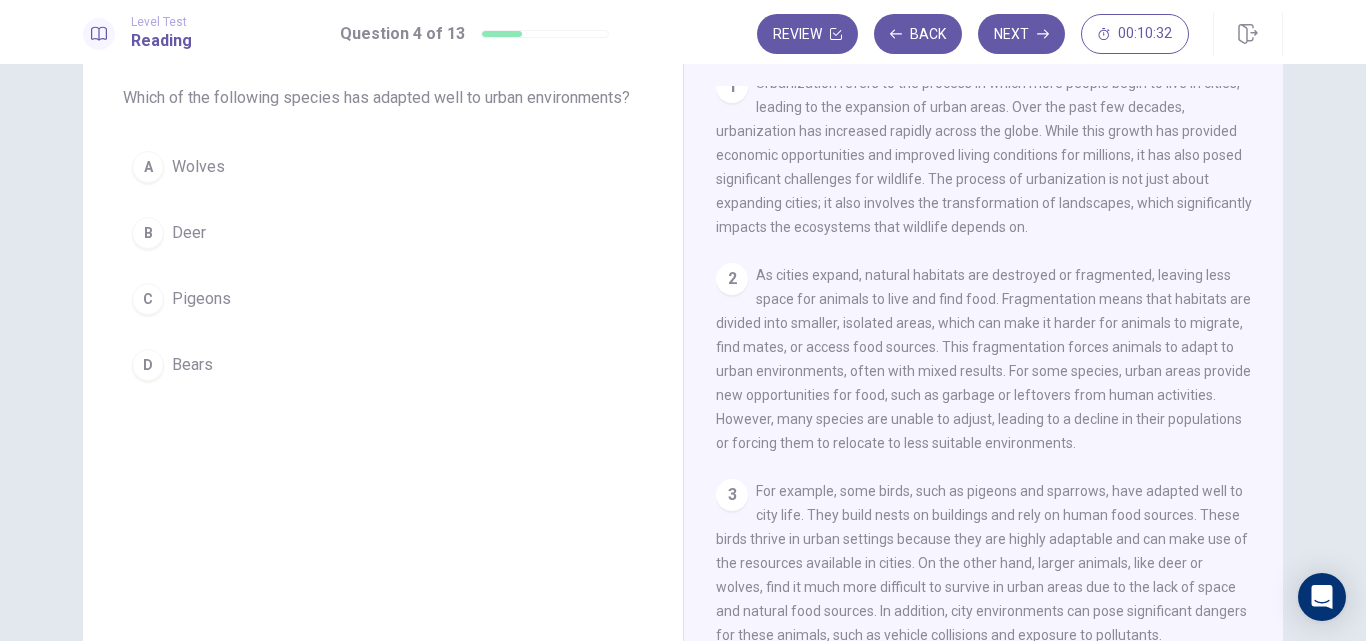 click on "1 Urbanization refers to the process in which more people begin to live in cities, leading to the expansion of urban areas. Over the past few decades, urbanization has increased rapidly across the globe. While this growth has provided economic opportunities and improved living conditions for millions, it has also posed significant challenges for wildlife. The process of urbanization is not just about expanding cities; it also involves the transformation of landscapes, which significantly impacts the ecosystems that wildlife depends on. 2 3 4 5" at bounding box center (997, 373) 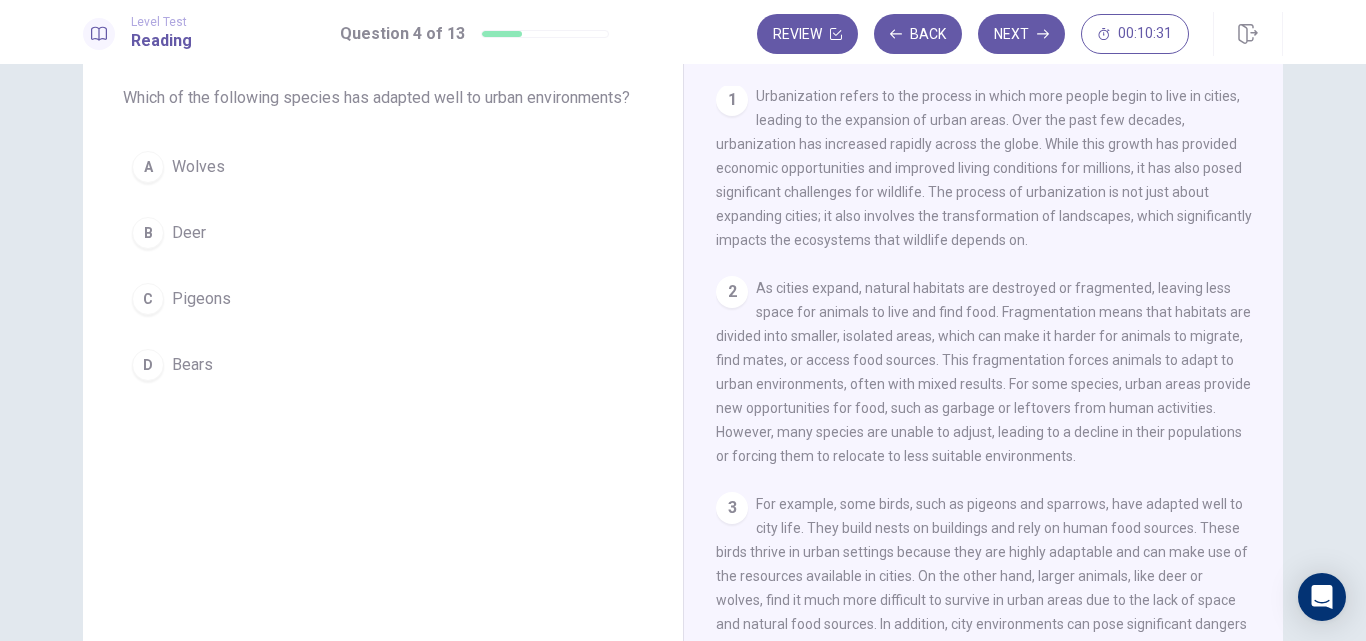 scroll, scrollTop: 0, scrollLeft: 0, axis: both 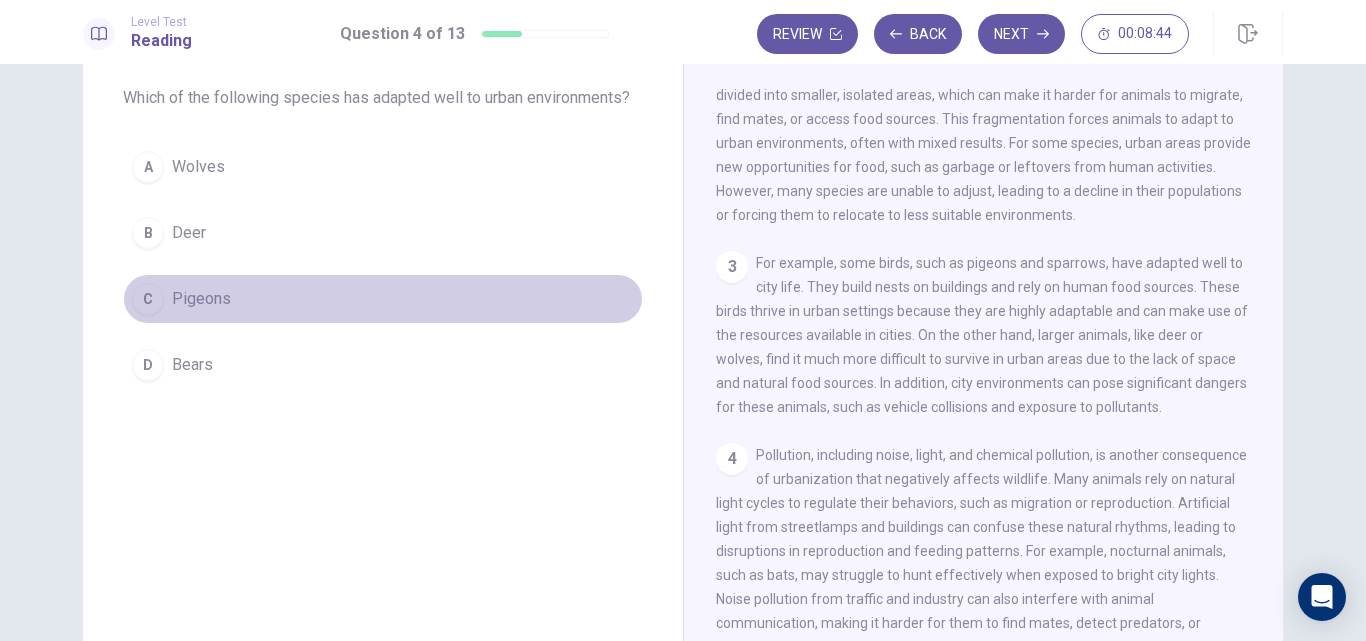 click on "Pigeons" at bounding box center (201, 299) 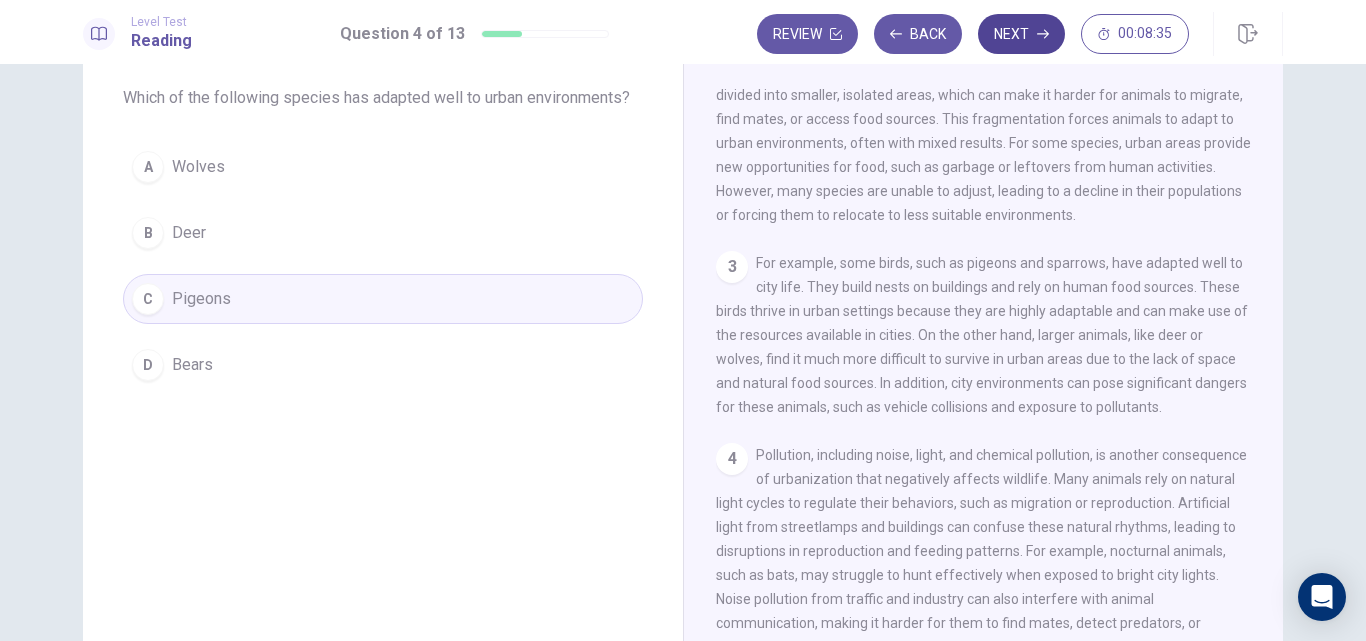 click on "Next" at bounding box center (1021, 34) 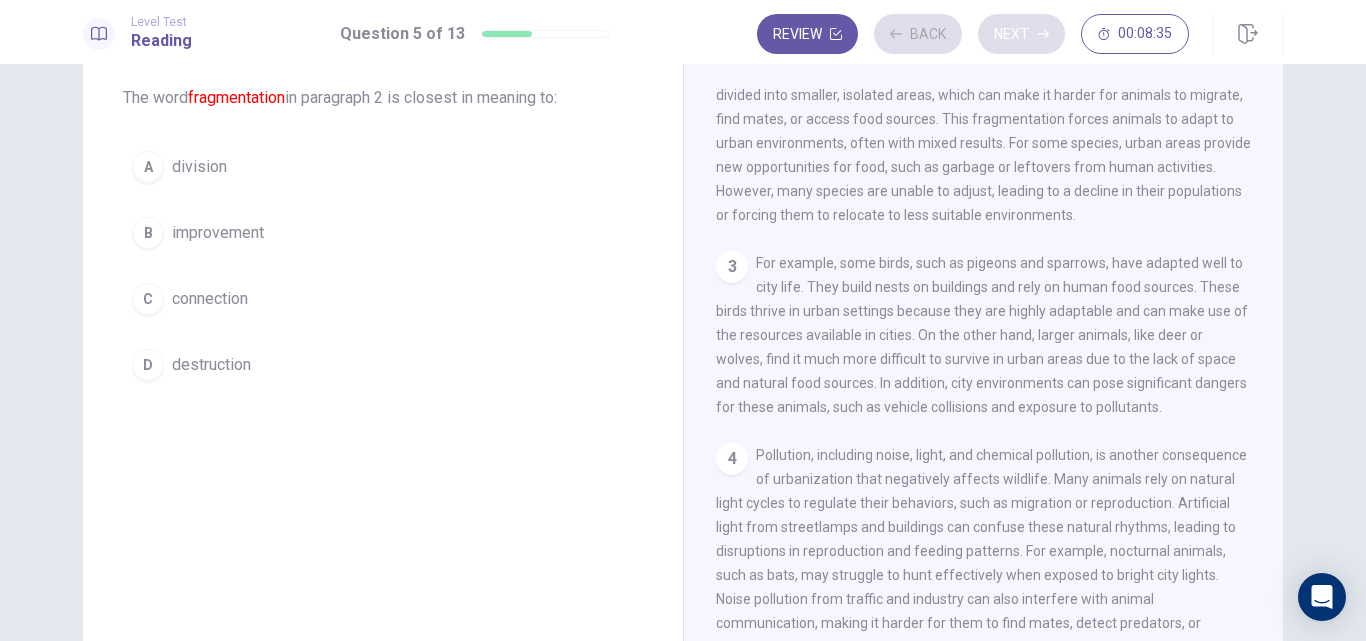scroll, scrollTop: 199, scrollLeft: 0, axis: vertical 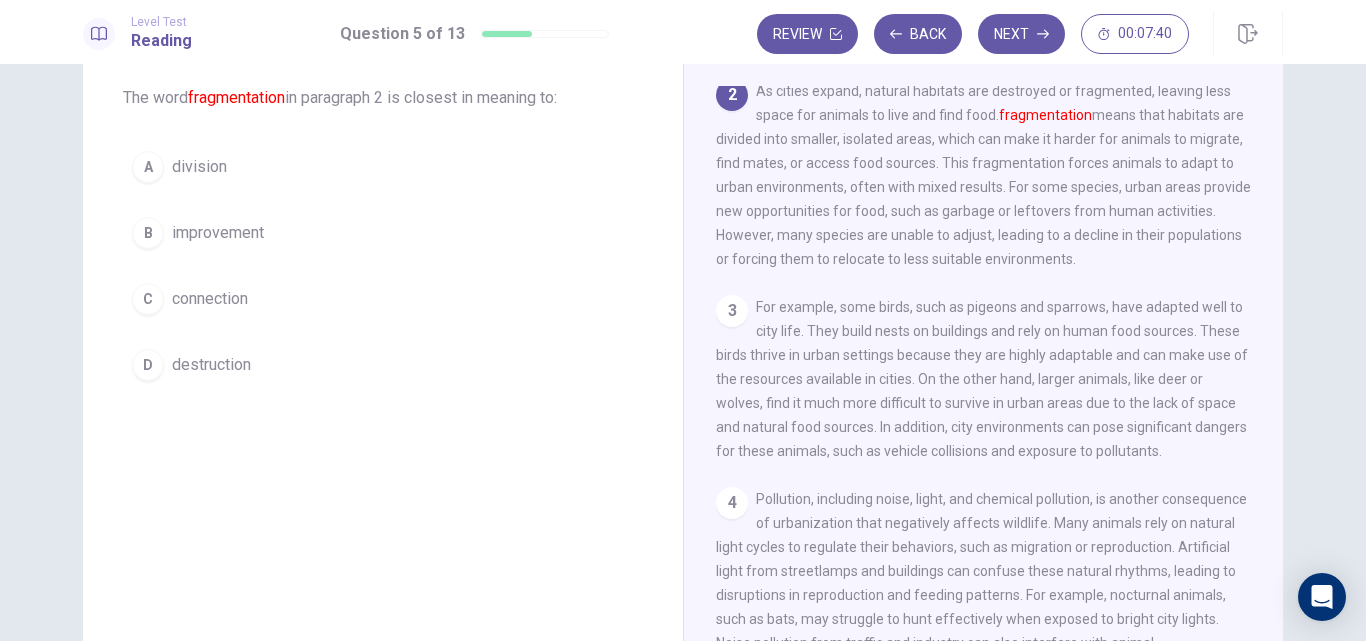click on "A division" at bounding box center (383, 167) 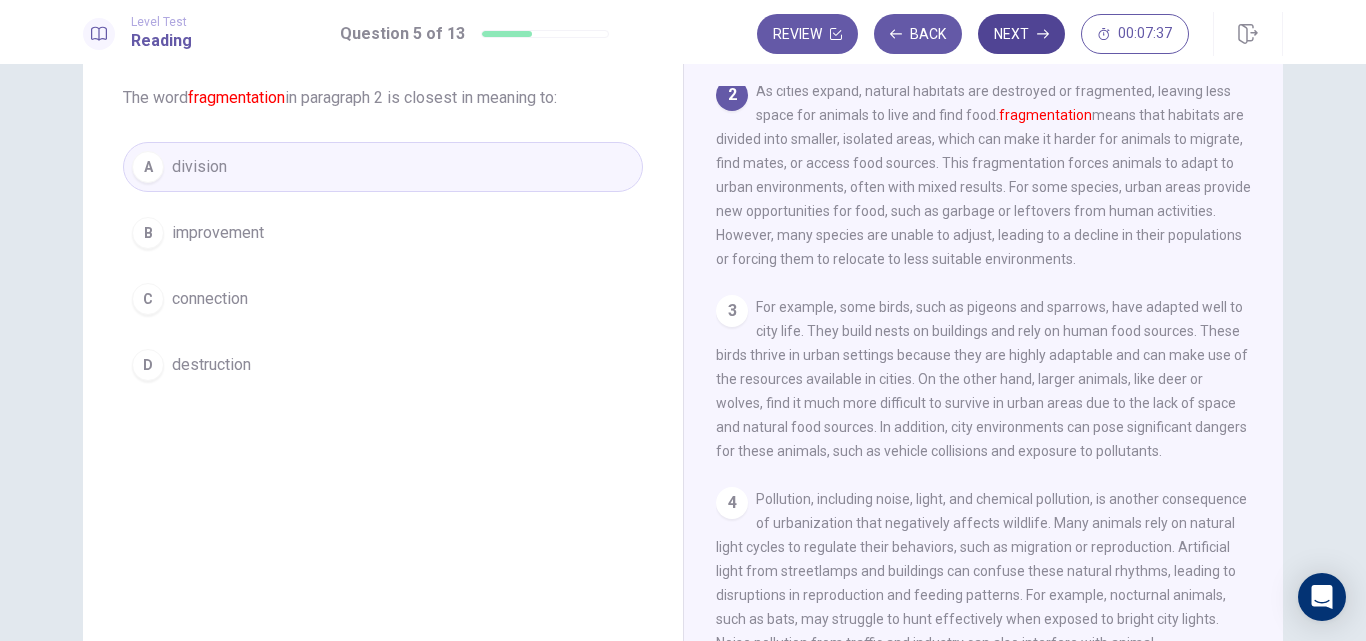 click on "Next" at bounding box center (1021, 34) 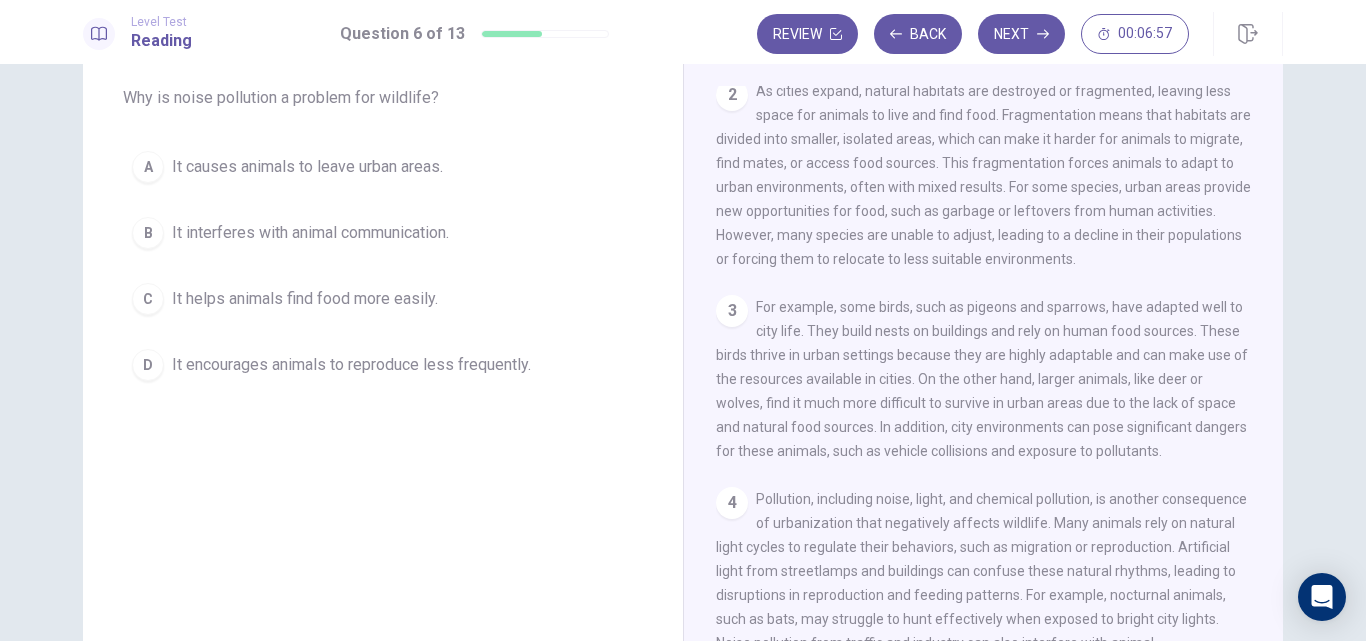 click on "Why is noise pollution a problem for wildlife?" at bounding box center [383, 98] 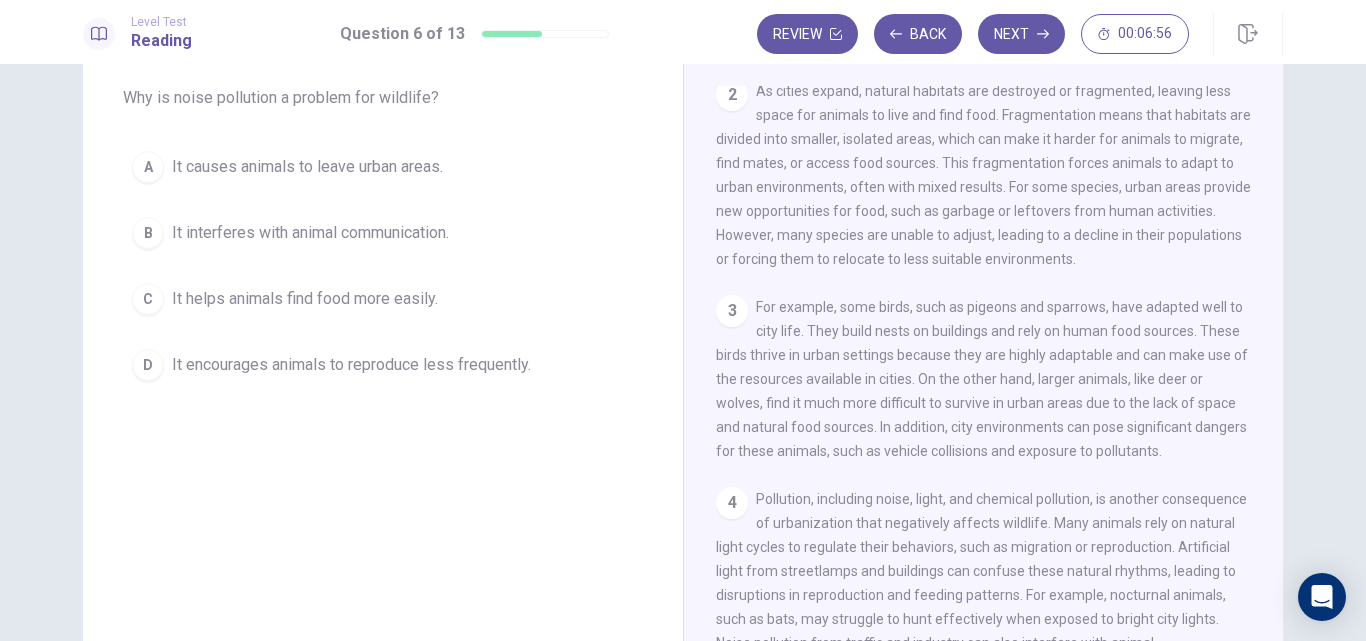 drag, startPoint x: 427, startPoint y: 93, endPoint x: 301, endPoint y: 111, distance: 127.27922 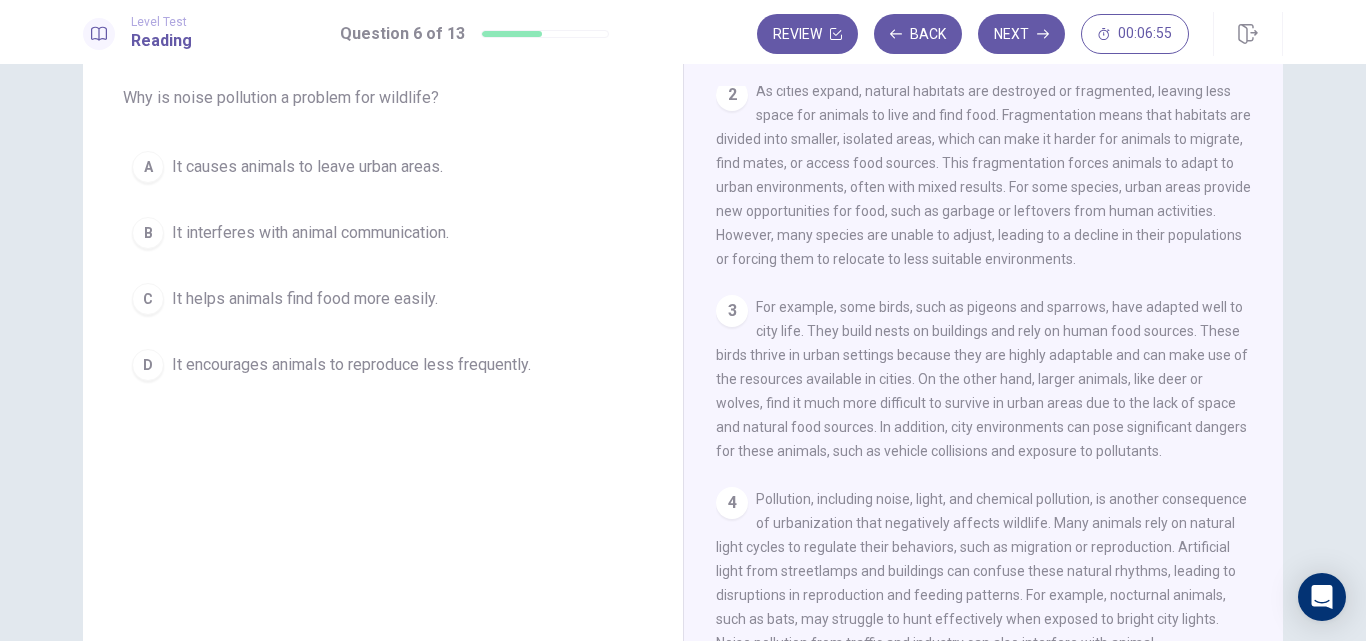 drag, startPoint x: 308, startPoint y: 102, endPoint x: 455, endPoint y: 88, distance: 147.66516 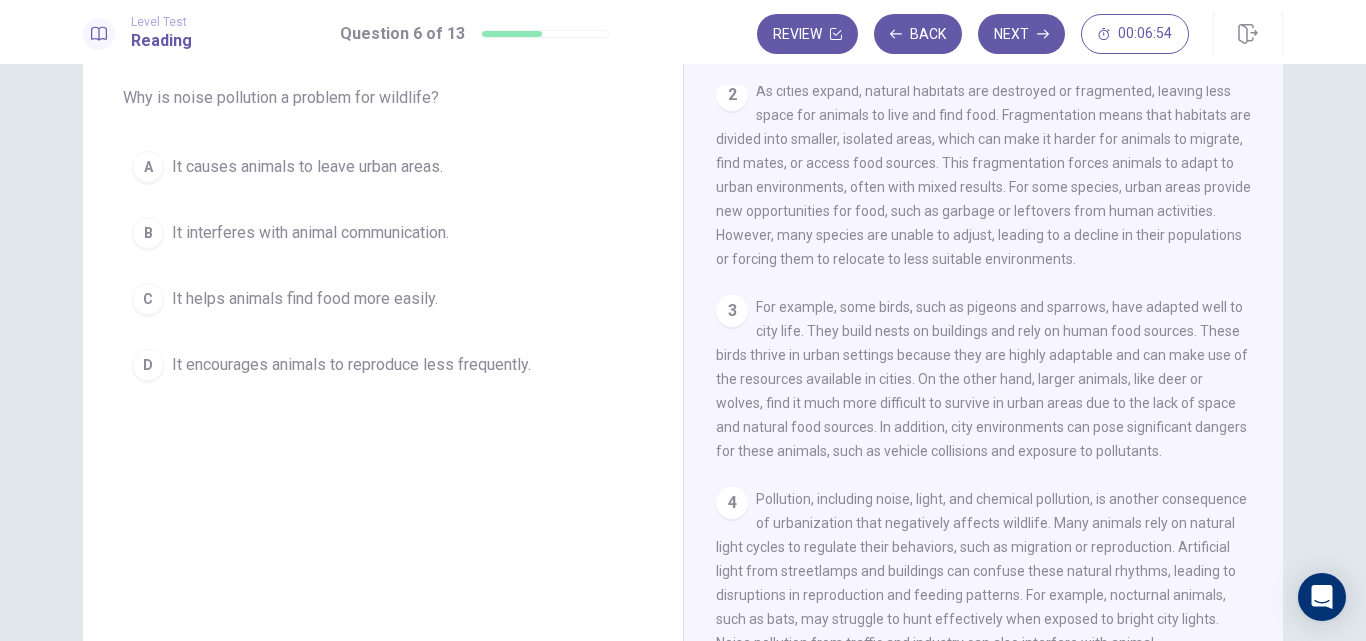 drag, startPoint x: 813, startPoint y: 146, endPoint x: 898, endPoint y: 204, distance: 102.90287 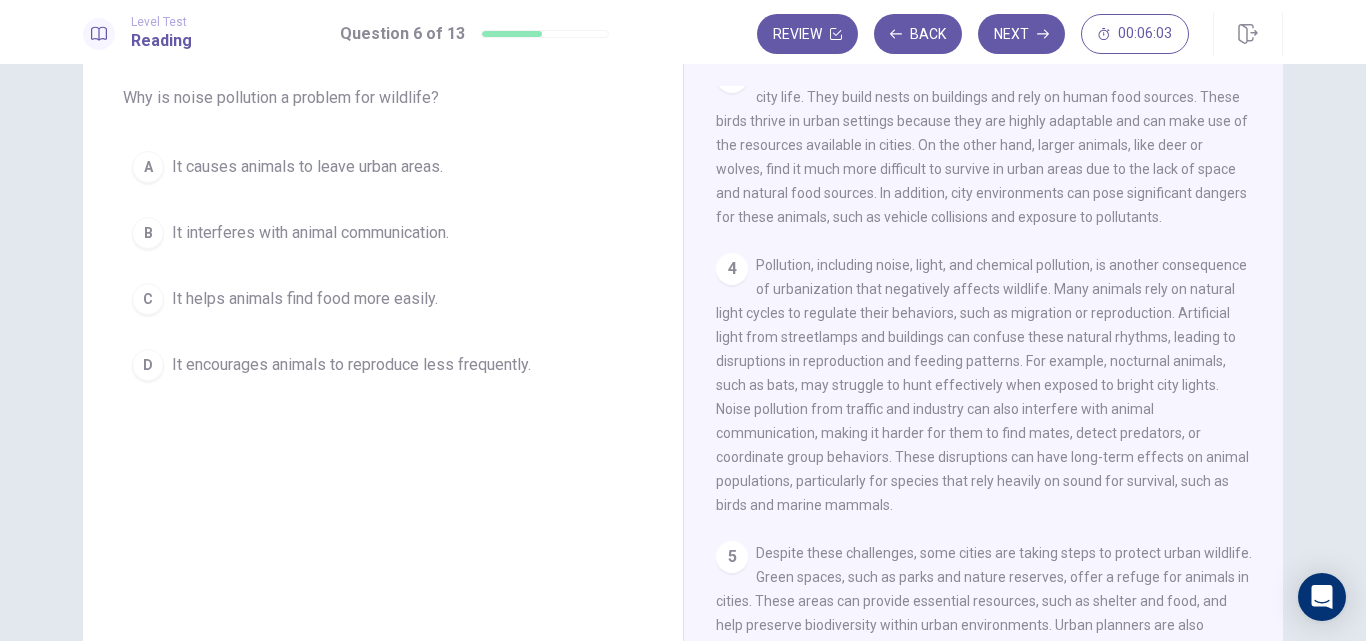 scroll, scrollTop: 440, scrollLeft: 0, axis: vertical 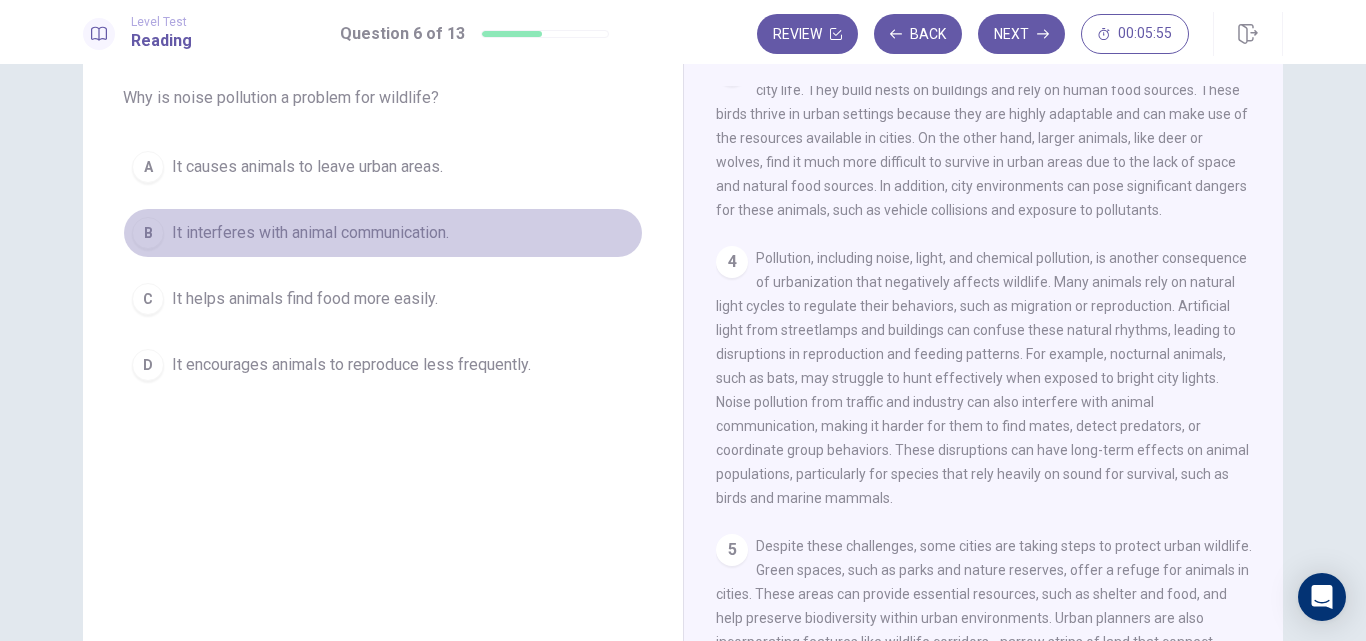 click on "B It interferes with animal communication." at bounding box center (383, 233) 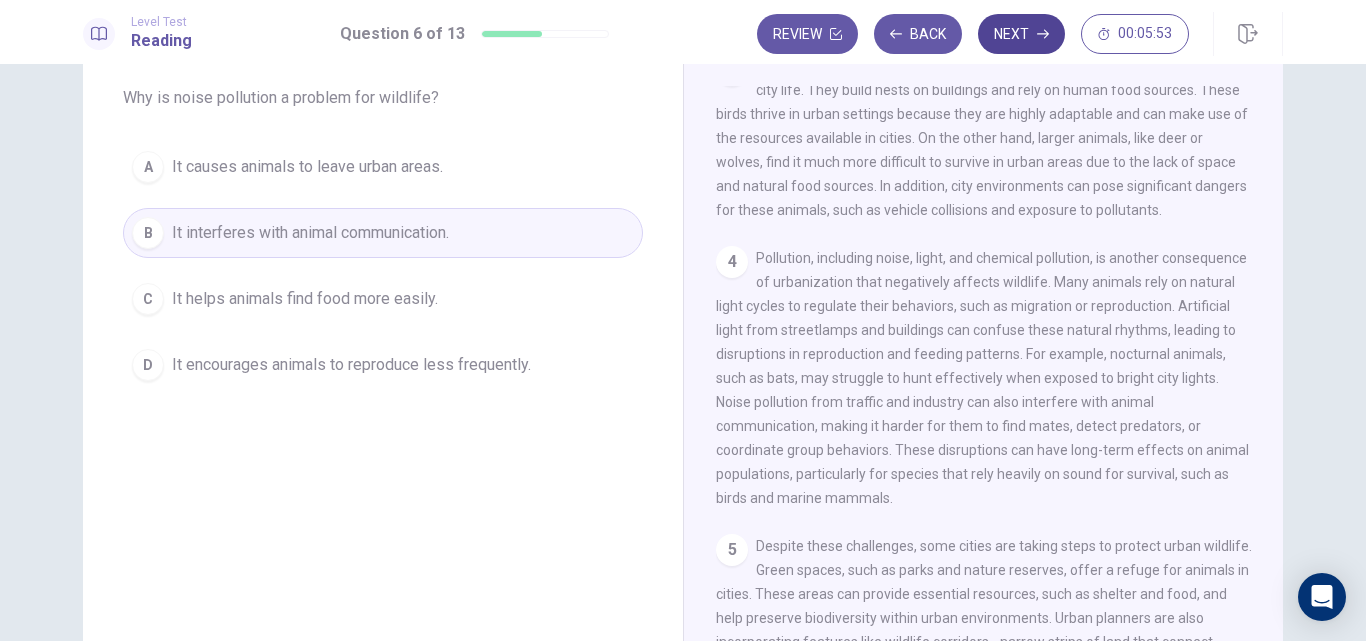 click on "Next" at bounding box center (1021, 34) 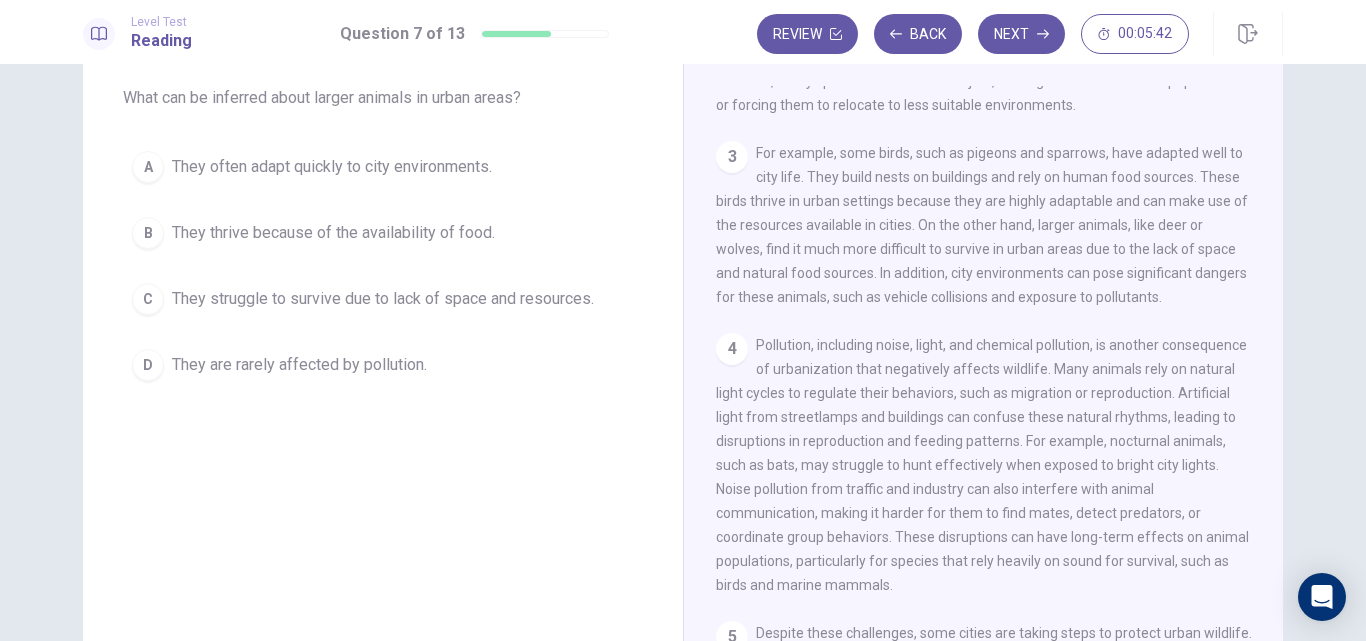 scroll, scrollTop: 318, scrollLeft: 0, axis: vertical 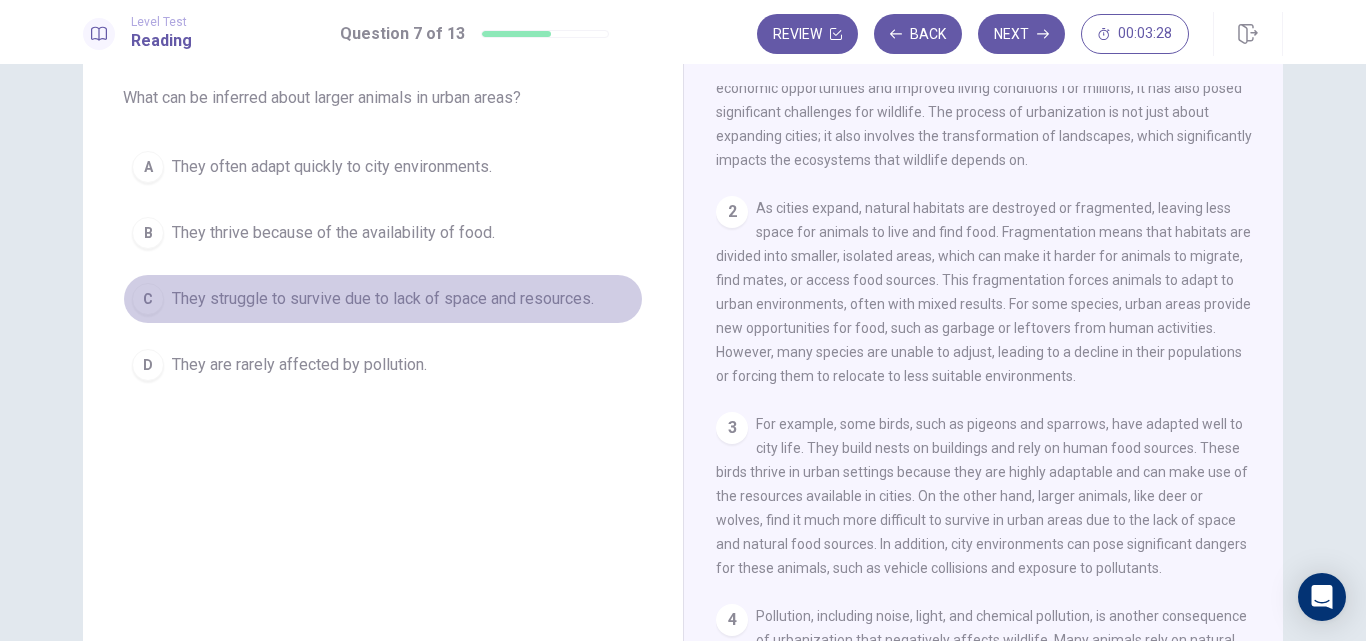 click on "C They struggle to survive due to lack of space and resources." at bounding box center [383, 299] 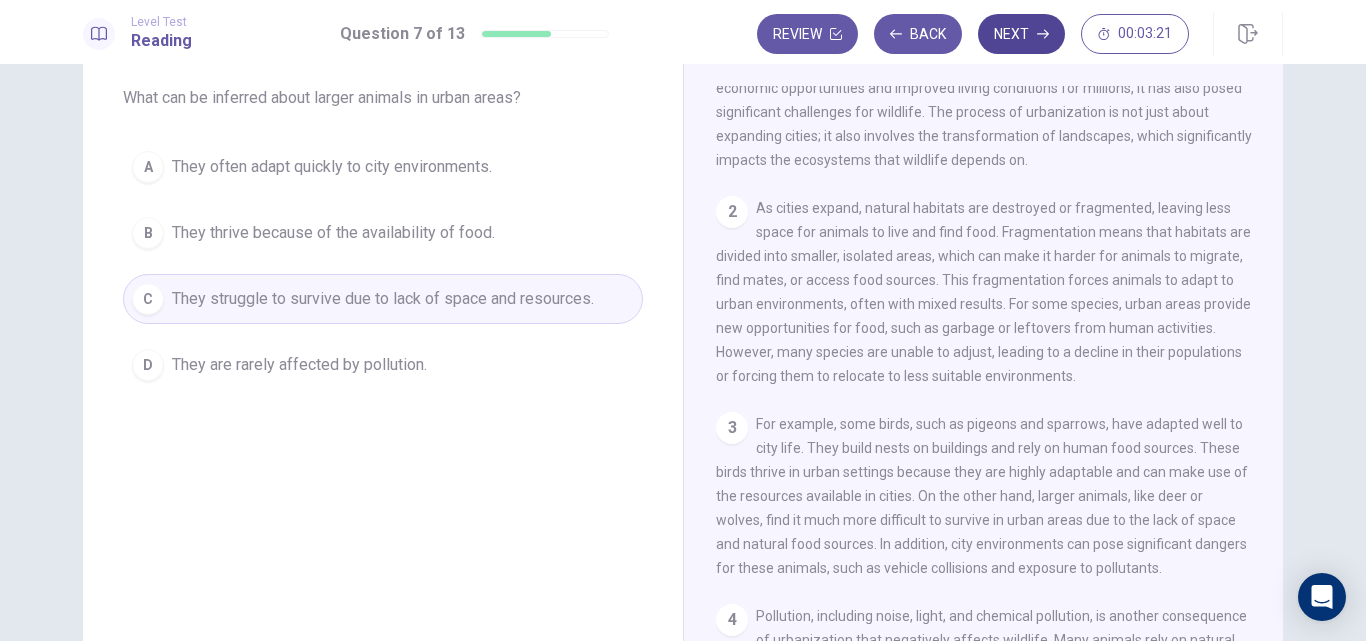 click on "Next" at bounding box center [1021, 34] 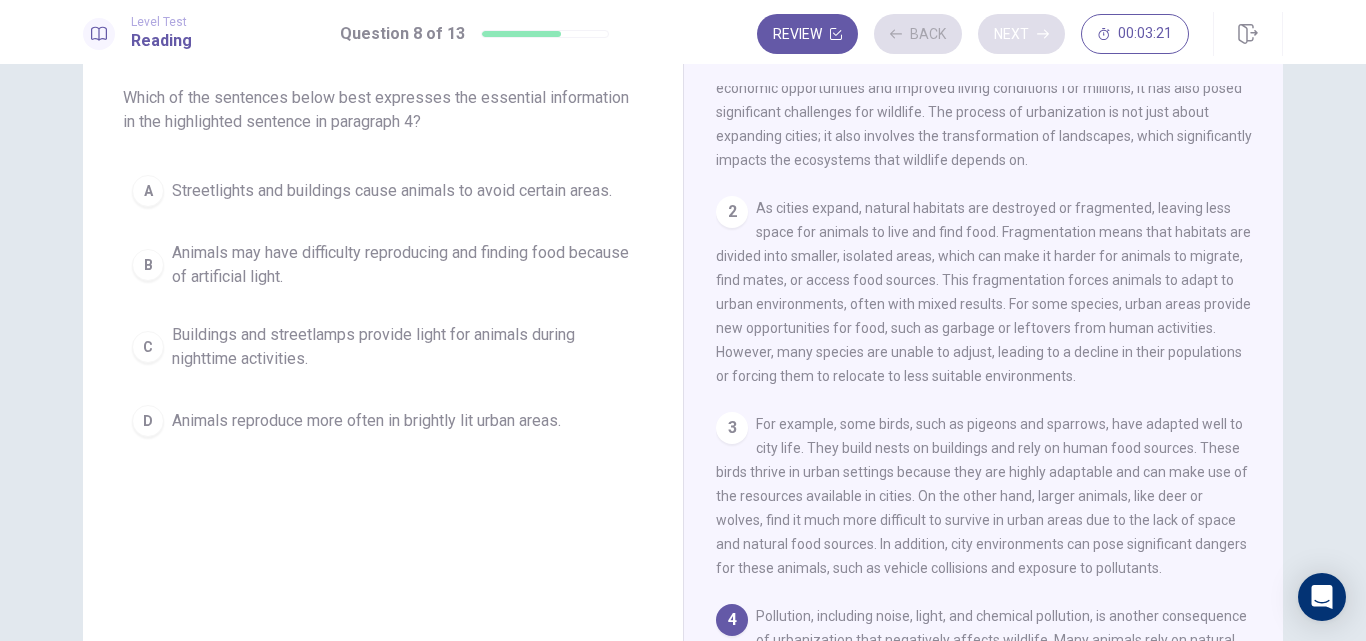scroll, scrollTop: 347, scrollLeft: 0, axis: vertical 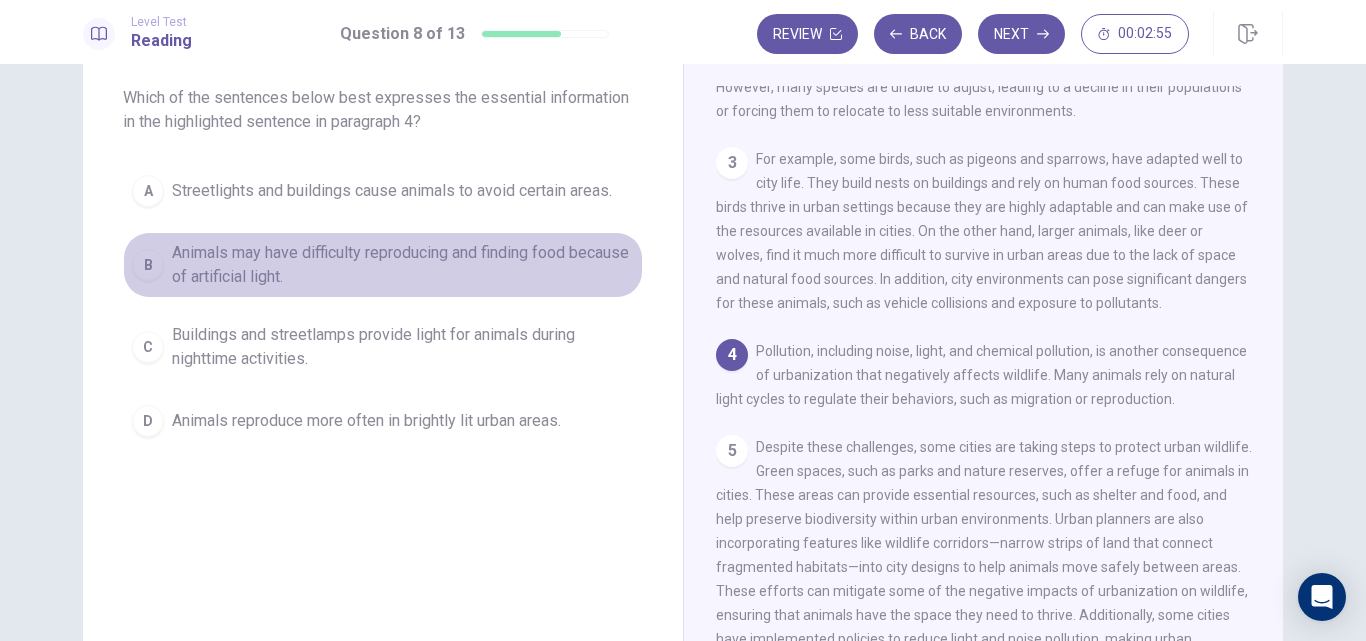 click on "Animals may have difficulty reproducing and finding food because of artificial light." at bounding box center (403, 265) 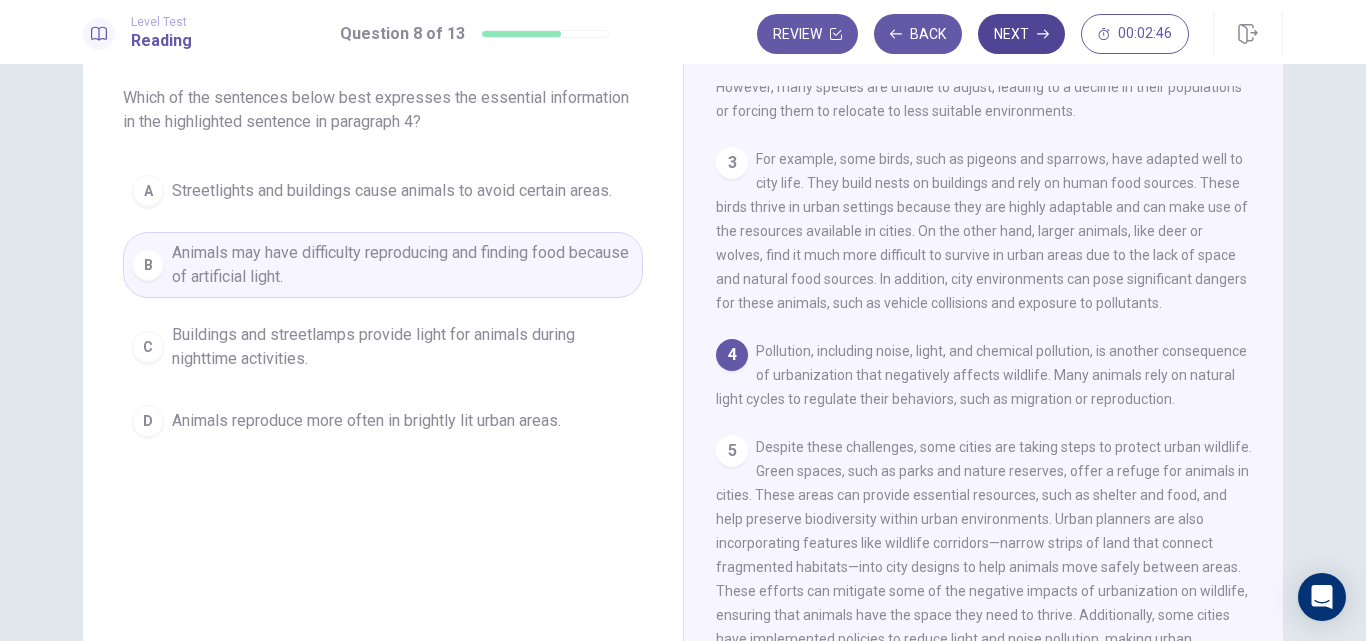 click on "Next" at bounding box center (1021, 34) 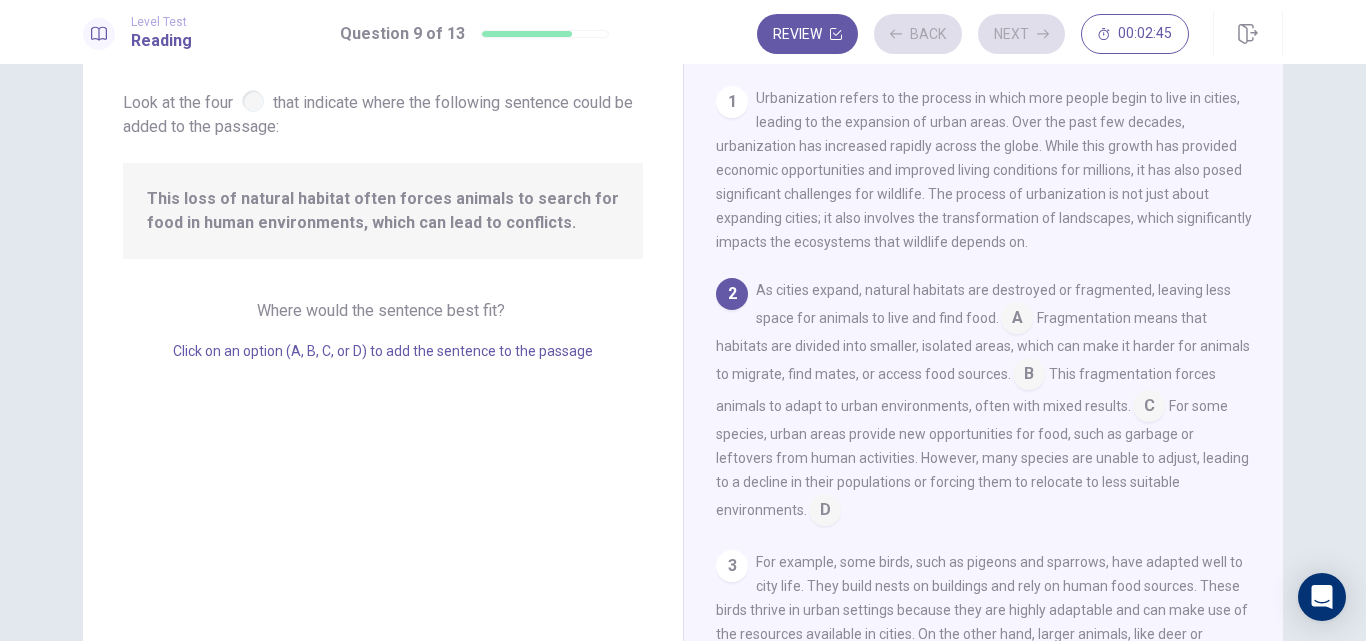 scroll, scrollTop: 72, scrollLeft: 0, axis: vertical 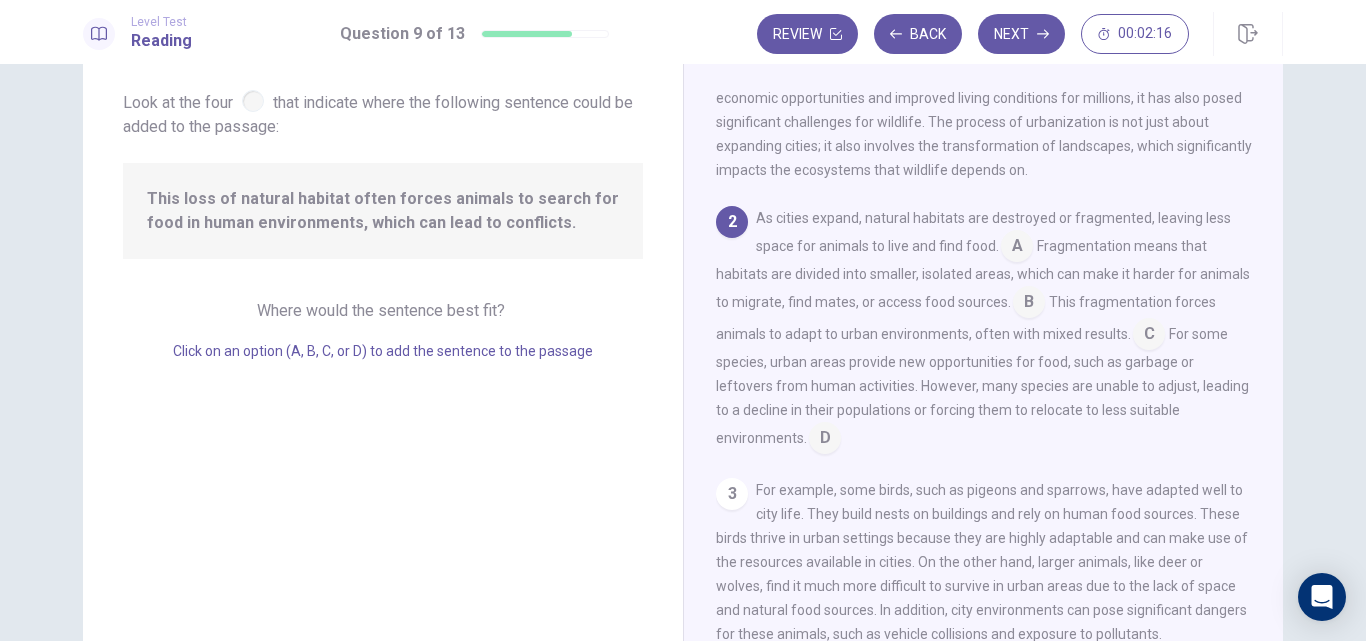 click at bounding box center [1149, 336] 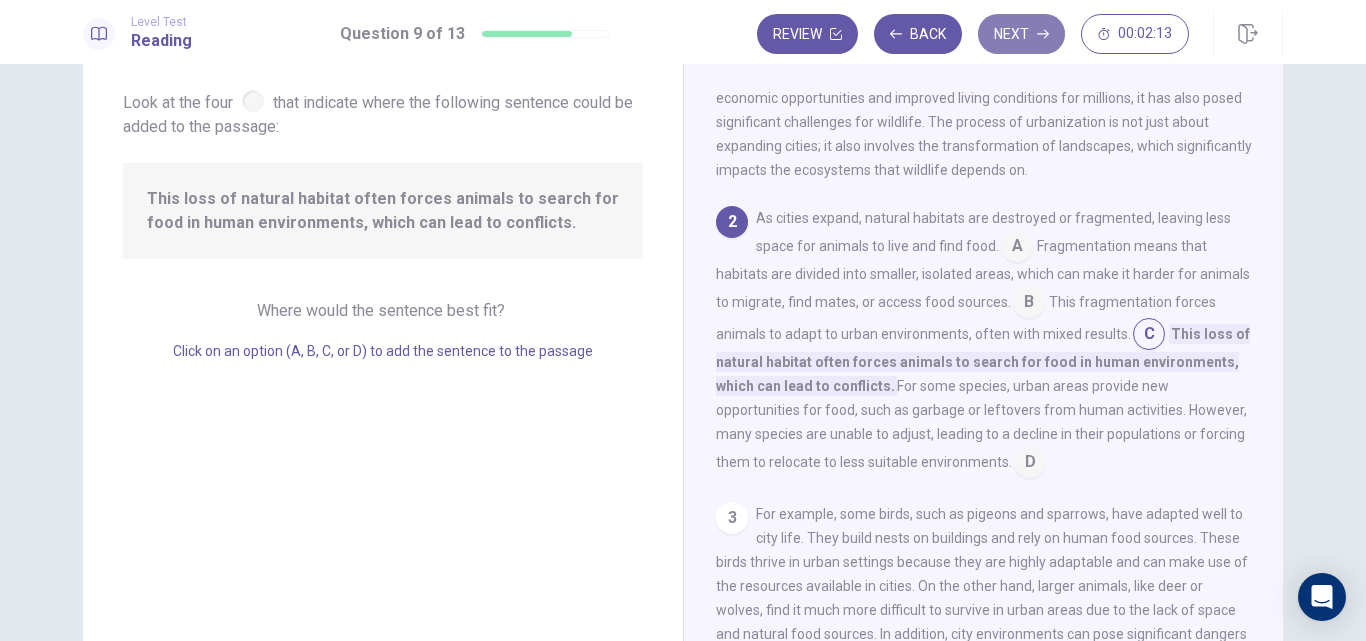 click on "Next" at bounding box center [1021, 34] 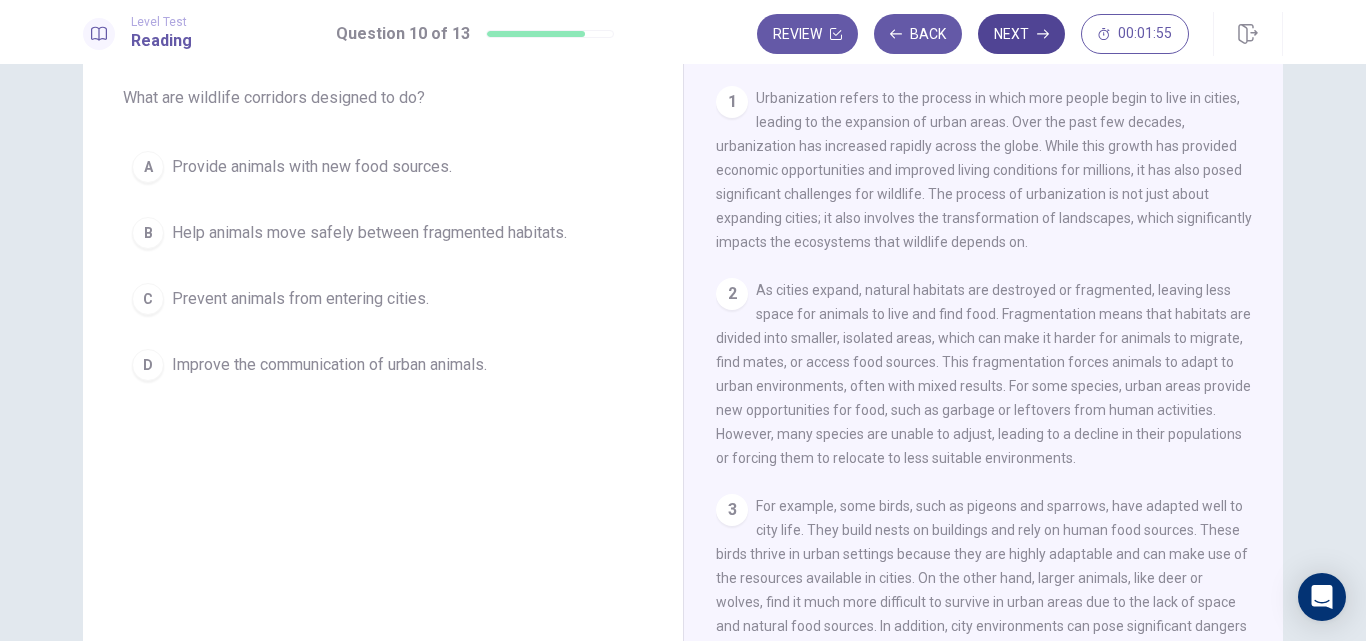 click on "Next" at bounding box center [1021, 34] 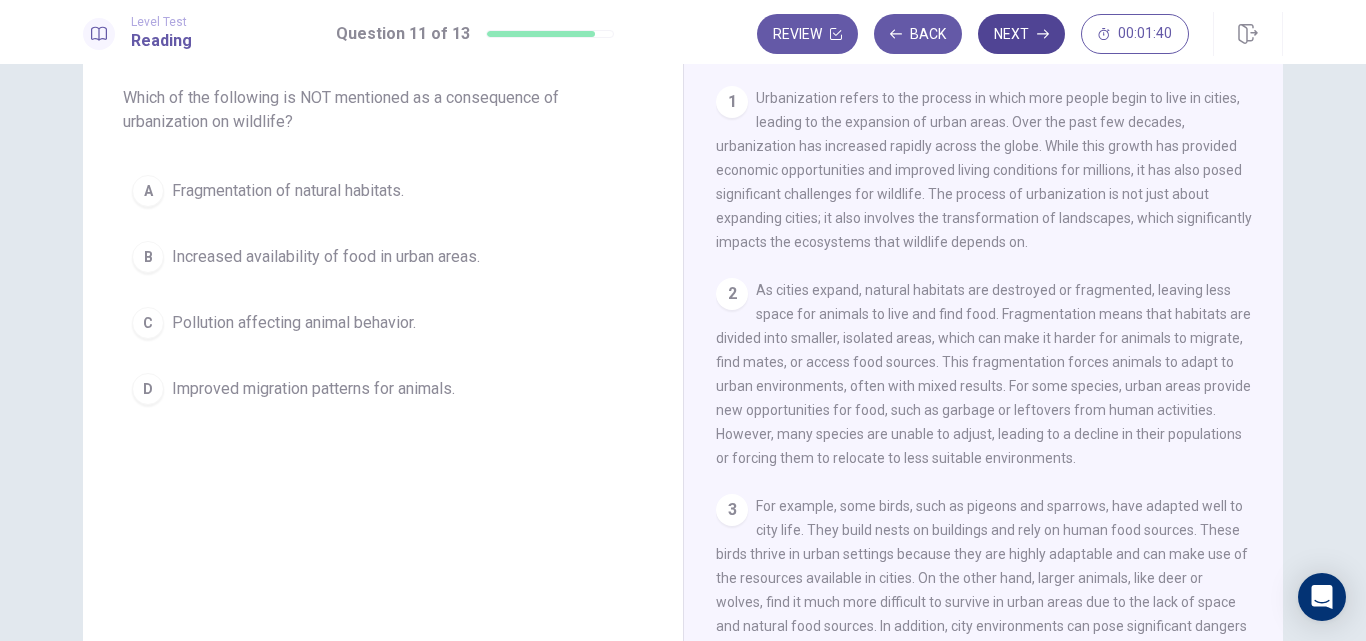 click on "Next" at bounding box center [1021, 34] 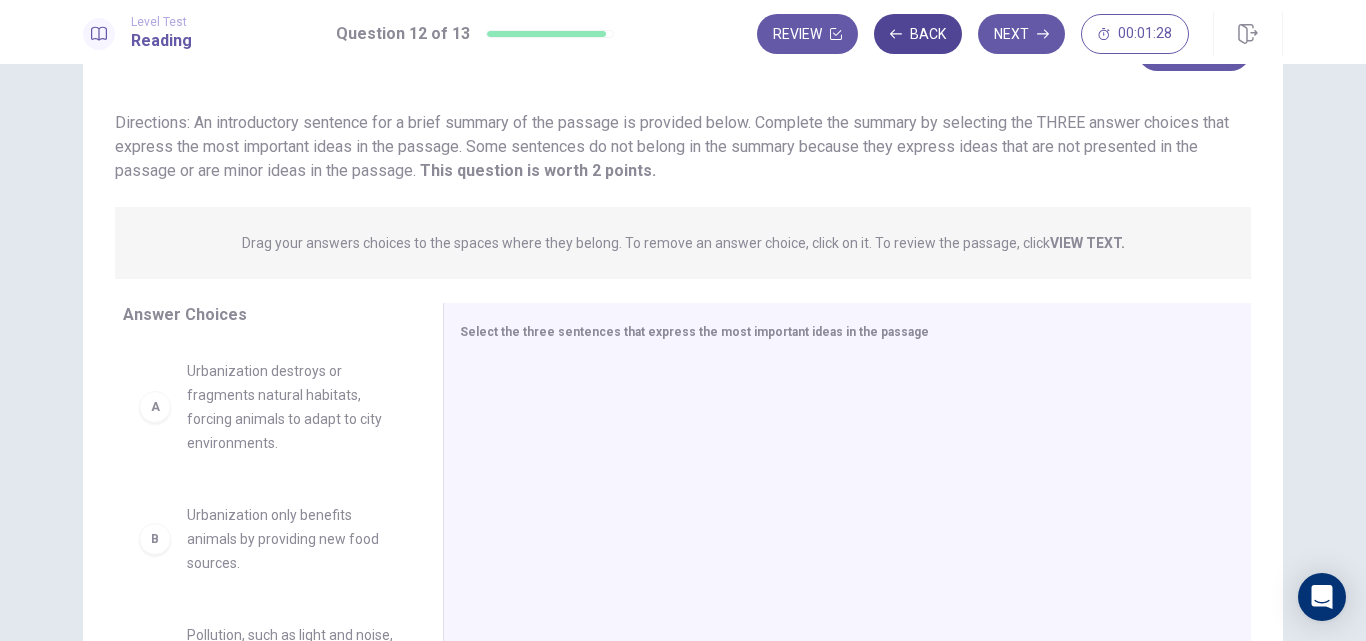 click on "Back" at bounding box center (918, 34) 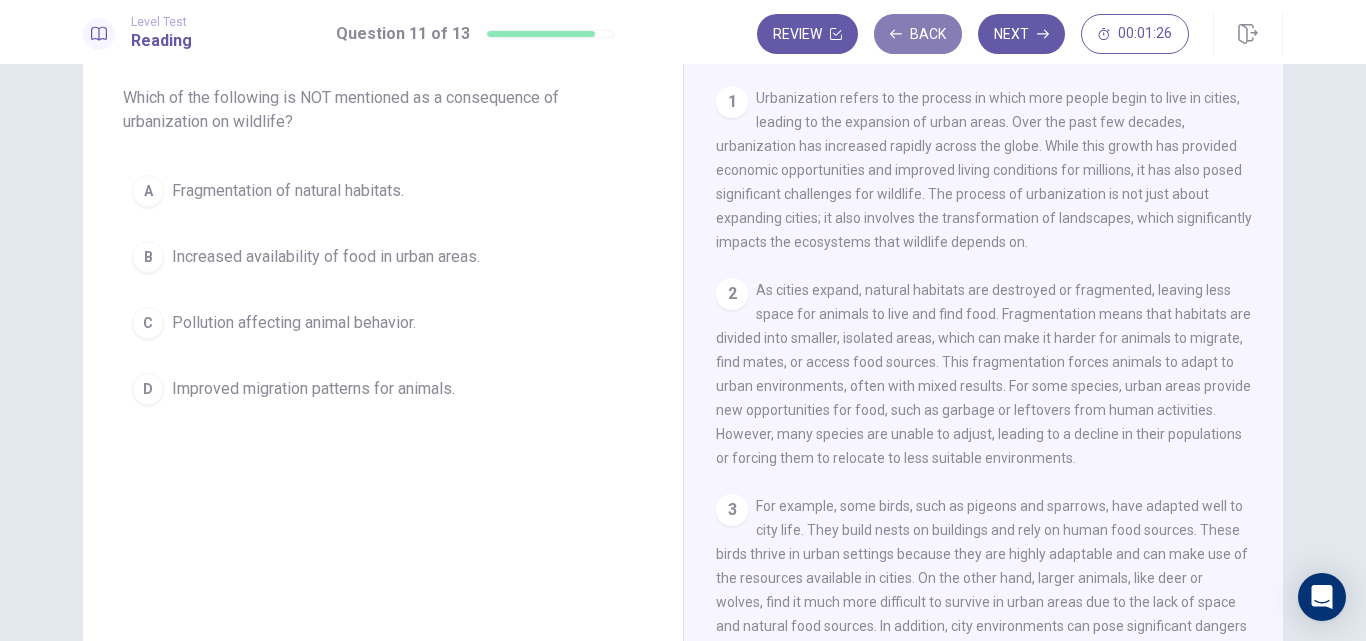 click on "Back" at bounding box center (918, 34) 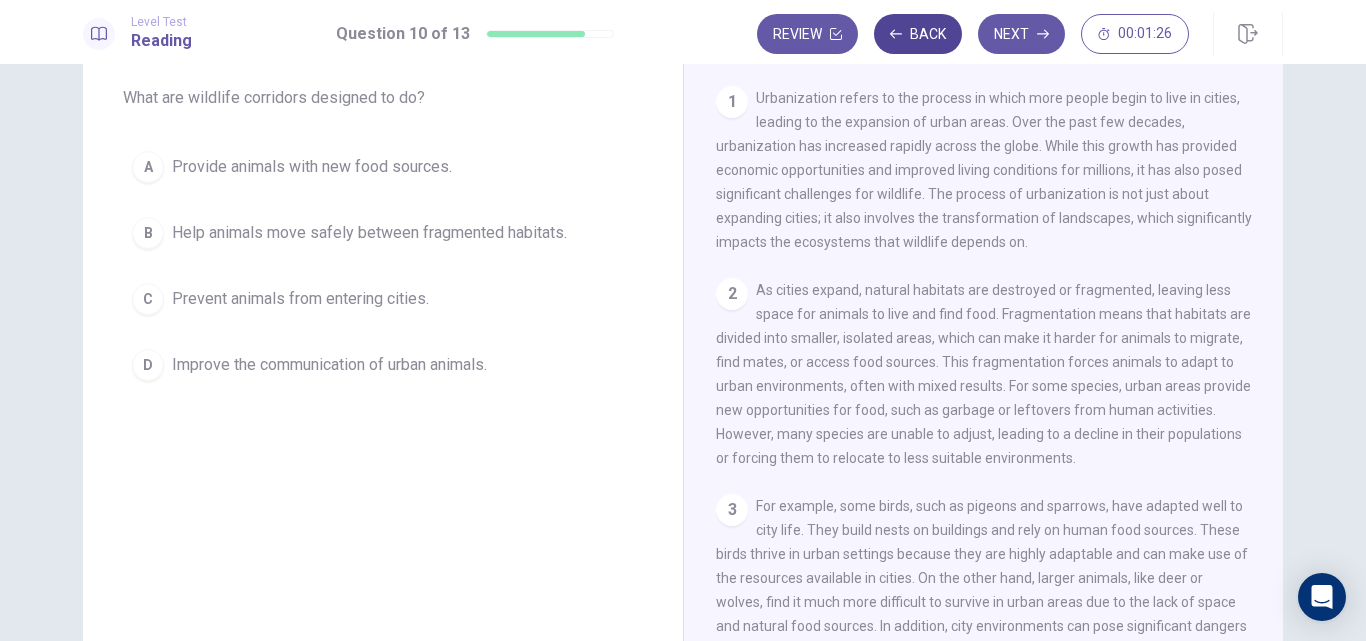 click on "Back" at bounding box center [918, 34] 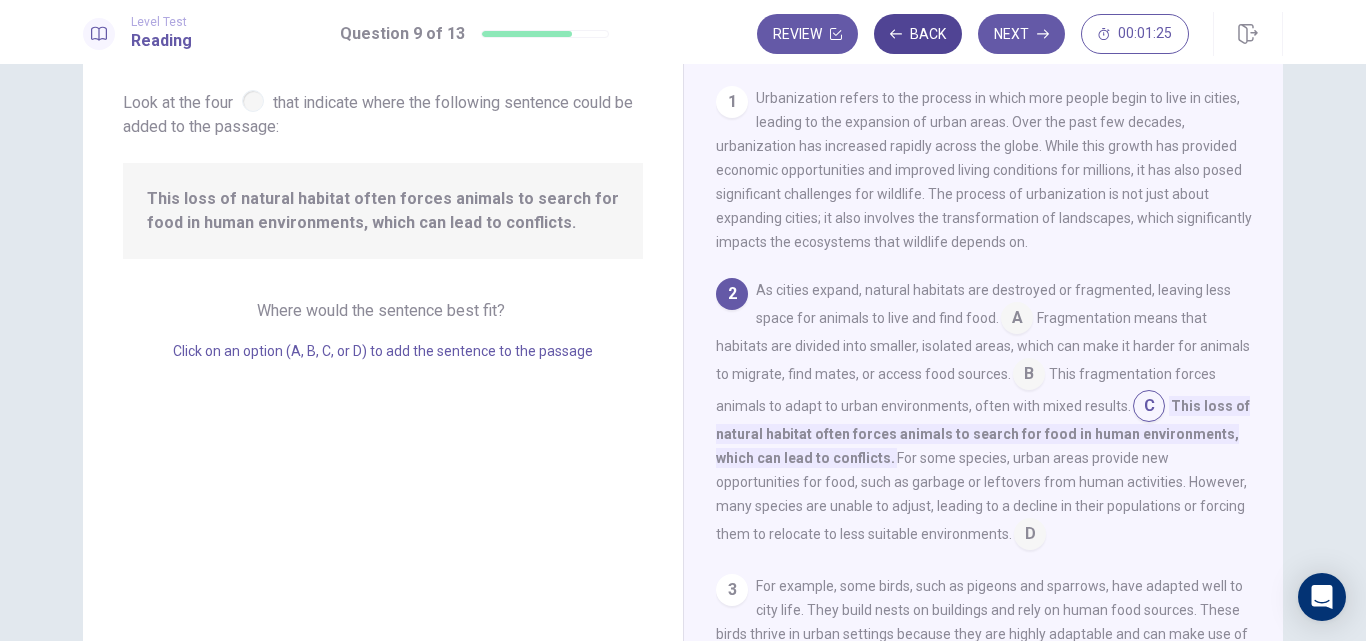 scroll, scrollTop: 96, scrollLeft: 0, axis: vertical 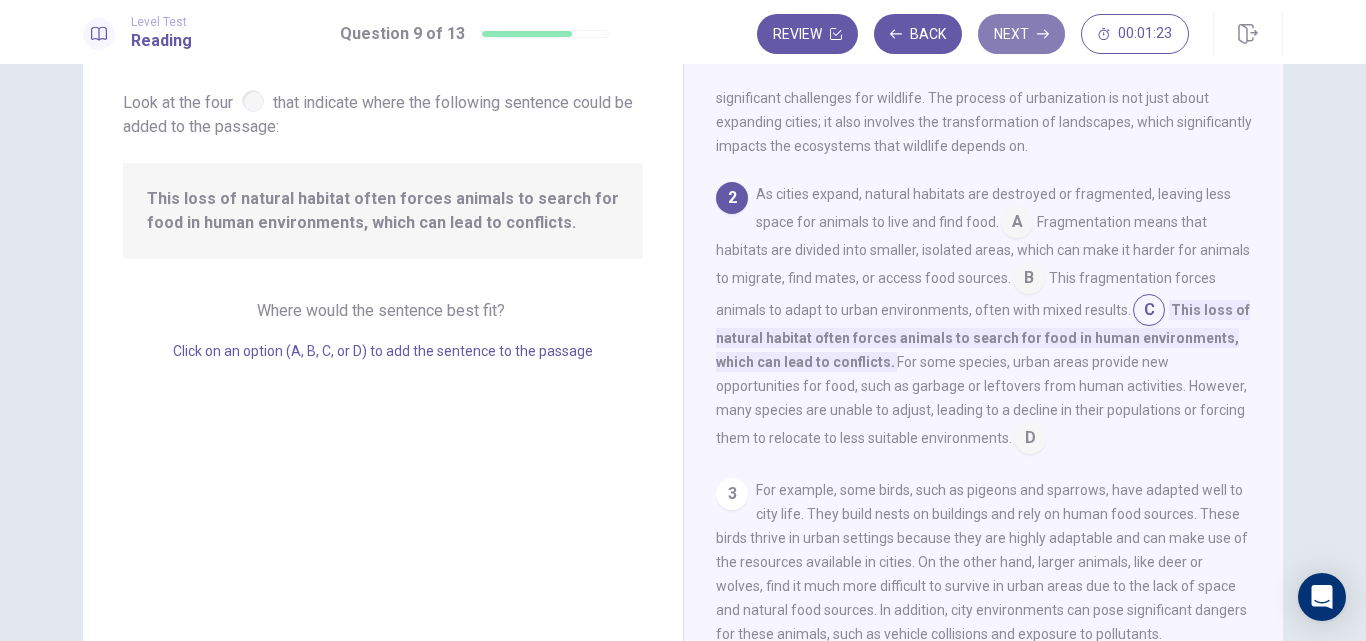 click on "Next" at bounding box center (1021, 34) 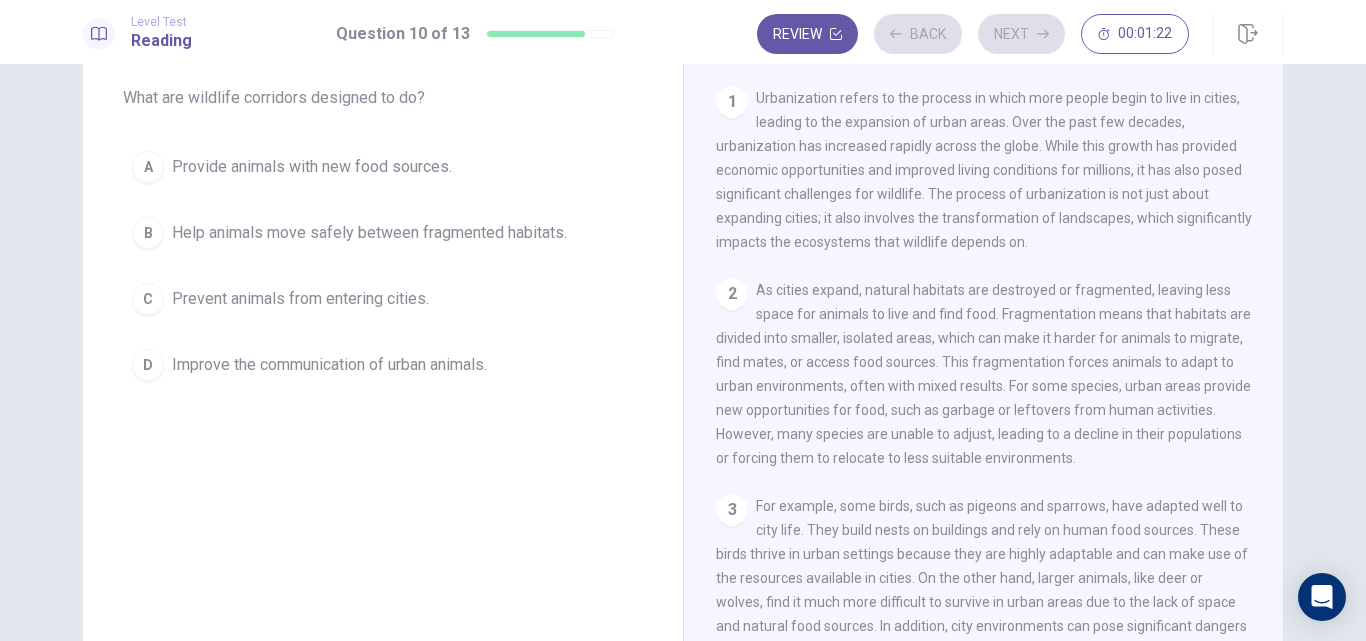click on "Provide animals with new food sources." at bounding box center [312, 167] 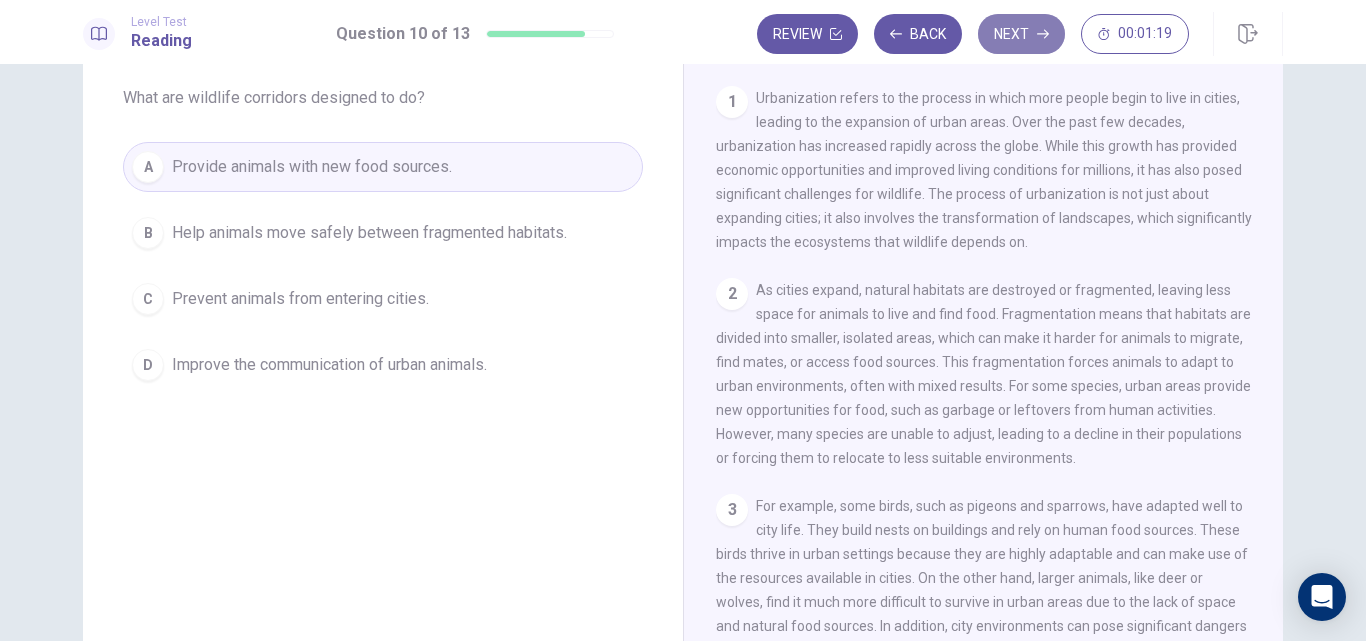 click on "Next" at bounding box center (1021, 34) 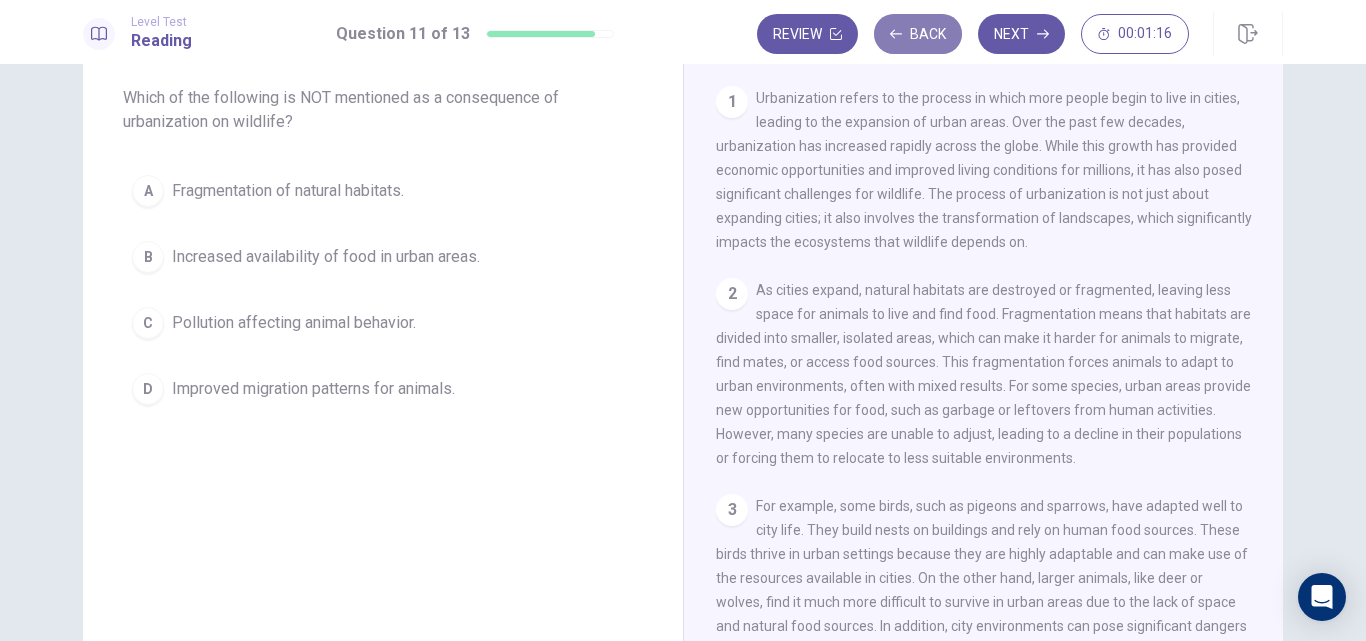 click on "Back" at bounding box center (918, 34) 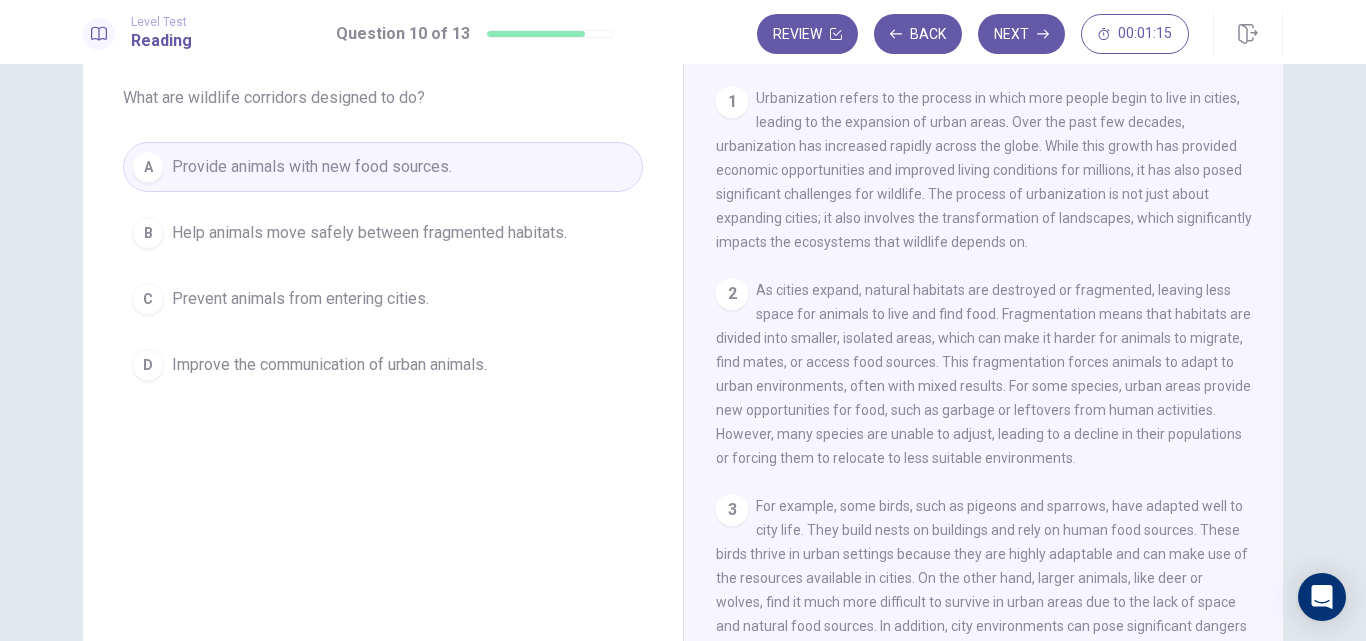 click on "Help animals move safely between fragmented habitats." at bounding box center [369, 233] 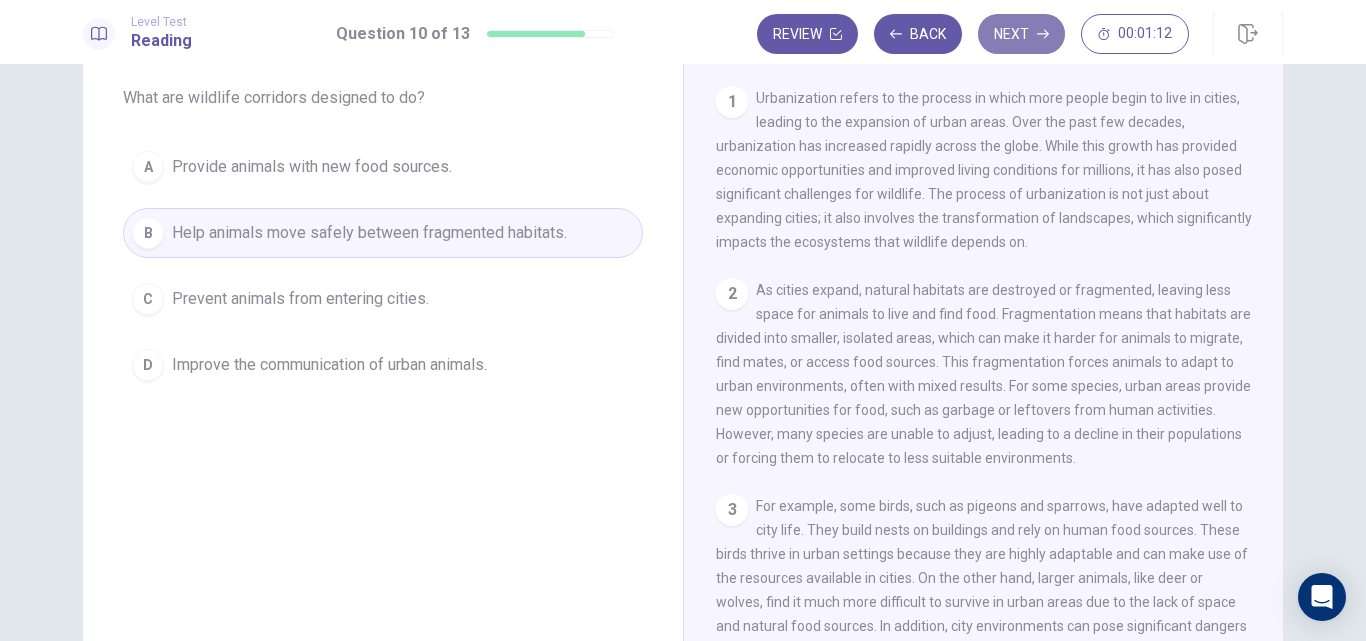 click on "Next" at bounding box center [1021, 34] 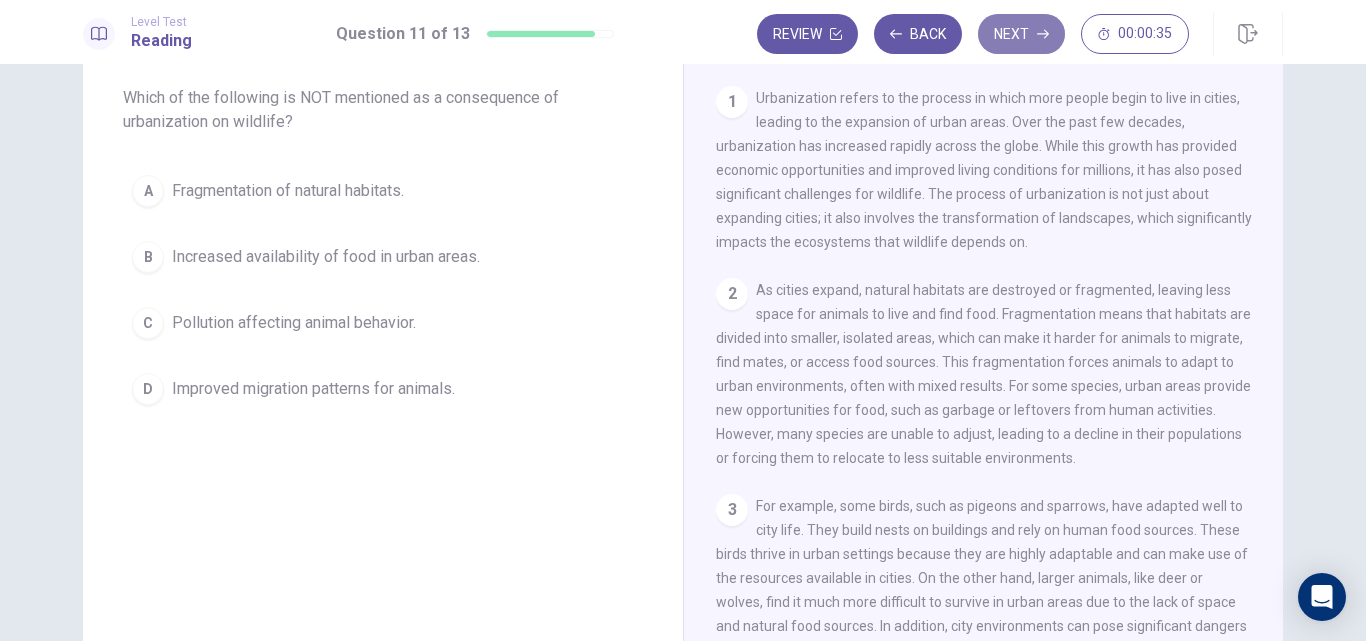 click on "Next" at bounding box center (1021, 34) 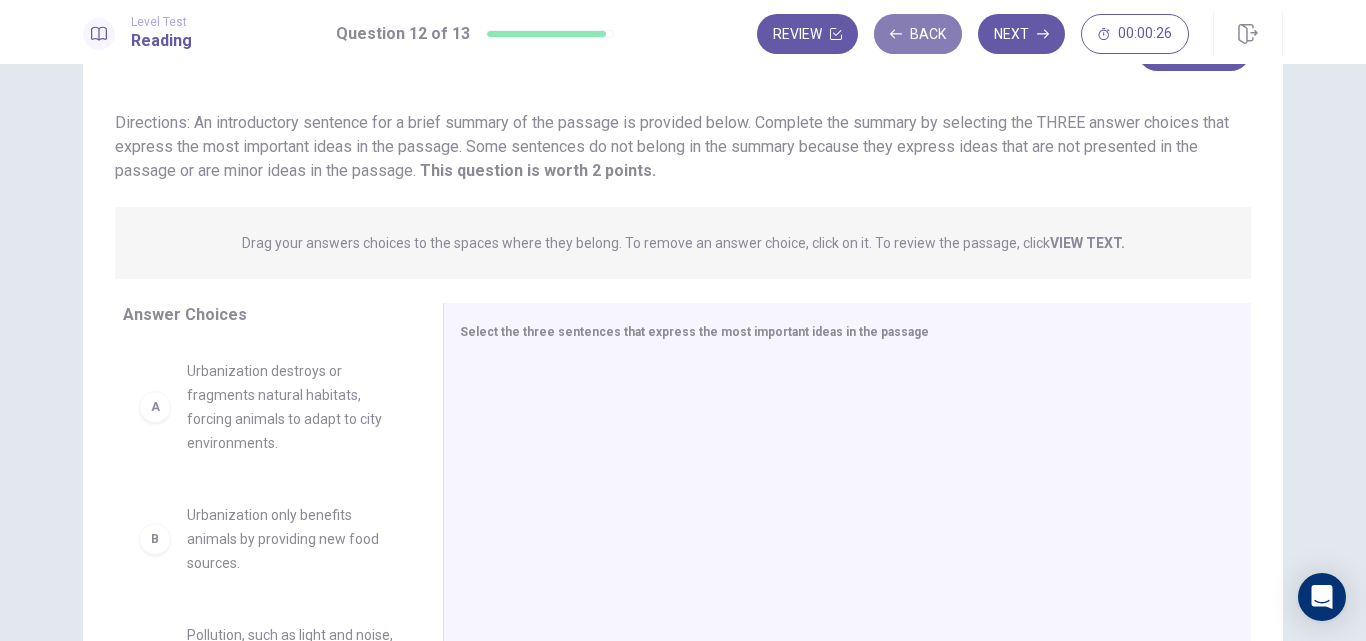 click on "Back" at bounding box center (918, 34) 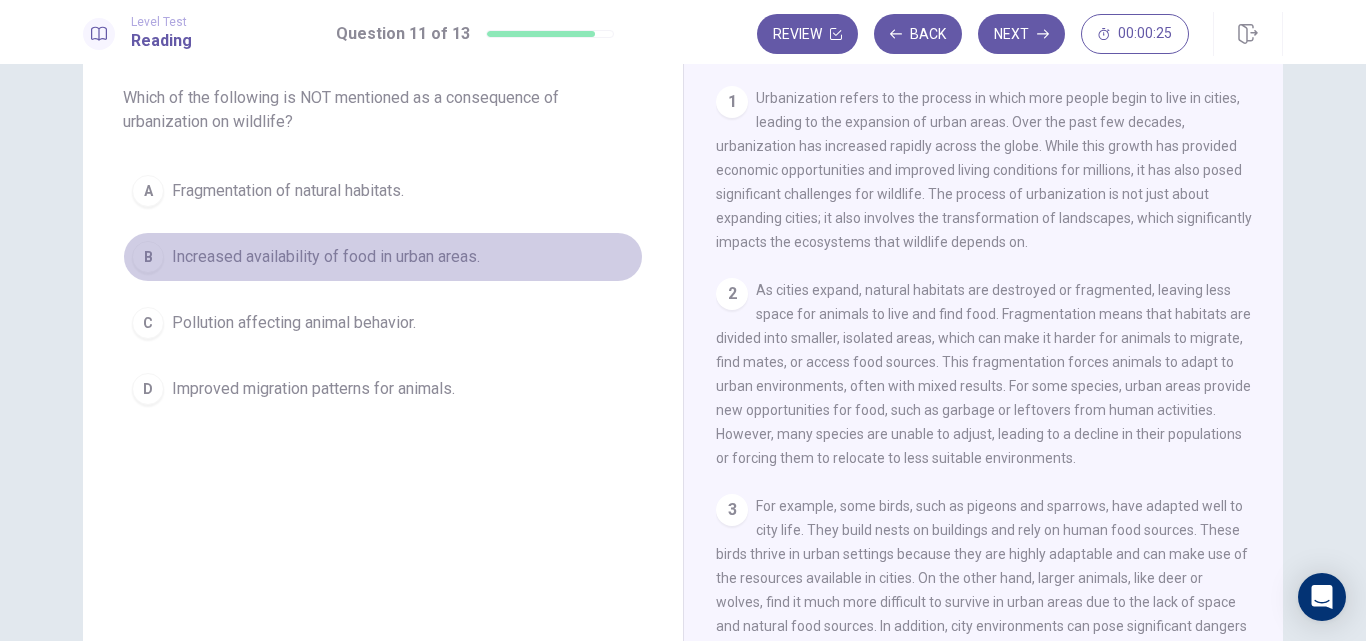 click on "B Increased availability of food in urban areas." at bounding box center [383, 257] 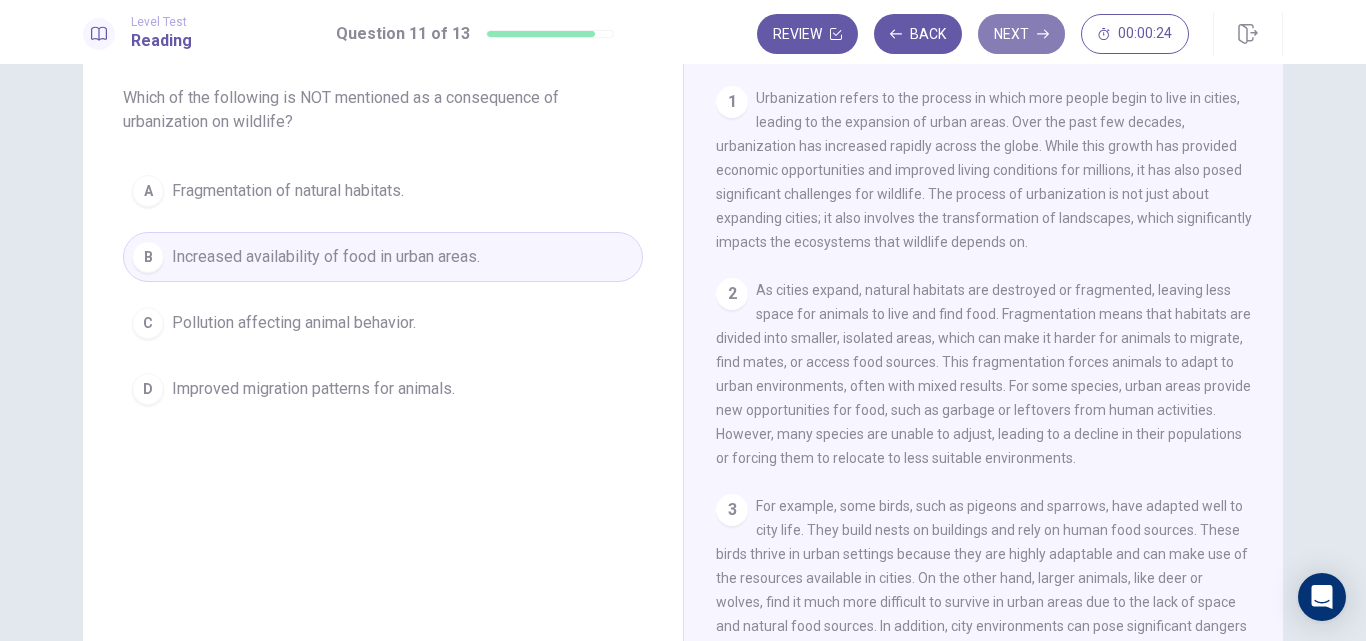 click on "Next" at bounding box center (1021, 34) 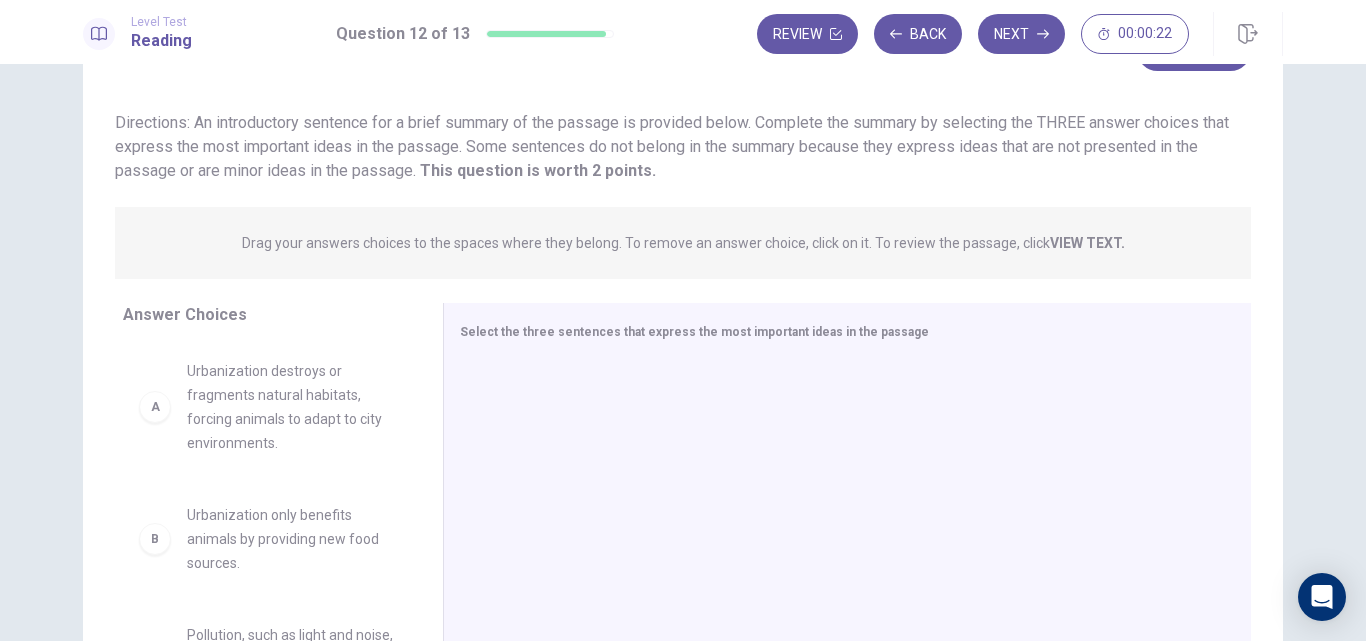 click on "Urbanization destroys or fragments natural habitats, forcing animals to adapt to city environments." at bounding box center (291, 407) 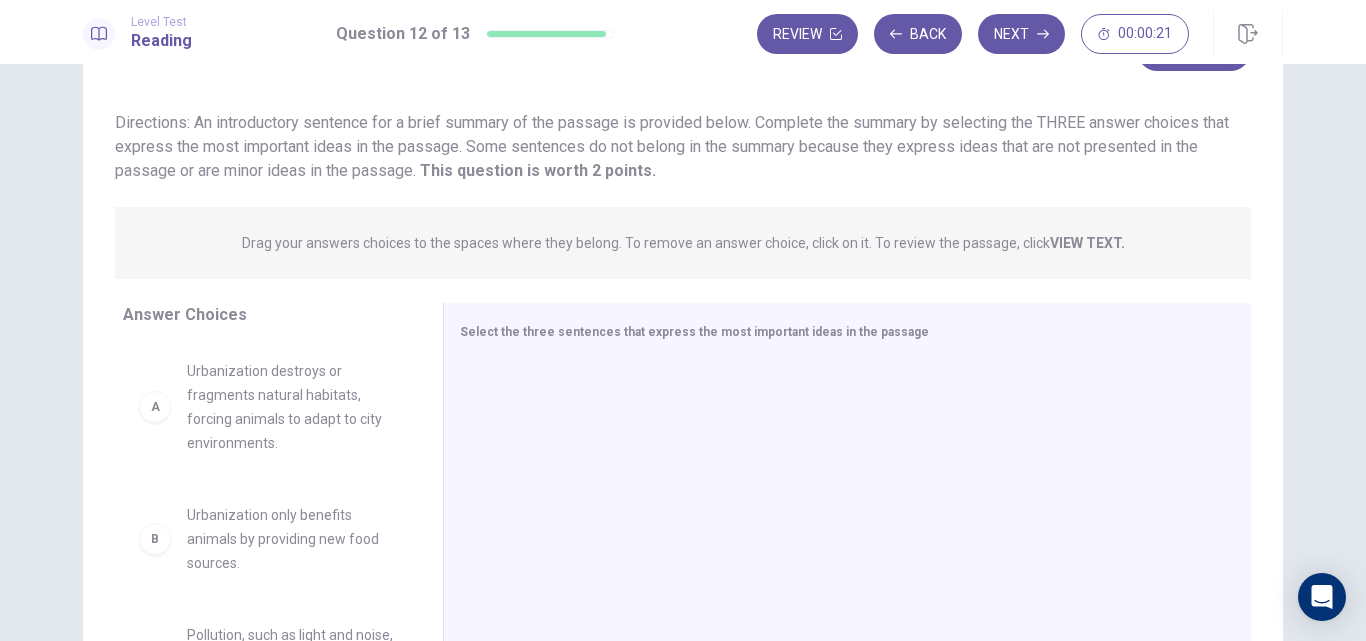 click on "Urbanization destroys or fragments natural habitats, forcing animals to adapt to city environments." at bounding box center (291, 407) 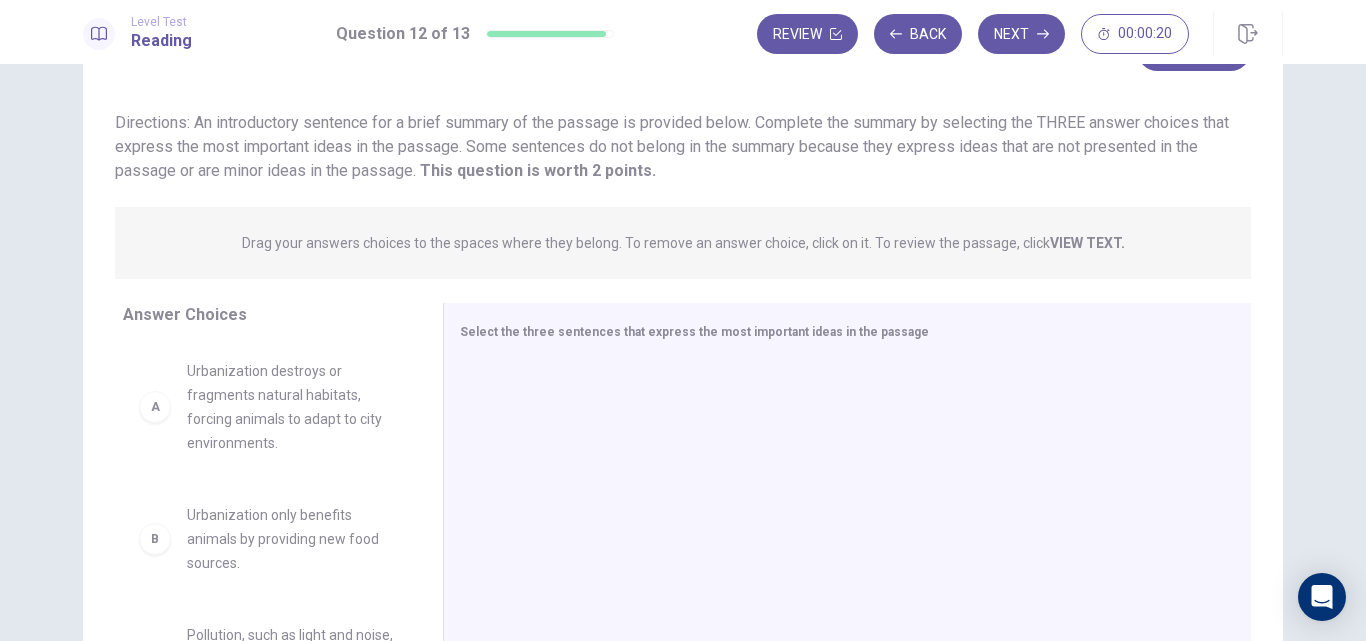 click on "A" at bounding box center (155, 407) 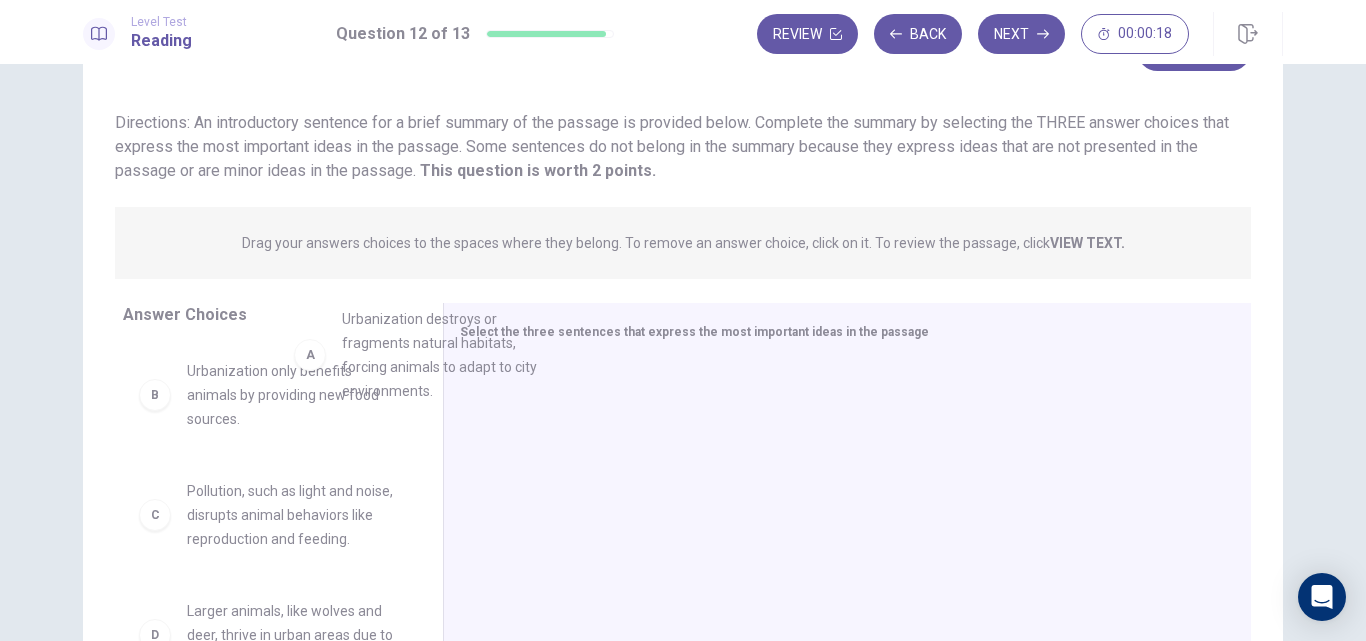 drag, startPoint x: 163, startPoint y: 413, endPoint x: 328, endPoint y: 361, distance: 173 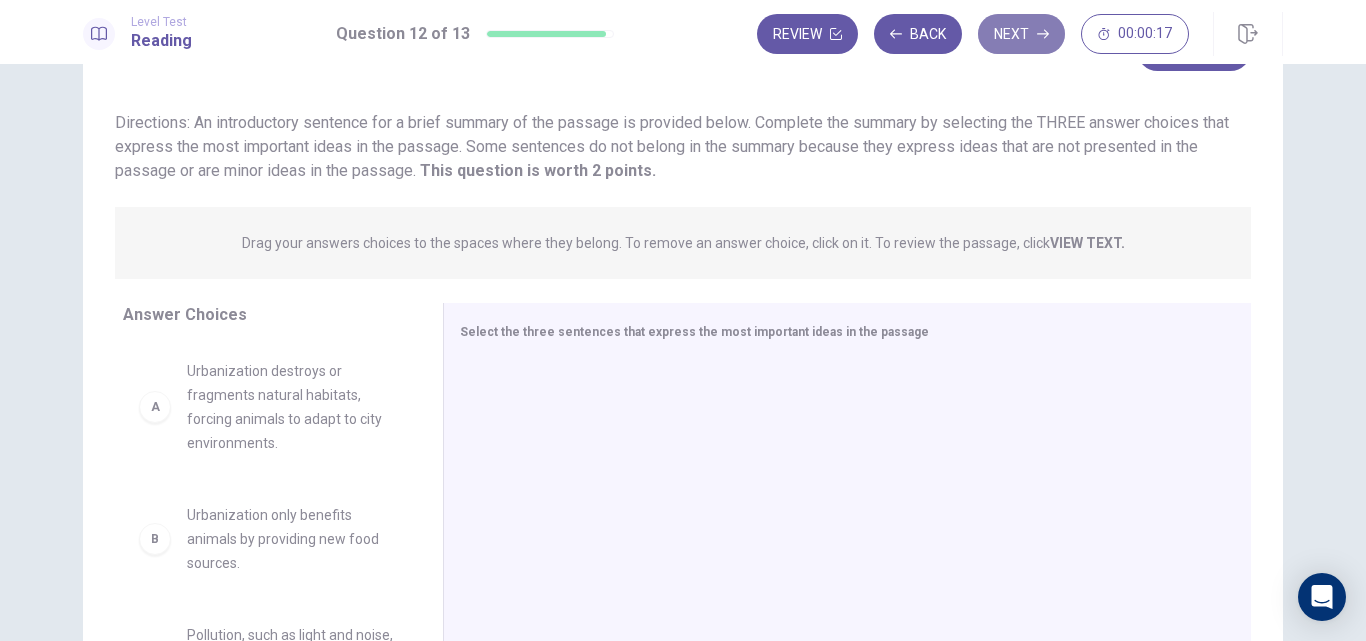 click on "Next" at bounding box center (1021, 34) 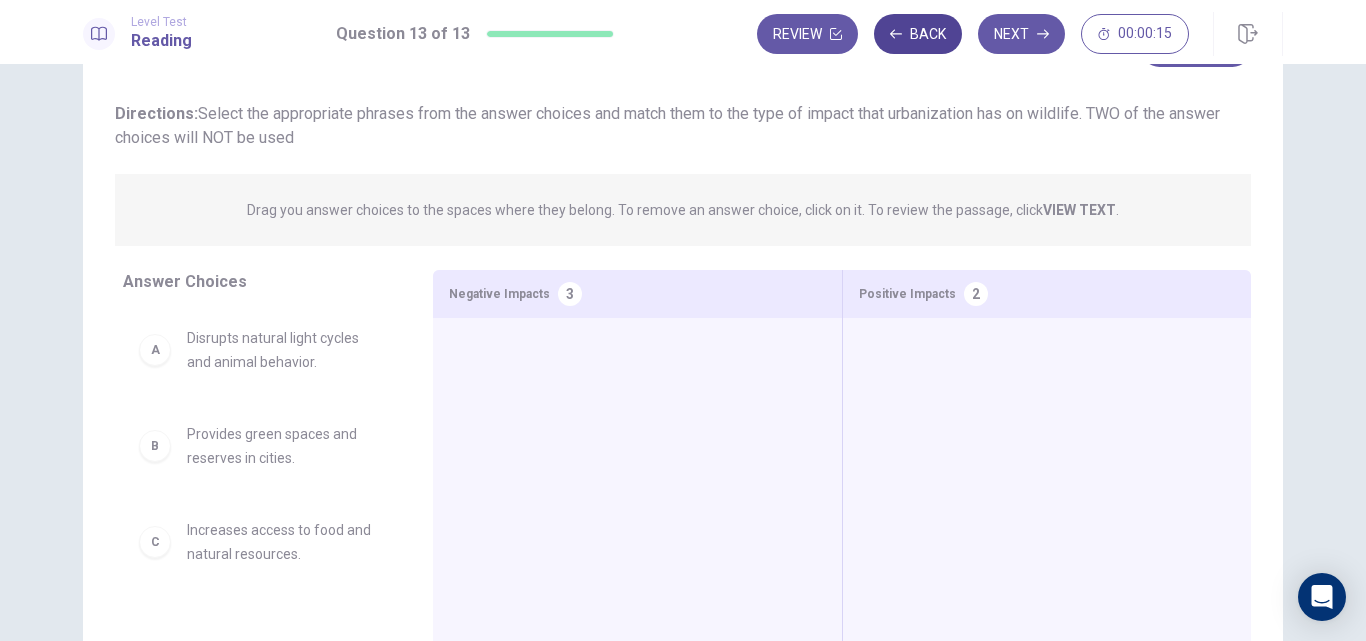 click on "Back" at bounding box center [918, 34] 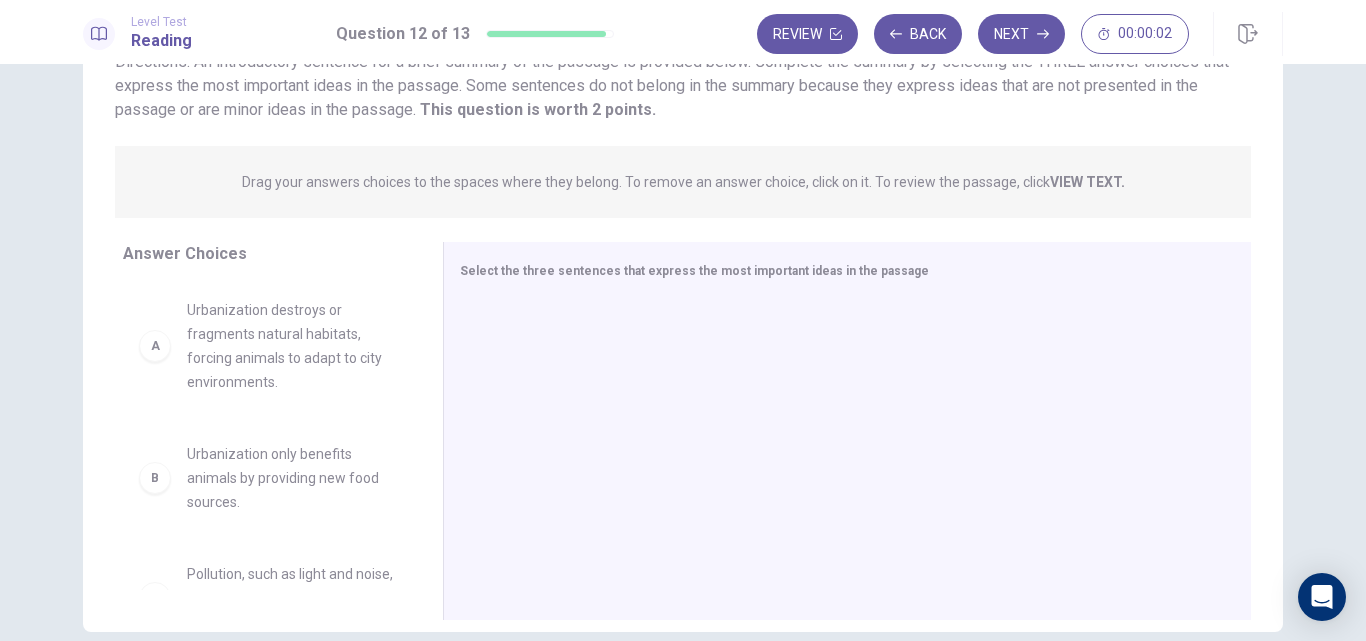 scroll, scrollTop: 168, scrollLeft: 0, axis: vertical 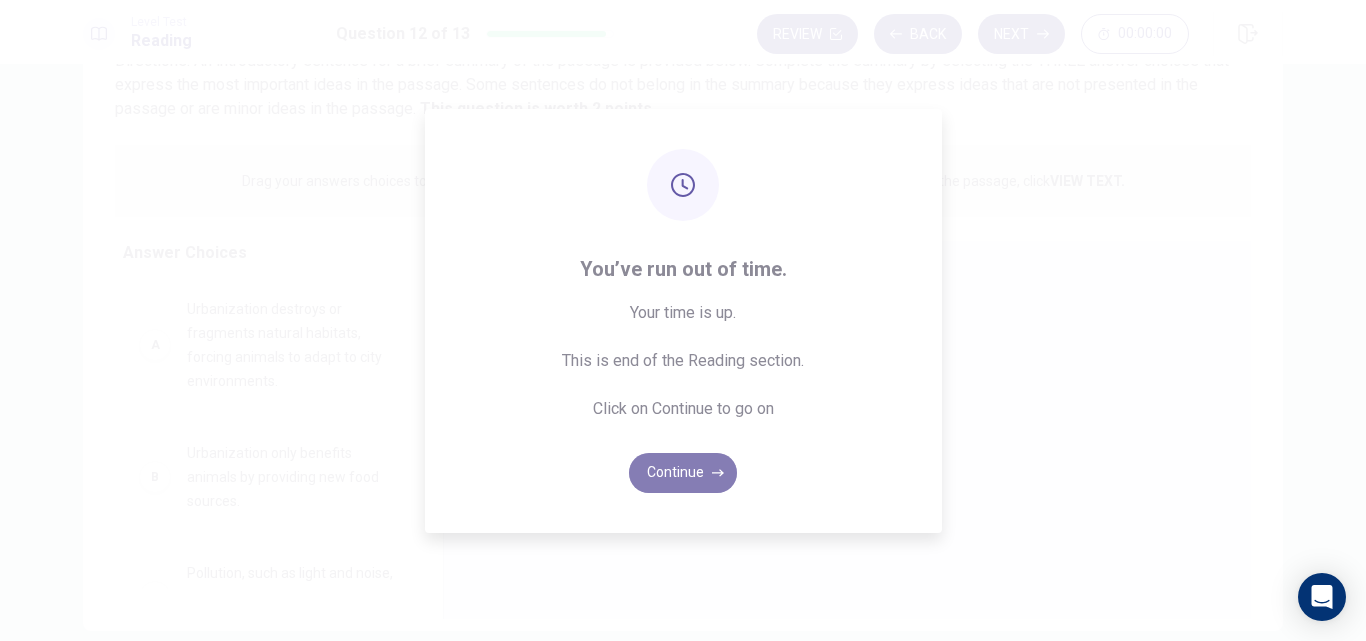click on "Continue" at bounding box center [683, 473] 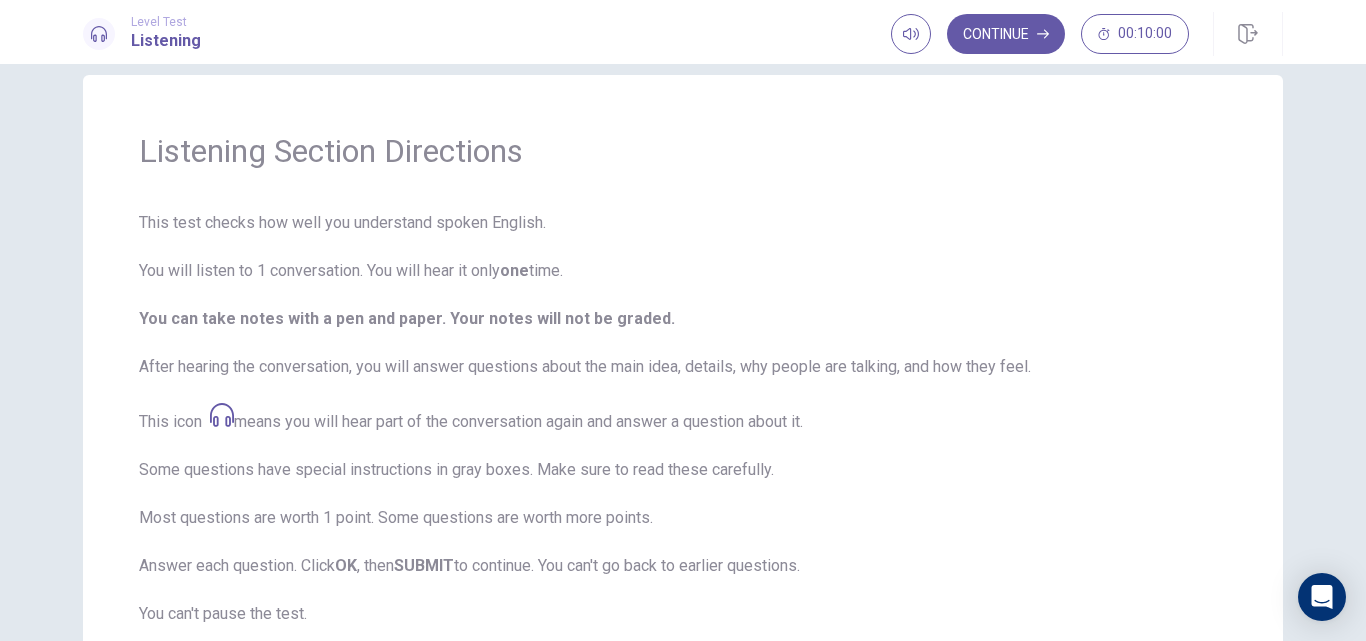 scroll, scrollTop: 0, scrollLeft: 0, axis: both 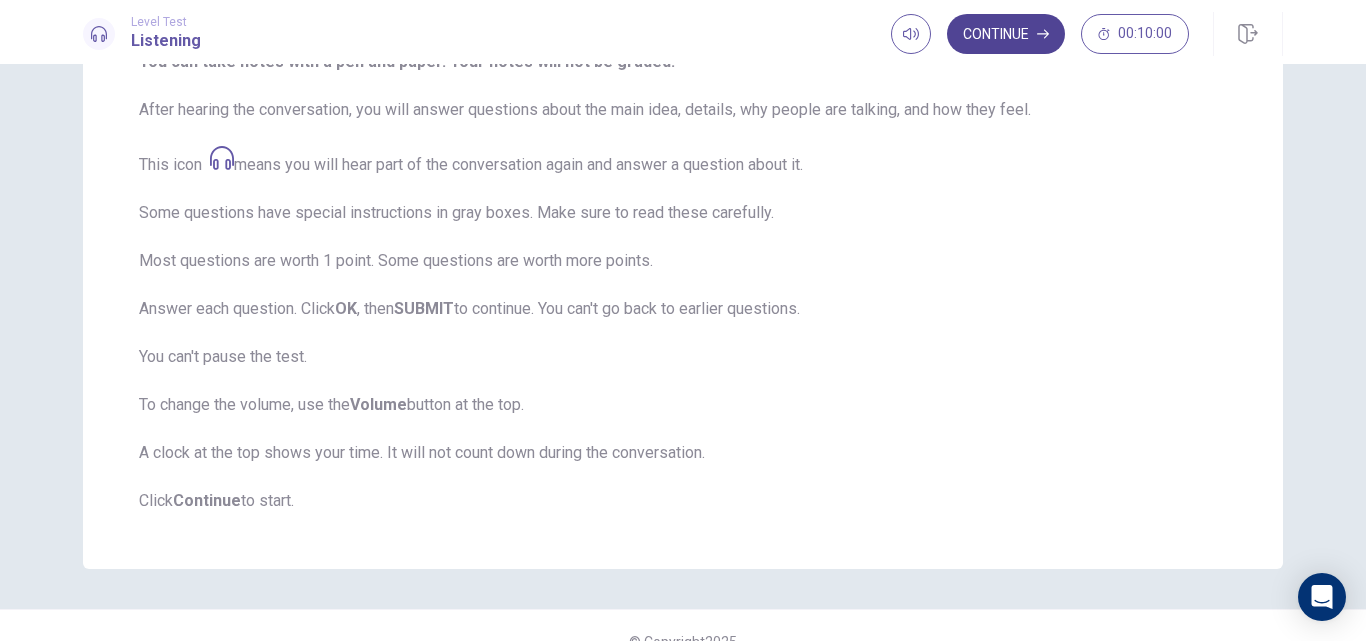 click on "Continue" at bounding box center [1006, 34] 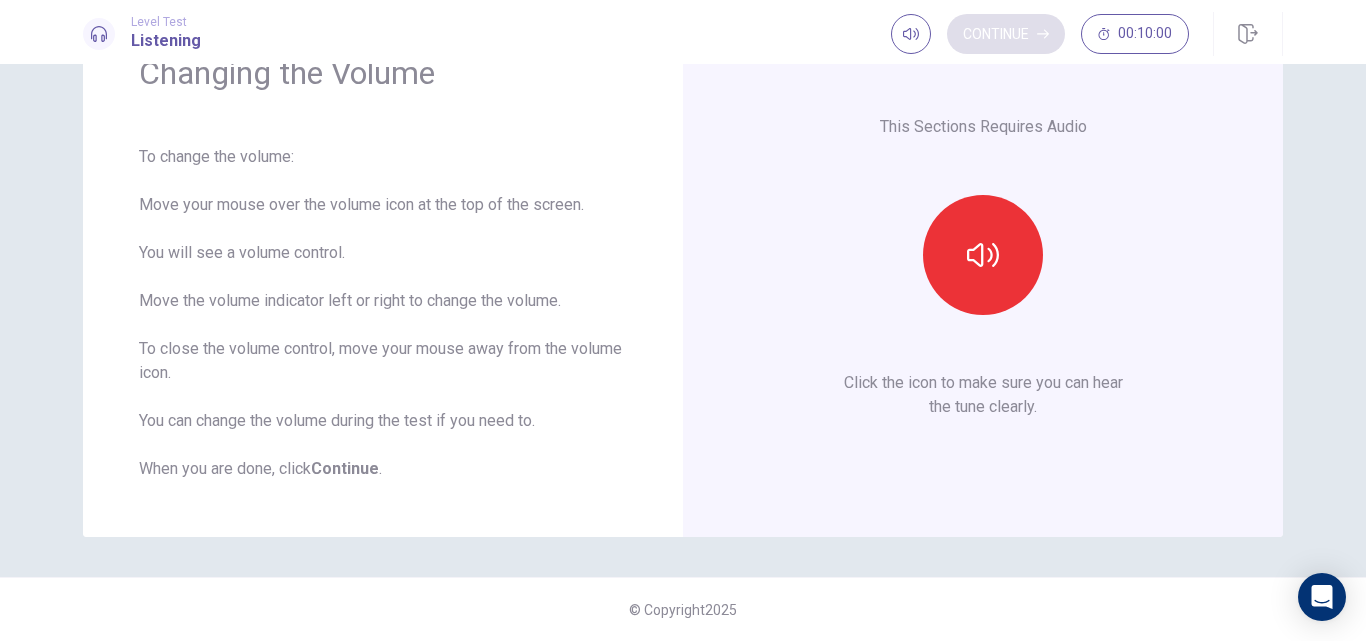 scroll, scrollTop: 107, scrollLeft: 0, axis: vertical 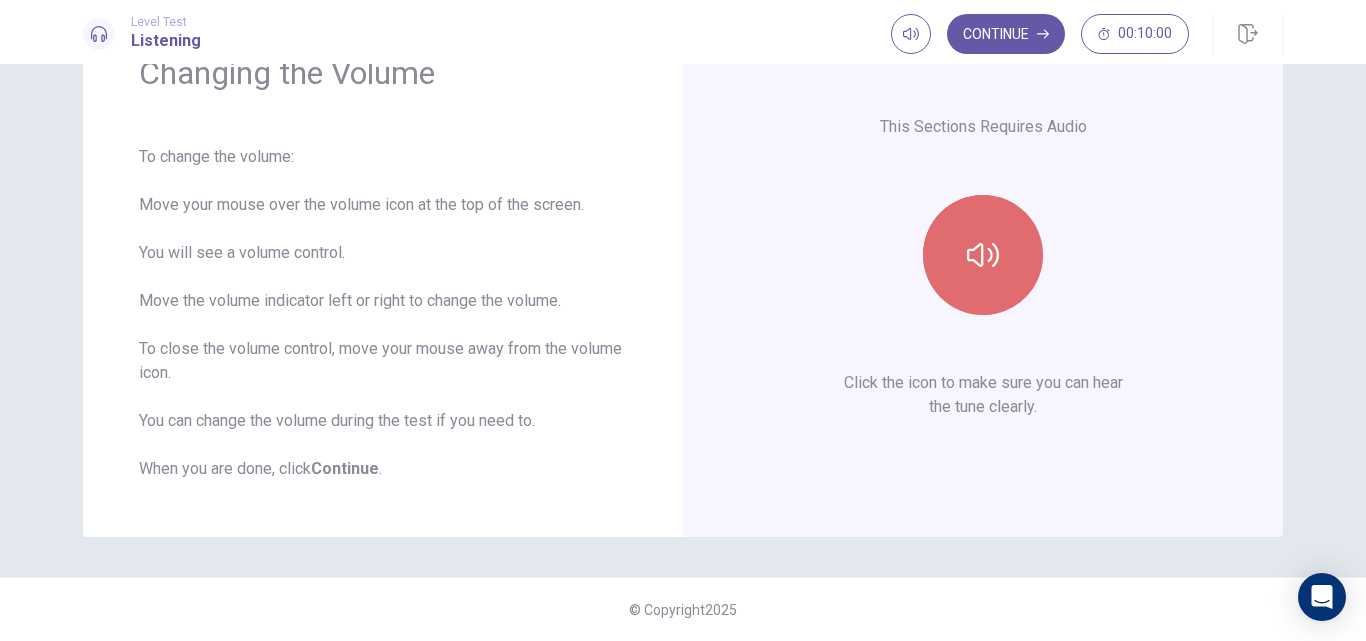 click 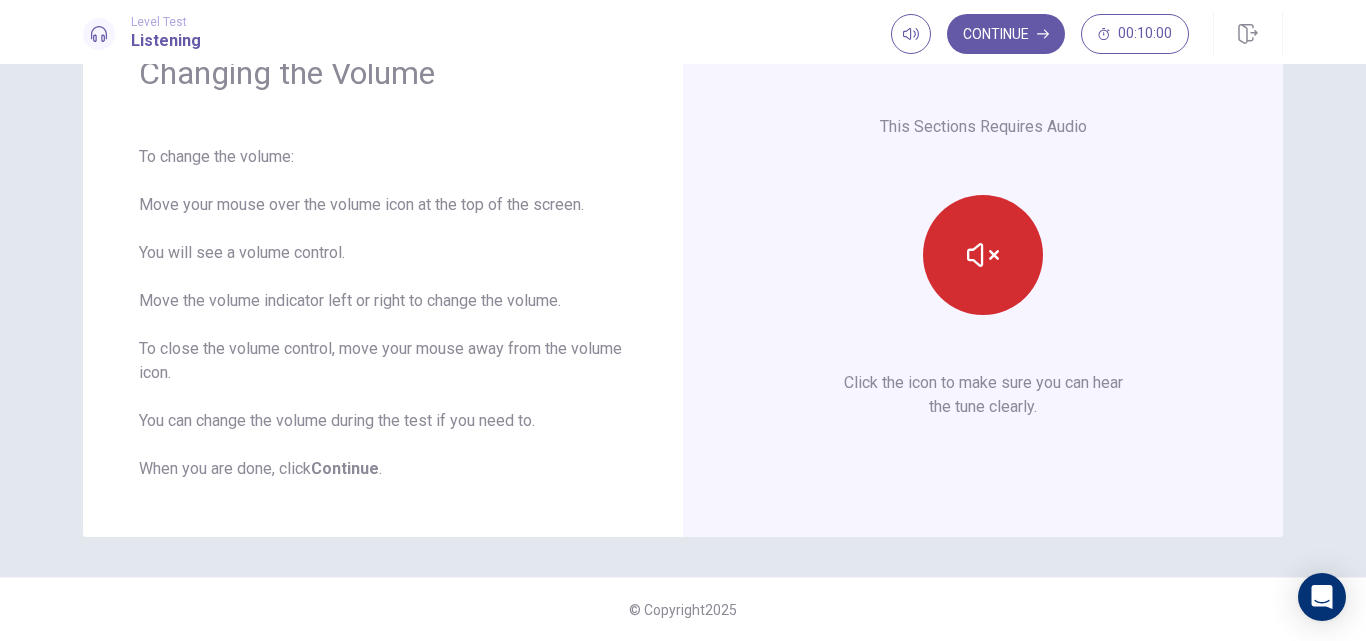 click at bounding box center (983, 255) 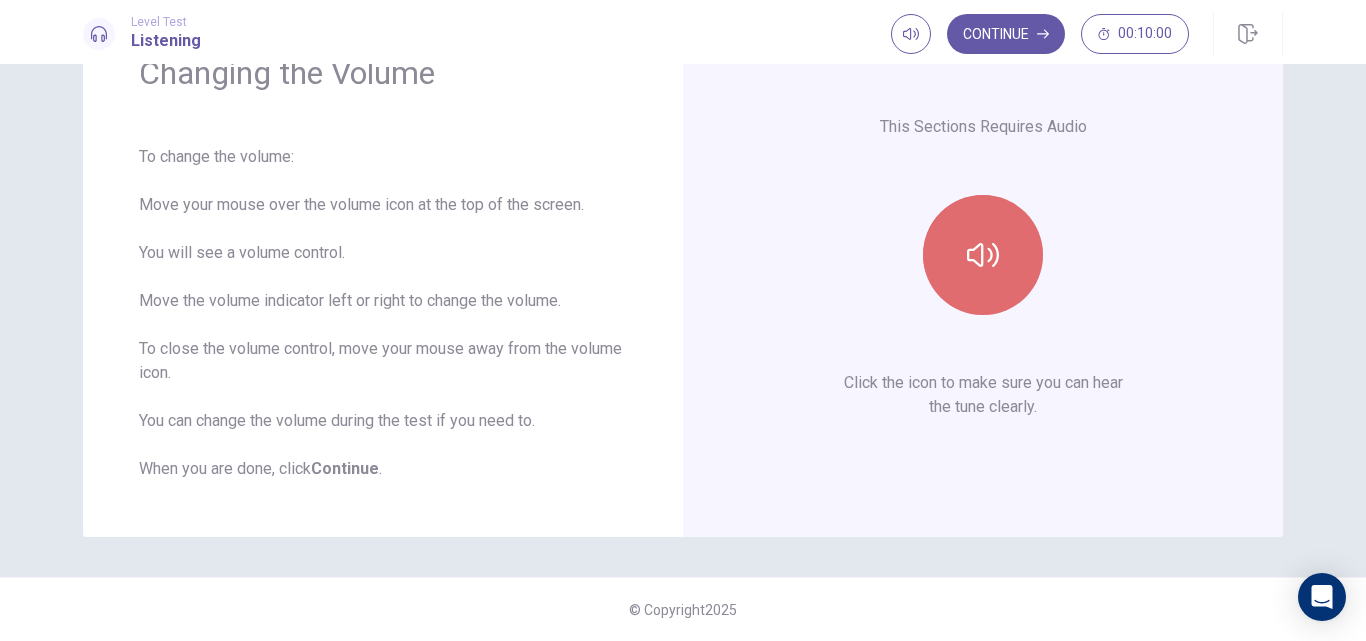 click at bounding box center (983, 255) 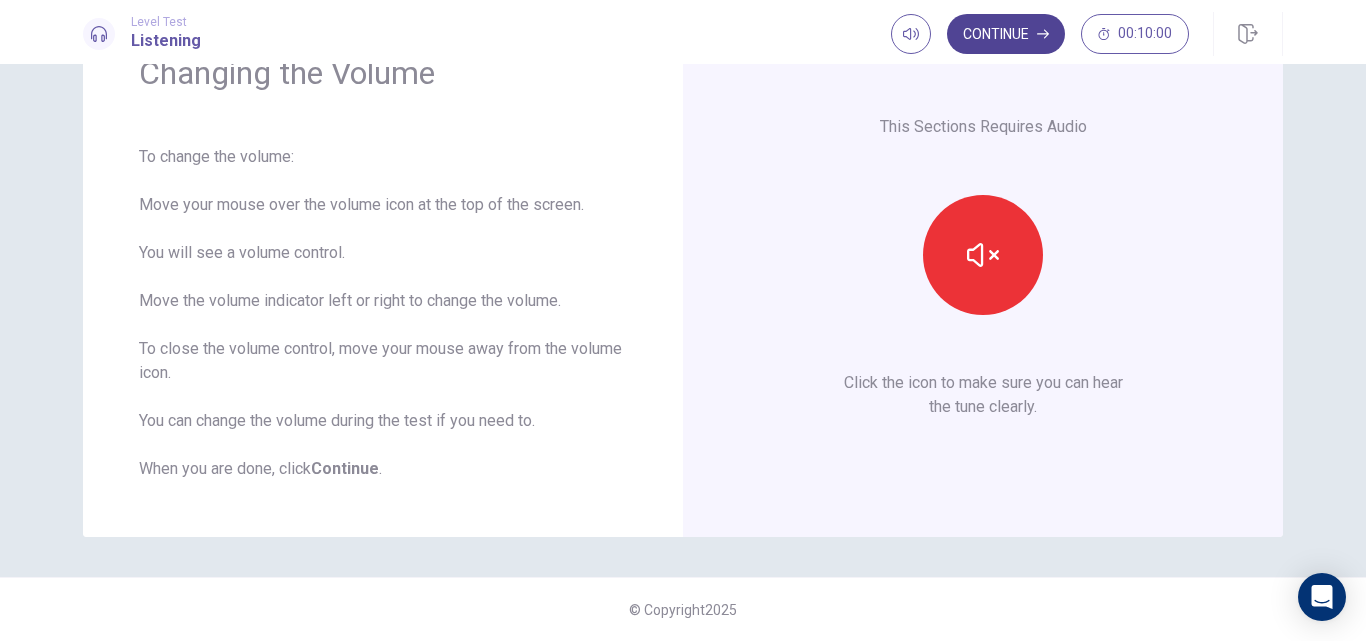click on "Continue" at bounding box center (1006, 34) 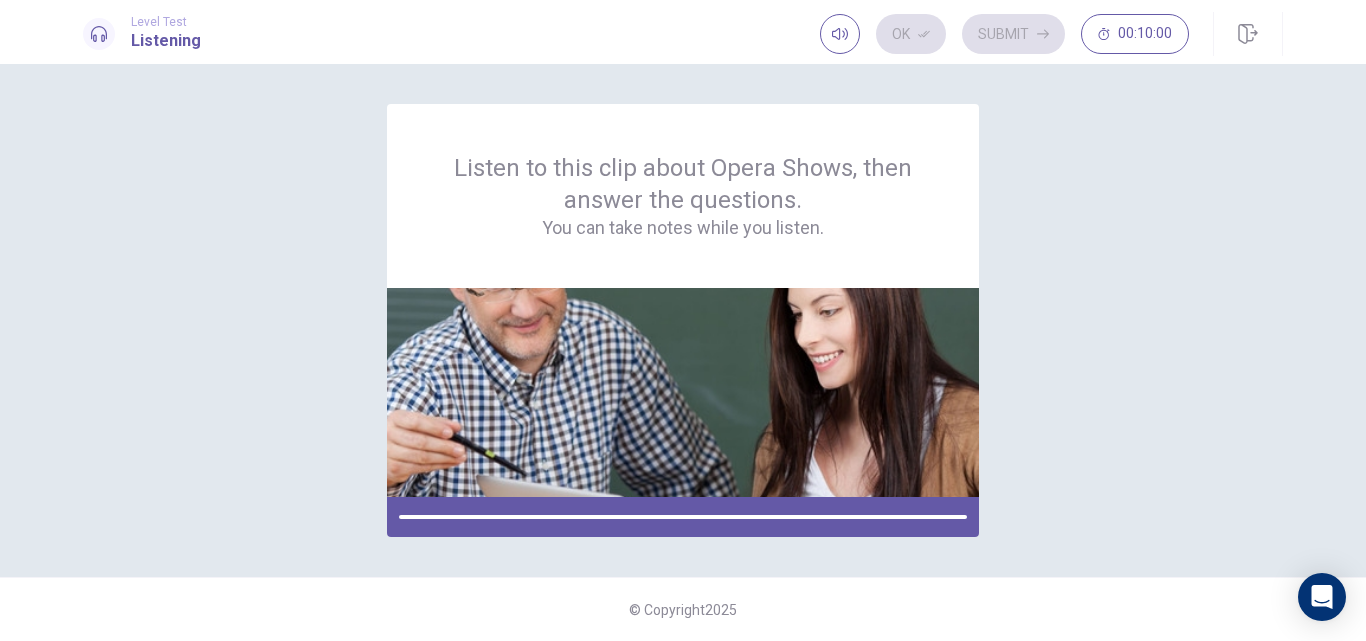 scroll, scrollTop: 0, scrollLeft: 0, axis: both 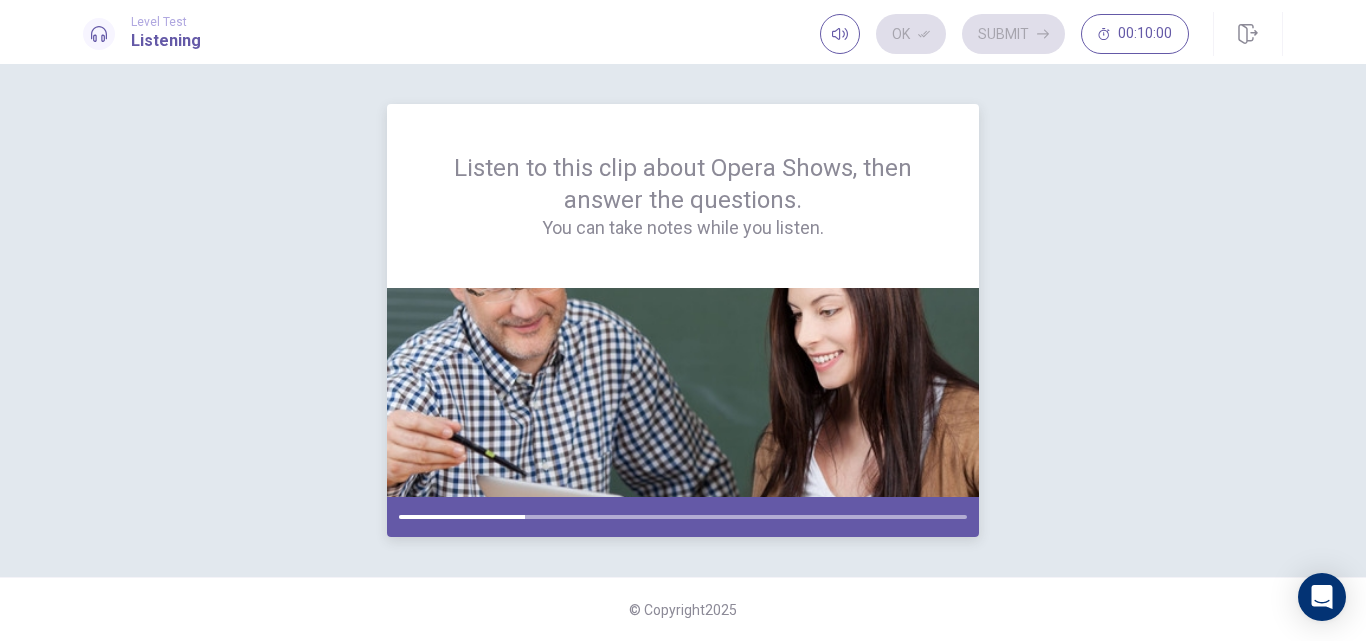 drag, startPoint x: 506, startPoint y: 512, endPoint x: 486, endPoint y: 519, distance: 21.189621 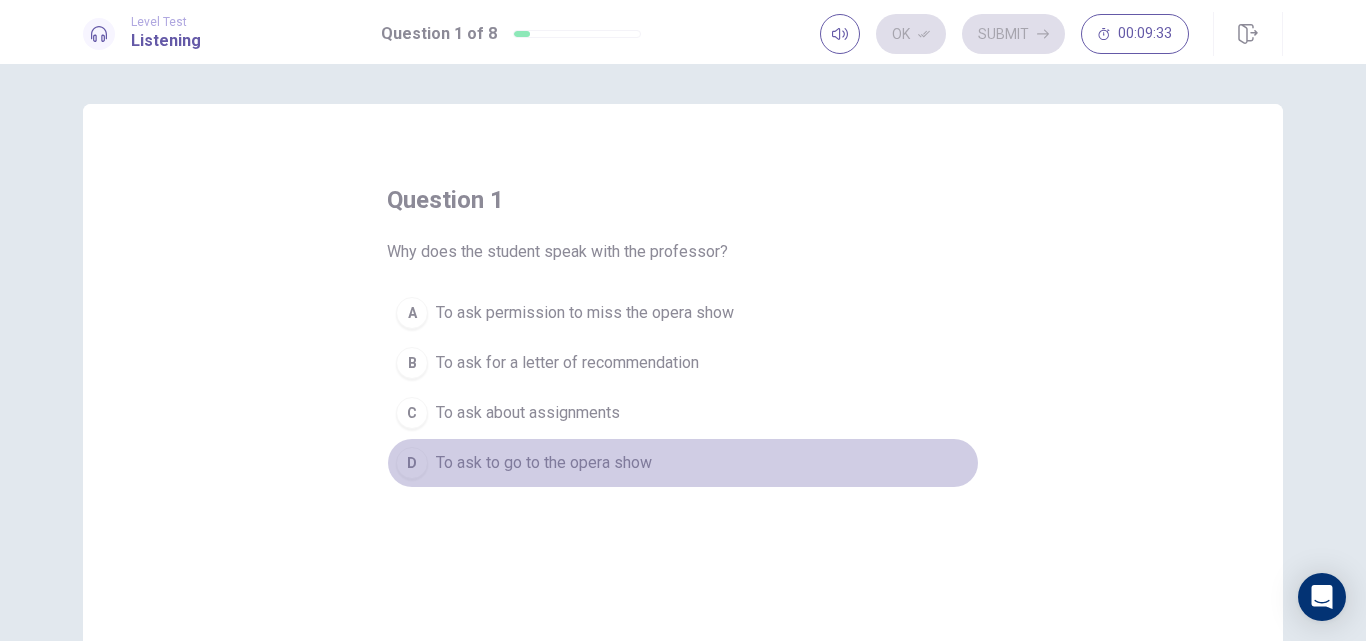 click on "To ask to go to the opera show" at bounding box center [544, 463] 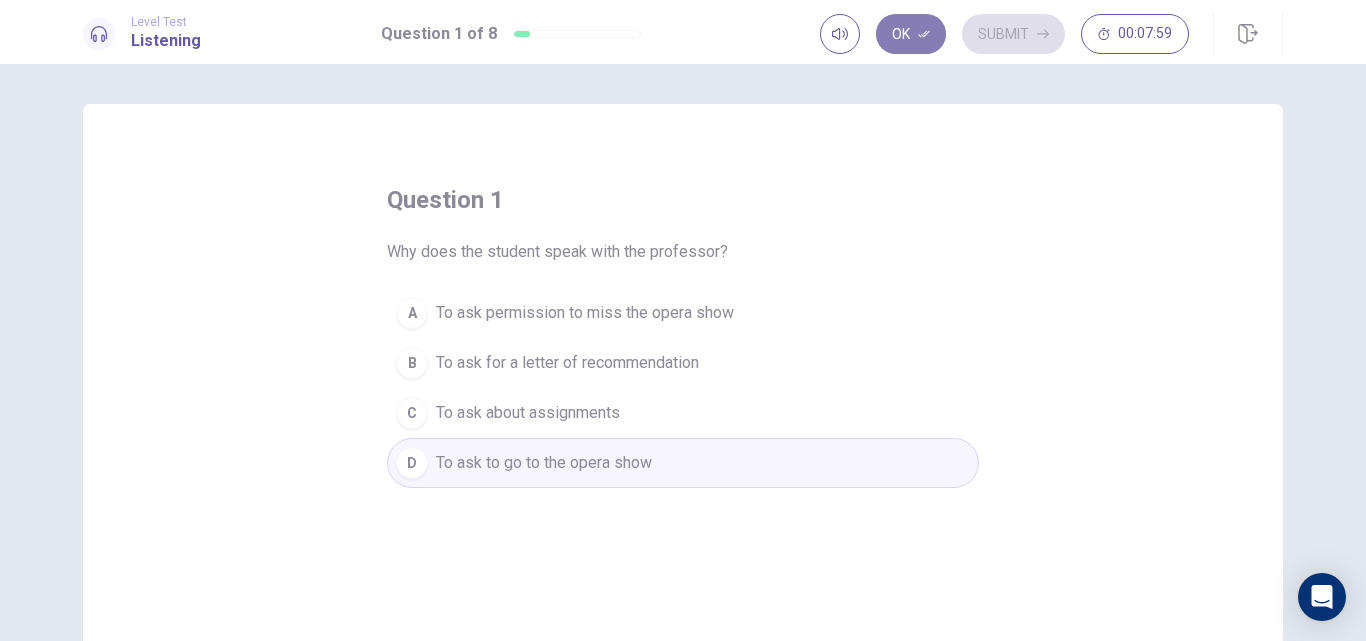 click on "Ok" at bounding box center (911, 34) 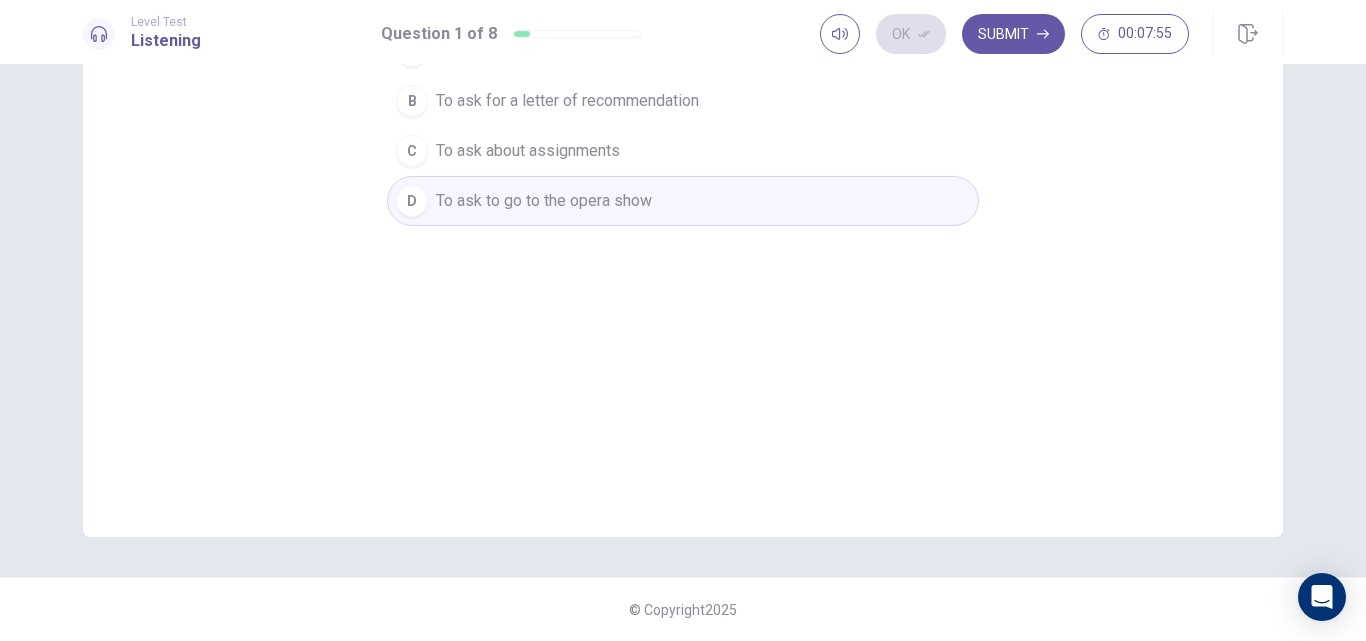scroll, scrollTop: 8, scrollLeft: 0, axis: vertical 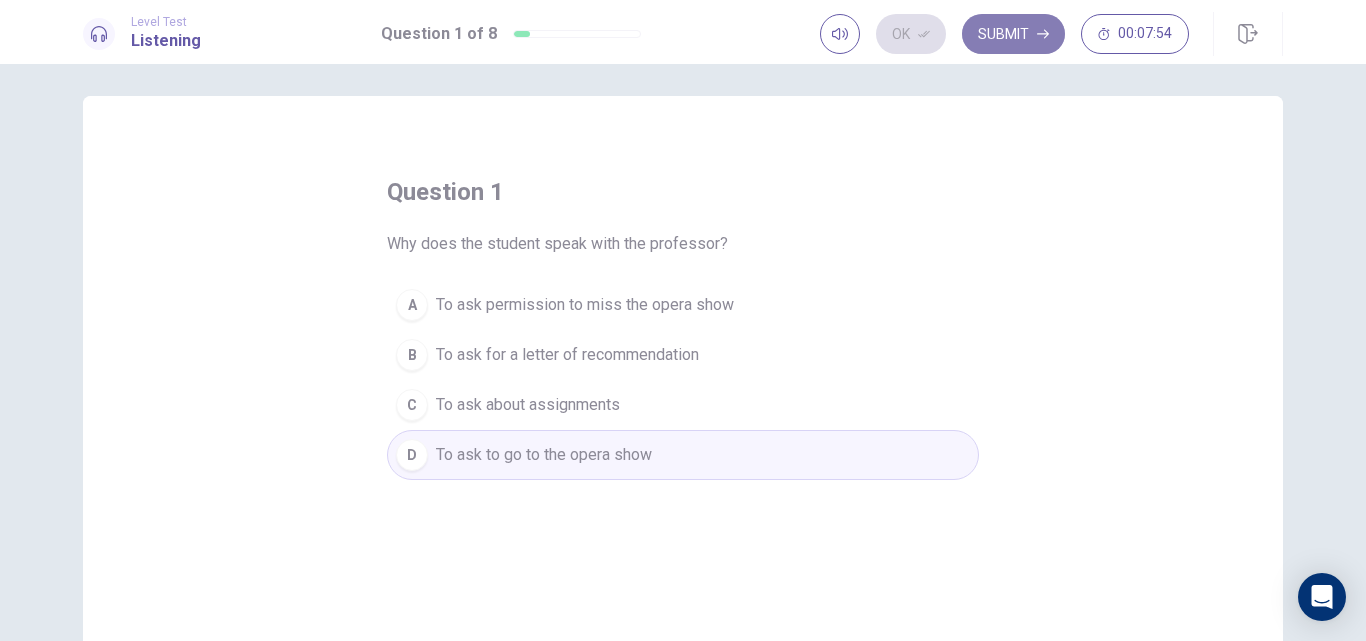 click on "Submit" at bounding box center (1013, 34) 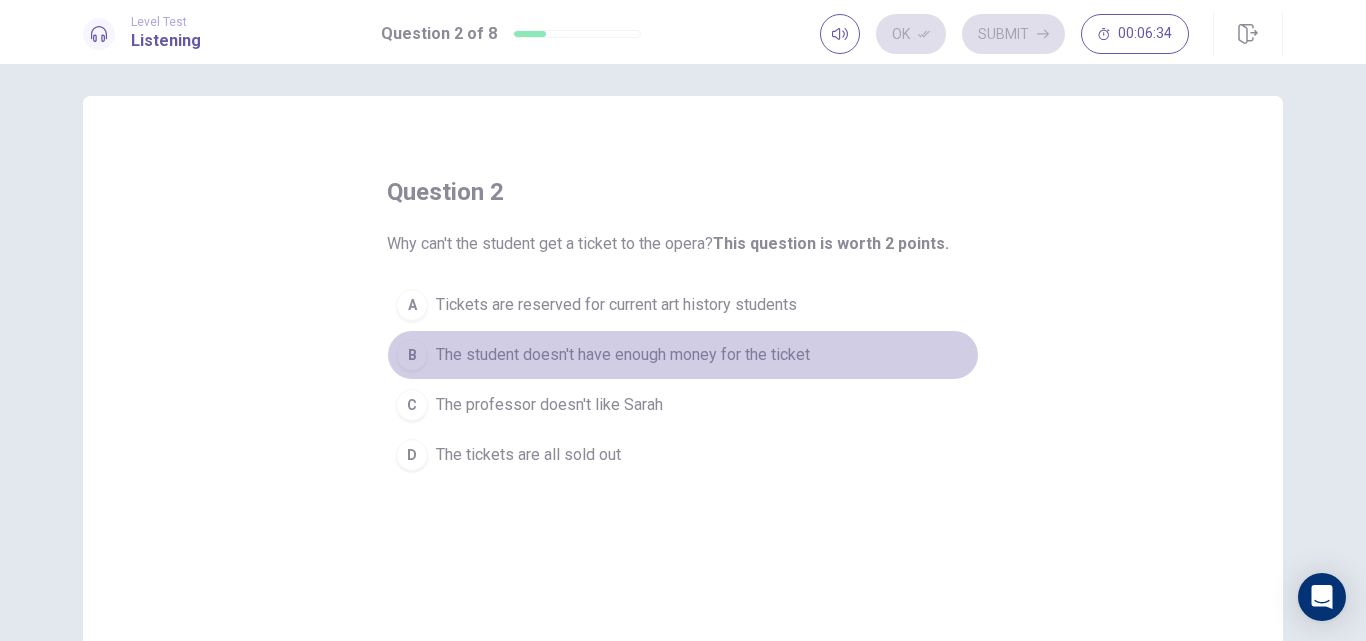 click on "The student doesn't have enough money for the ticket" at bounding box center (623, 355) 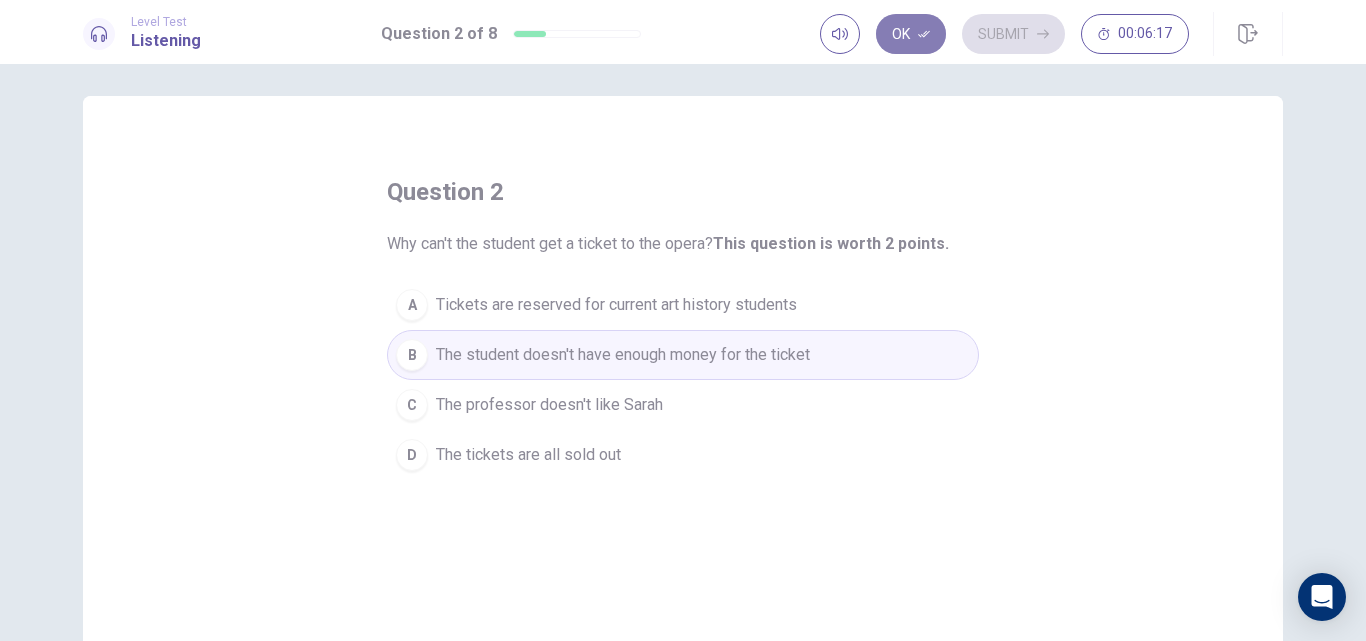 click on "Ok" at bounding box center (911, 34) 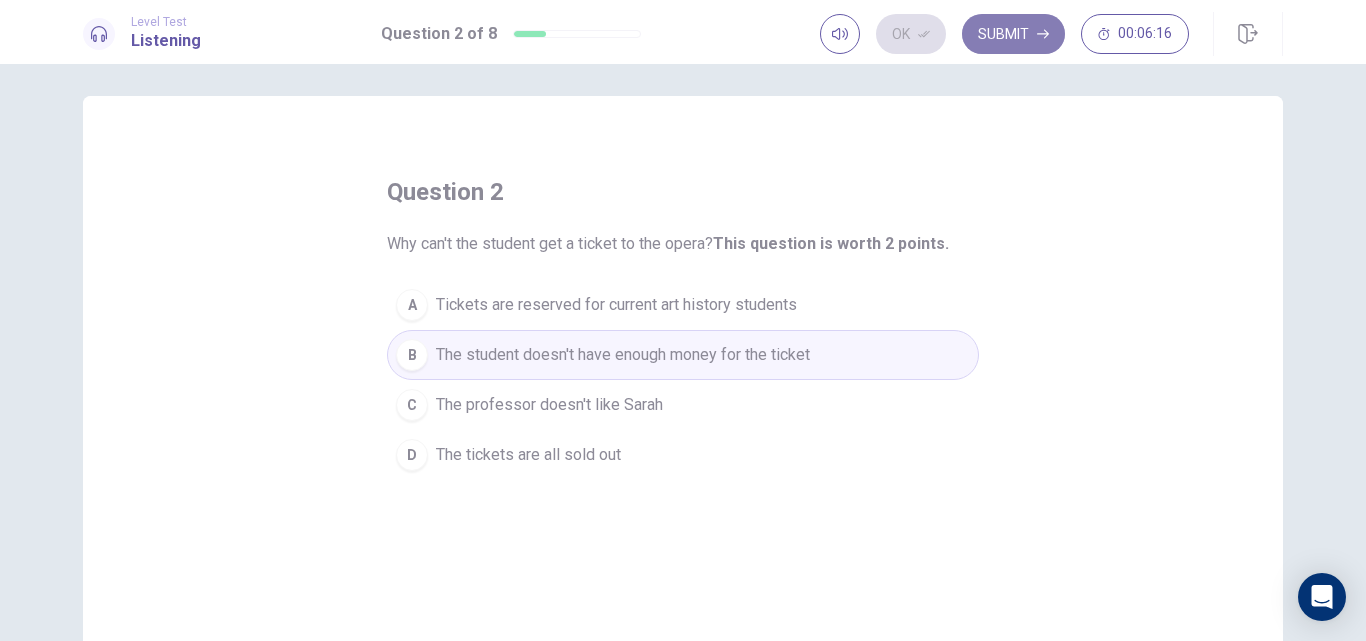 click on "Submit" at bounding box center [1013, 34] 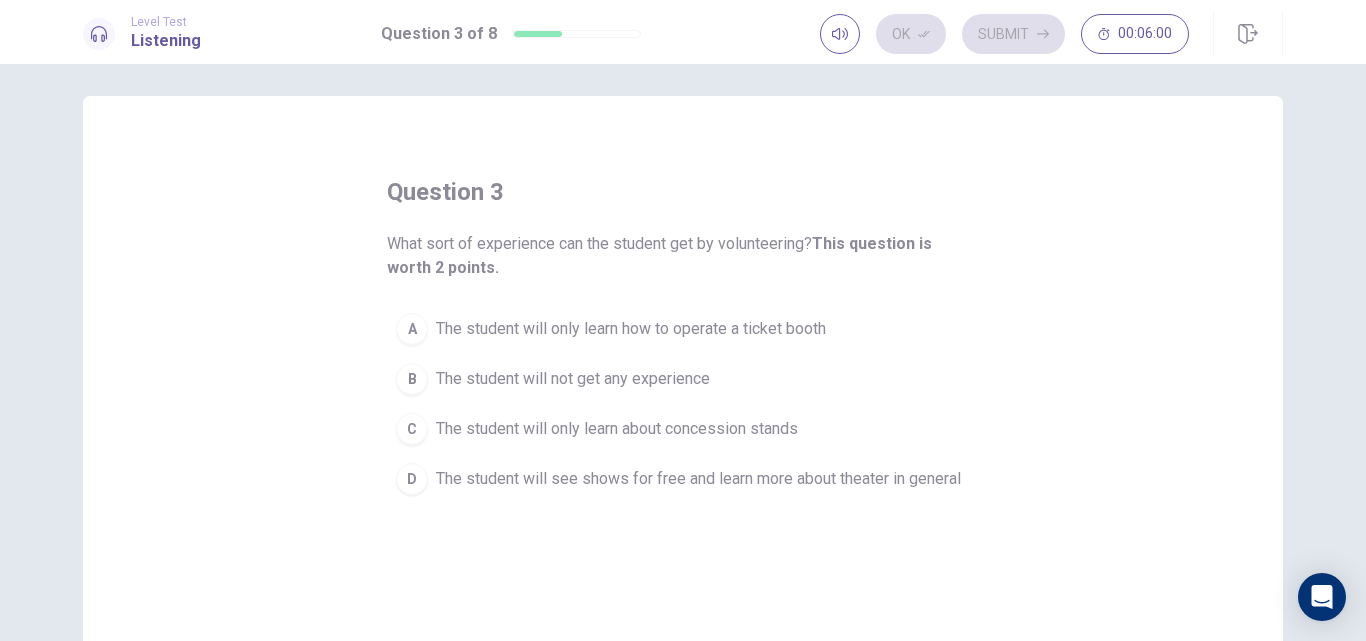 click on "The student will see shows for free and learn more about theater in general" at bounding box center (698, 479) 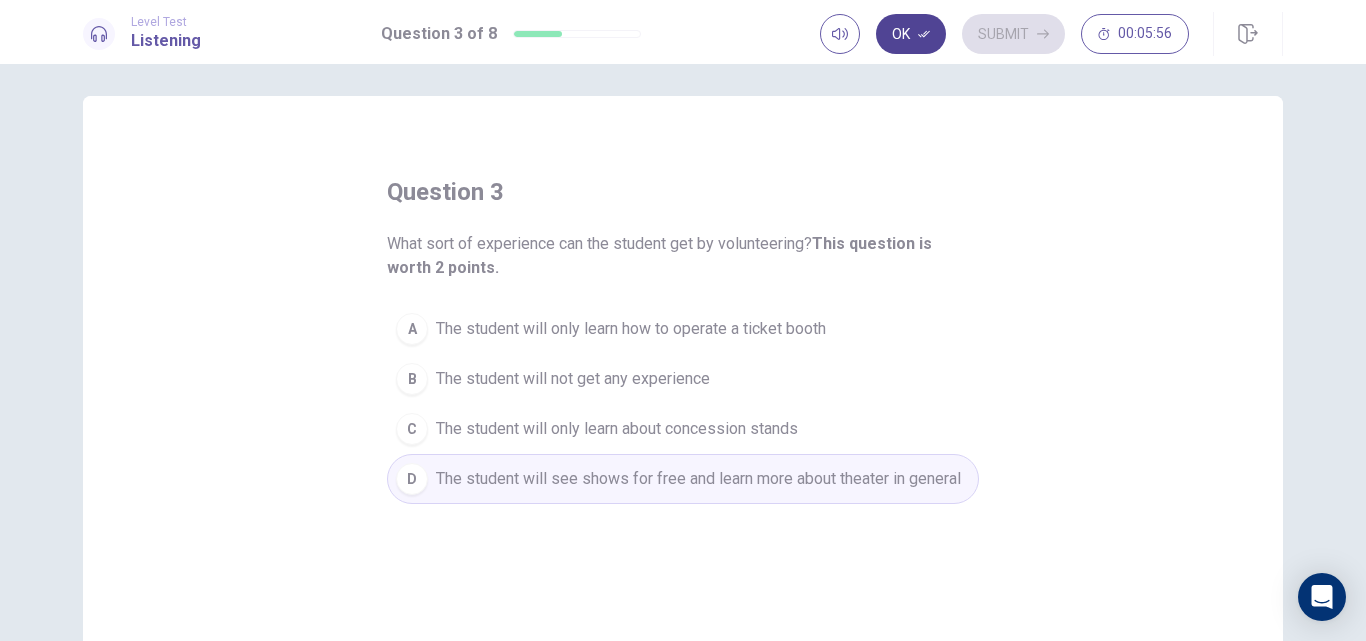 click on "Ok" at bounding box center [911, 34] 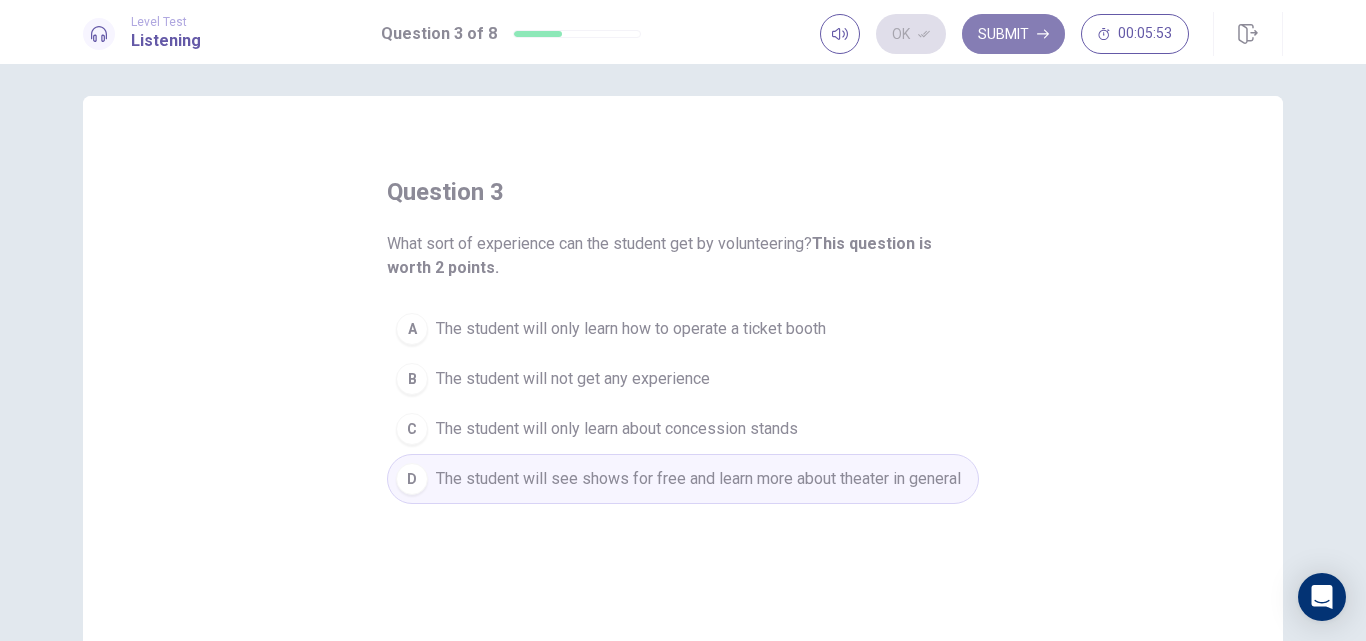 click on "Submit" at bounding box center [1013, 34] 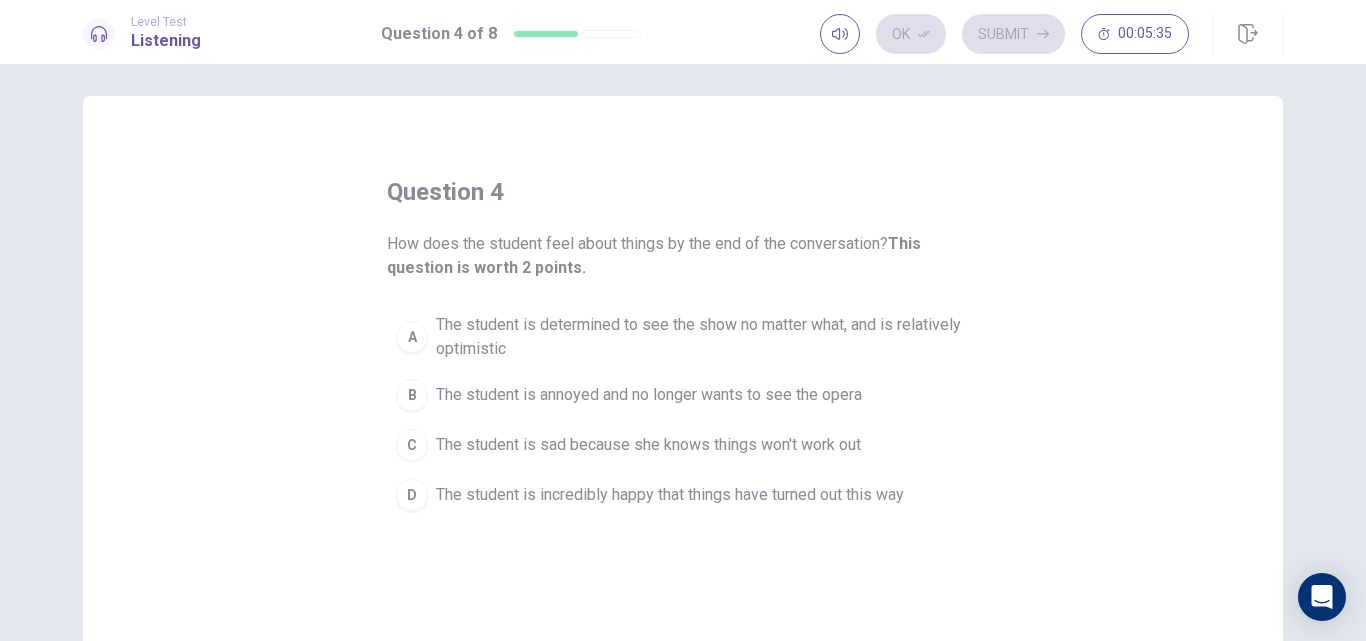 click on "The student is determined to see the show no matter what, and is relatively optimistic" at bounding box center [703, 337] 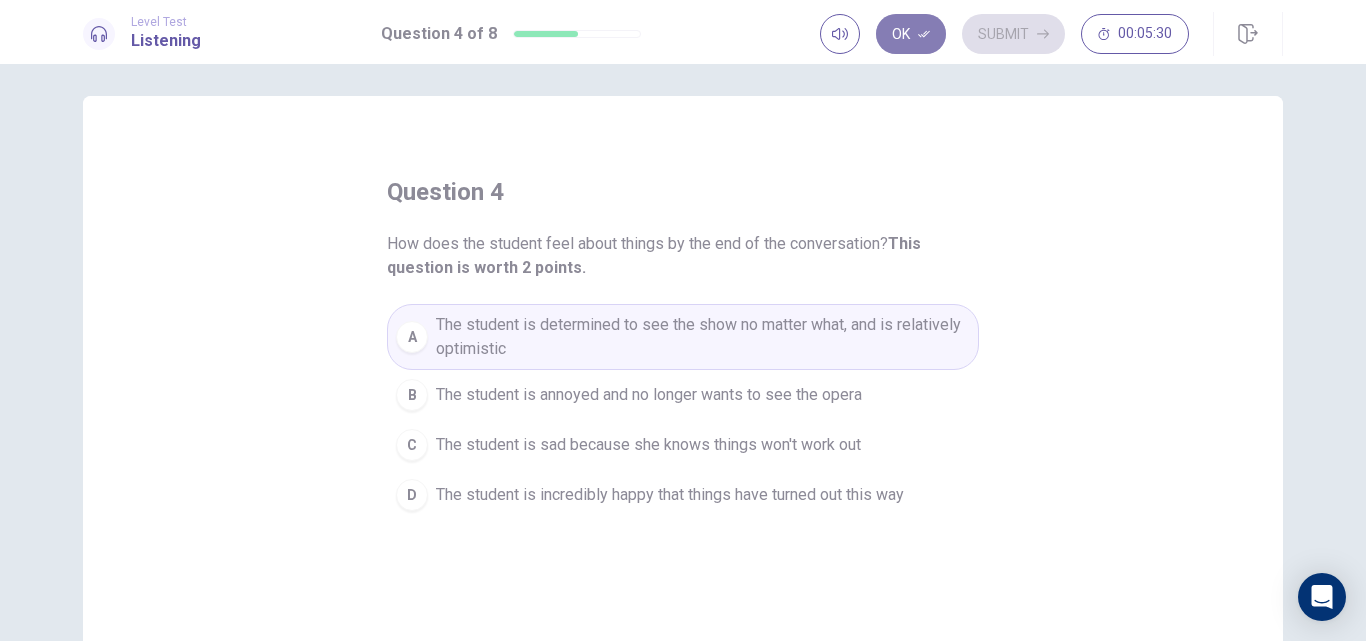 click 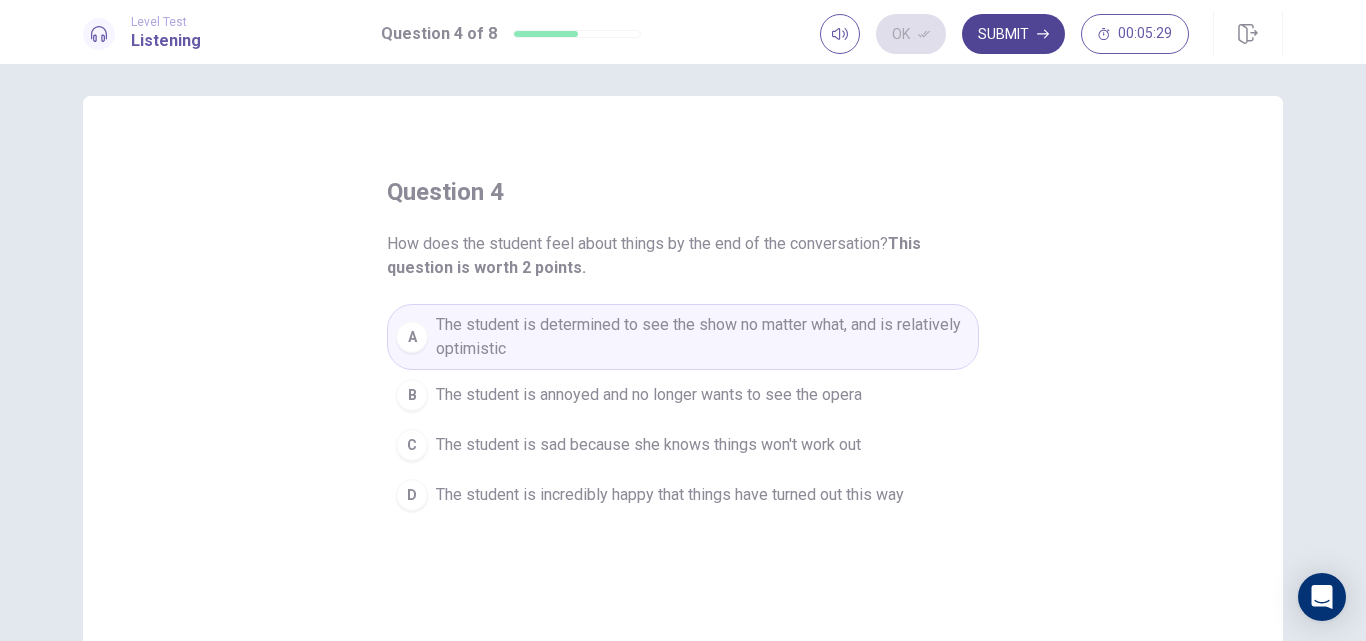 click on "Submit" at bounding box center (1013, 34) 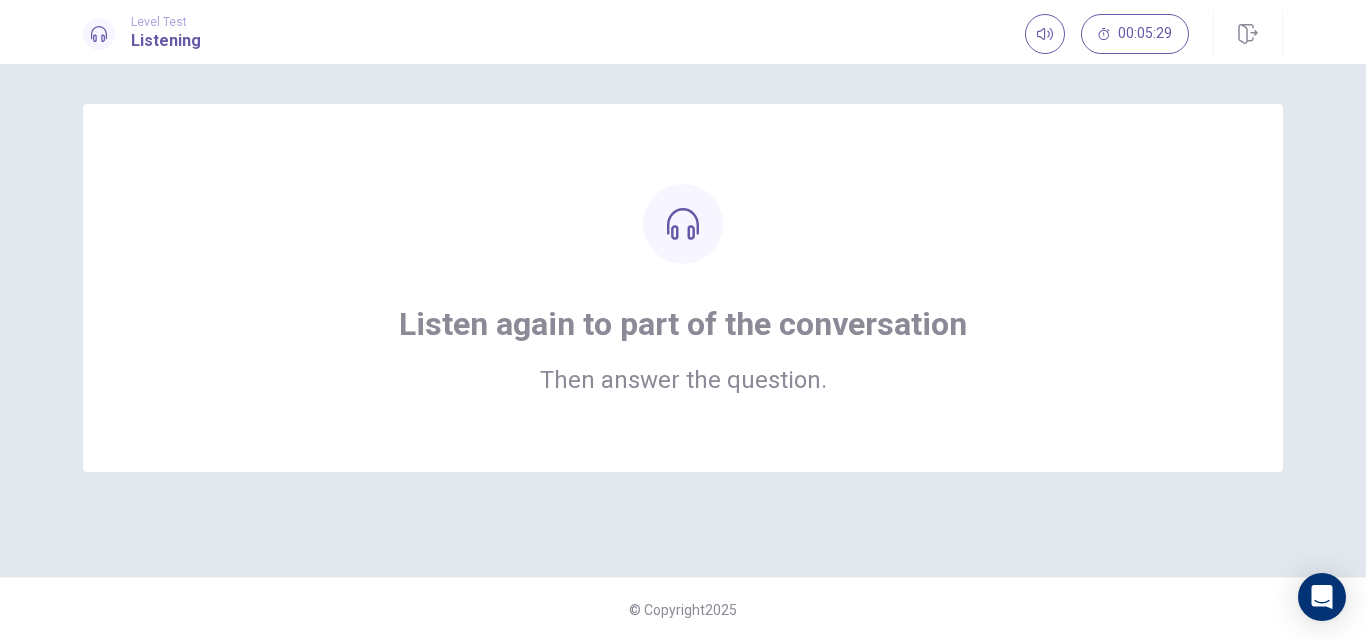 scroll, scrollTop: 0, scrollLeft: 0, axis: both 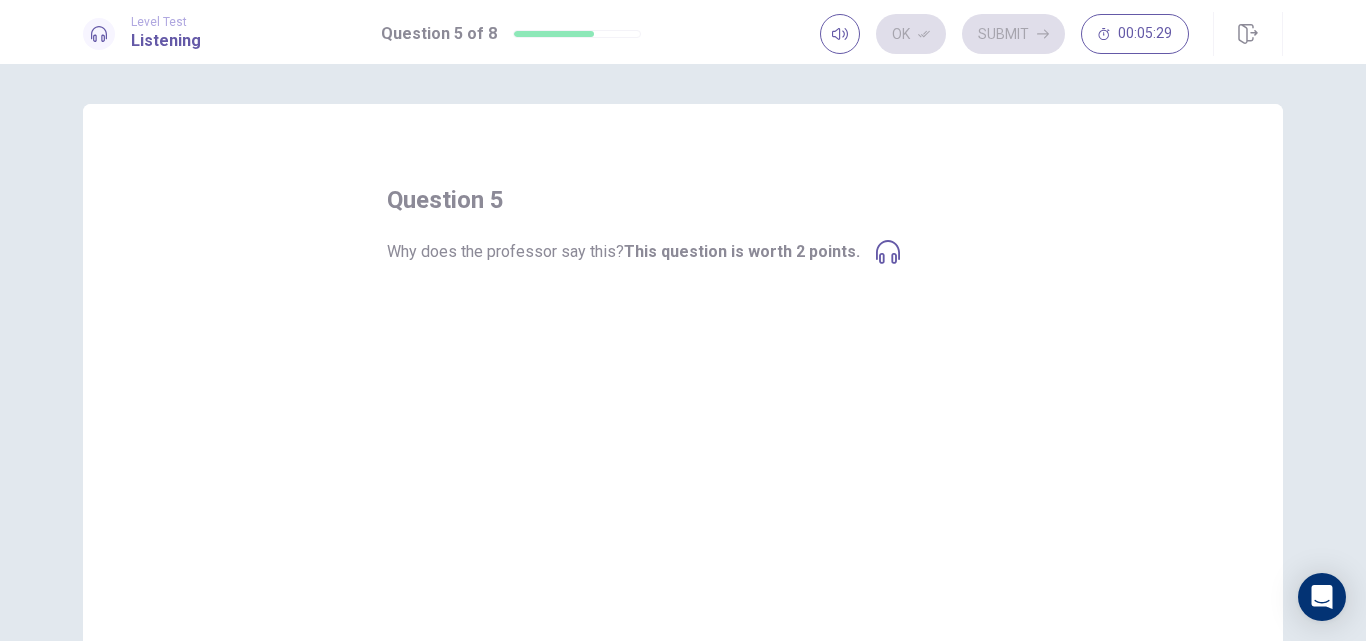 click on "A He is not sure how she will react and is nervous" at bounding box center (683, 313) 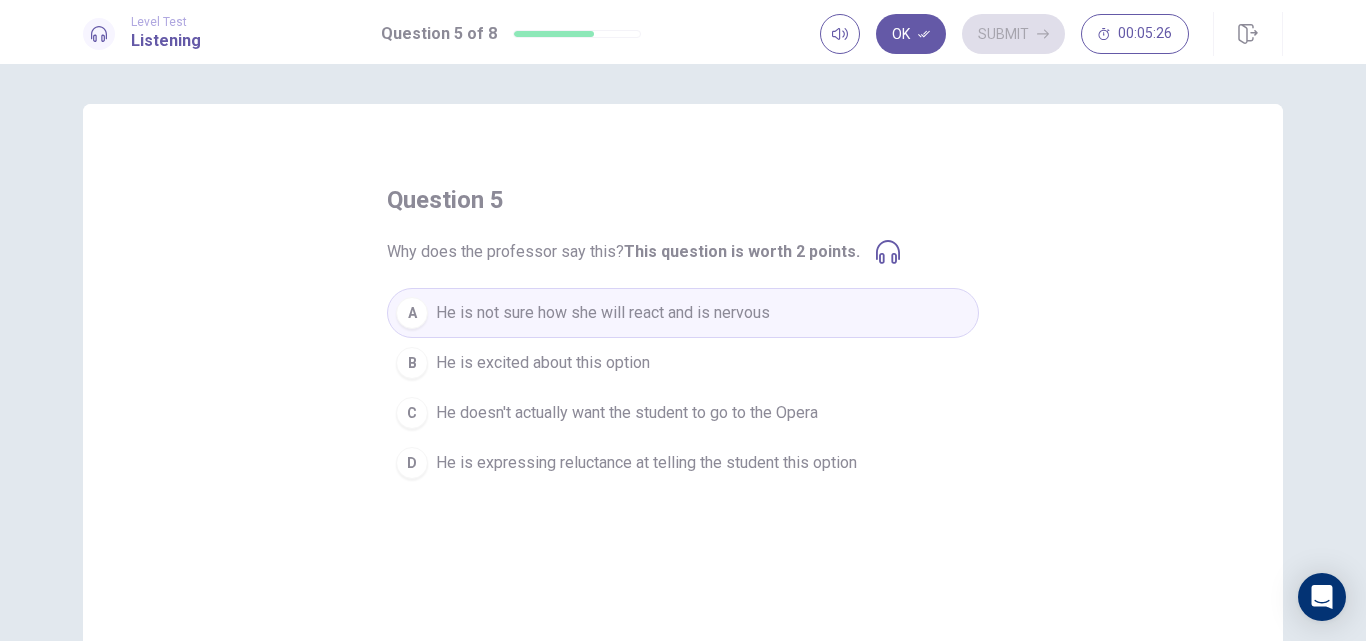 click on "question 5 Why does the professor say this? This question is worth 2 points. A He is not sure how she will react and is nervous B He is excited about this option C He doesn't actually want the student to go to the Opera D He is expressing reluctance at telling the student this option" at bounding box center (683, 336) 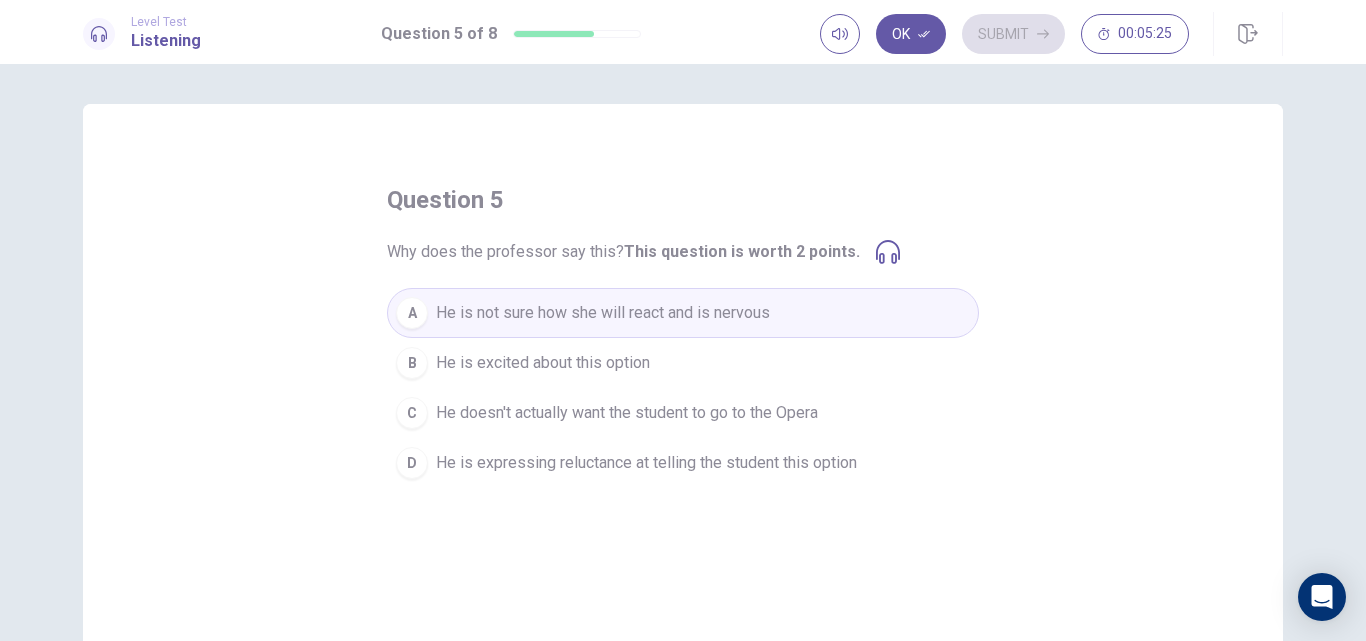 click on "Why does the professor say this?  This question is worth 2 points." at bounding box center [643, 252] 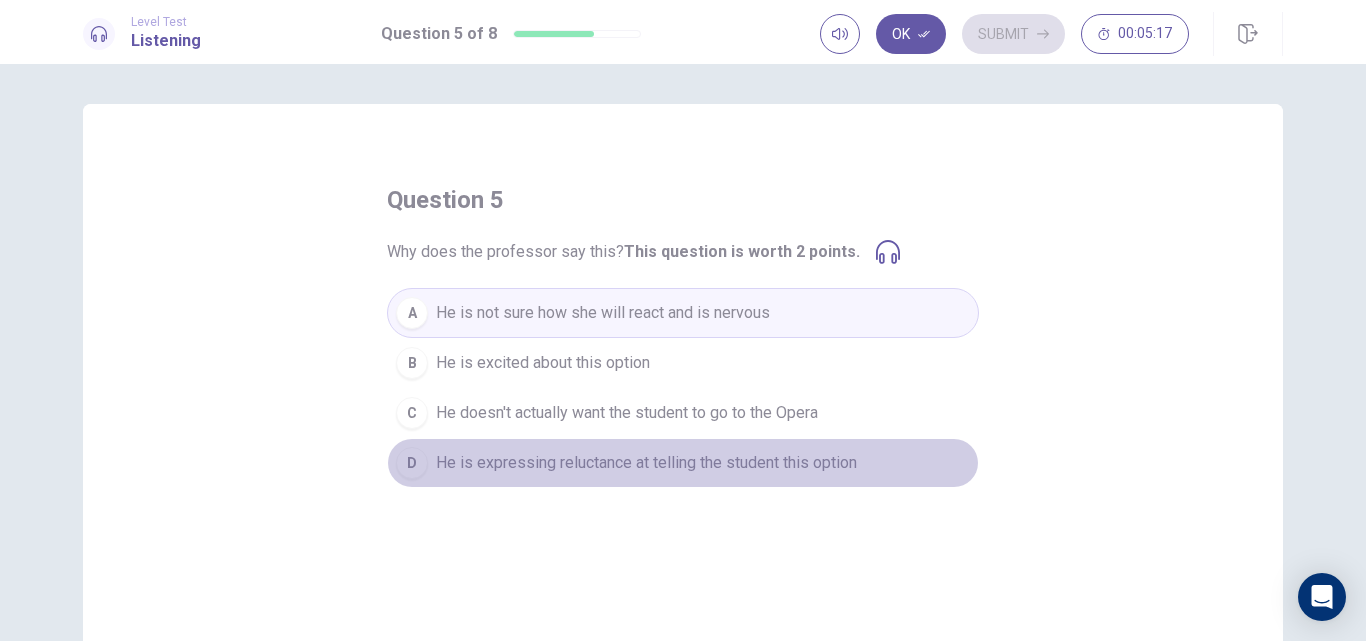 click on "He is expressing reluctance at telling the student this option" at bounding box center (646, 463) 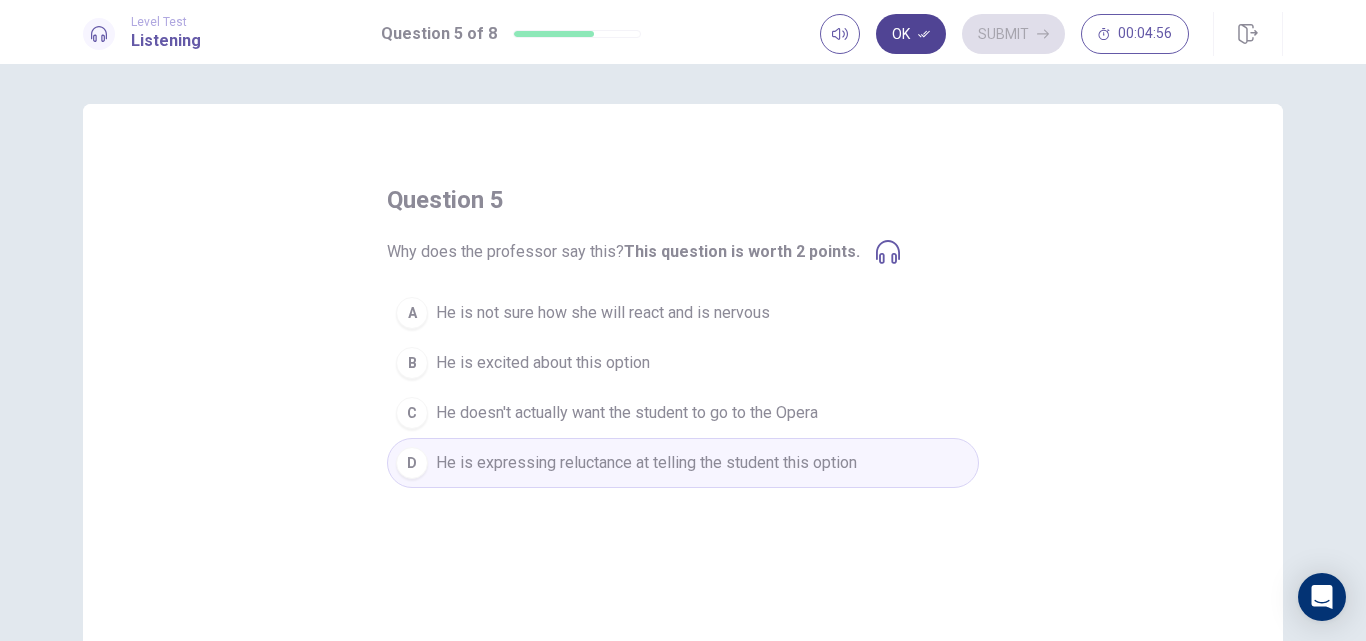 click on "Ok" at bounding box center (911, 34) 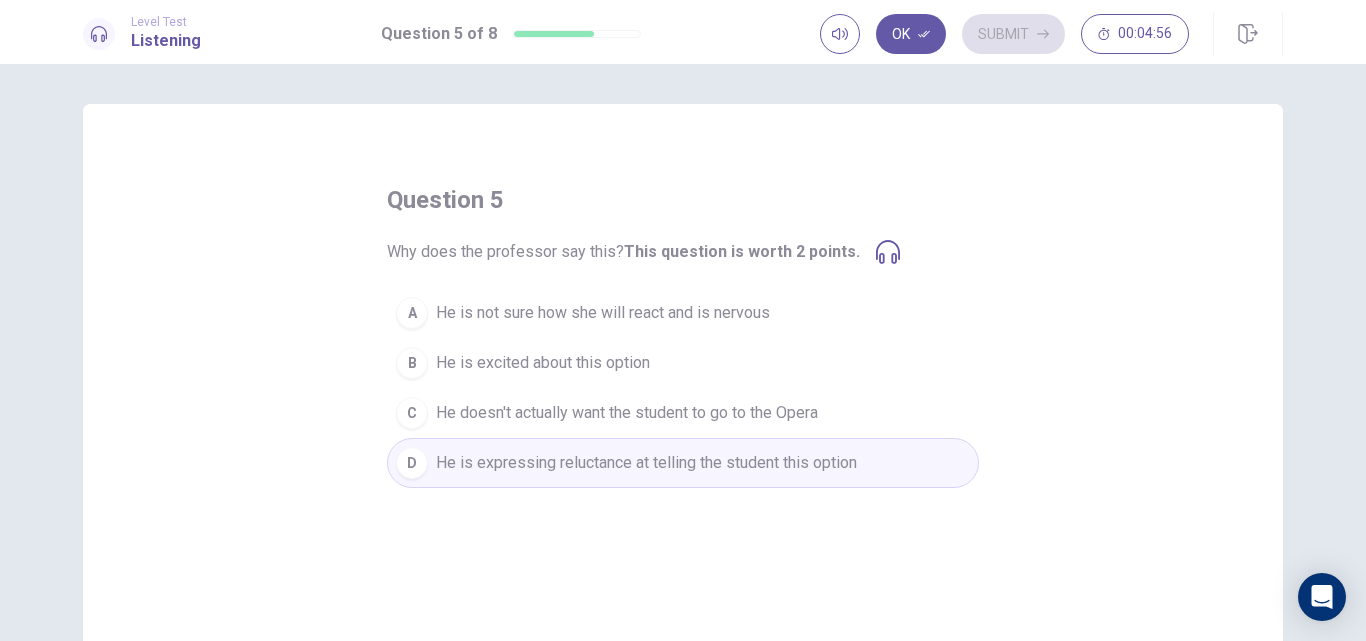 click on "Ok Submit 00:04:56" at bounding box center (1004, 34) 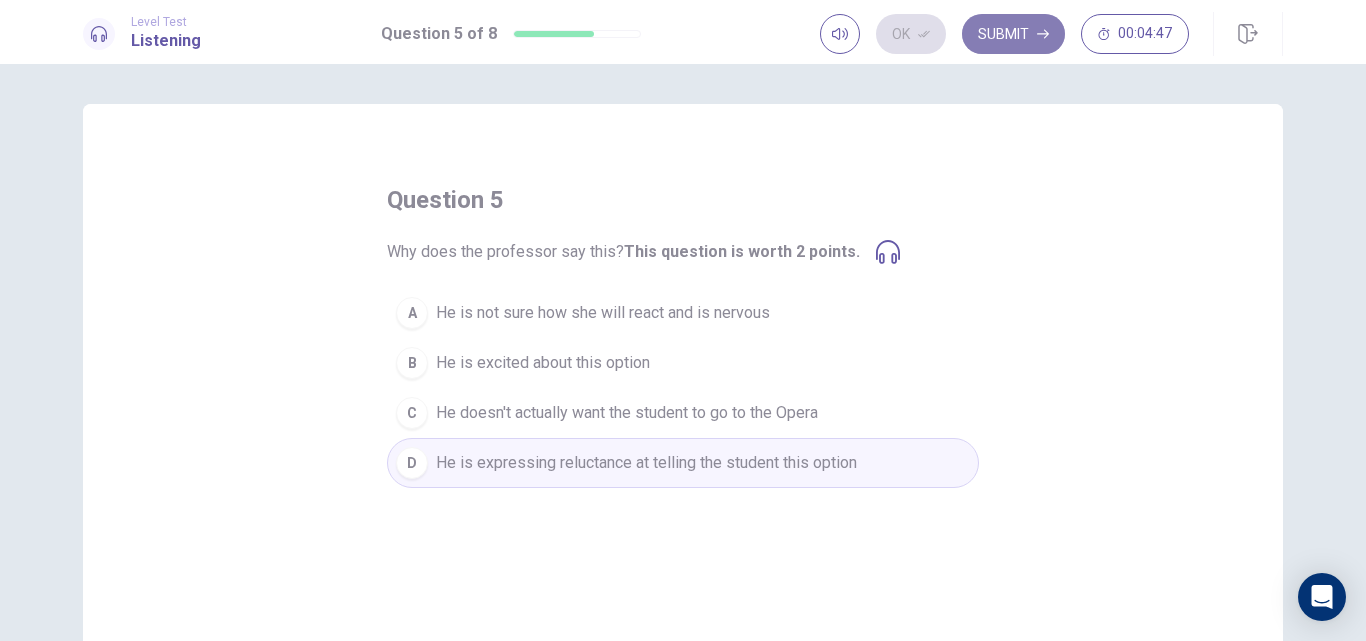 click on "Submit" at bounding box center [1013, 34] 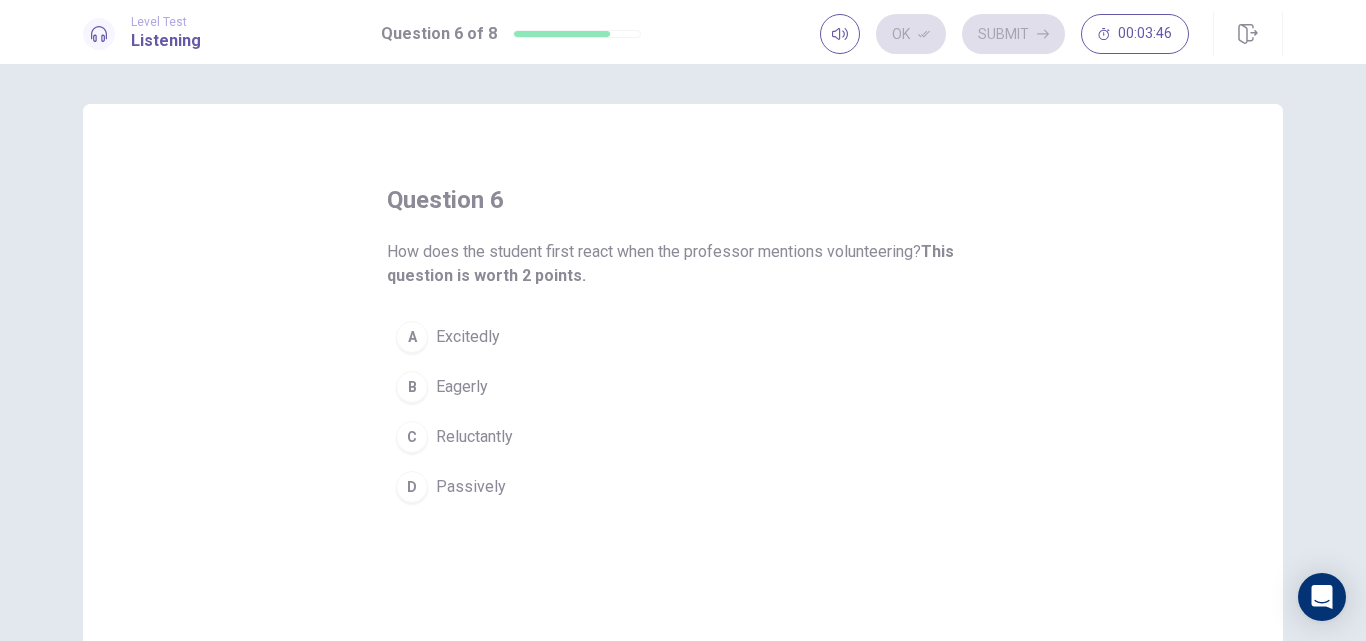 click on "Passively" at bounding box center (471, 487) 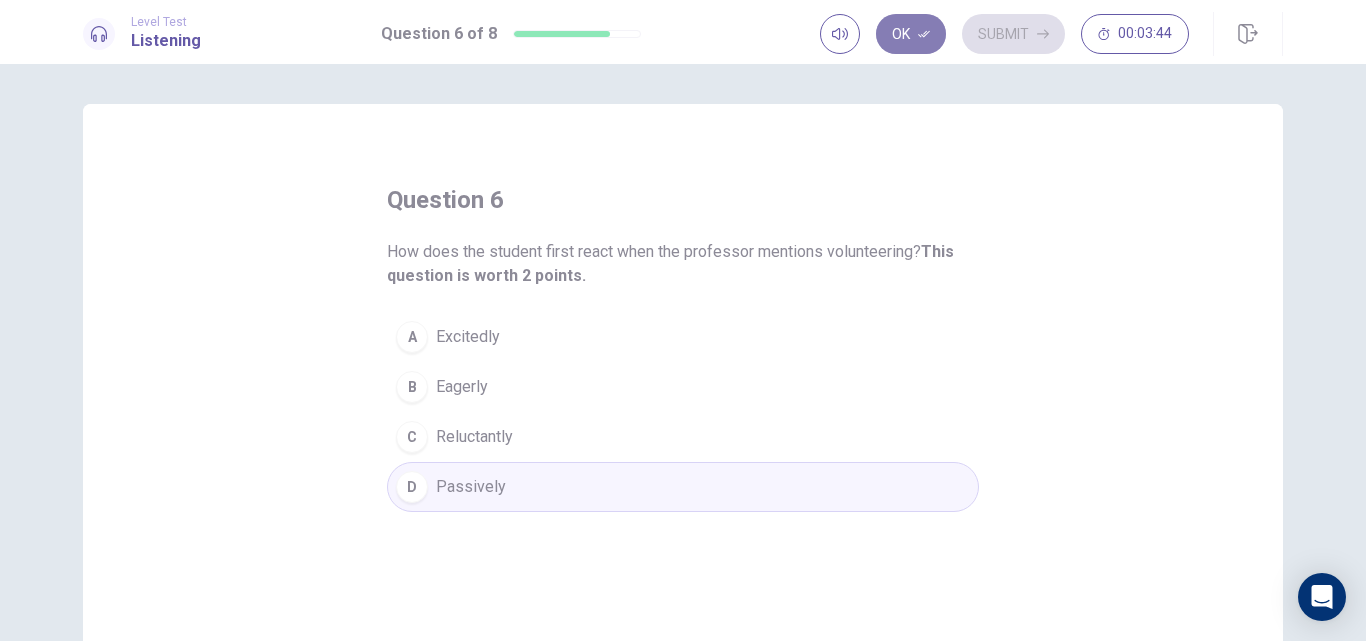 click on "Ok" at bounding box center [911, 34] 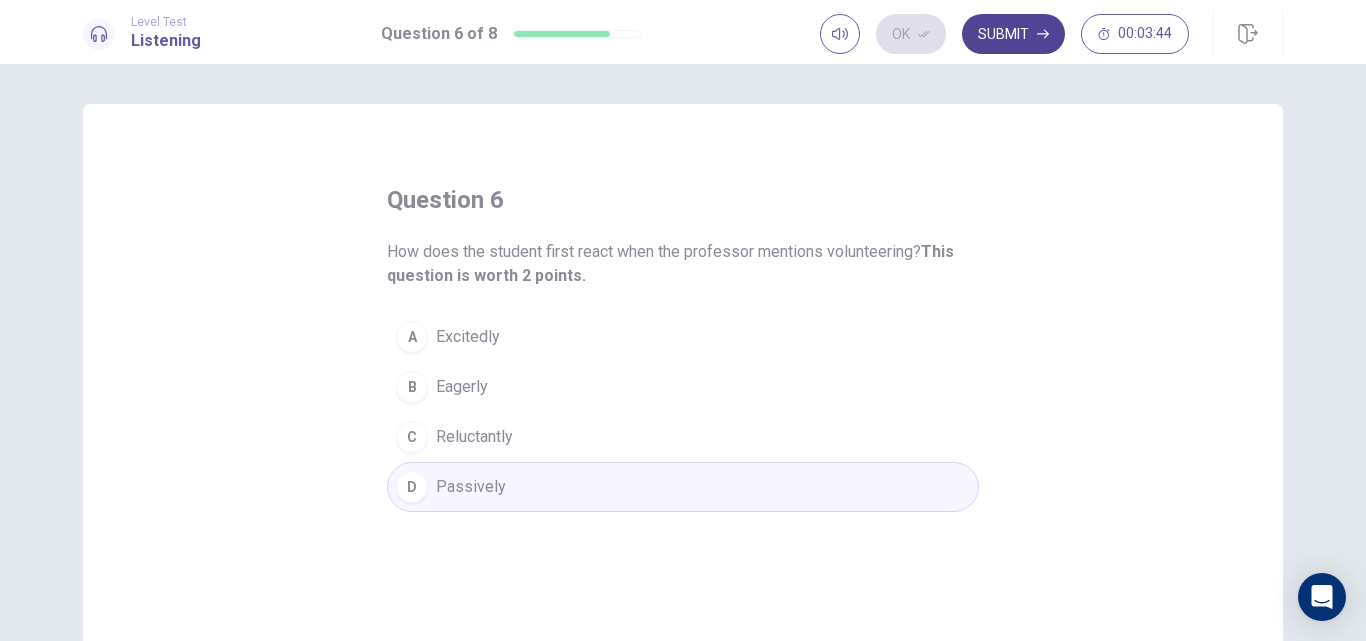 click on "Submit" at bounding box center (1013, 34) 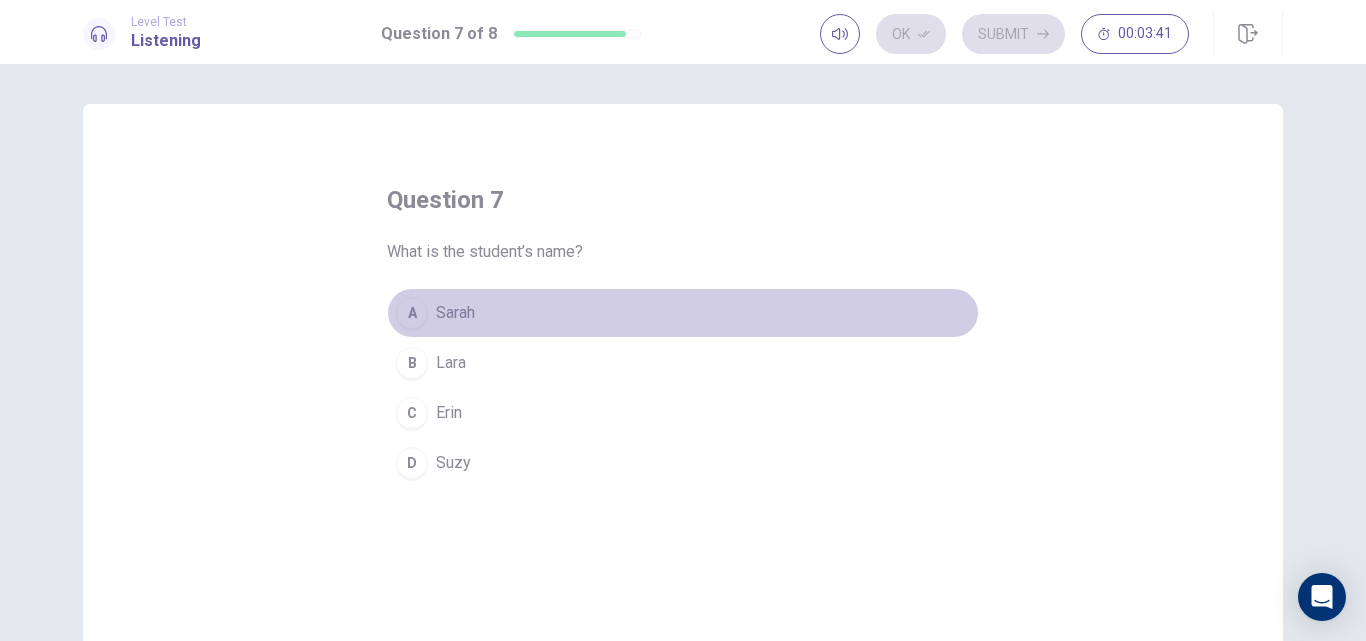 click on "Sarah" at bounding box center (455, 313) 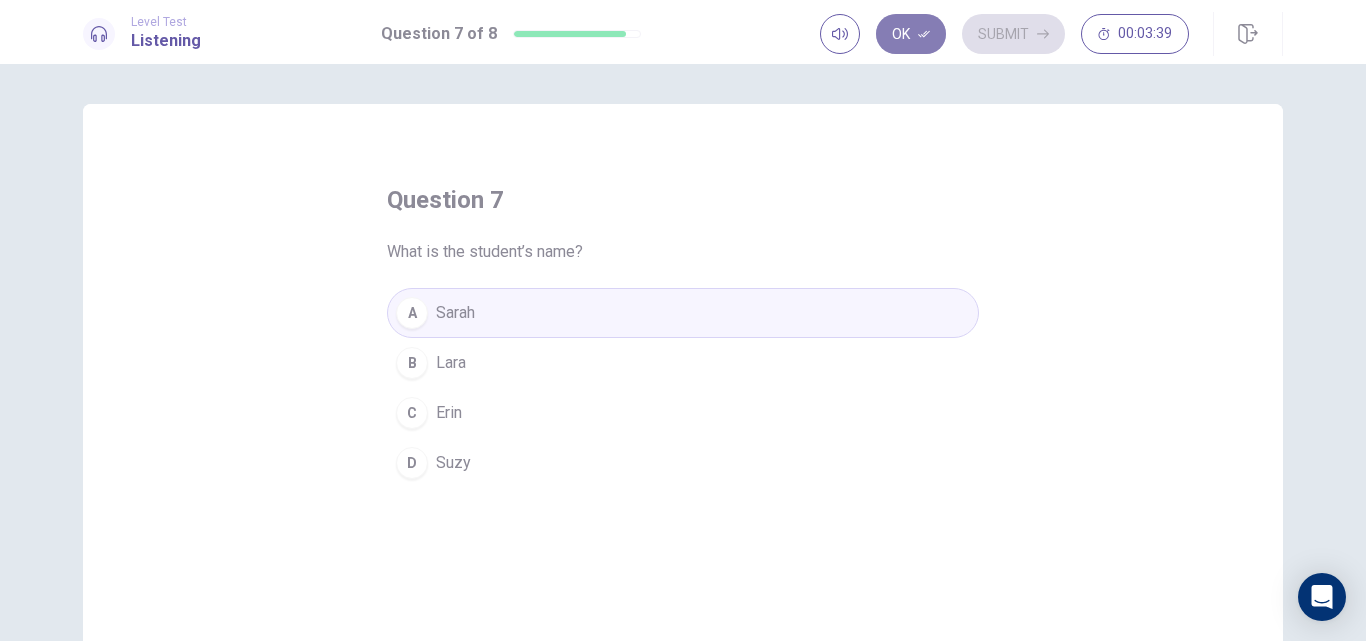 click on "Ok" at bounding box center [911, 34] 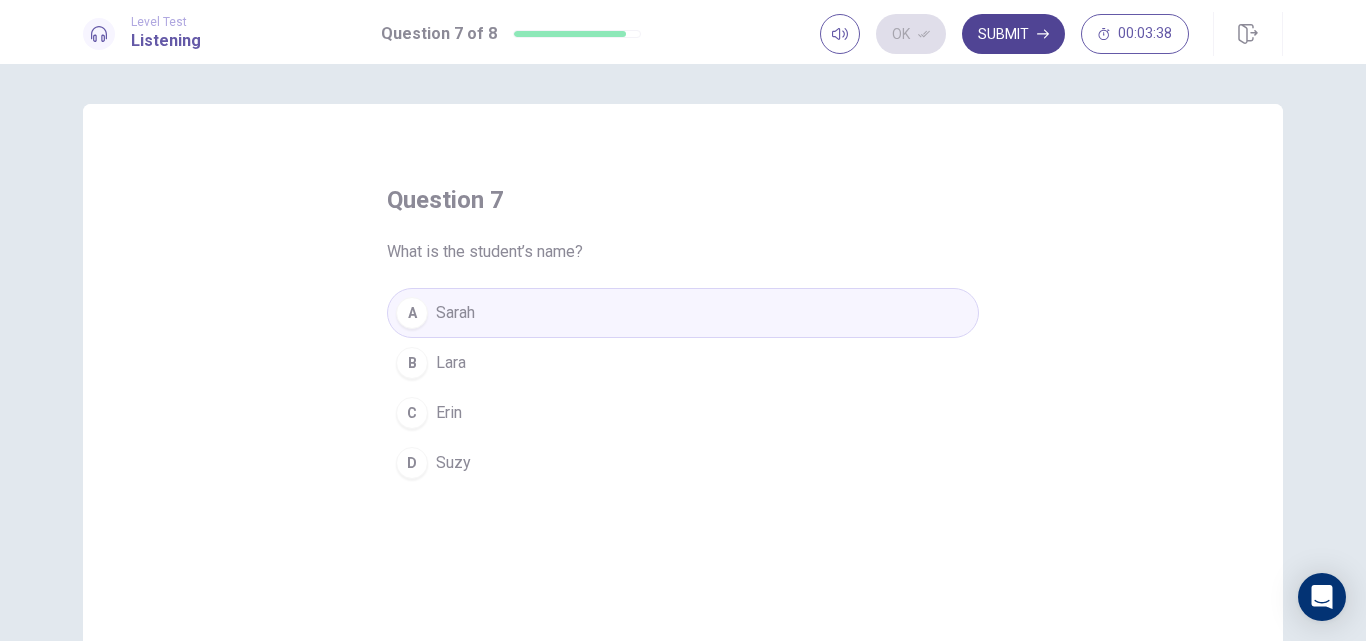 click on "Submit" at bounding box center (1013, 34) 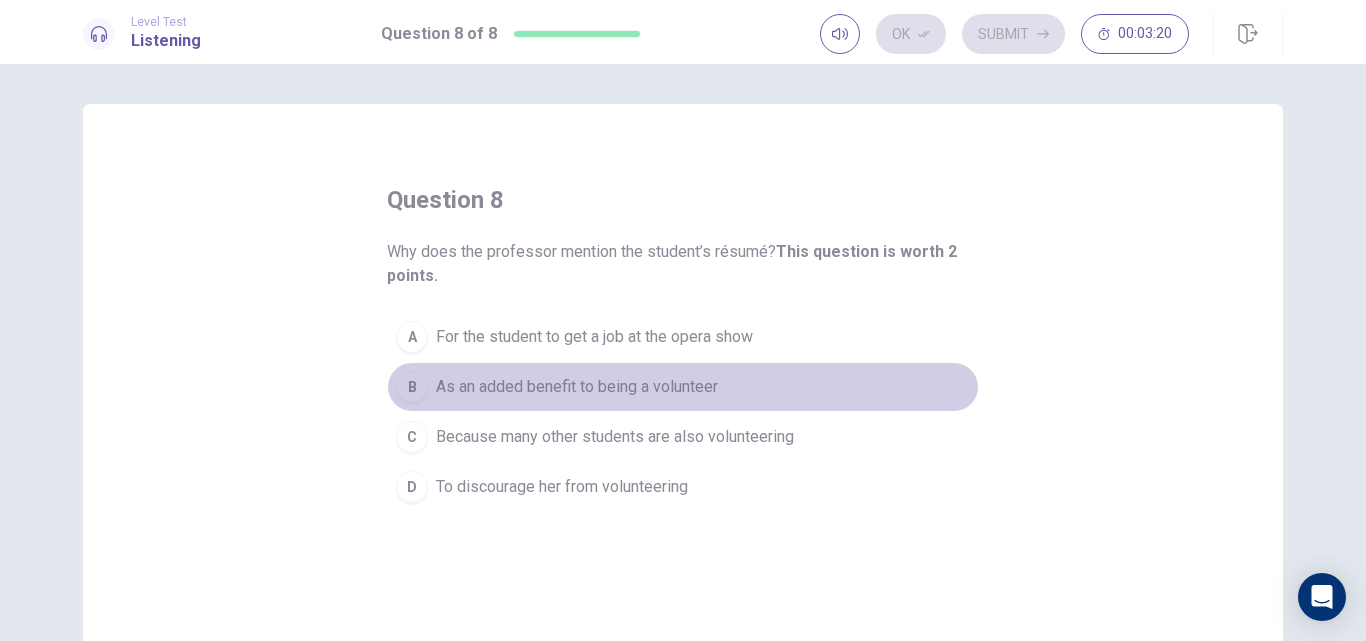 click on "As an added benefit to being a volunteer" at bounding box center (577, 387) 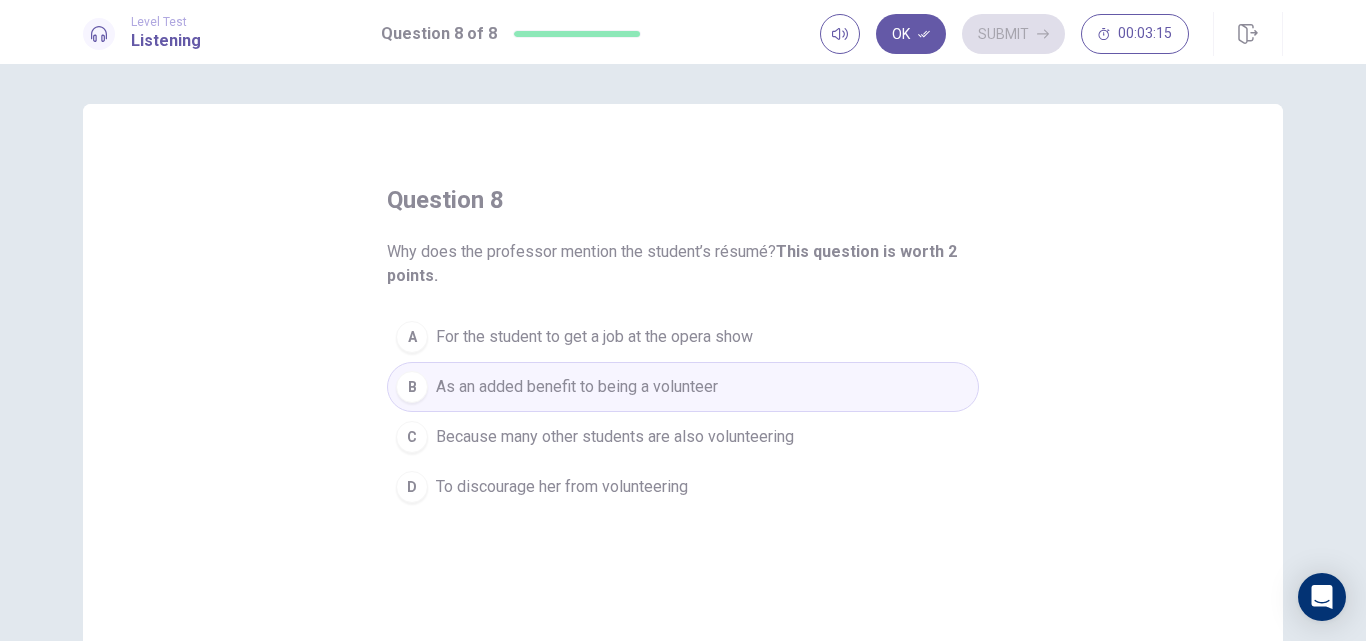 click on "Because many other students are also volunteering" at bounding box center (615, 437) 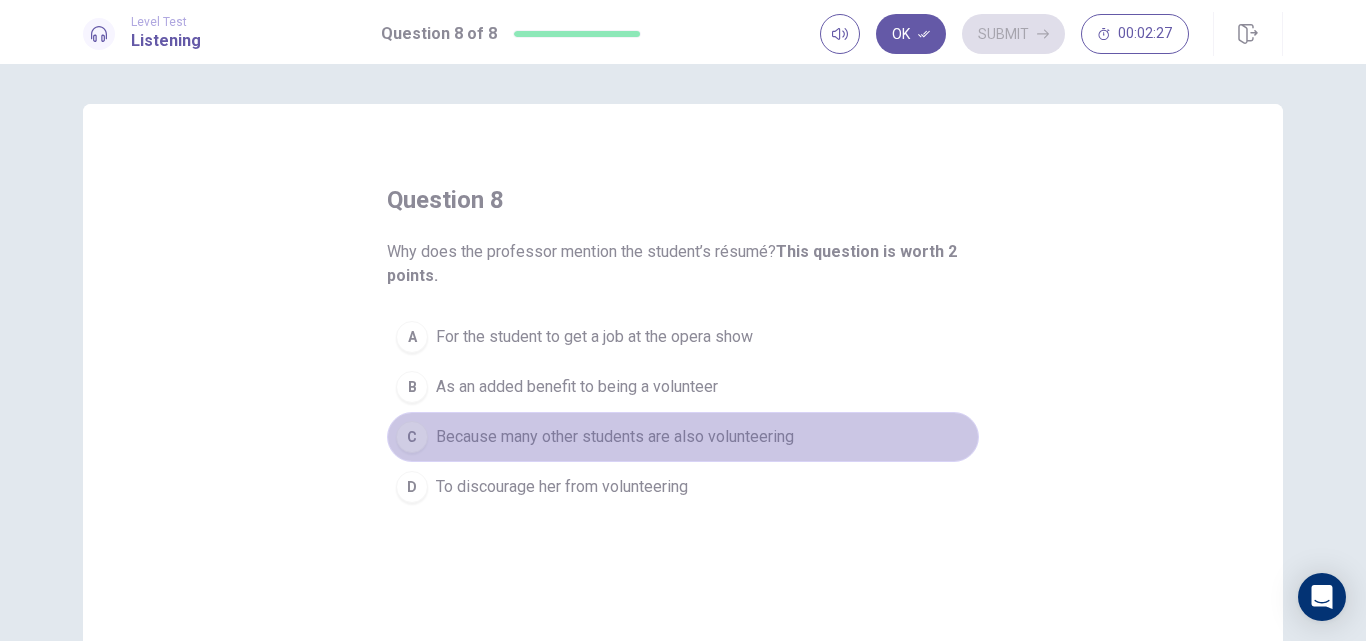 click on "Because many other students are also volunteering" at bounding box center (615, 437) 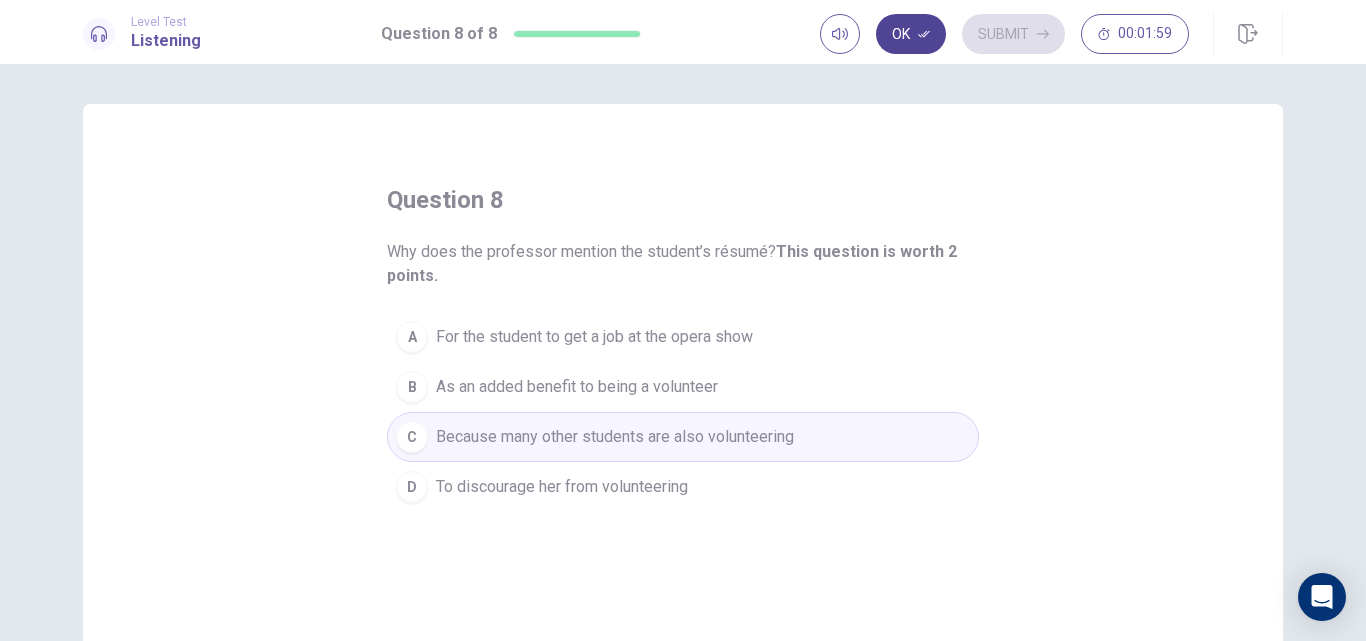 click on "Ok" at bounding box center (911, 34) 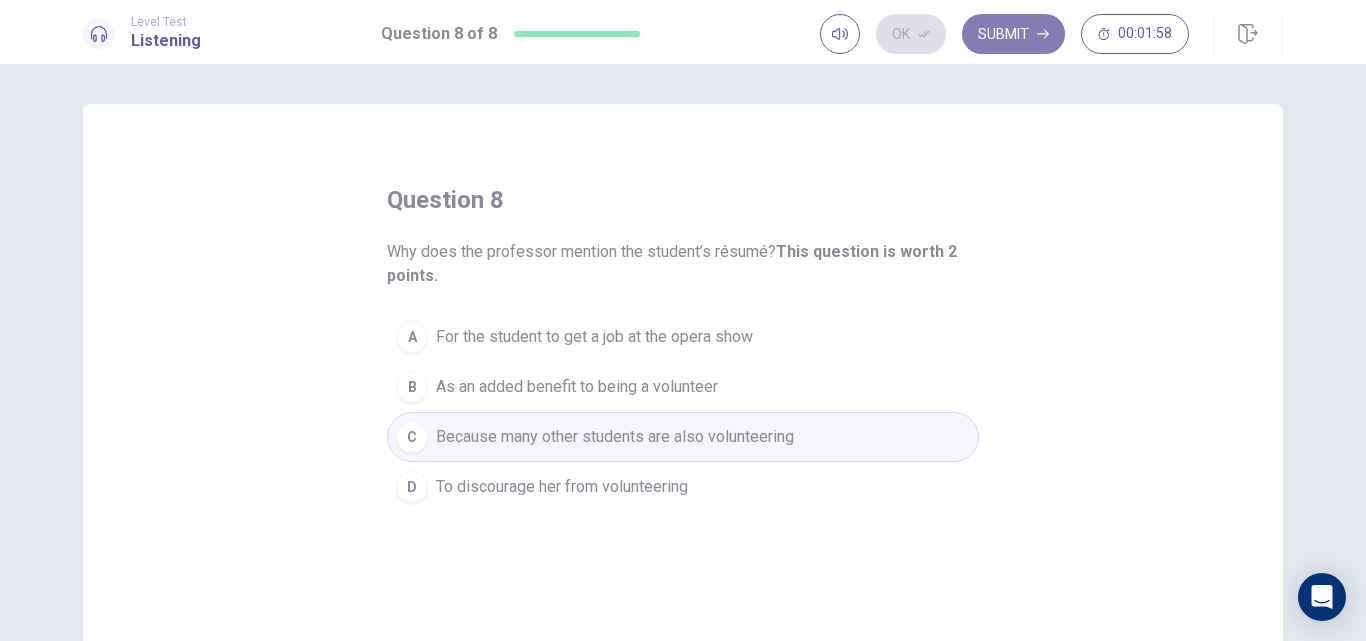click on "Submit" at bounding box center [1013, 34] 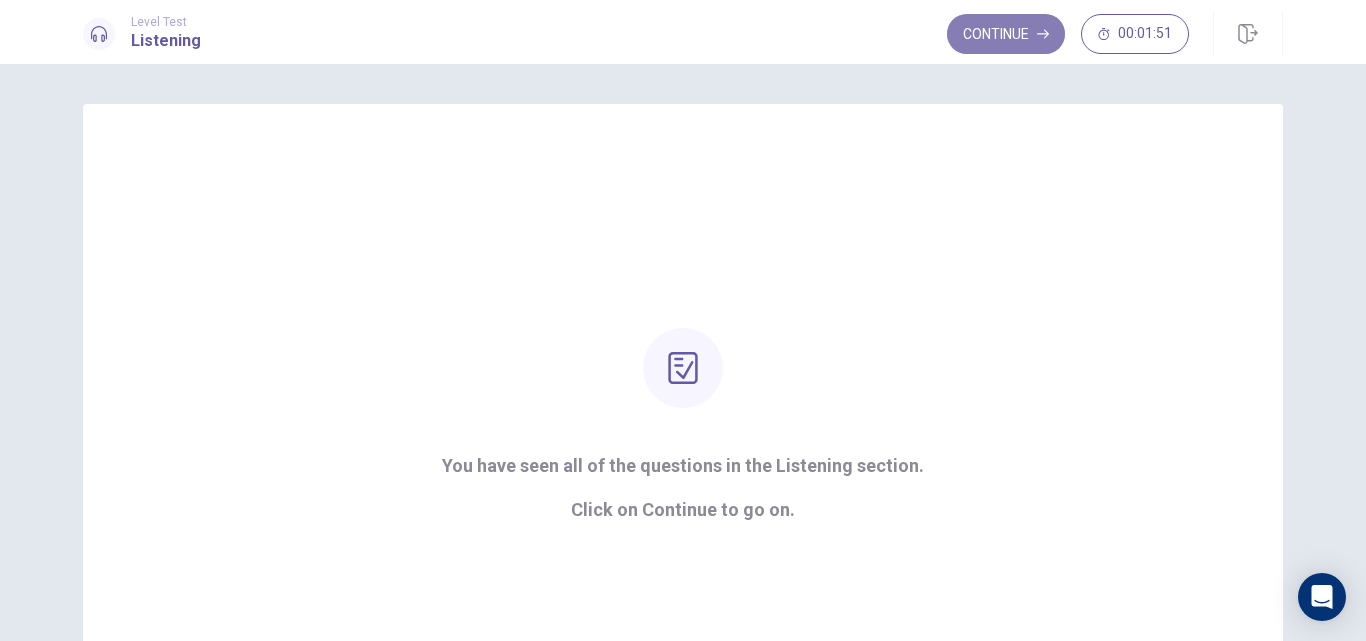 click on "Continue" at bounding box center (1006, 34) 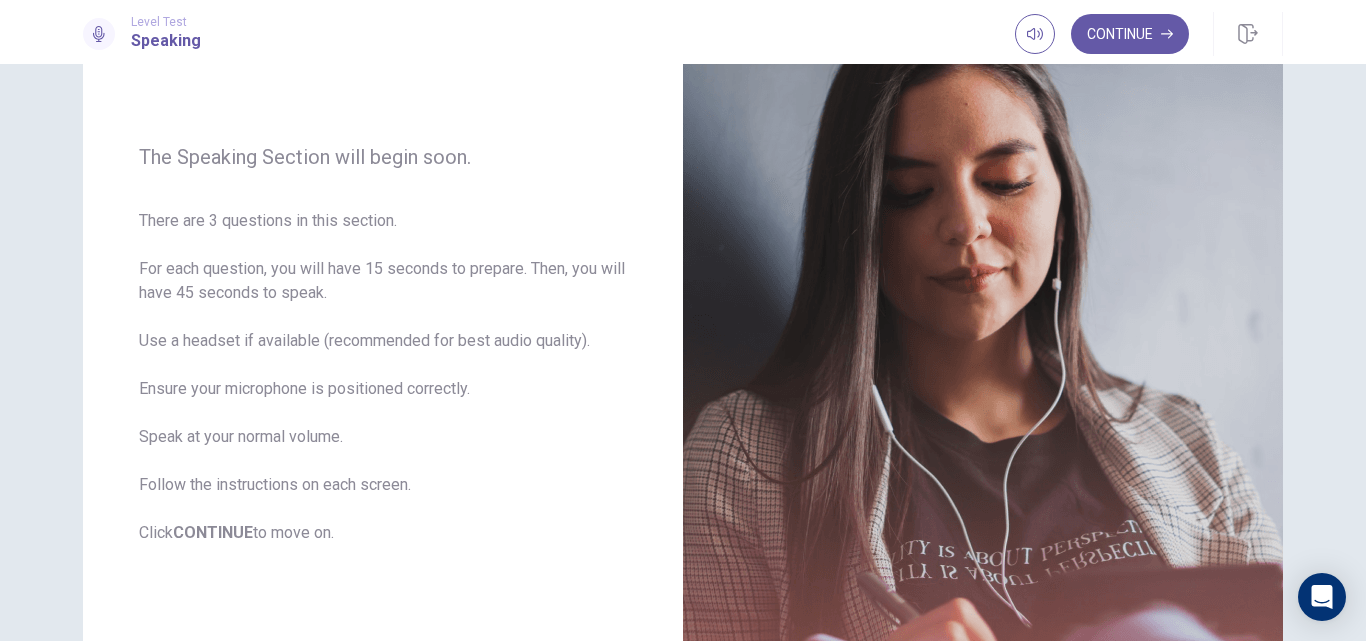 scroll, scrollTop: 197, scrollLeft: 0, axis: vertical 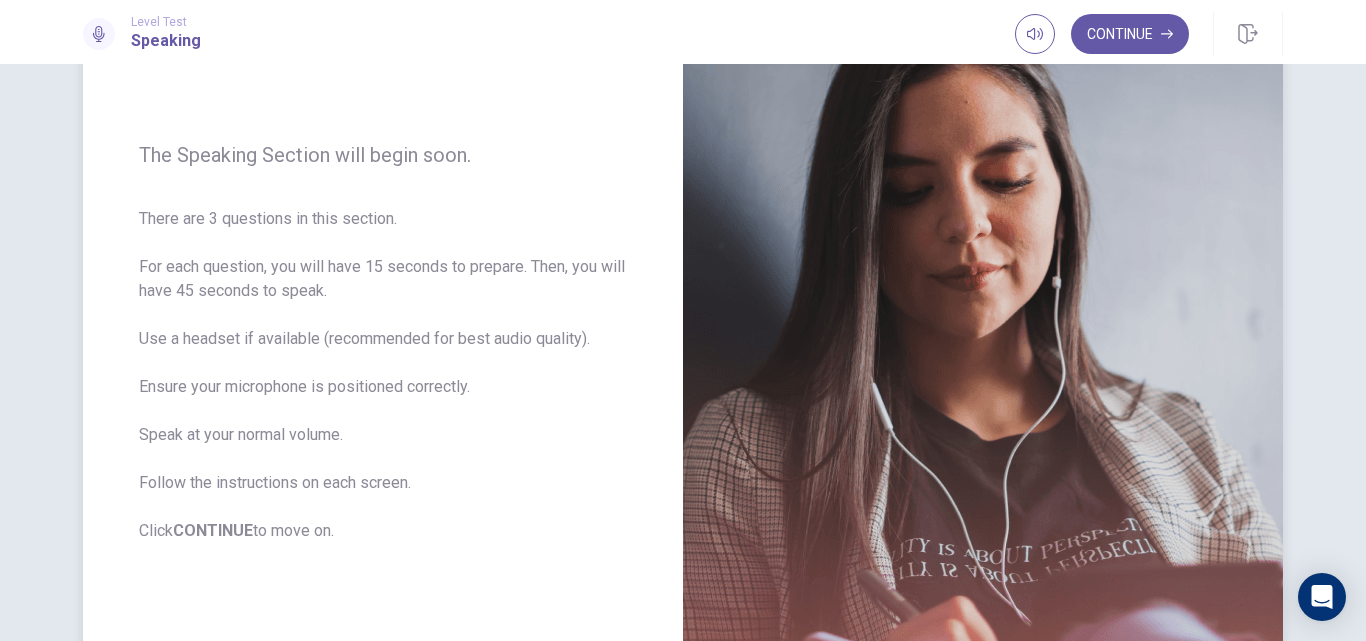 click at bounding box center (983, 343) 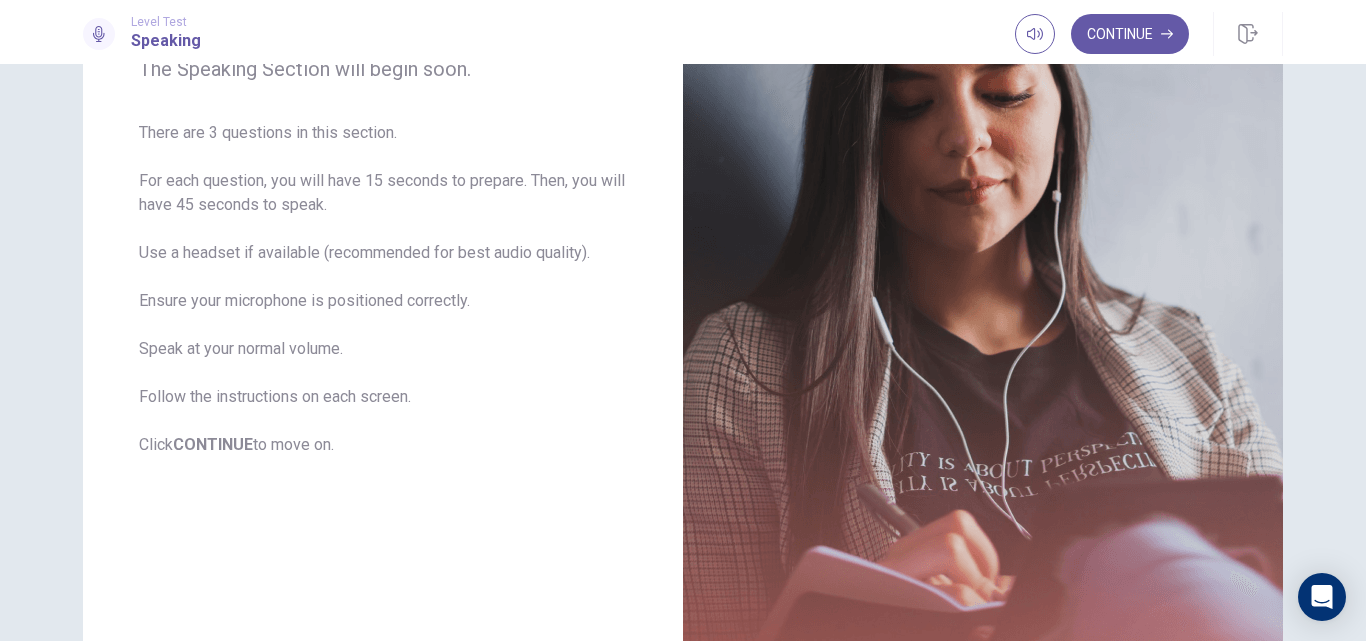 scroll, scrollTop: 279, scrollLeft: 0, axis: vertical 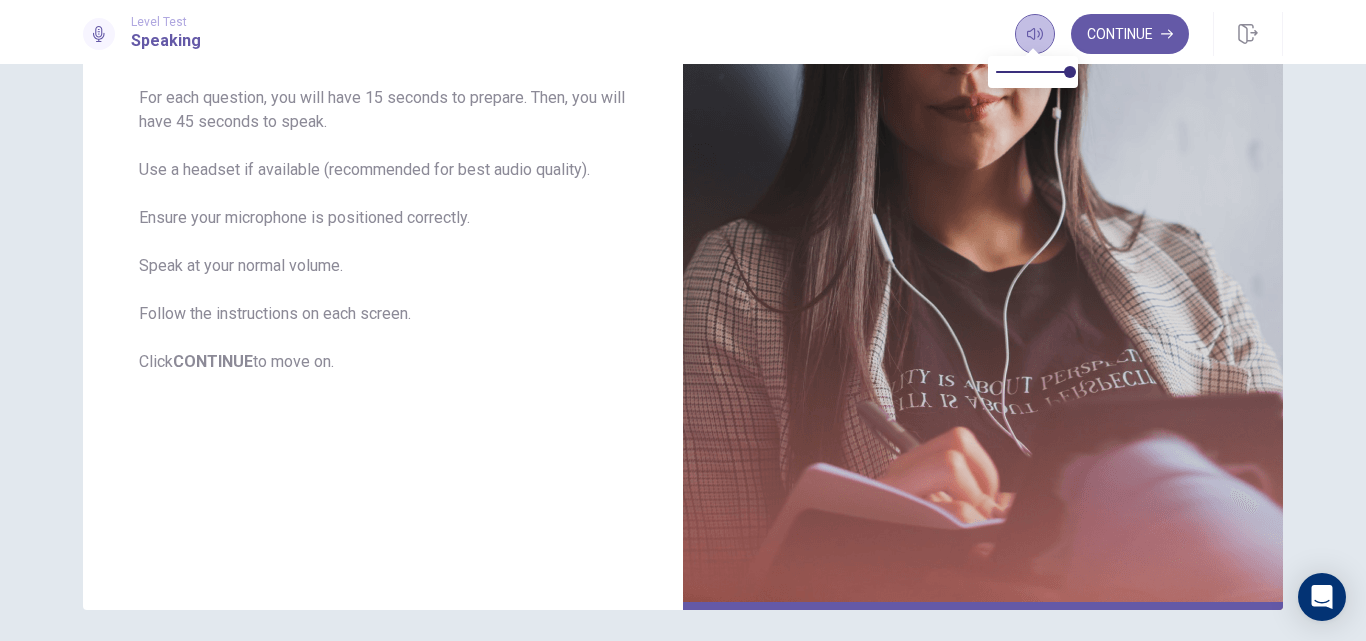 click 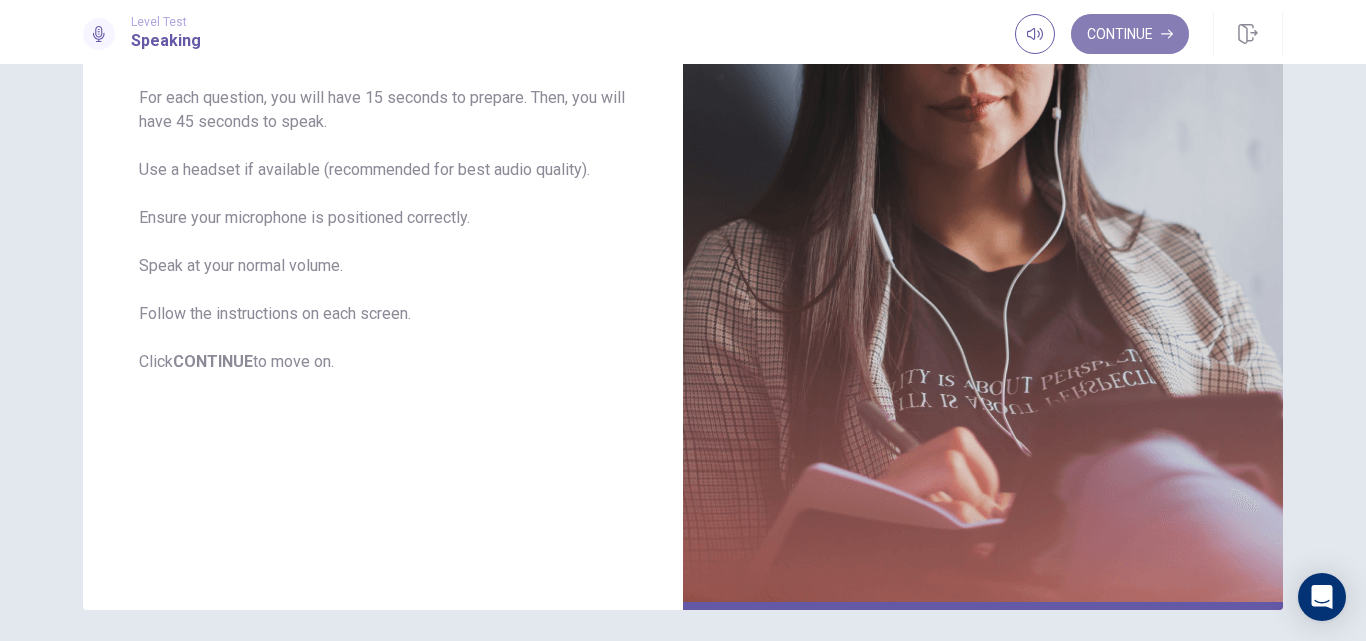 click on "Continue" at bounding box center (1130, 34) 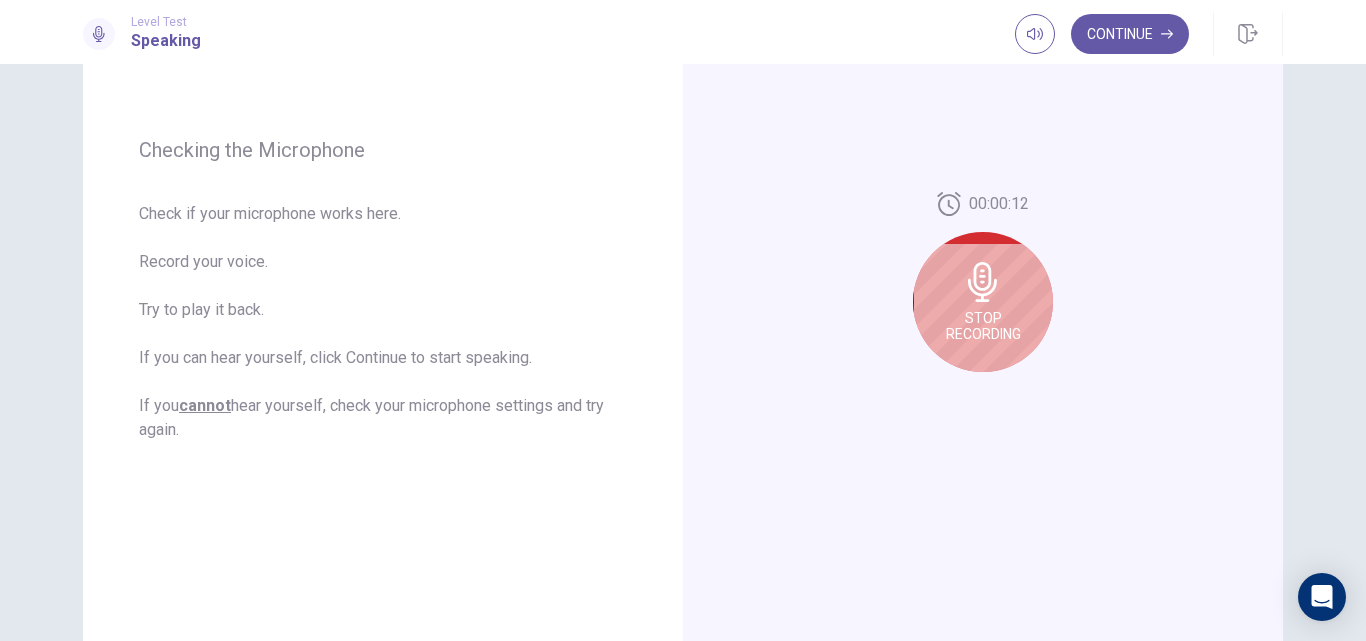 scroll, scrollTop: 237, scrollLeft: 0, axis: vertical 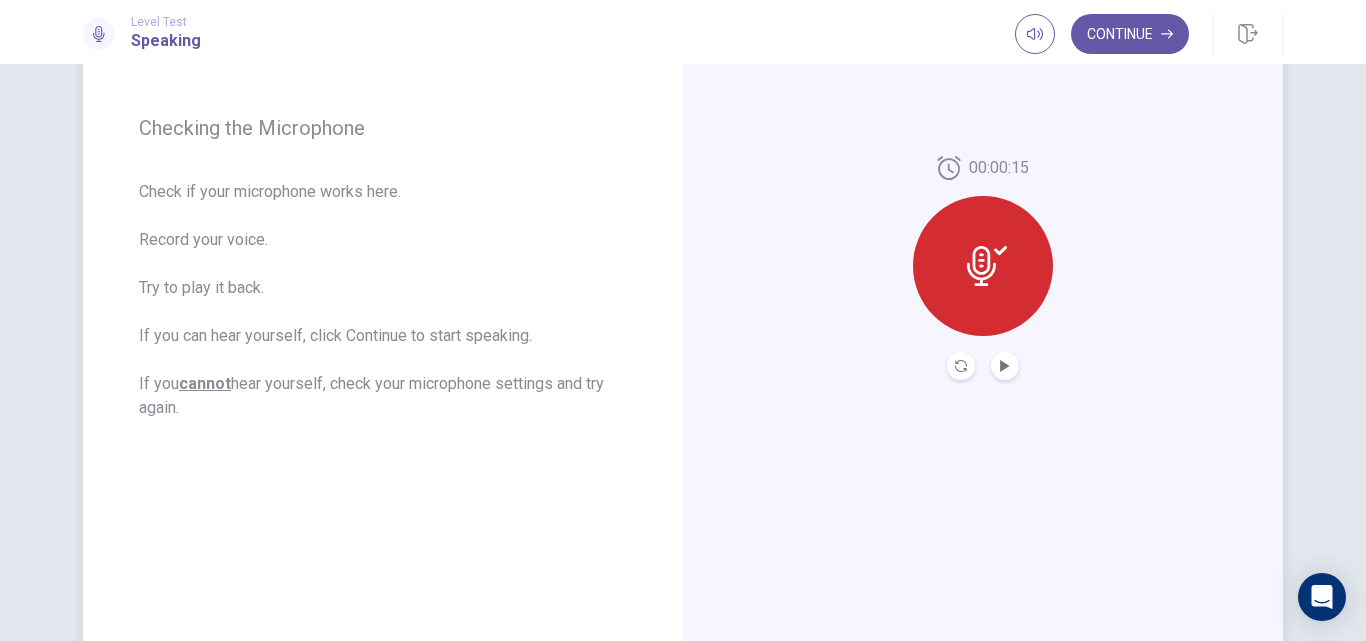click at bounding box center (1005, 366) 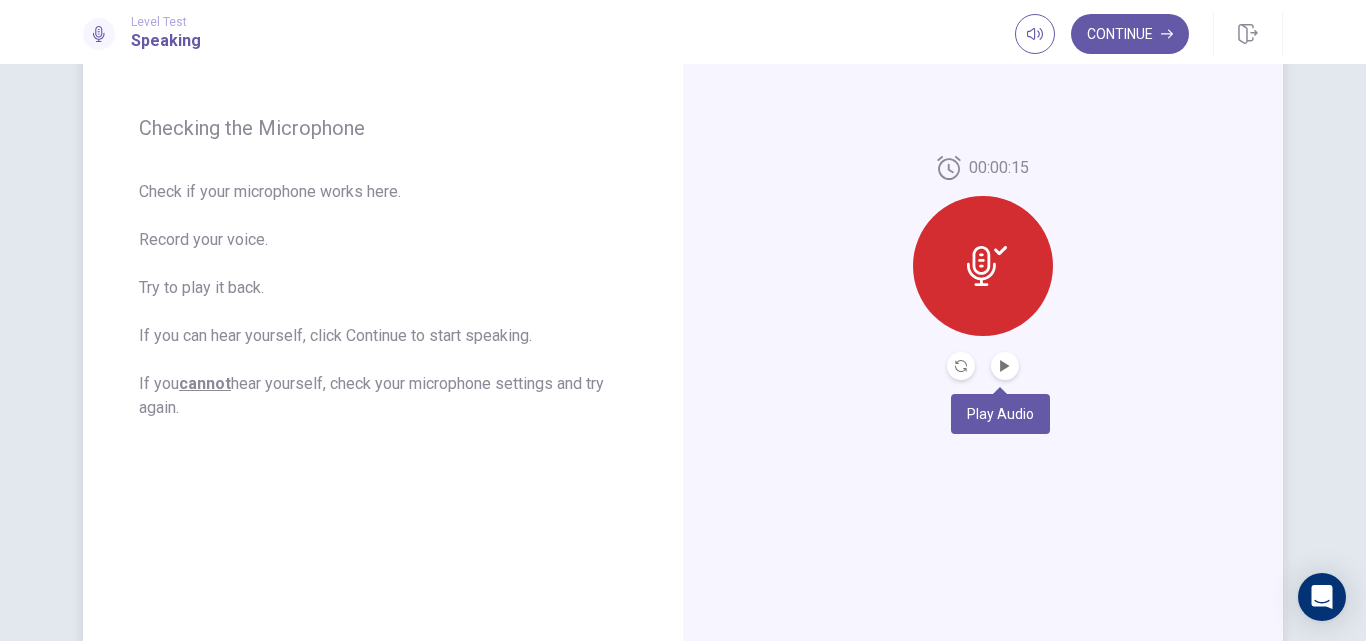 click at bounding box center (1005, 366) 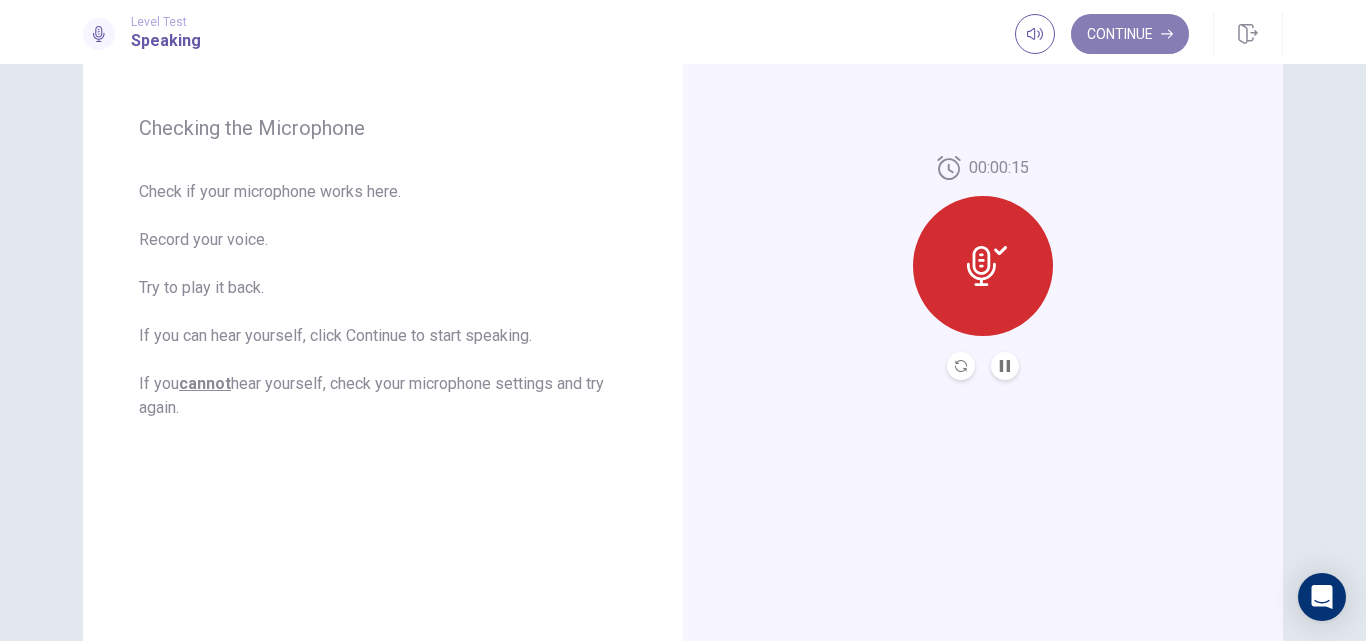 click on "Continue" at bounding box center [1130, 34] 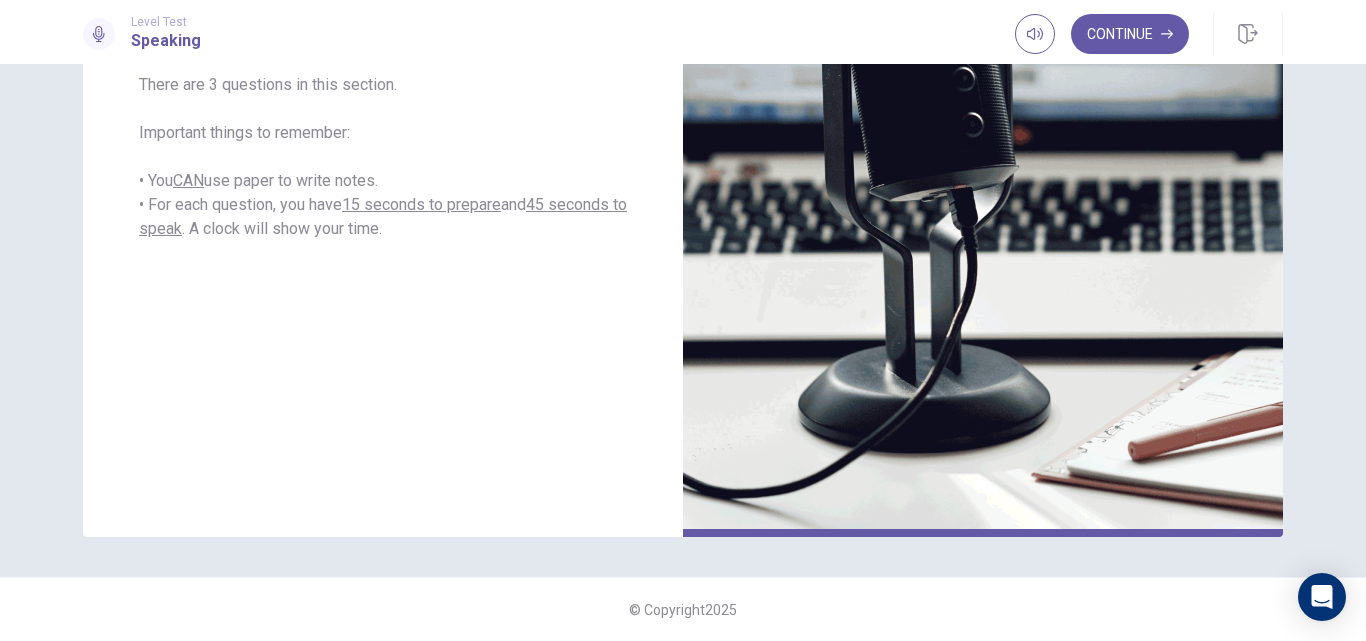 scroll, scrollTop: 11, scrollLeft: 0, axis: vertical 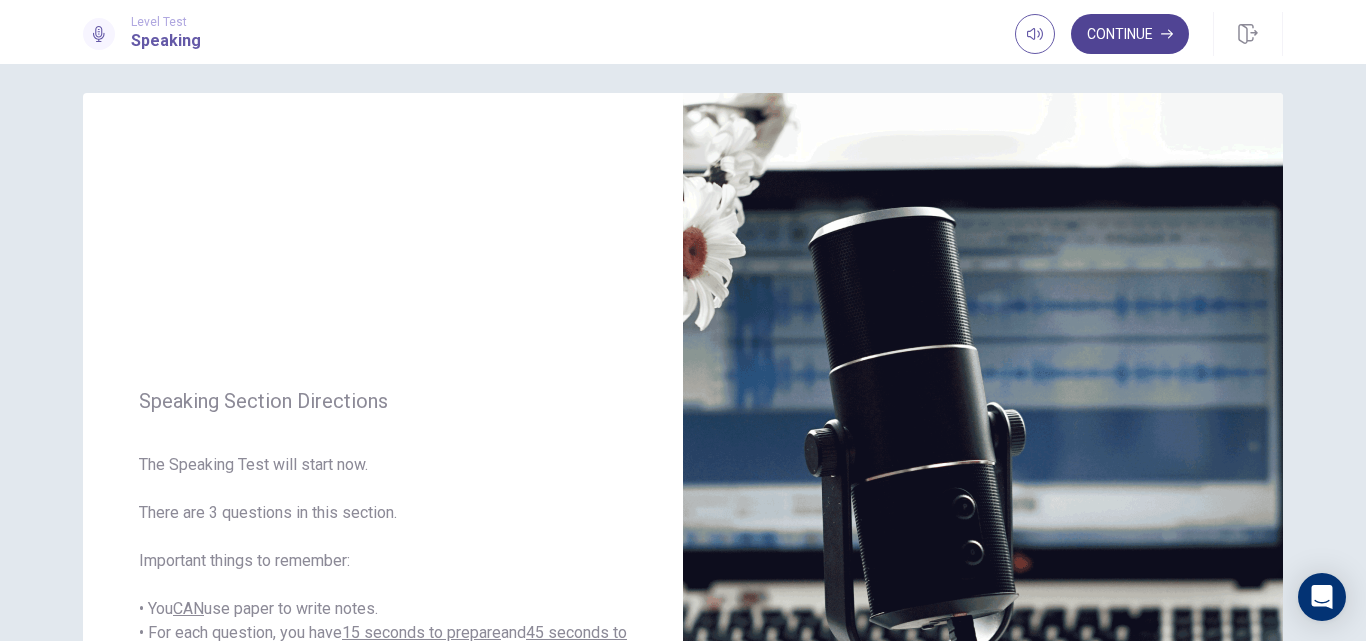 click on "Continue" at bounding box center [1130, 34] 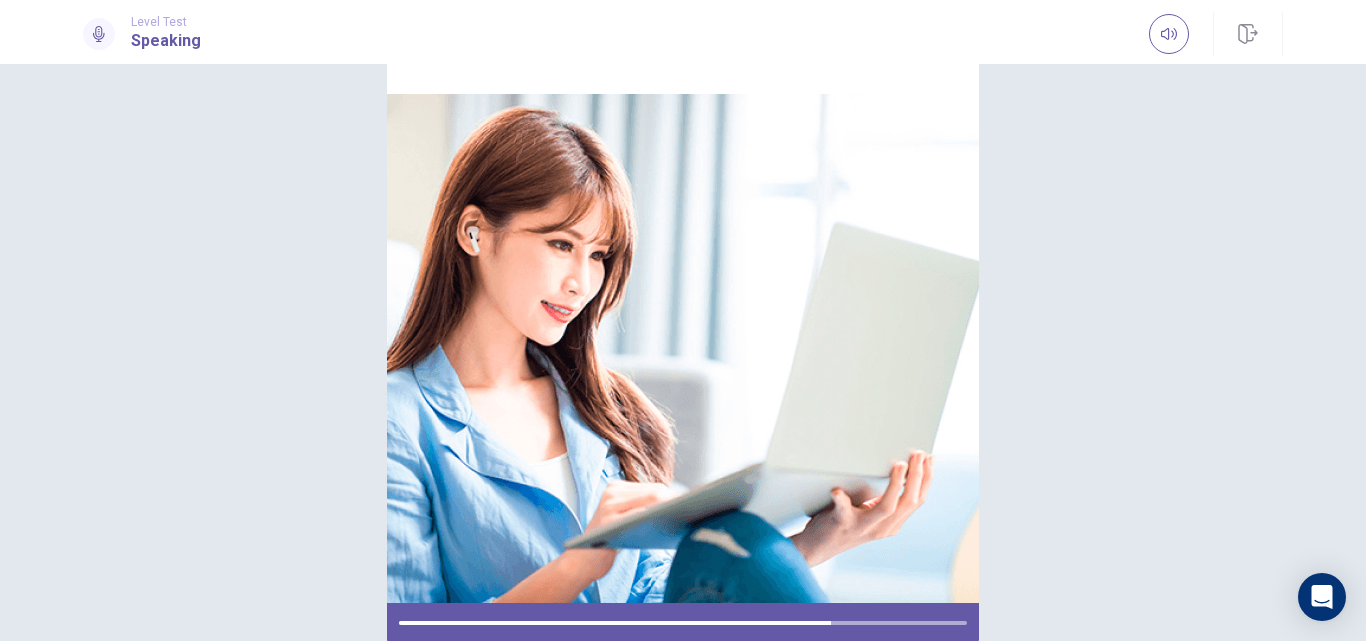 scroll, scrollTop: 134, scrollLeft: 0, axis: vertical 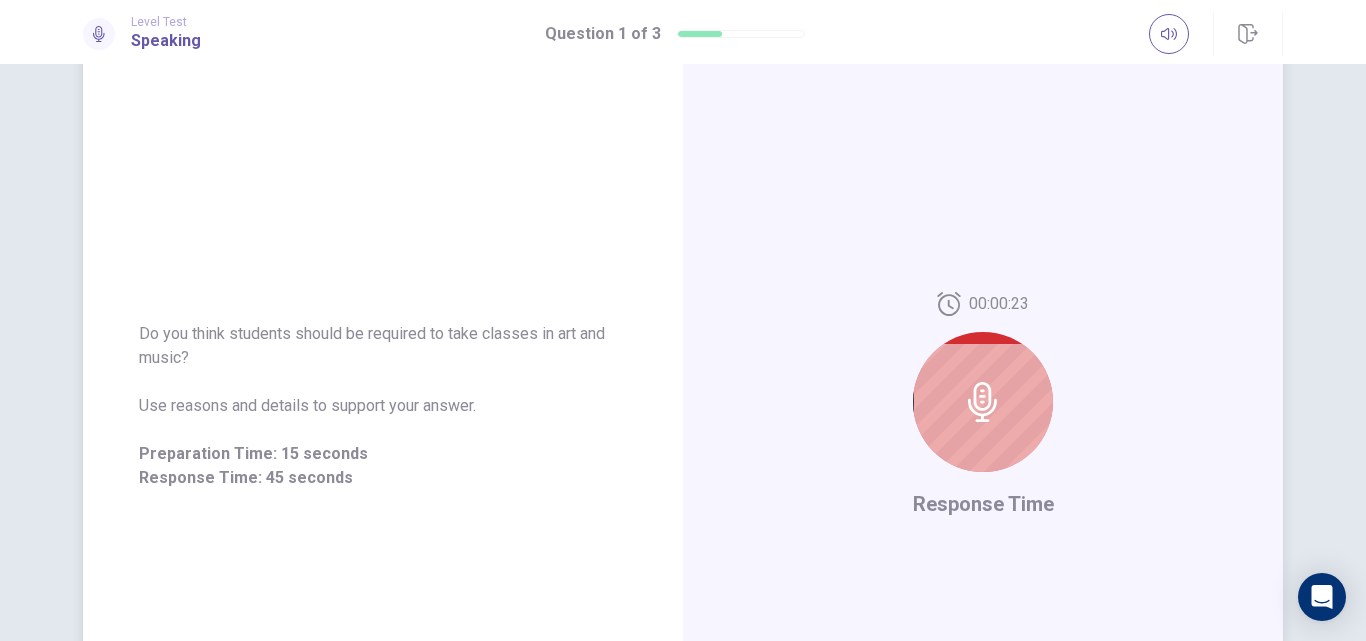 click at bounding box center (983, 402) 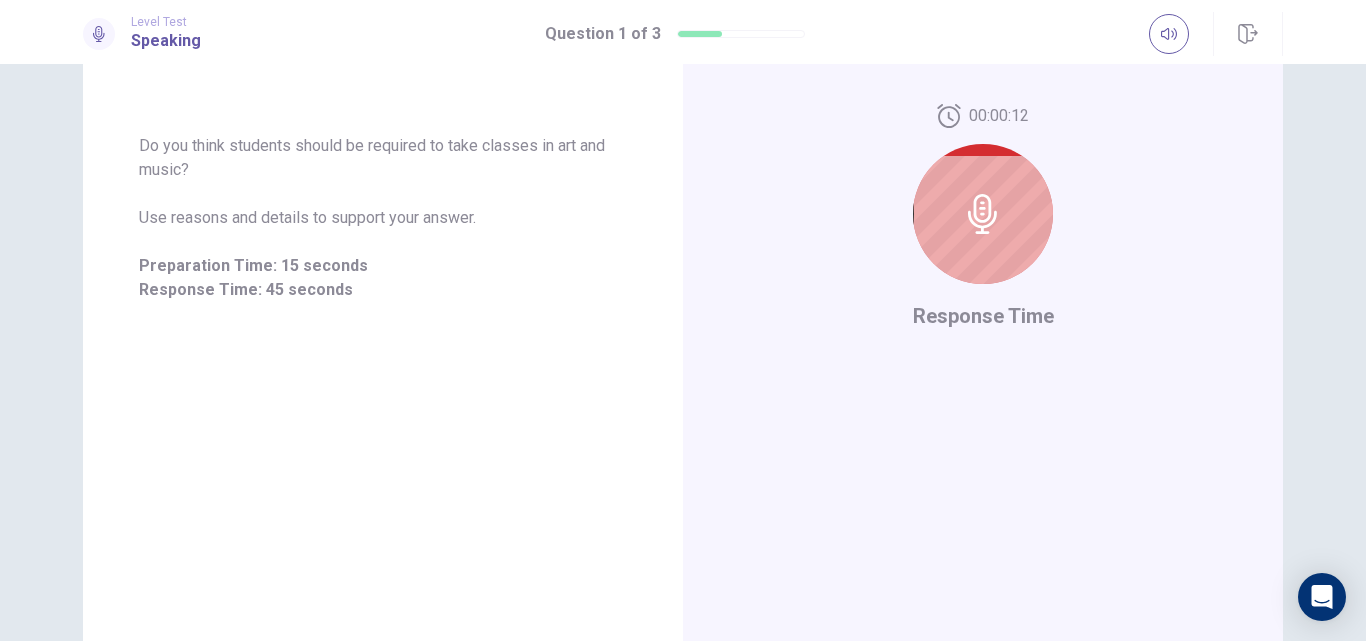 scroll, scrollTop: 175, scrollLeft: 0, axis: vertical 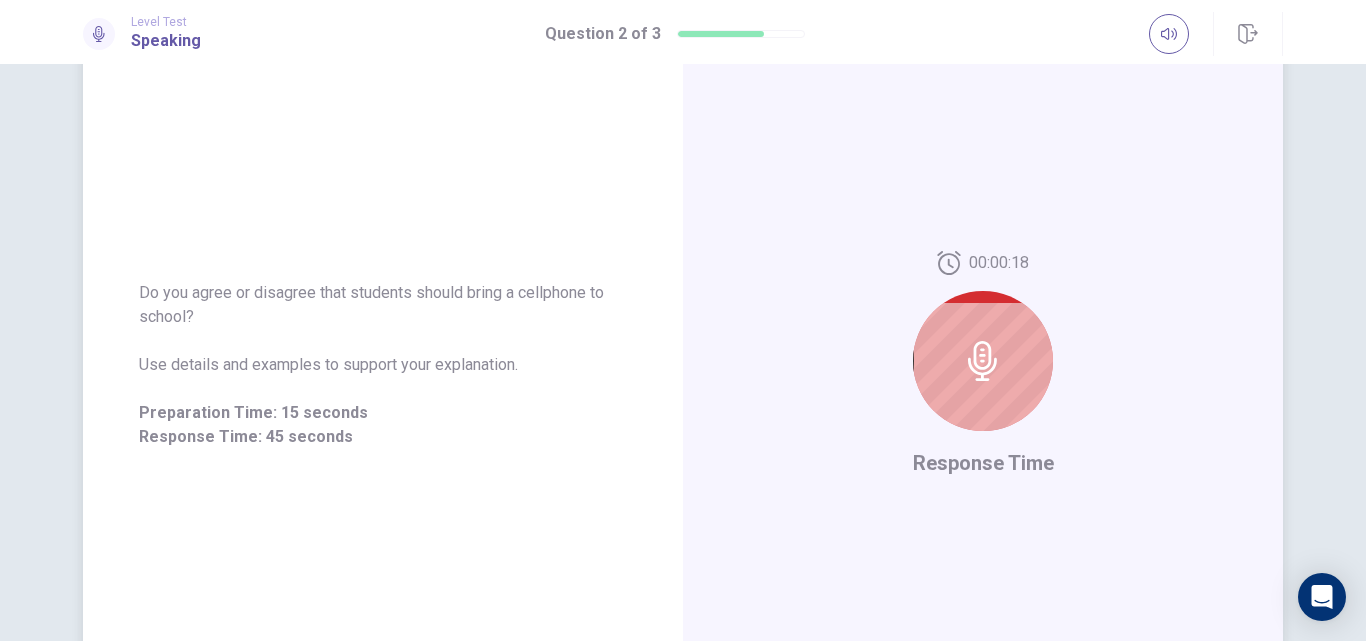 click at bounding box center (983, 361) 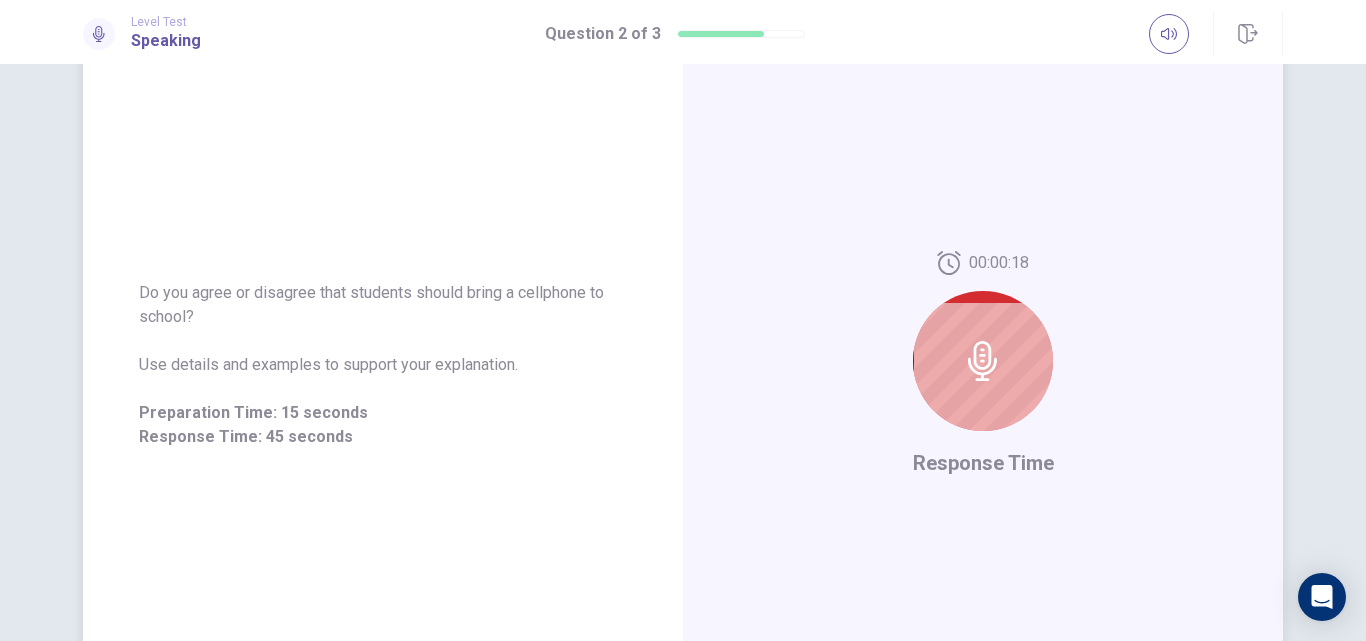 click at bounding box center (983, 361) 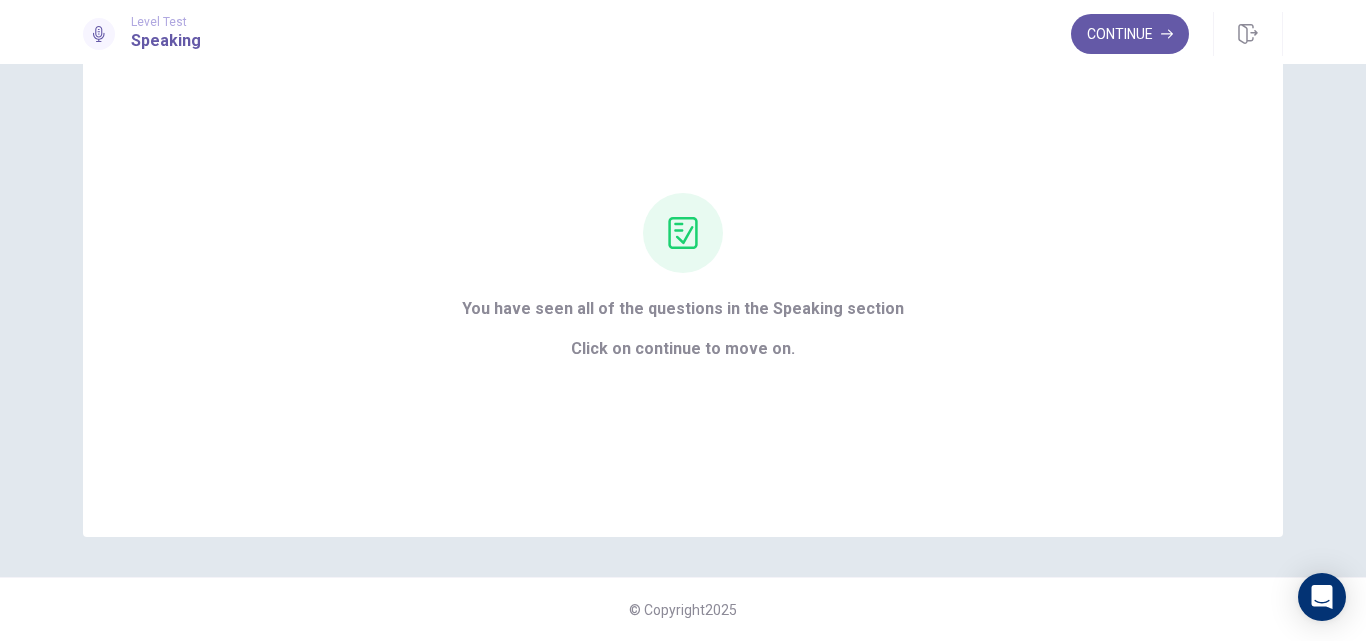 scroll, scrollTop: 87, scrollLeft: 0, axis: vertical 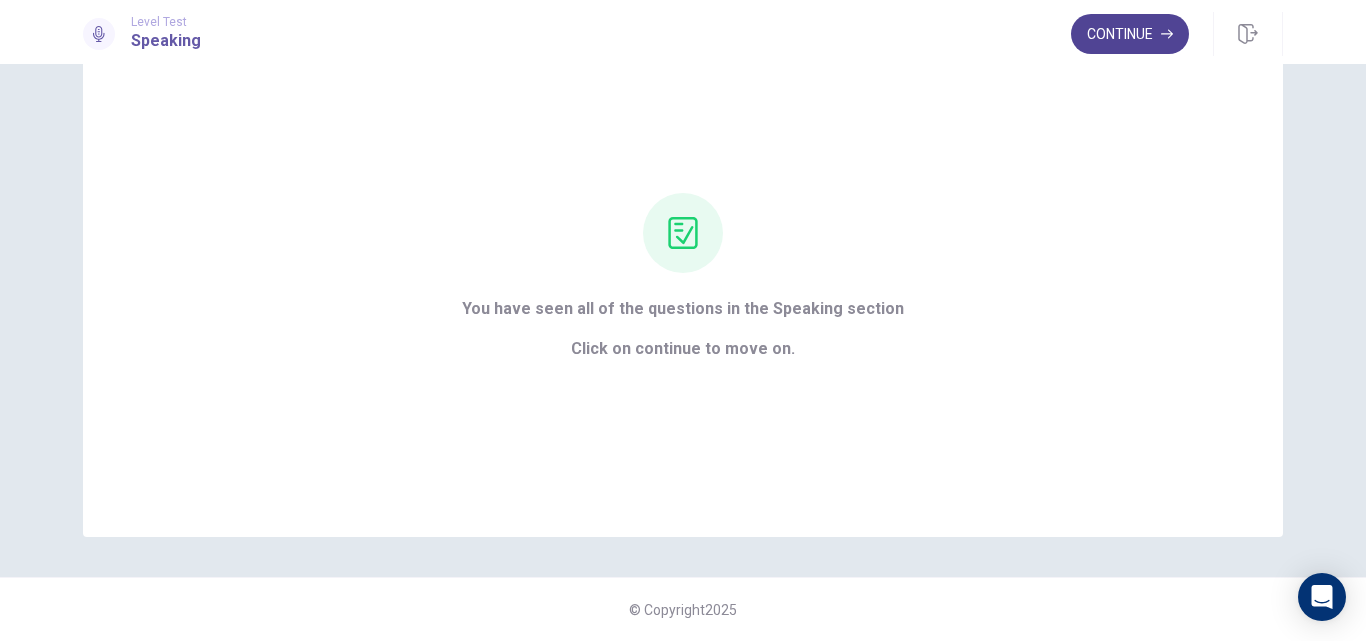 click on "Continue" at bounding box center [1130, 34] 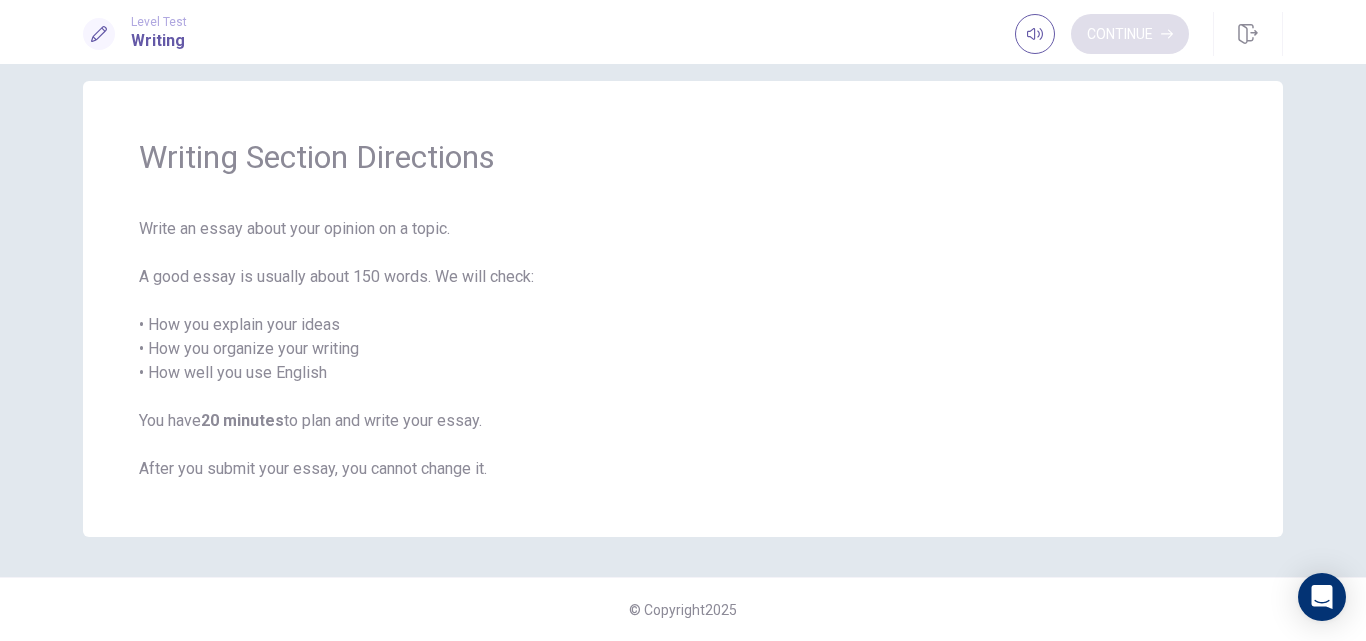 scroll, scrollTop: 23, scrollLeft: 0, axis: vertical 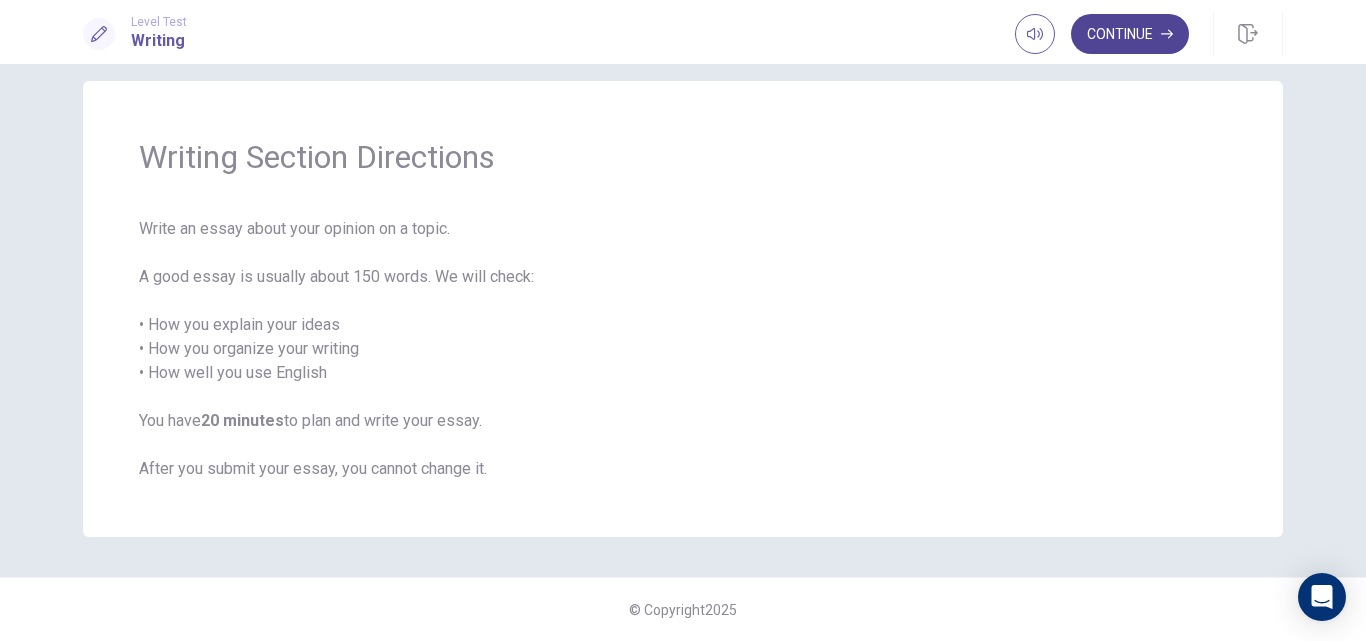 click on "Continue" at bounding box center (1130, 34) 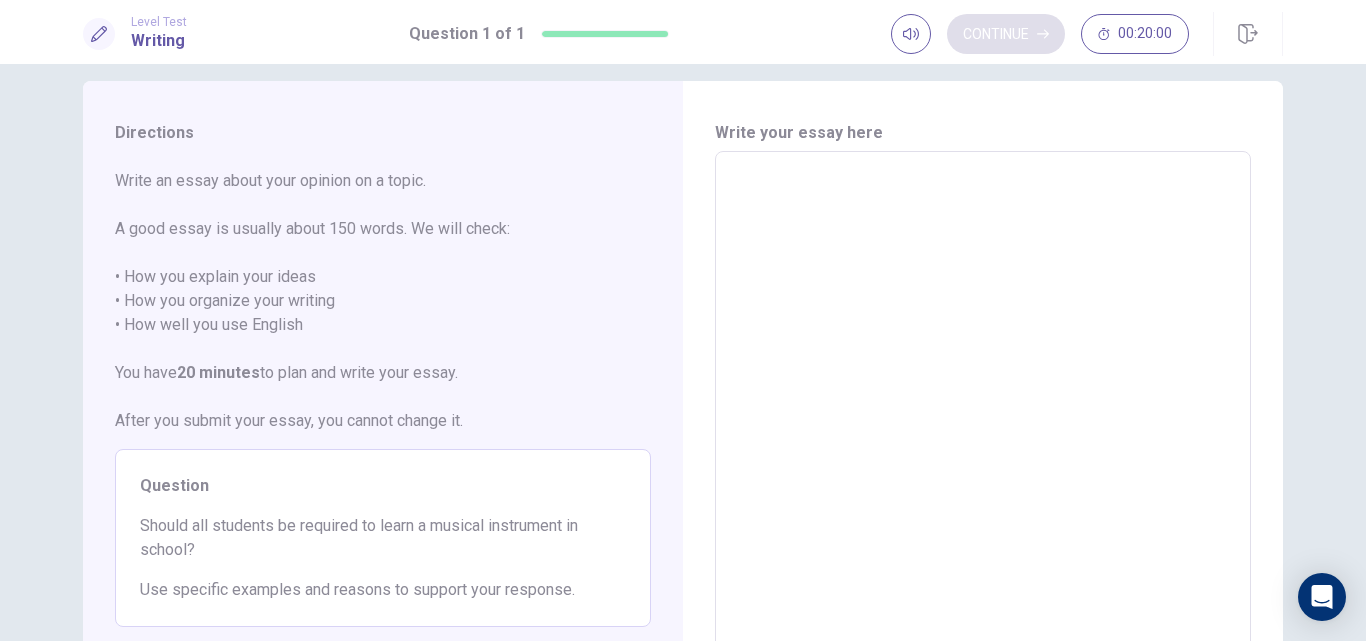 scroll, scrollTop: 175, scrollLeft: 0, axis: vertical 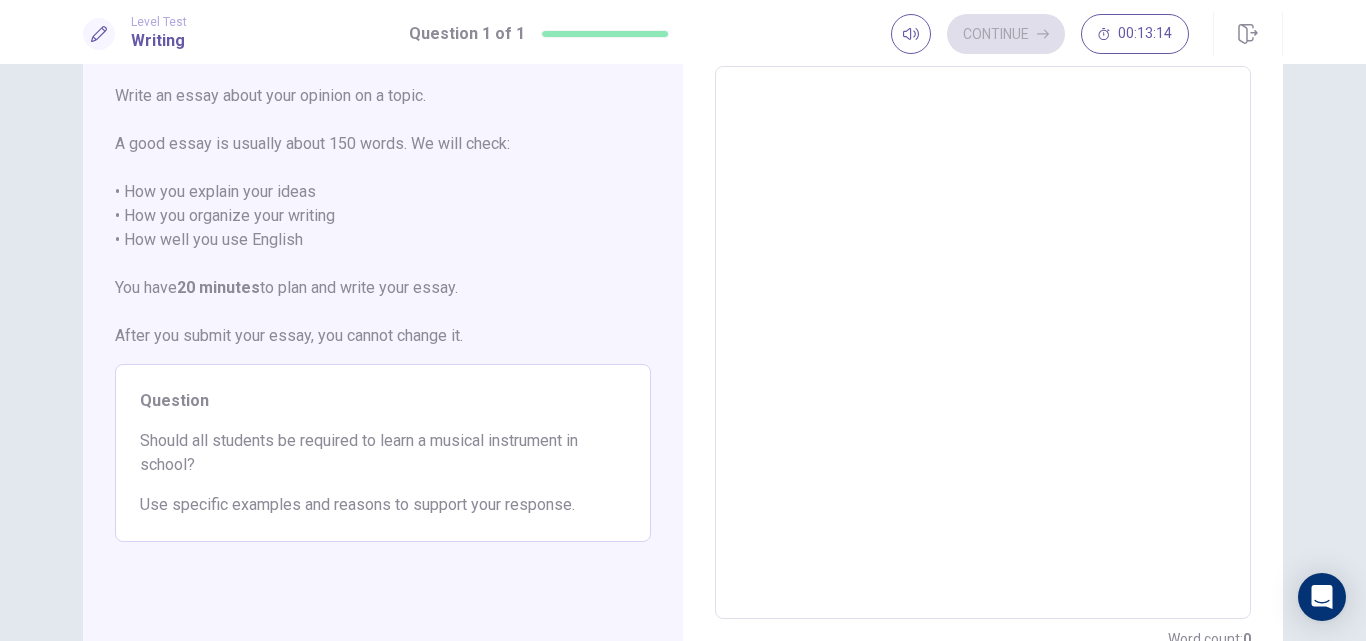 click on "Level Test   Writing Question 1 of 1 Continue 00:13:14" at bounding box center (683, 32) 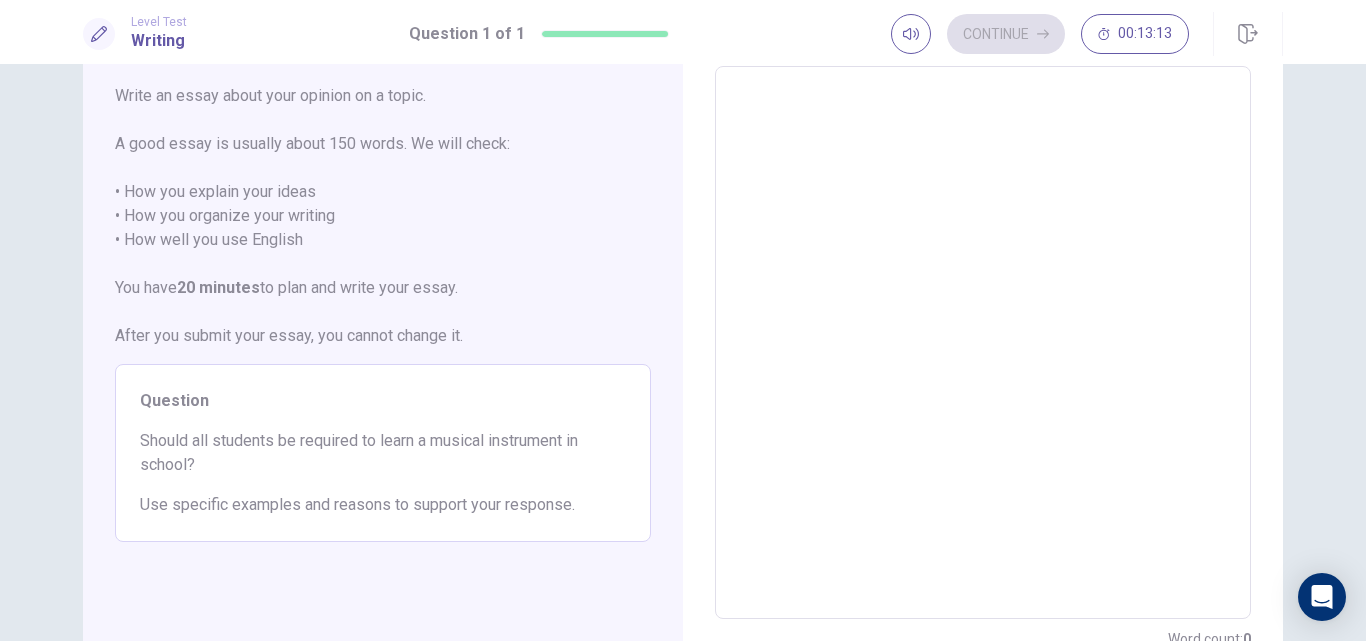 scroll, scrollTop: 0, scrollLeft: 0, axis: both 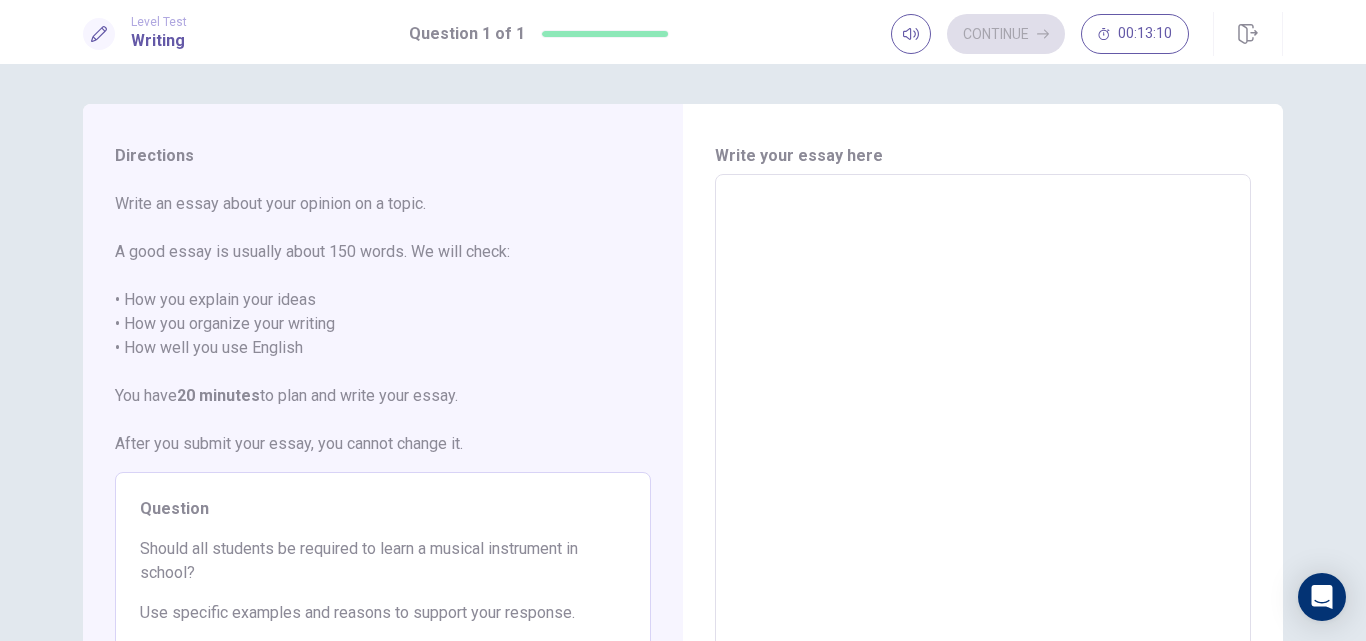 drag, startPoint x: 765, startPoint y: 224, endPoint x: 897, endPoint y: 262, distance: 137.36084 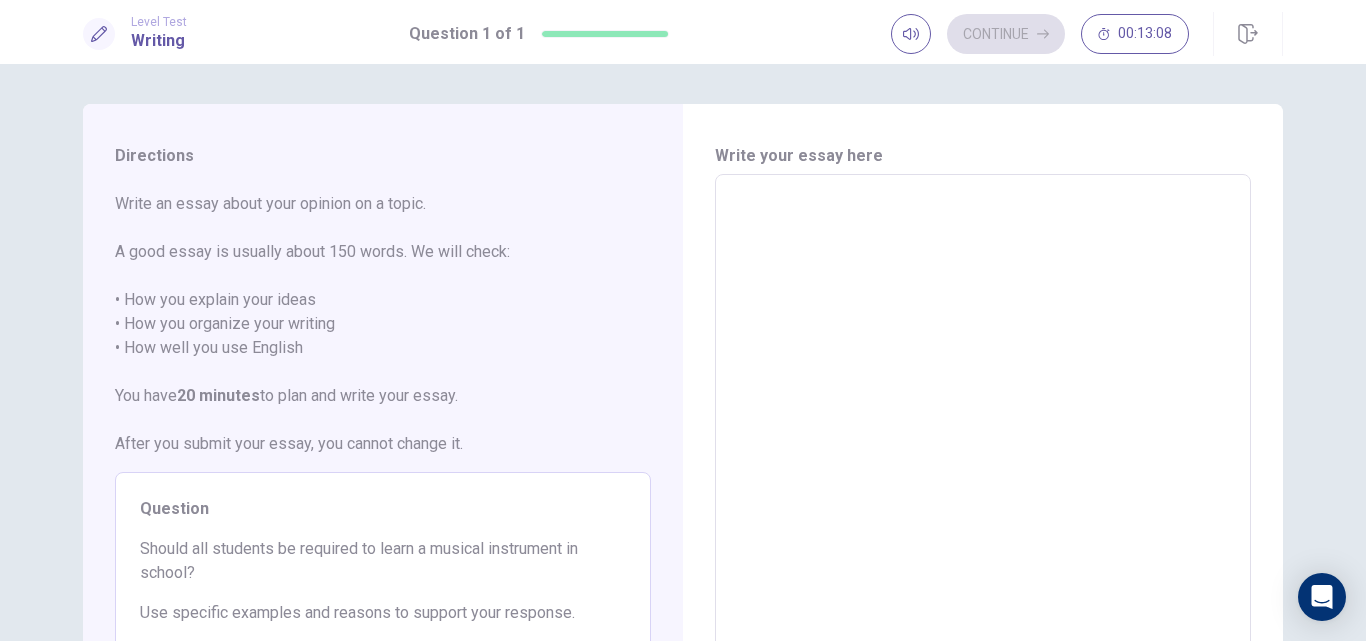 paste on "*" 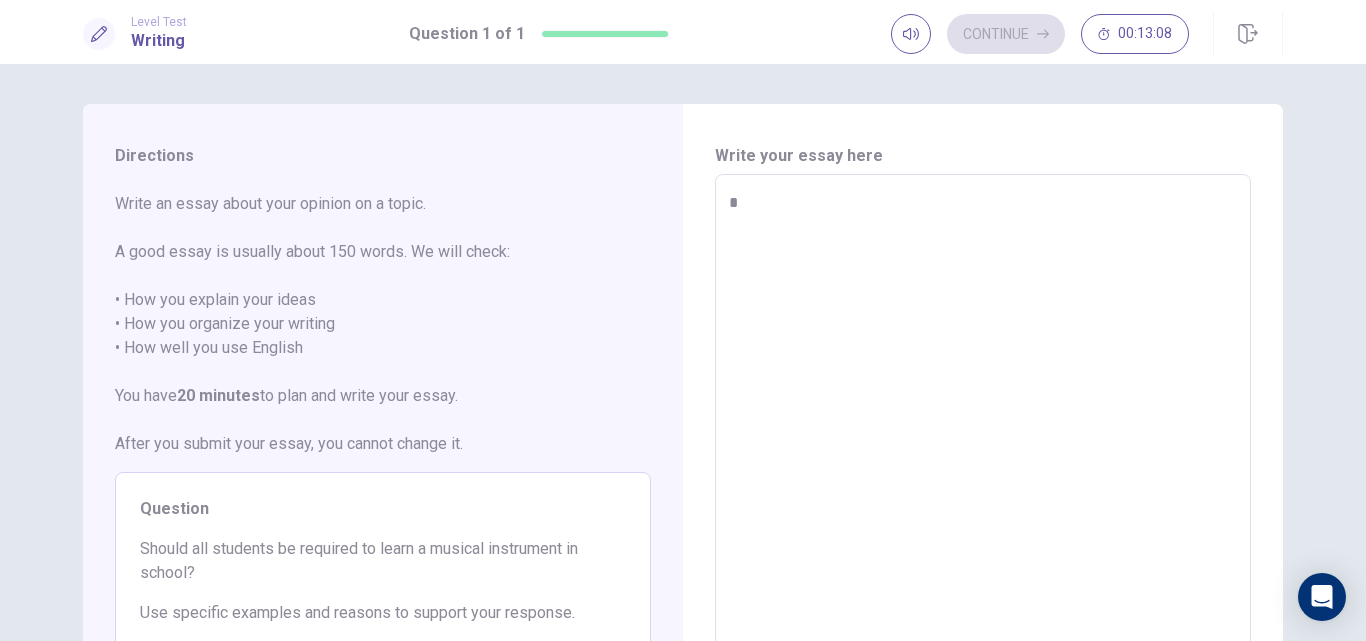 type on "*" 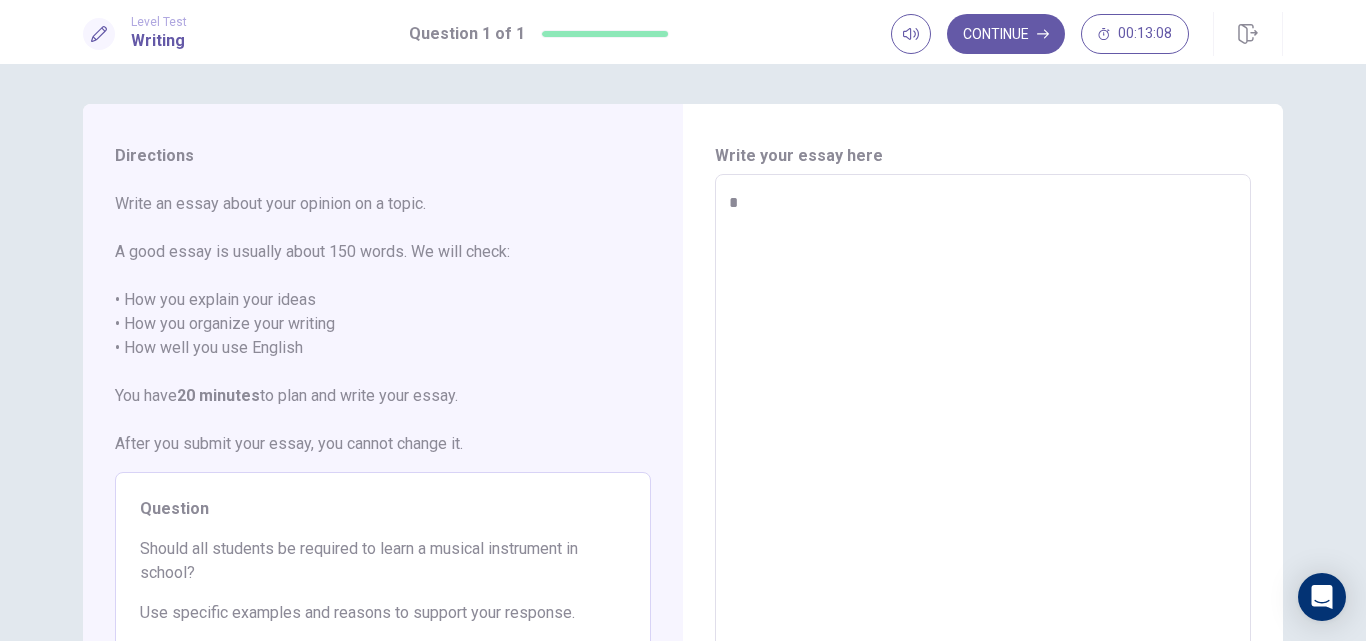 type on "**" 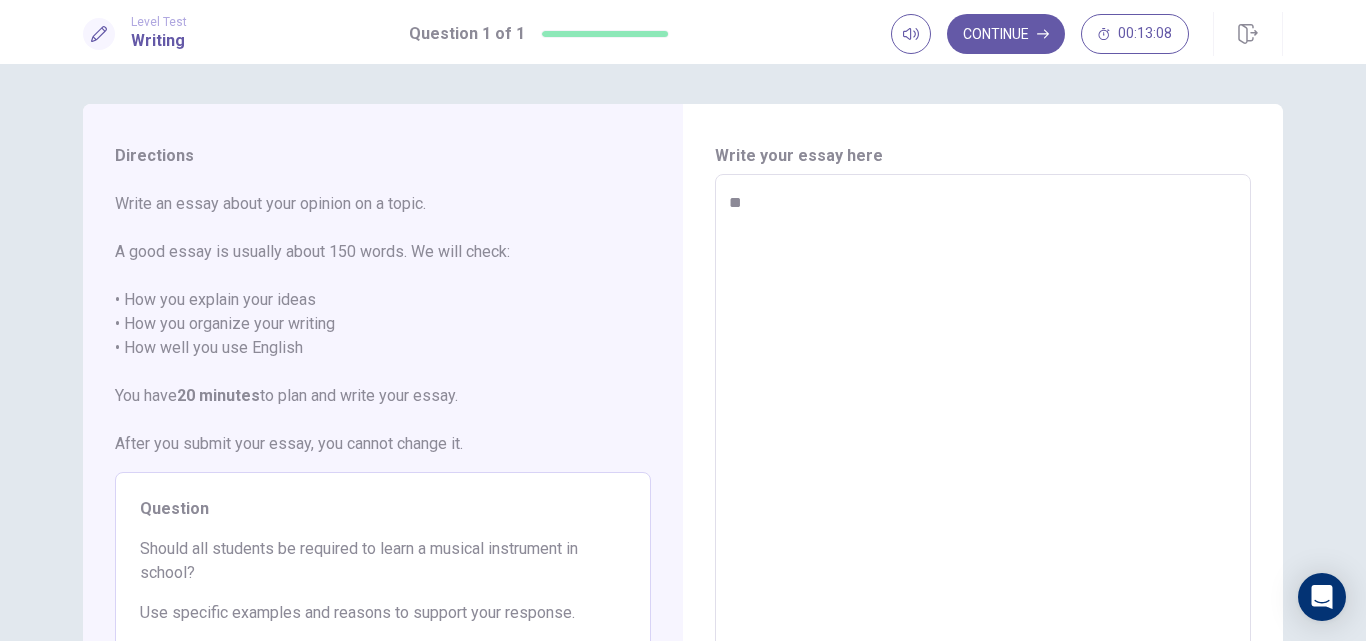 type on "*" 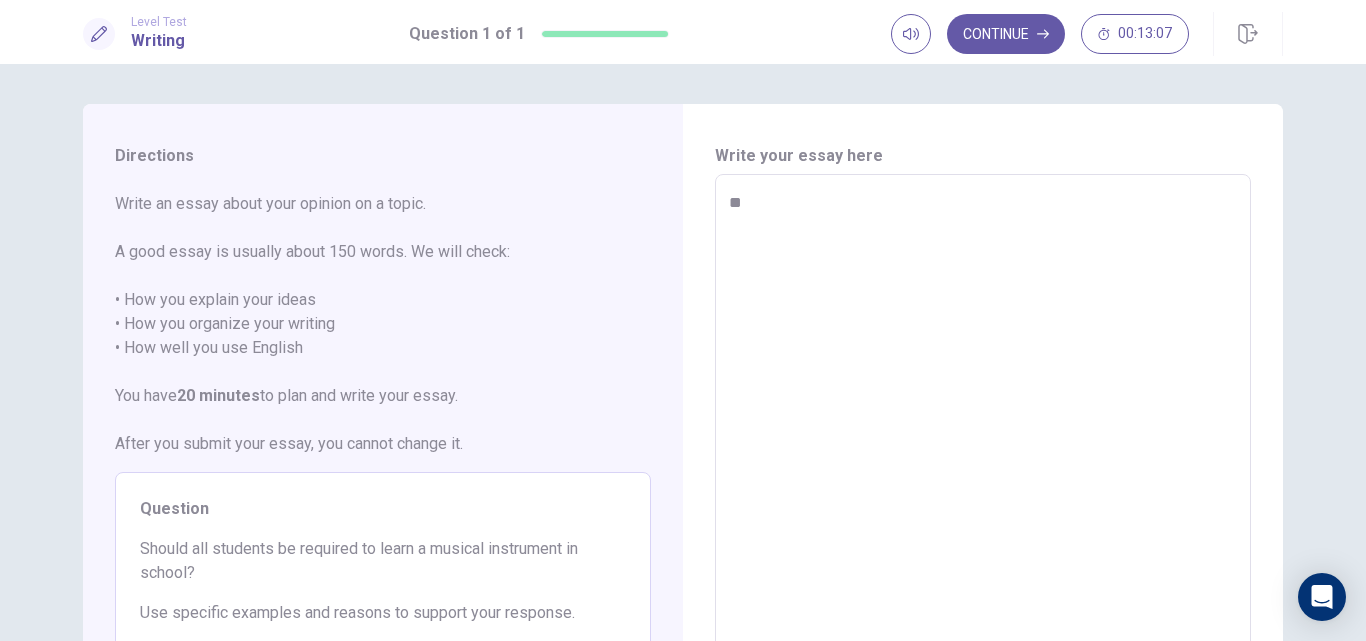 type on "*" 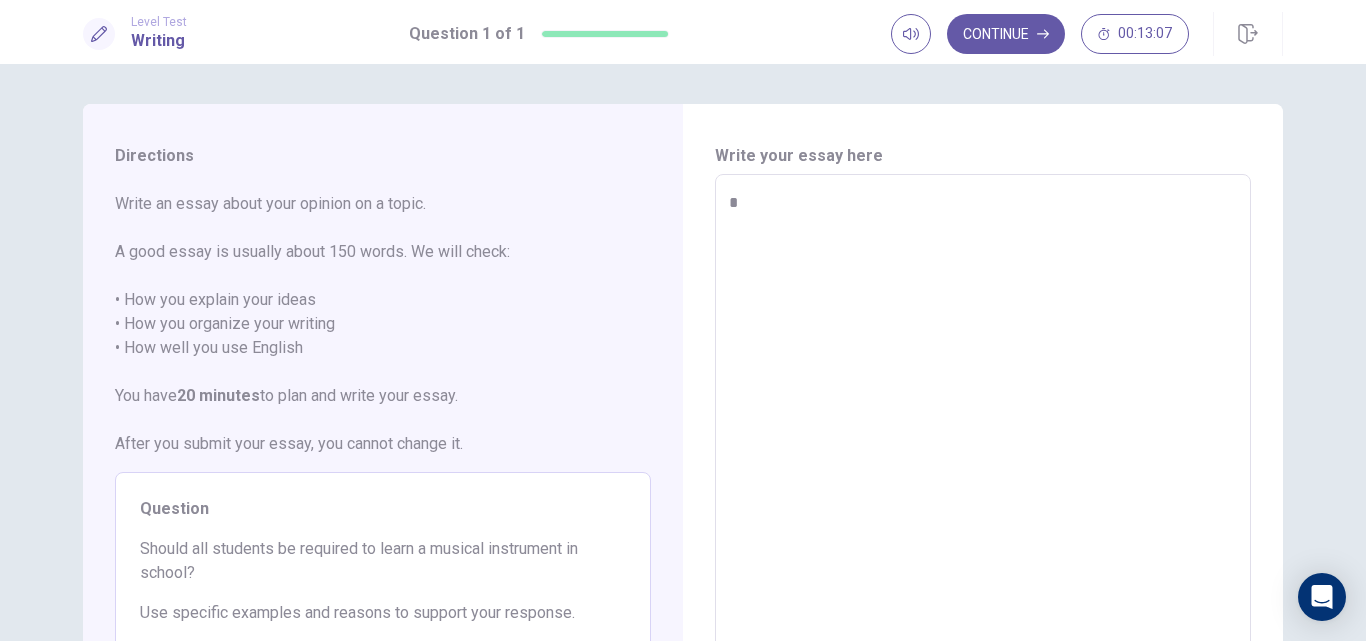 type on "*" 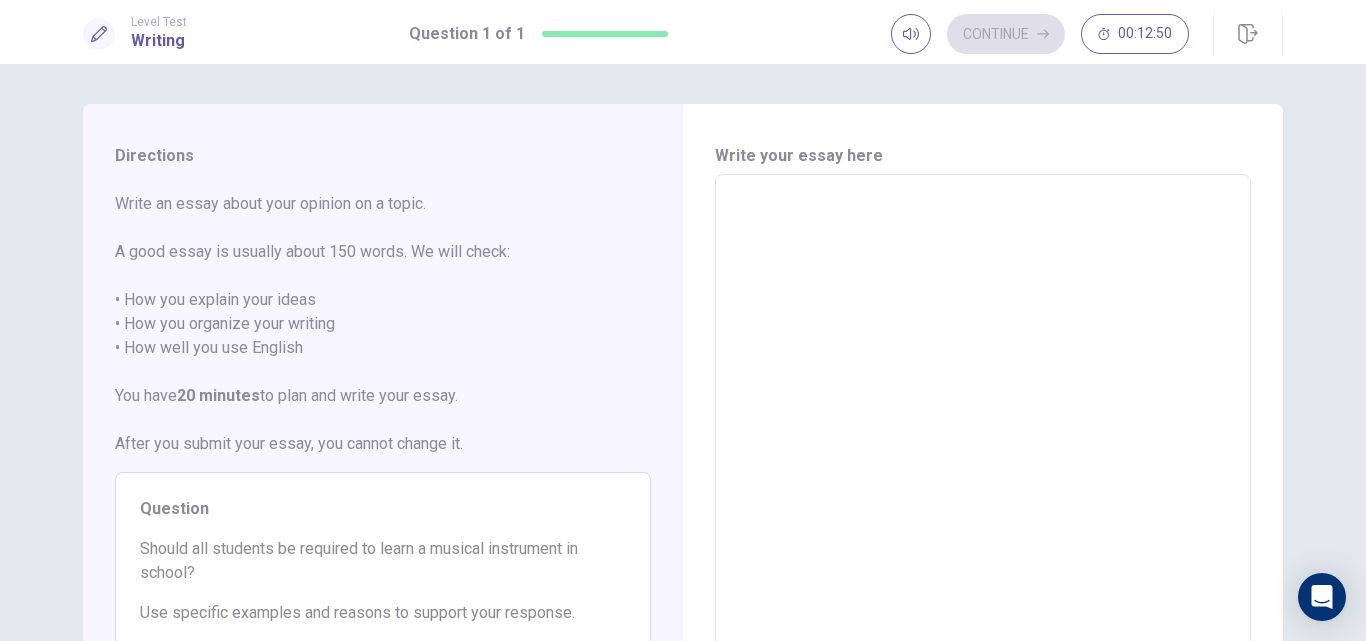 click on "* ​" at bounding box center (983, 450) 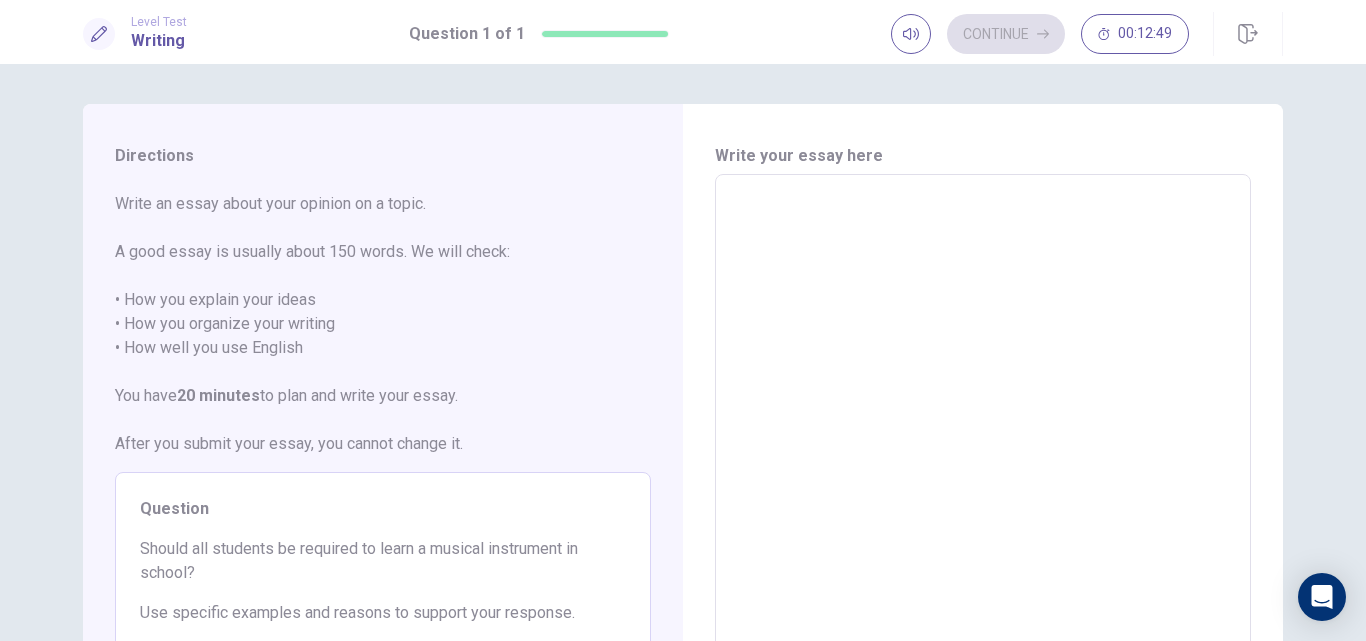 type on "*" 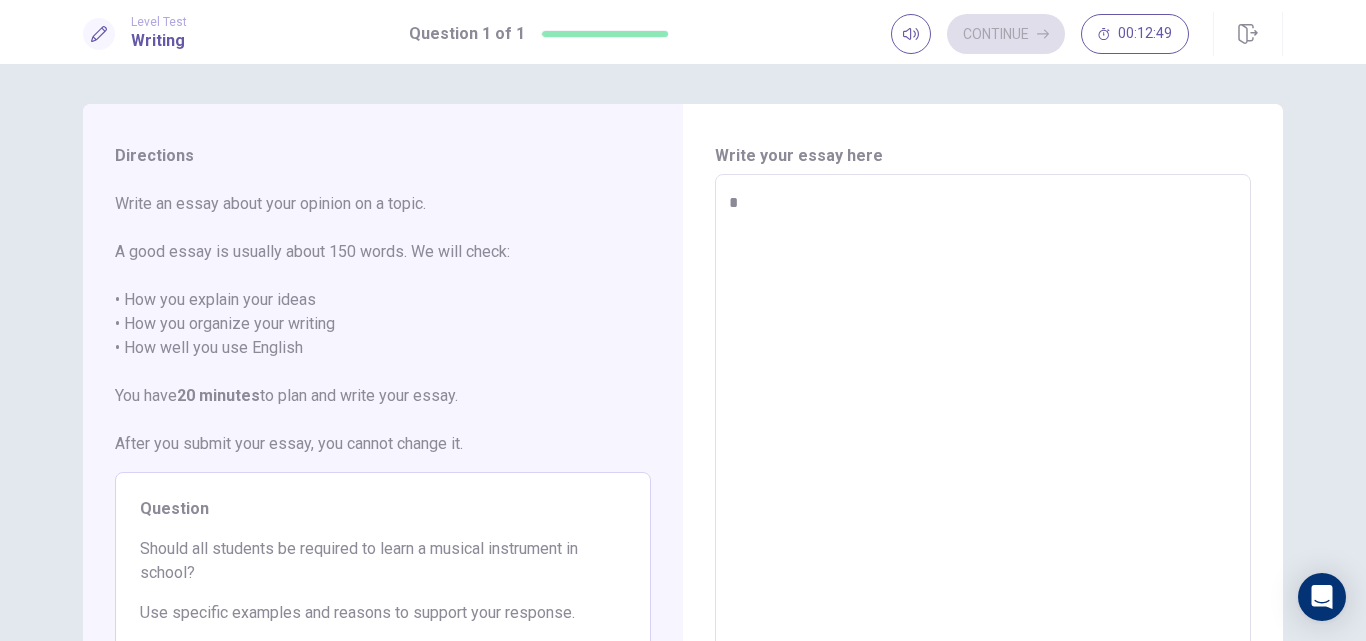 type on "*" 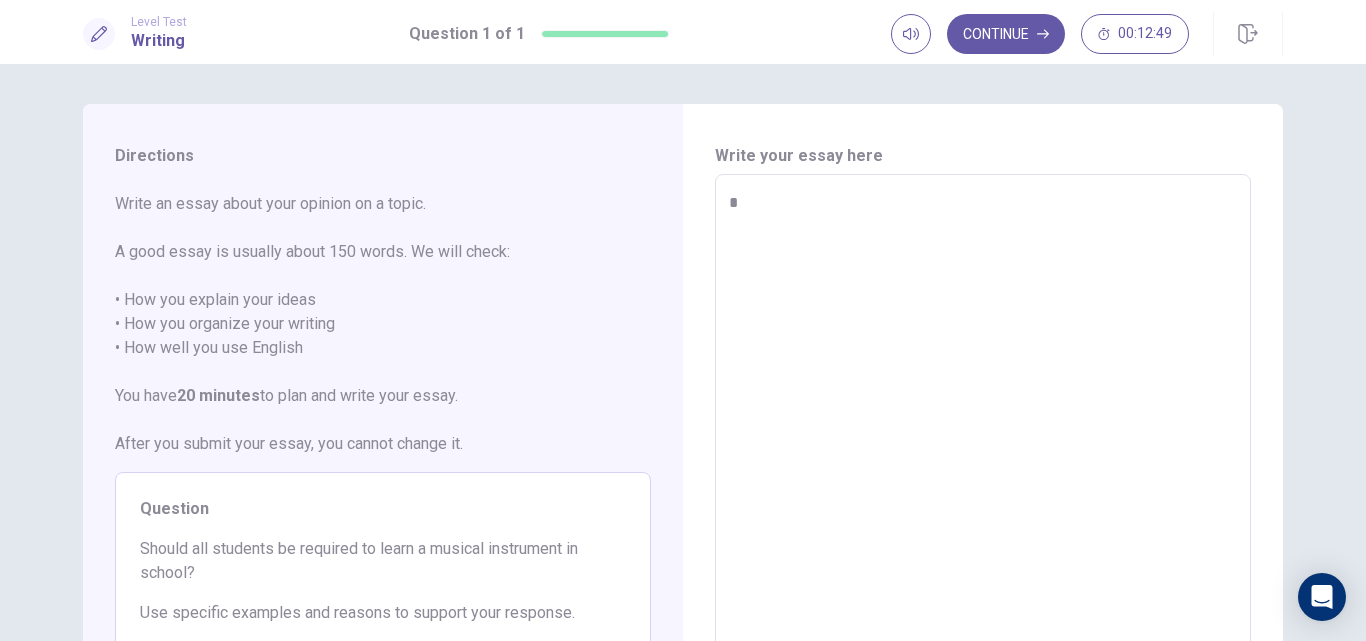 type on "**" 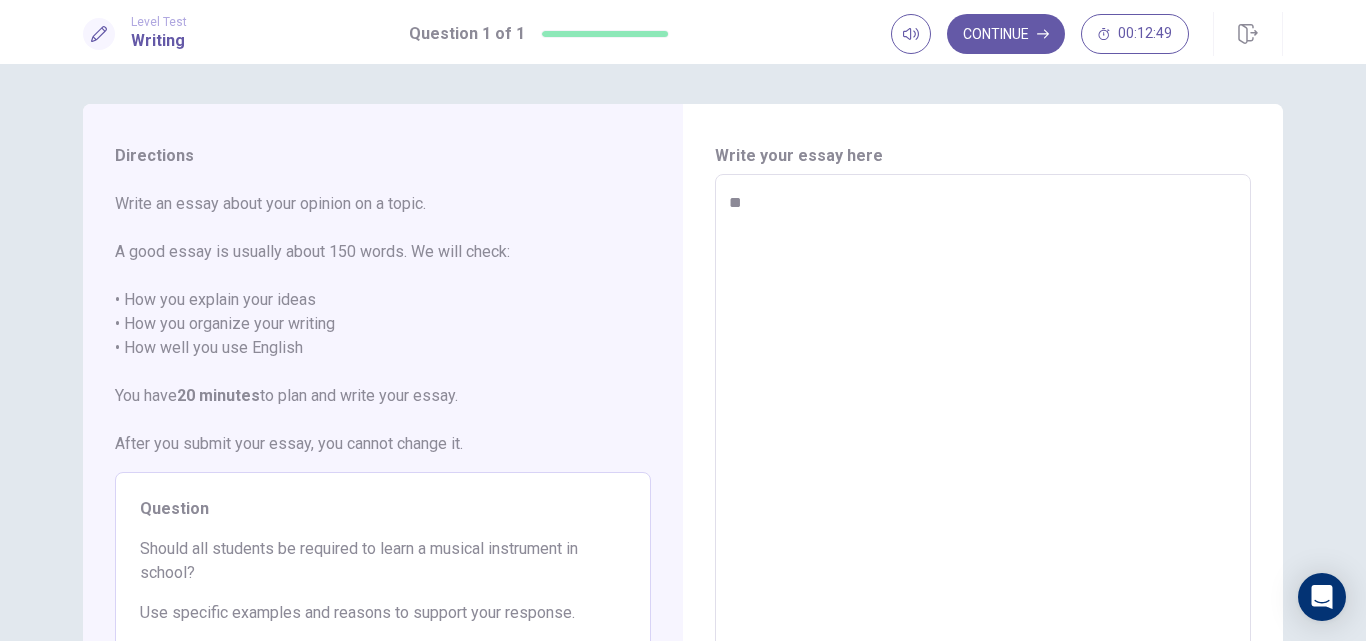 type on "*" 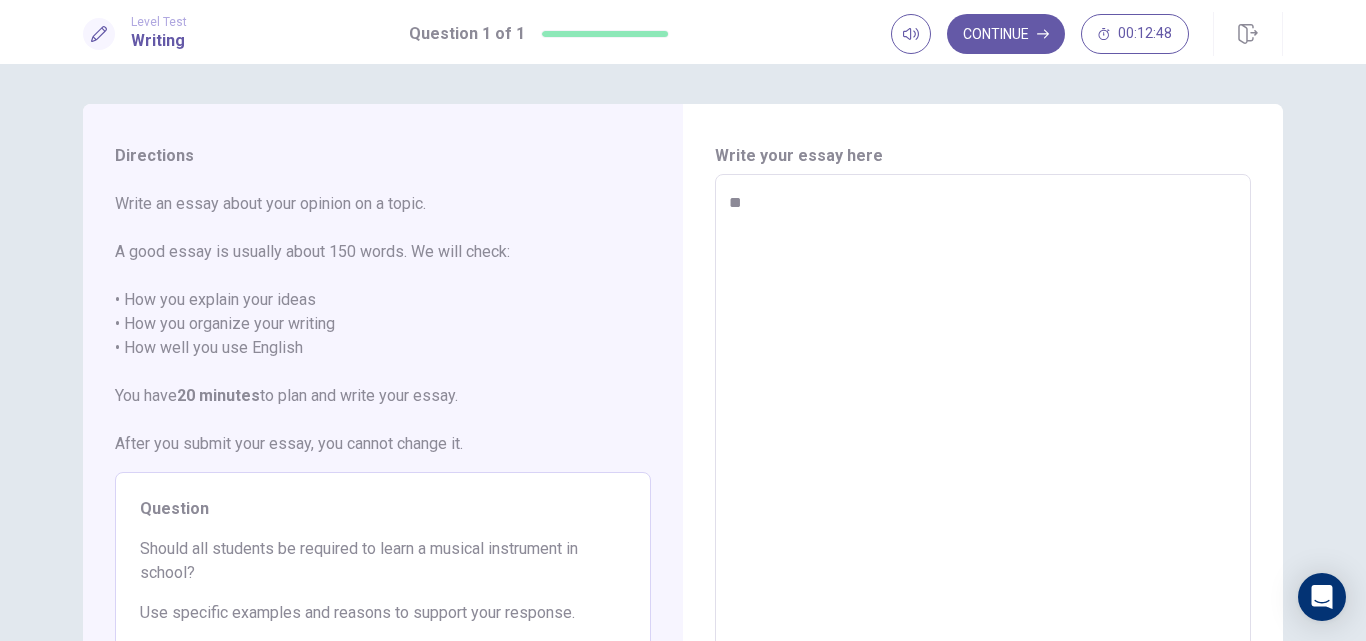 type on "***" 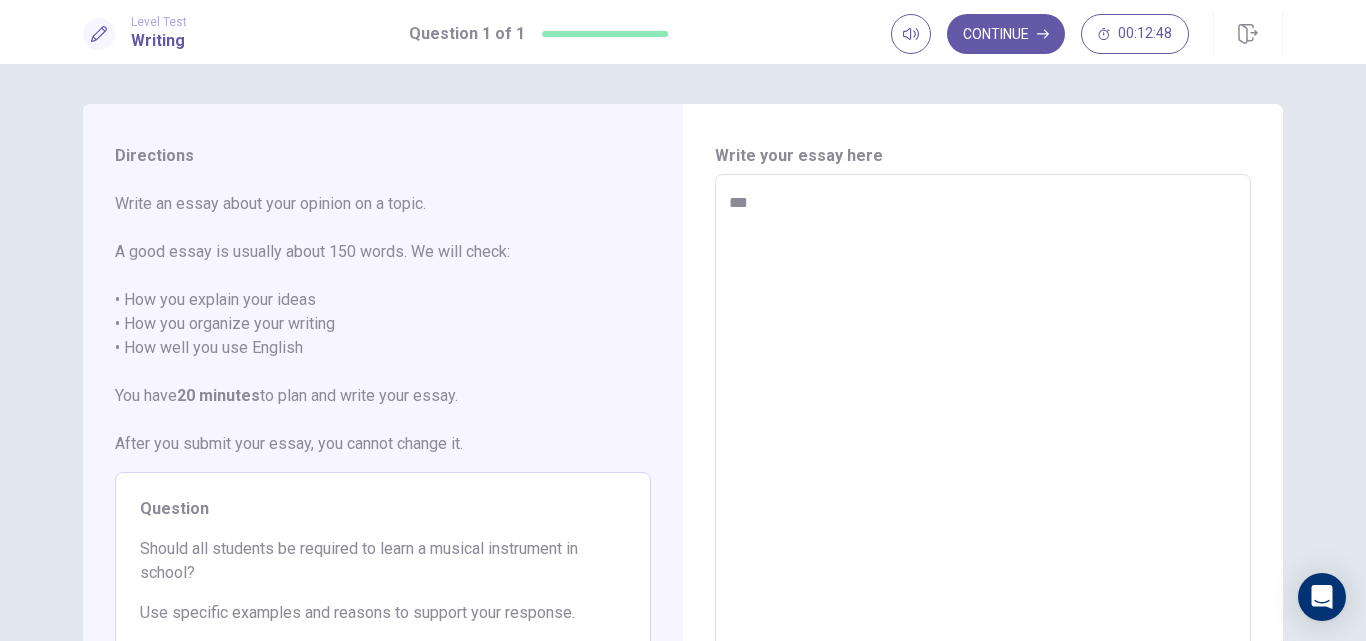 type on "*" 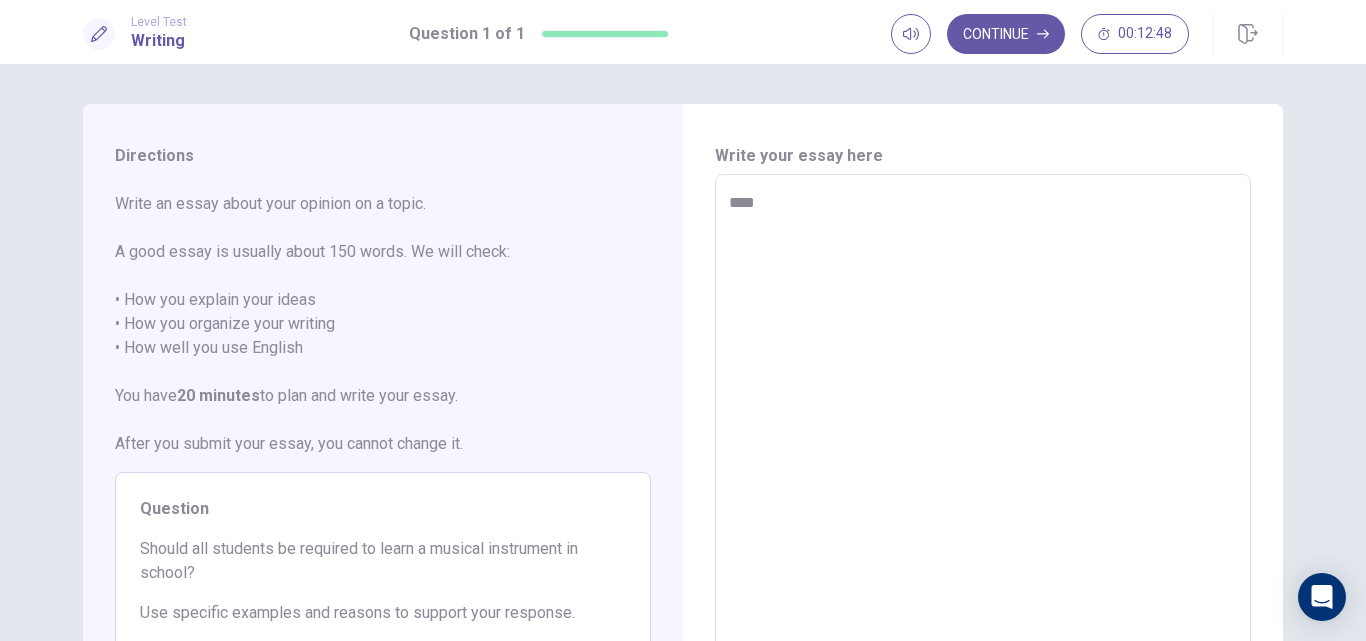 type on "*" 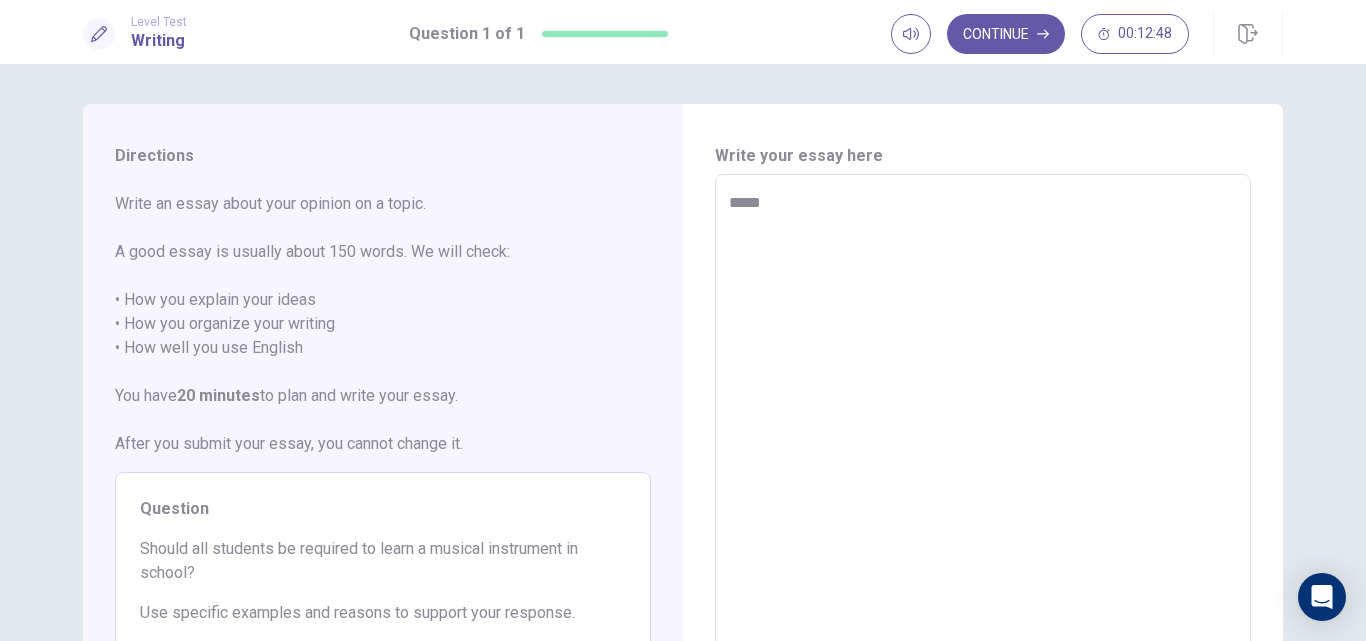 type on "*" 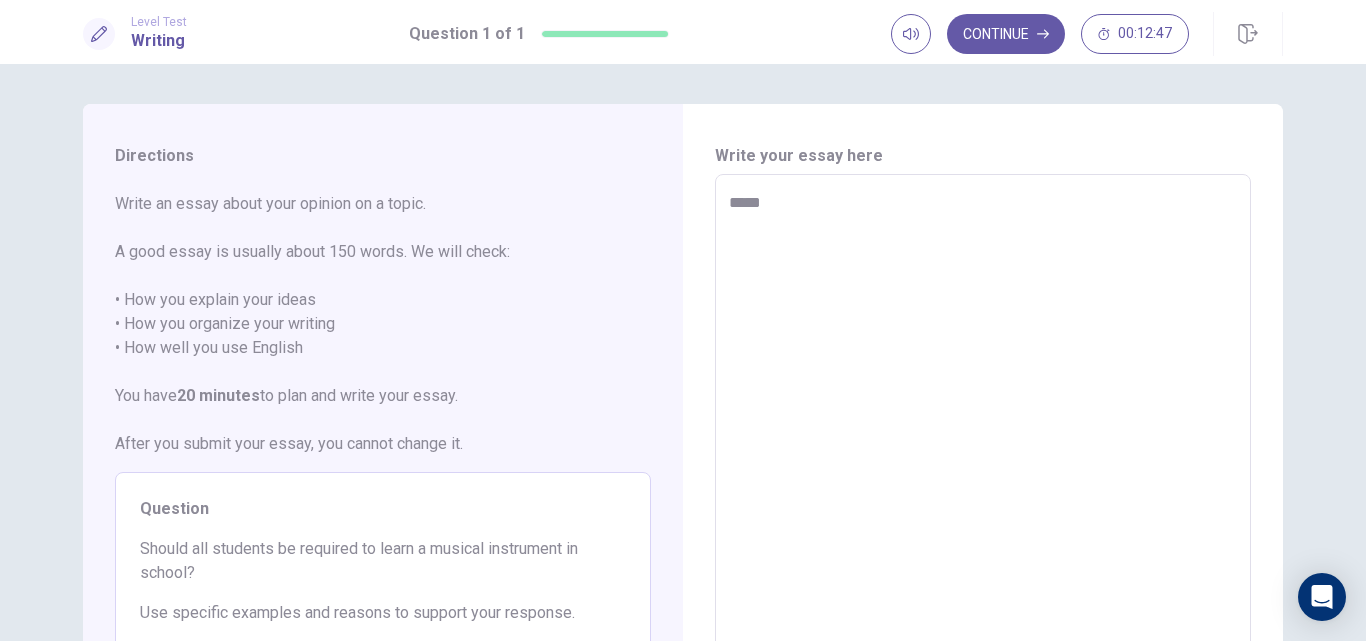 type on "****" 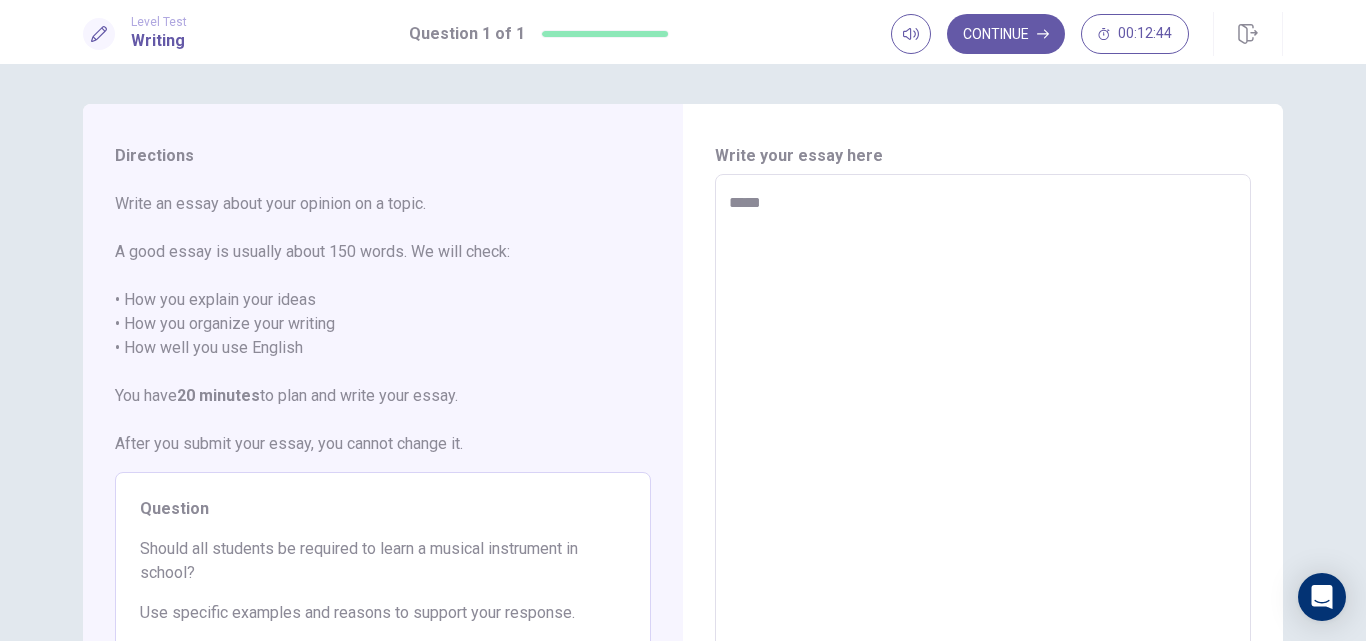 type on "*" 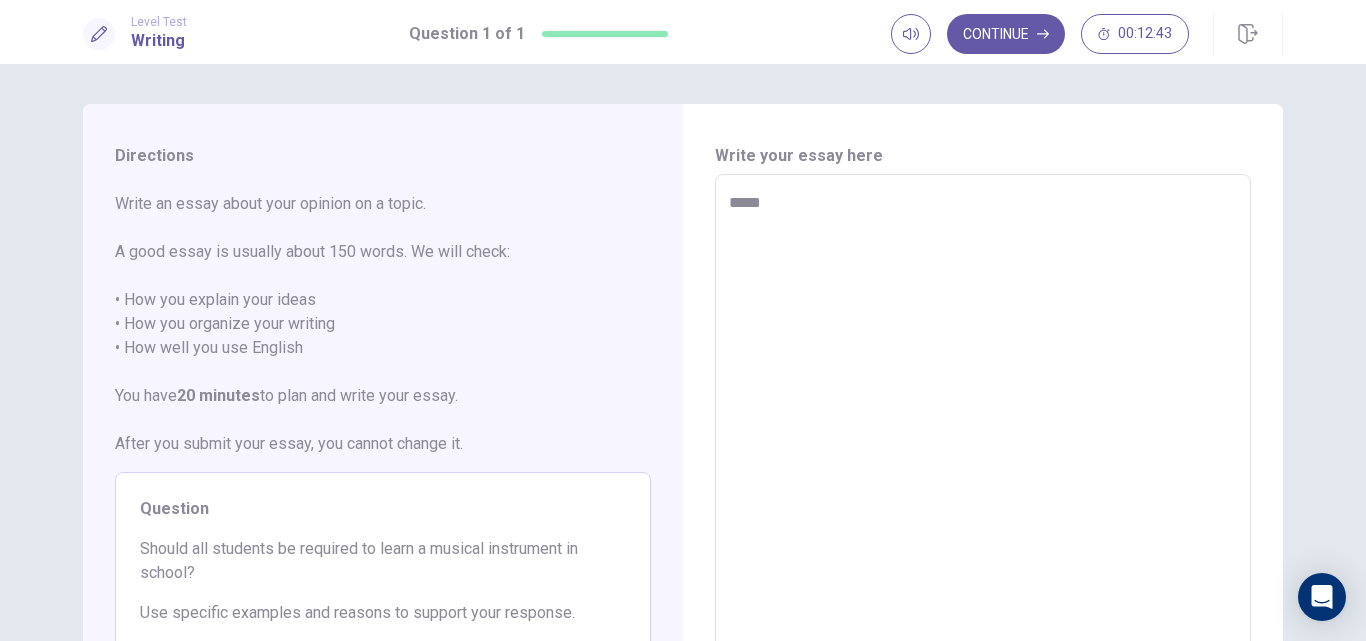 type on "******" 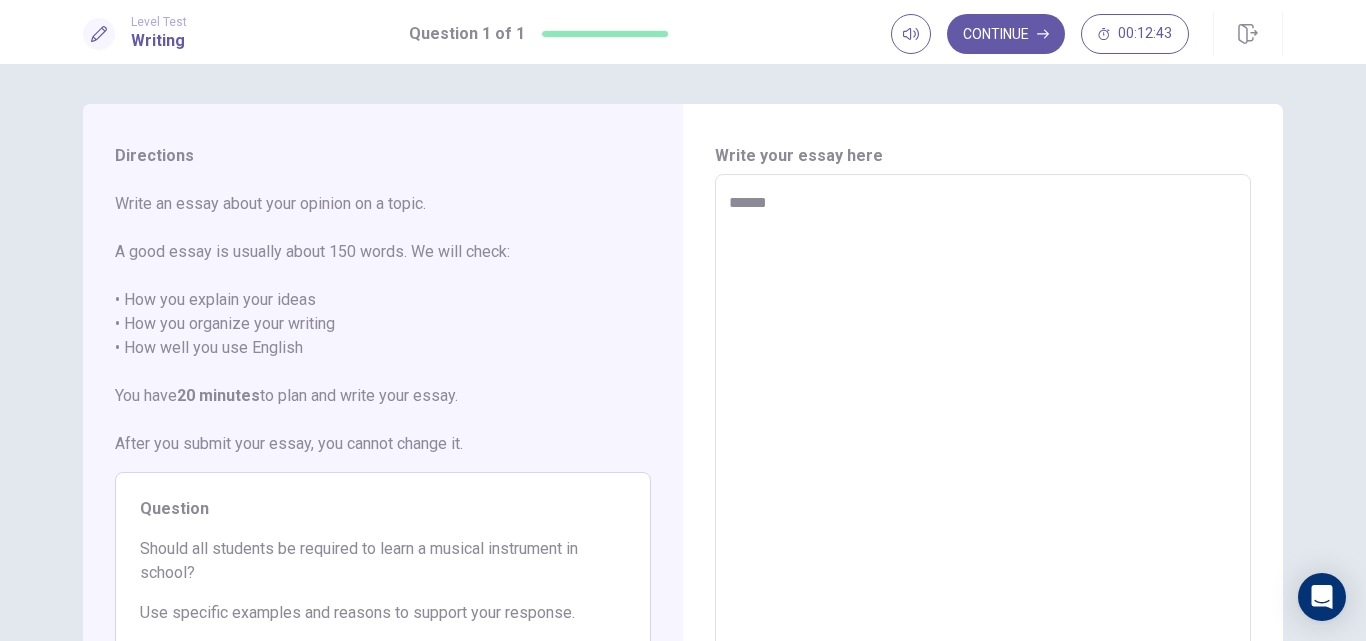 type on "*" 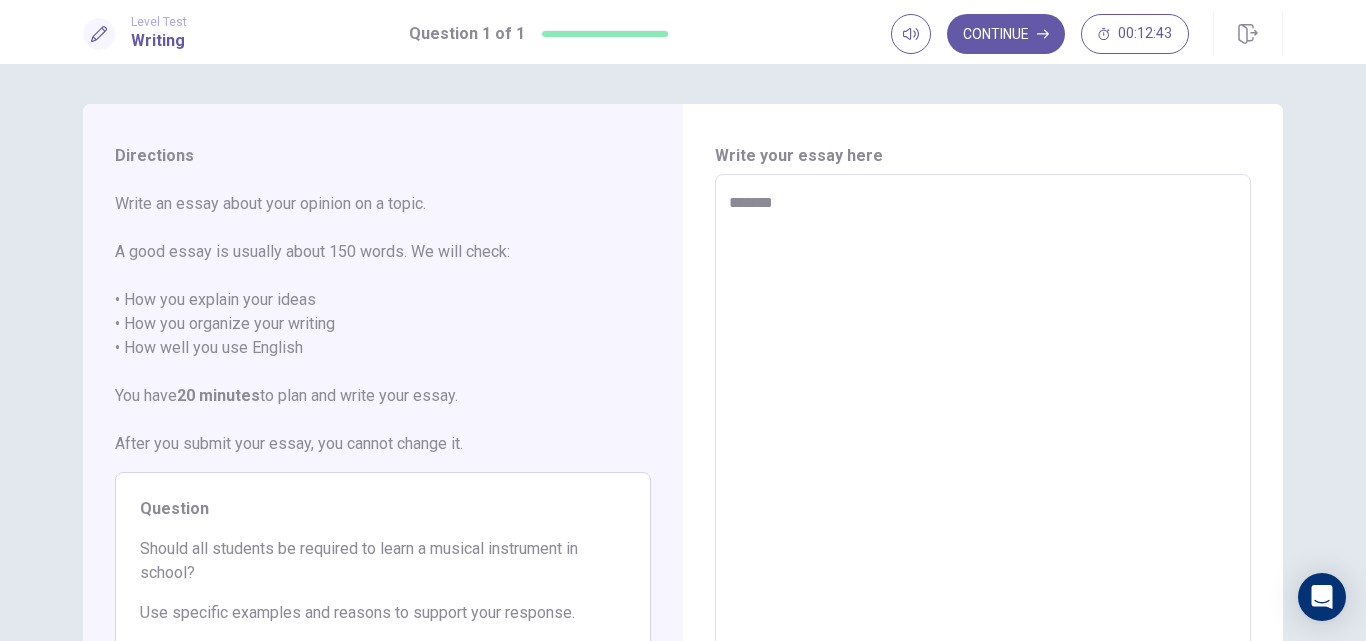 type on "*" 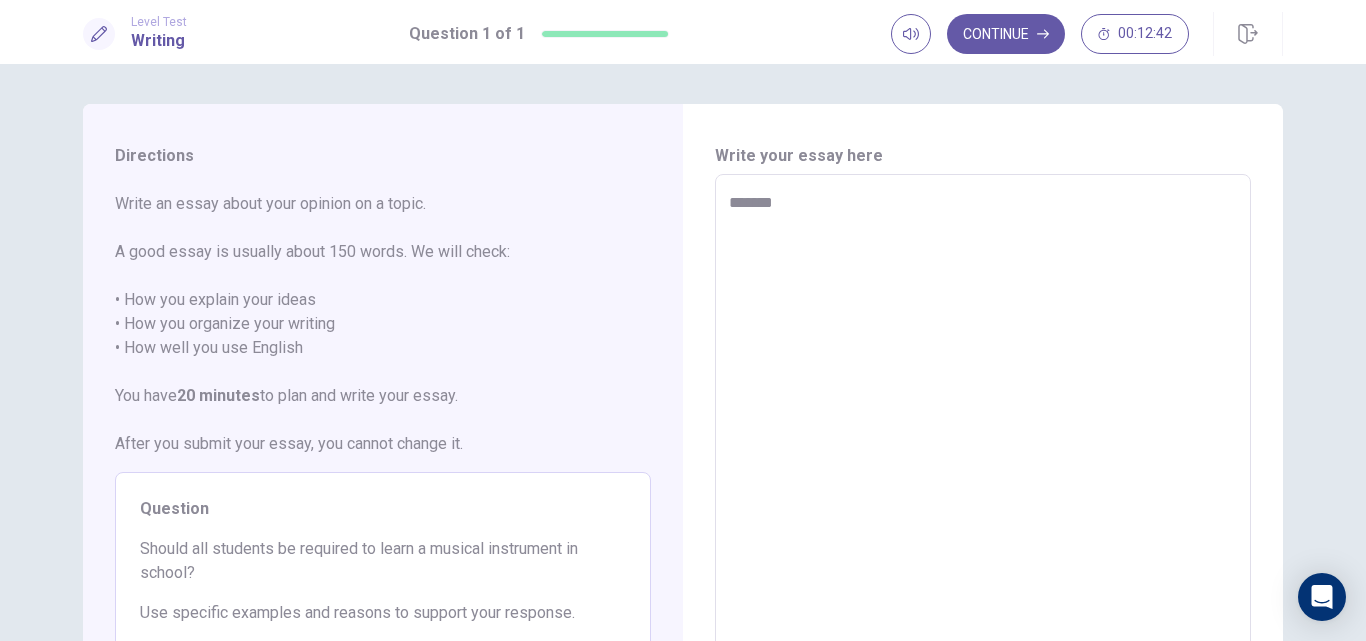 type on "********" 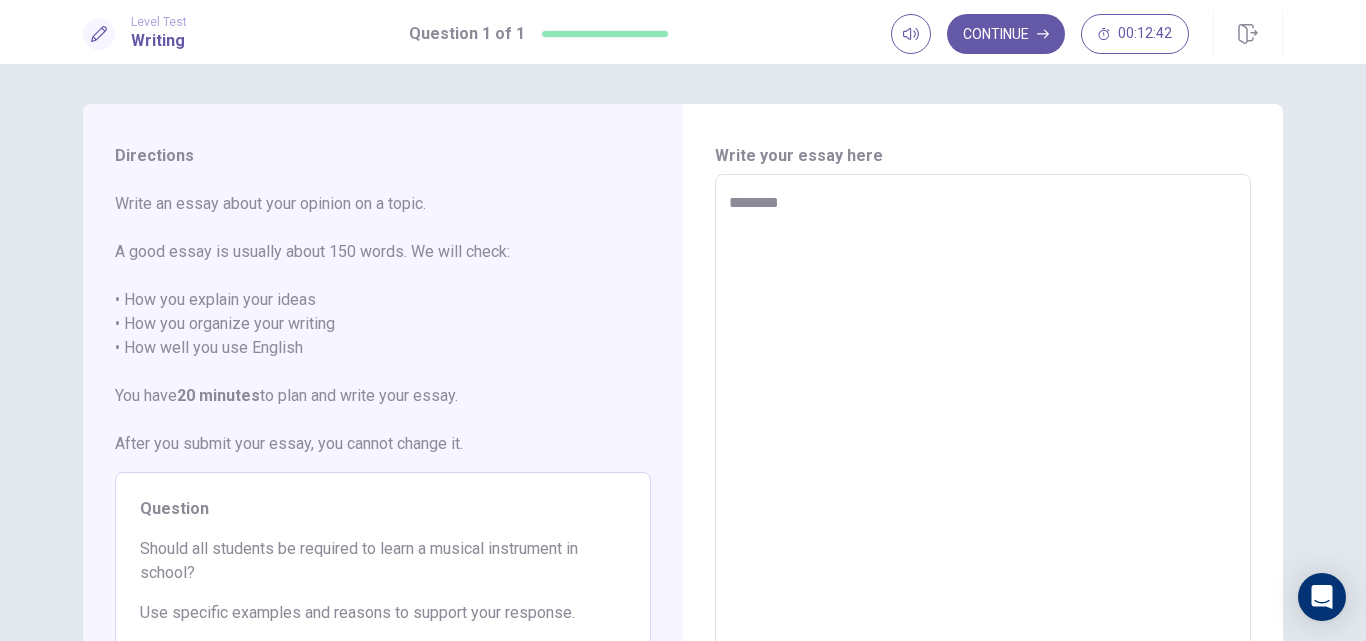 type on "*" 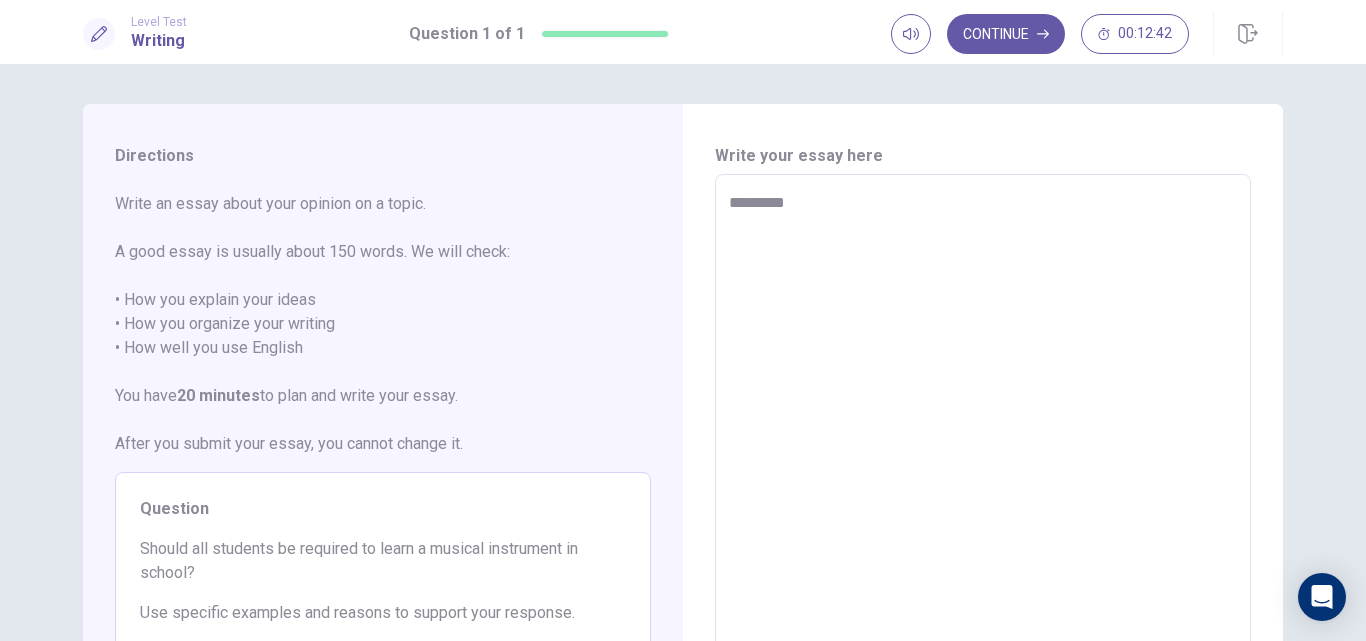 type on "*" 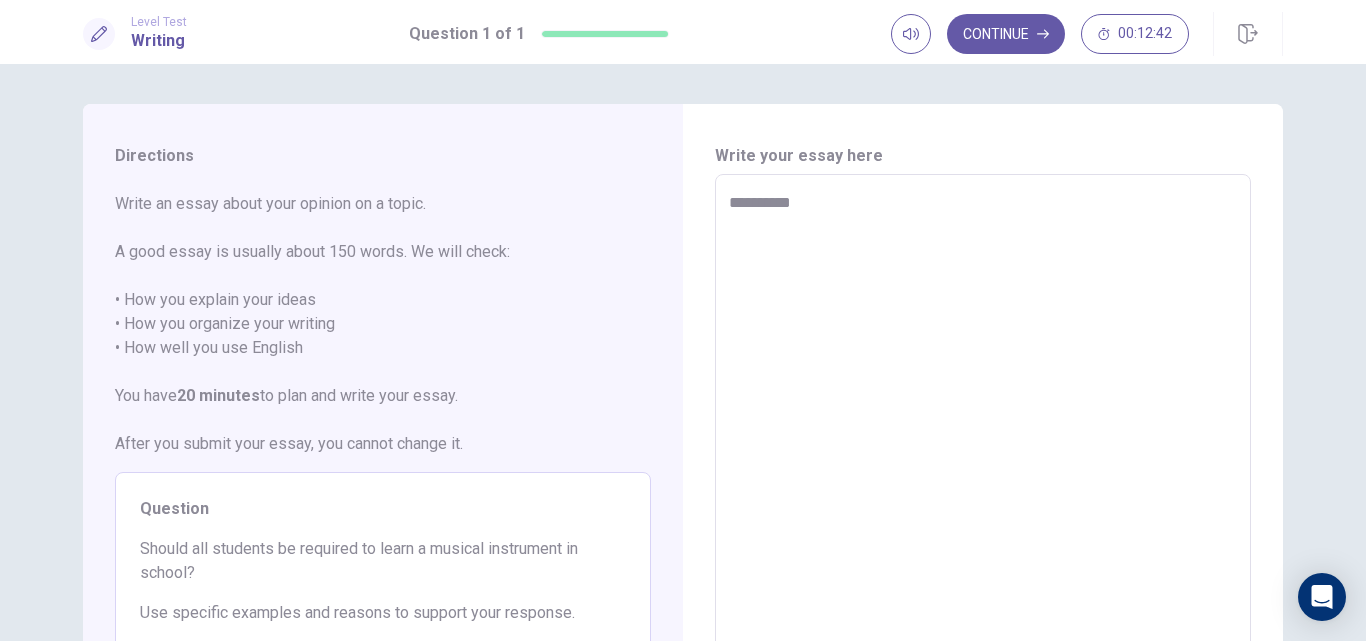 type on "*" 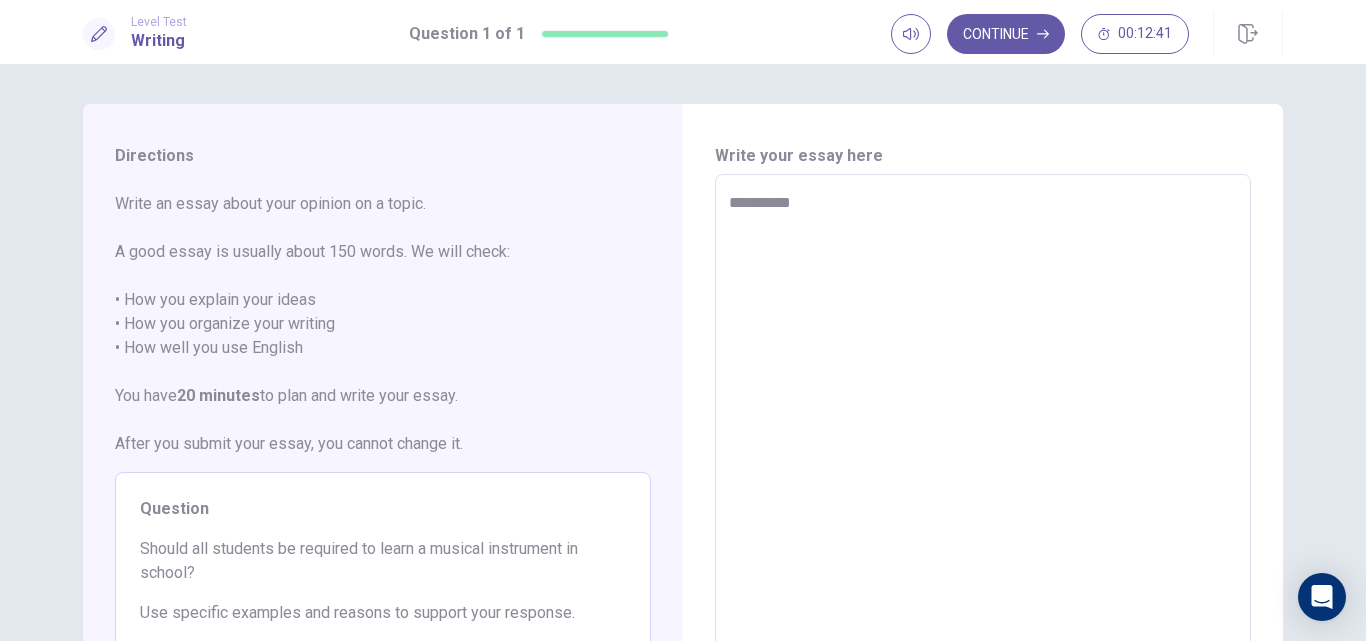 type on "**********" 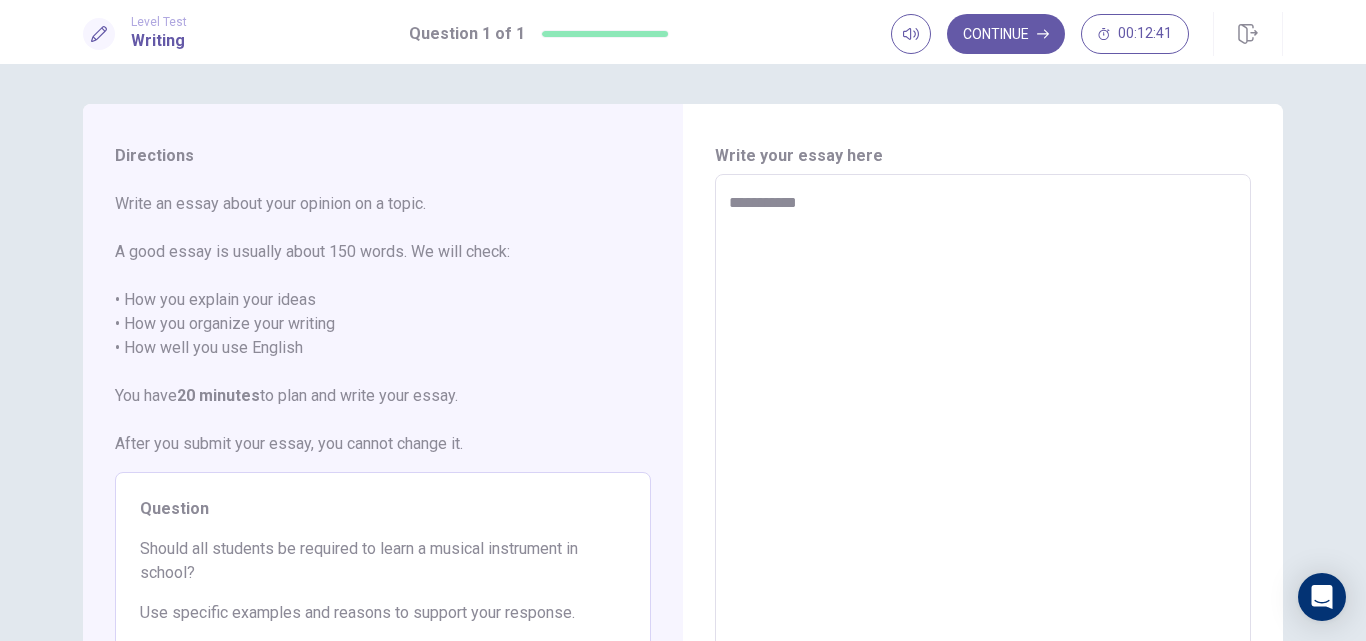 type on "*" 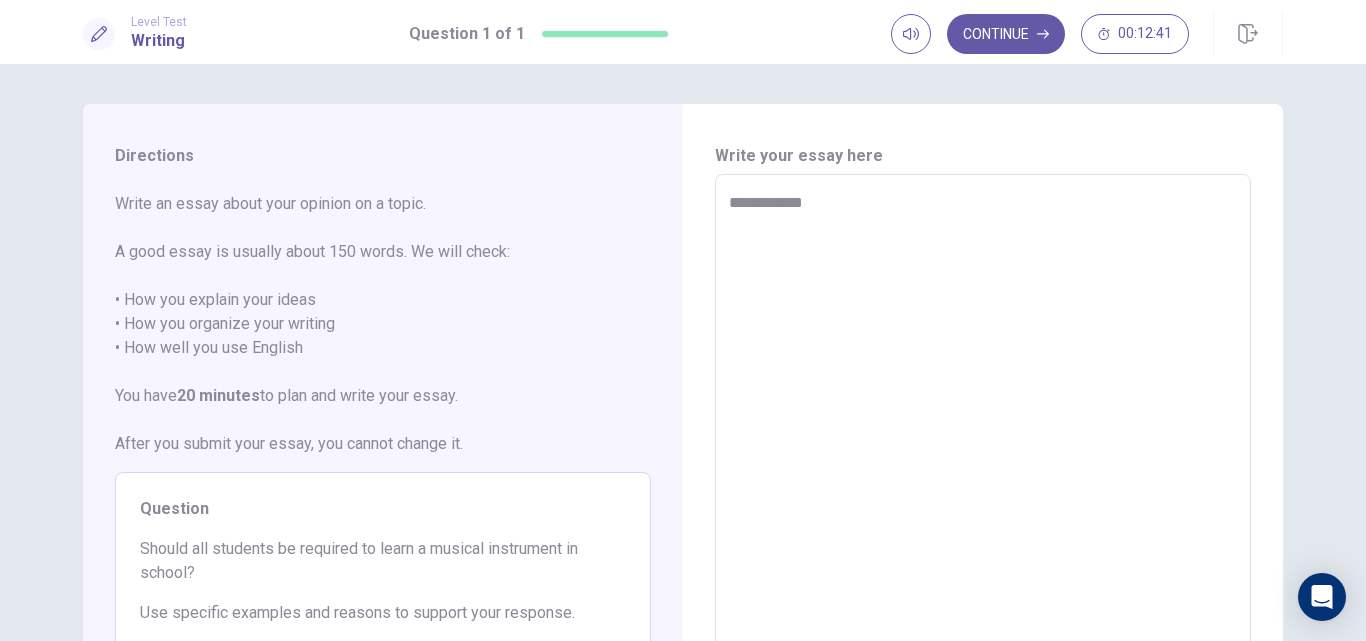 type on "*" 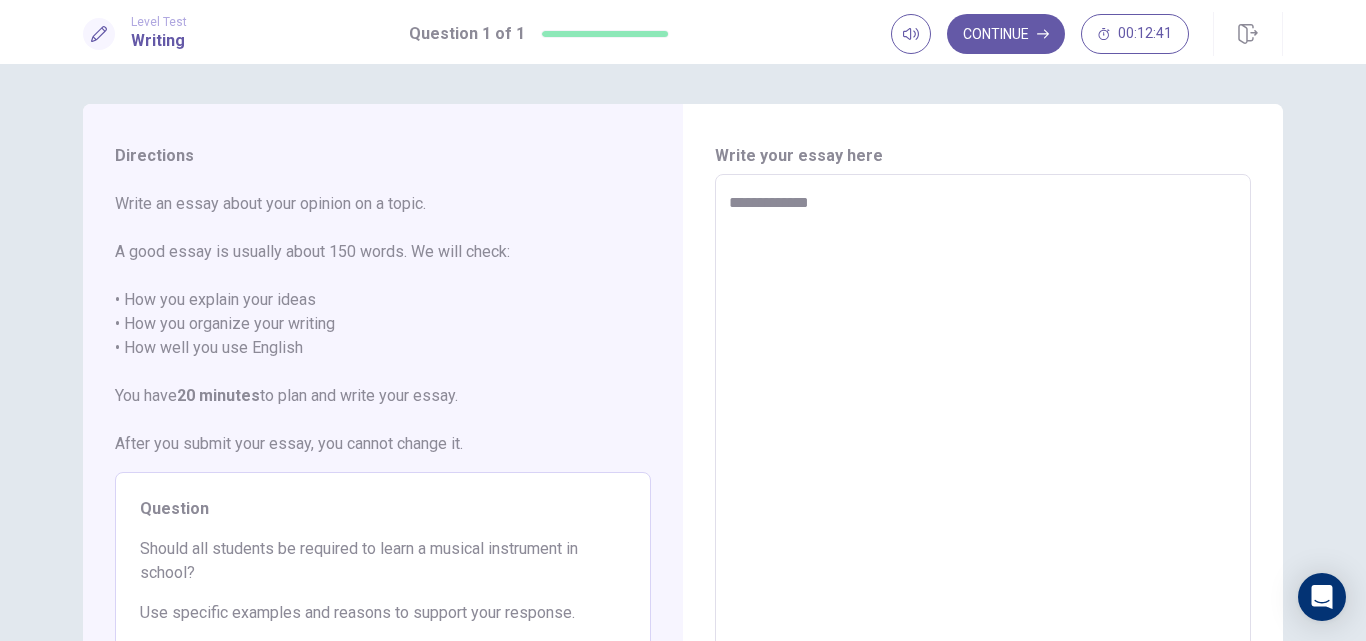 type on "*" 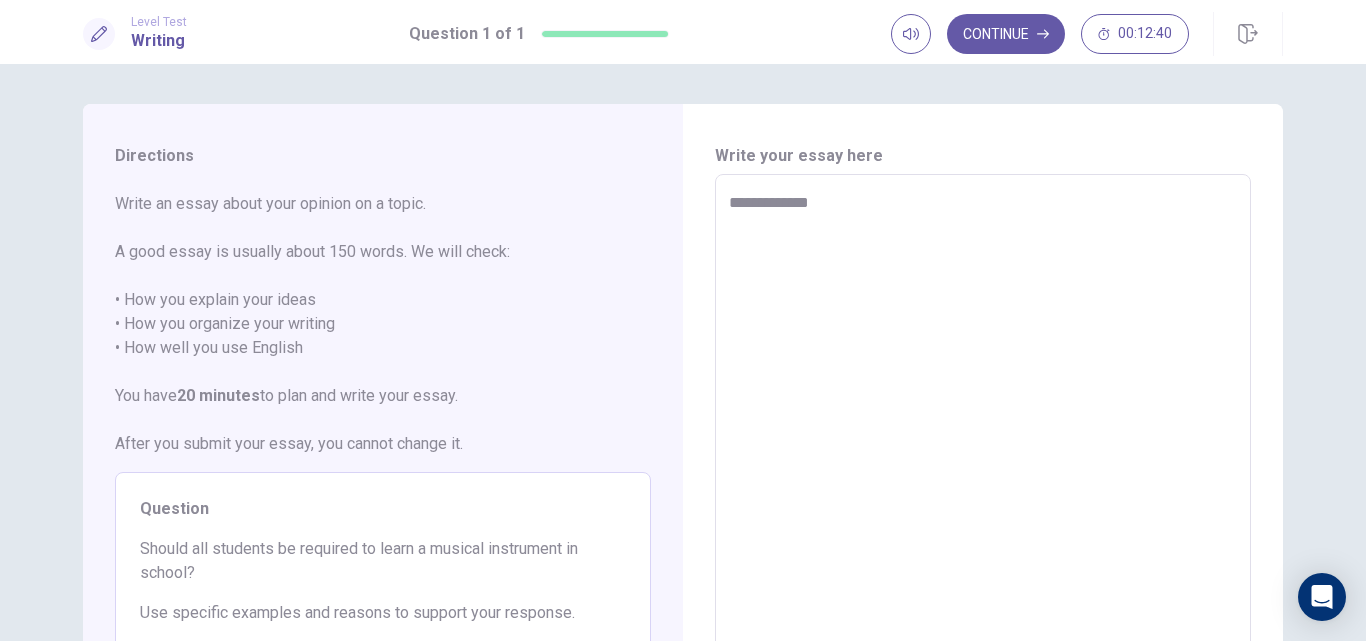 type on "**********" 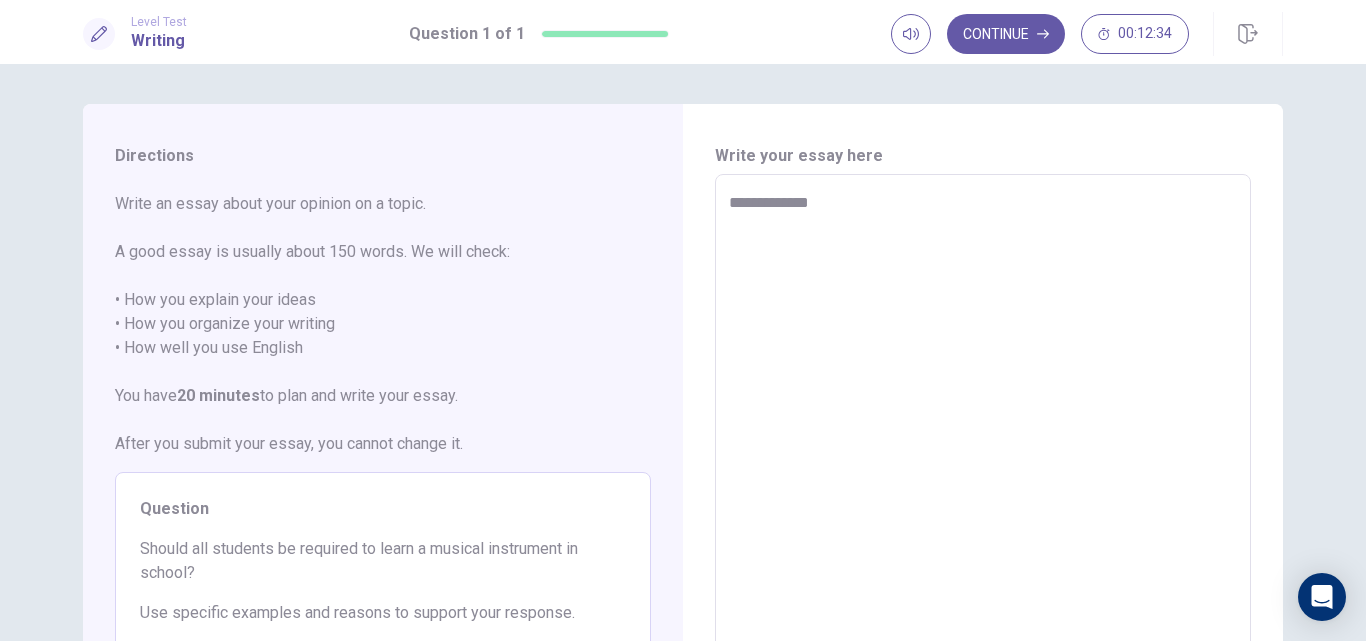 type on "*" 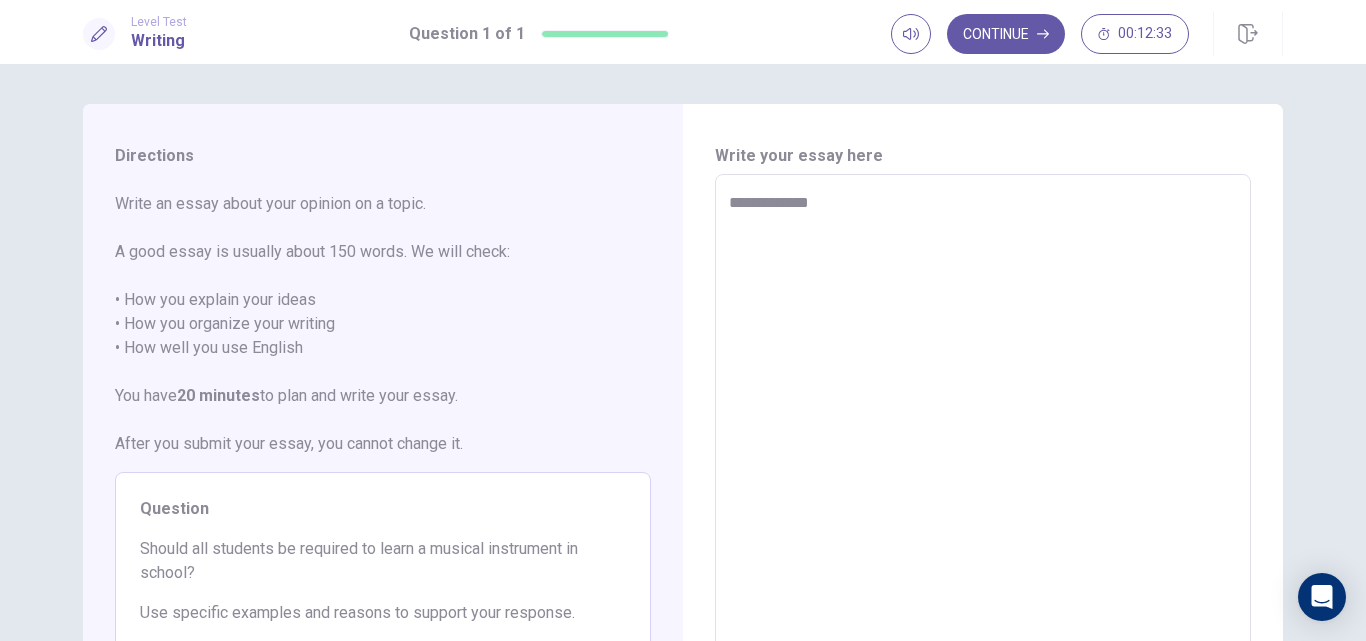 type on "**********" 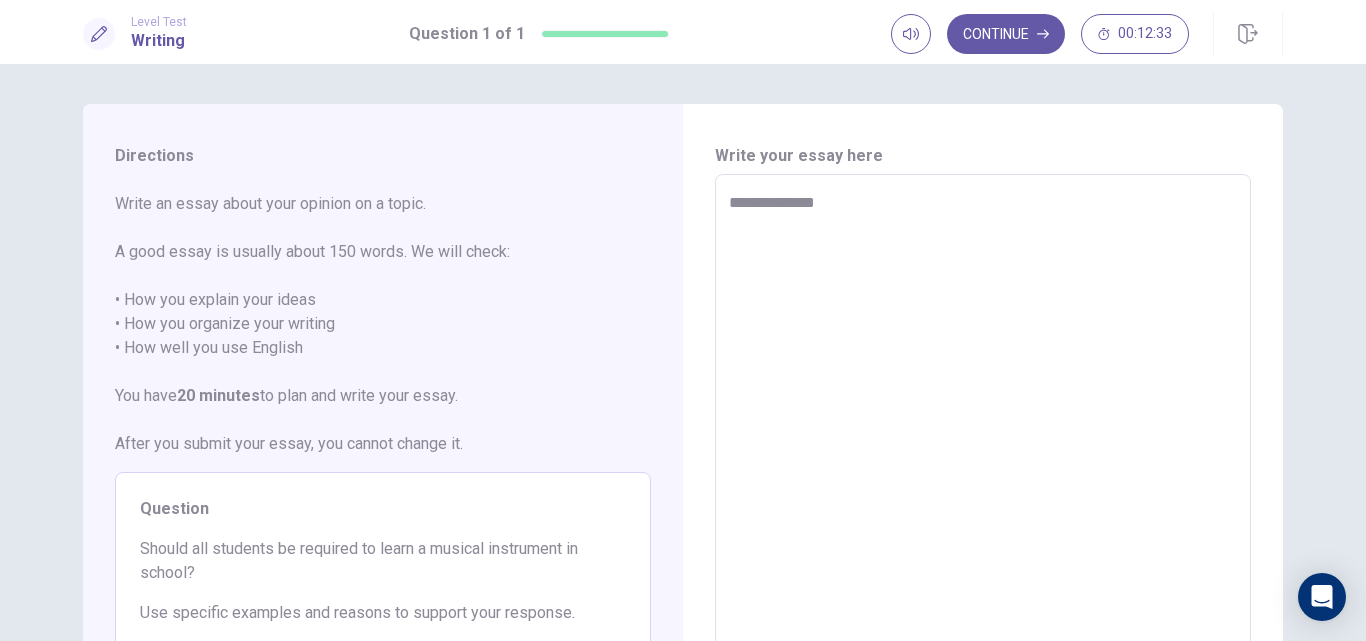 type on "*" 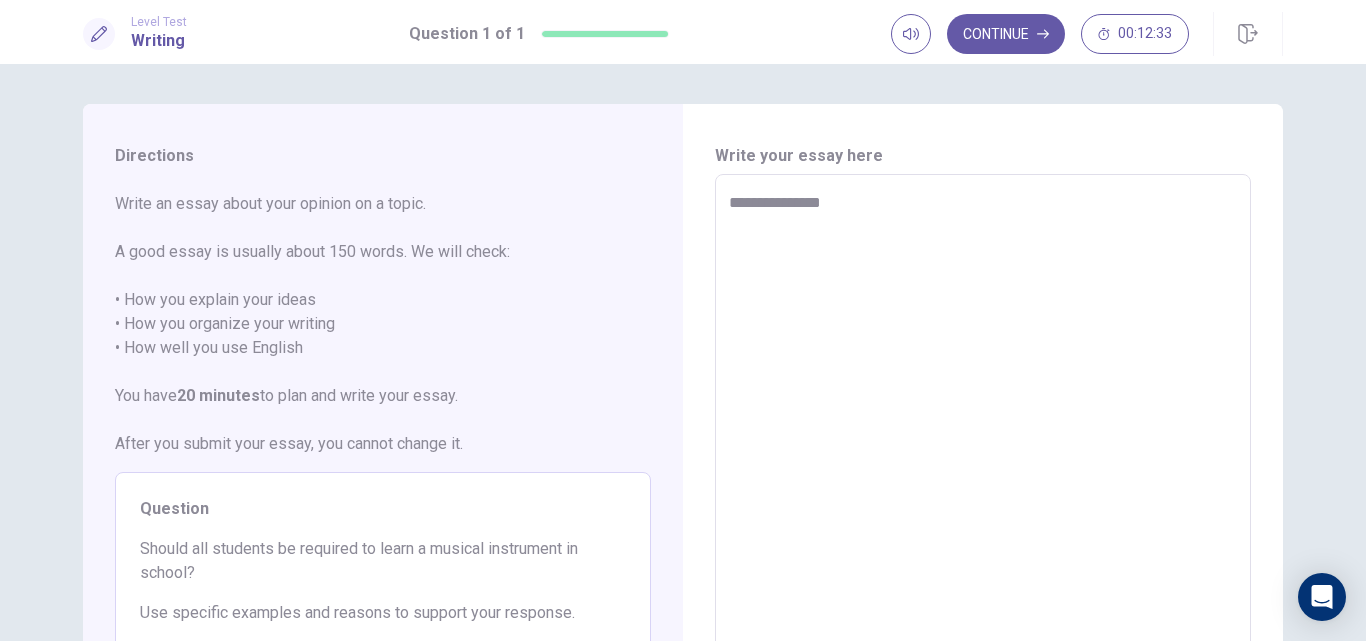 type on "*" 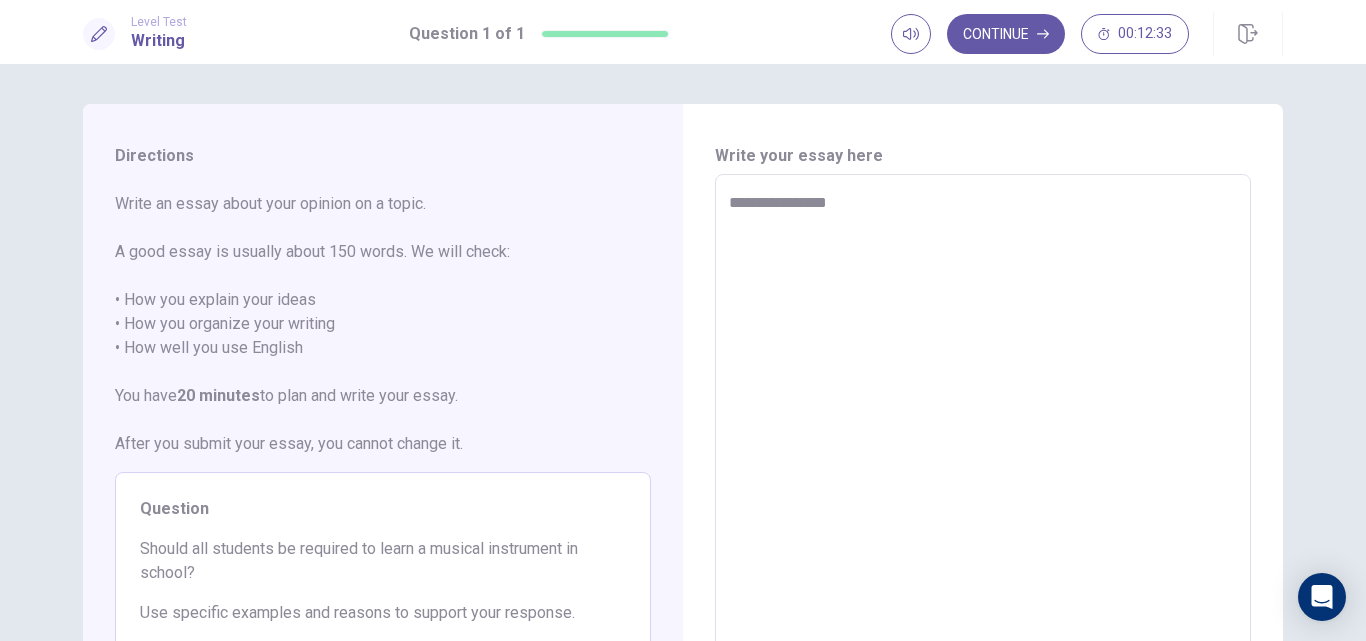 type on "*" 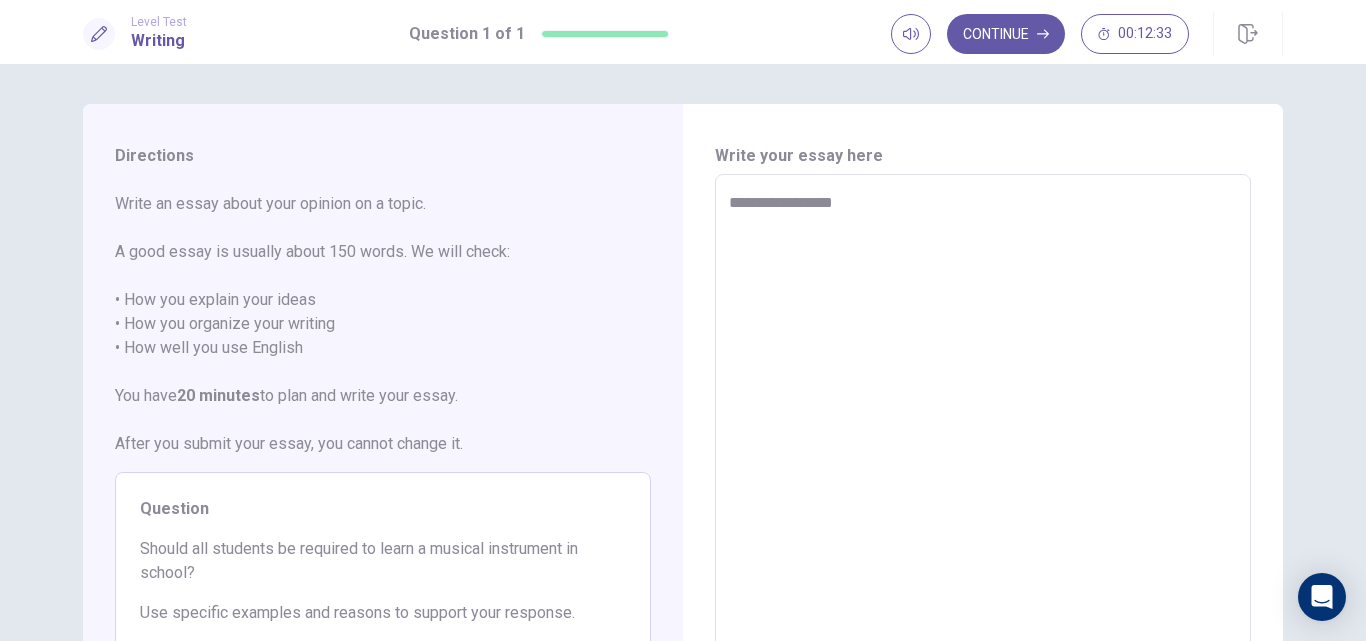type on "*" 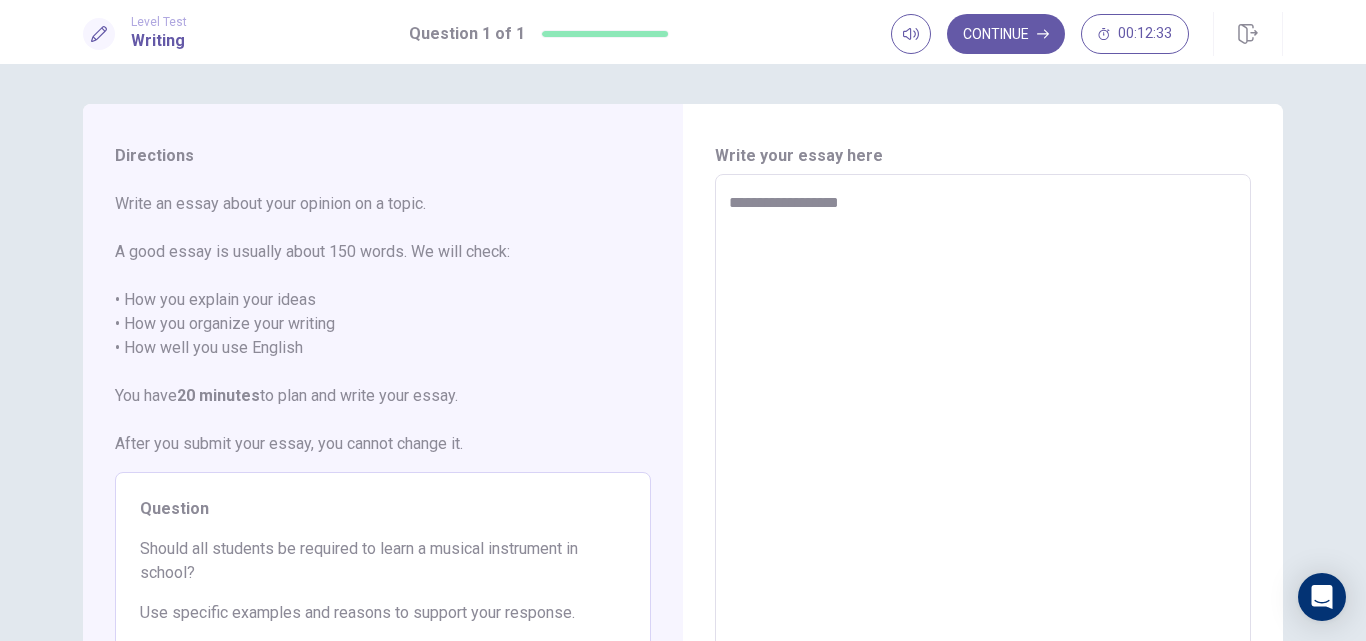 type on "*" 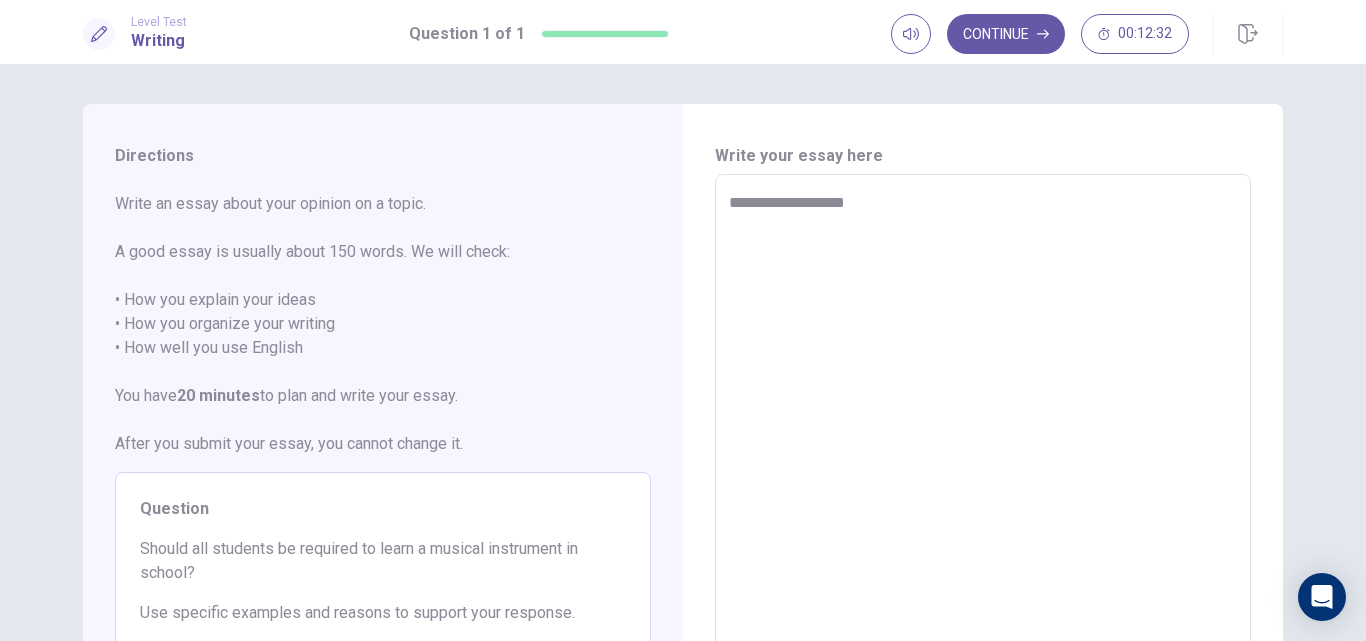type on "*" 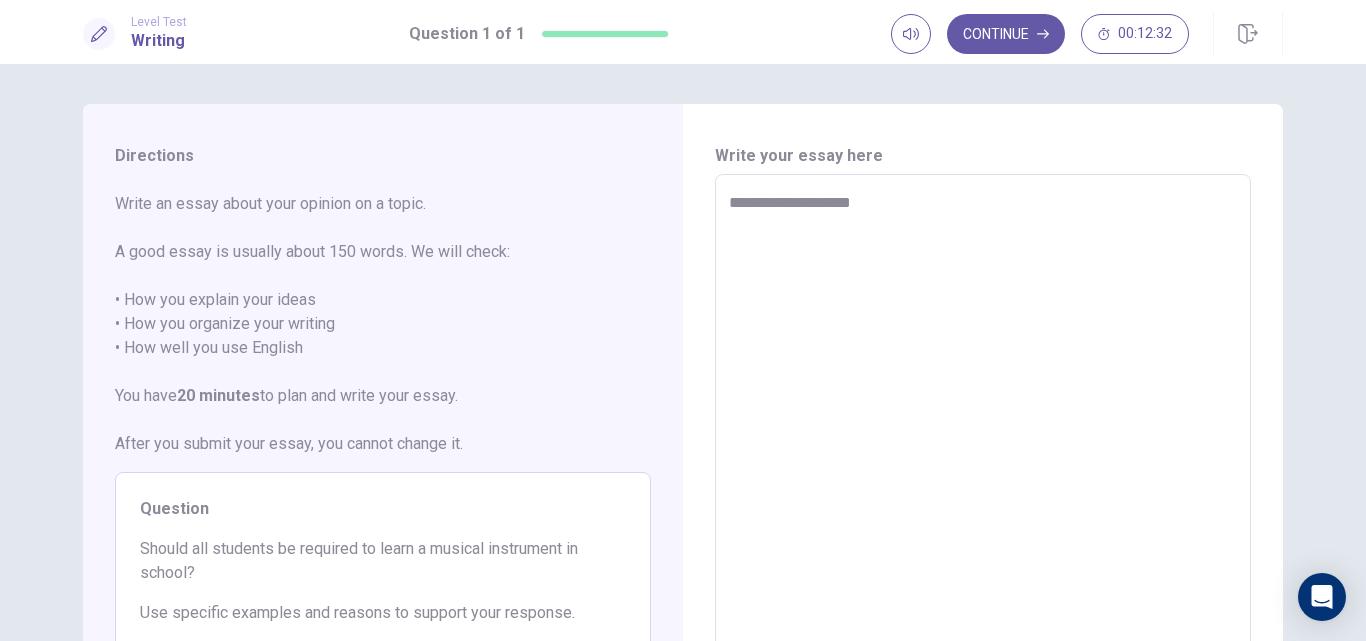 type on "*" 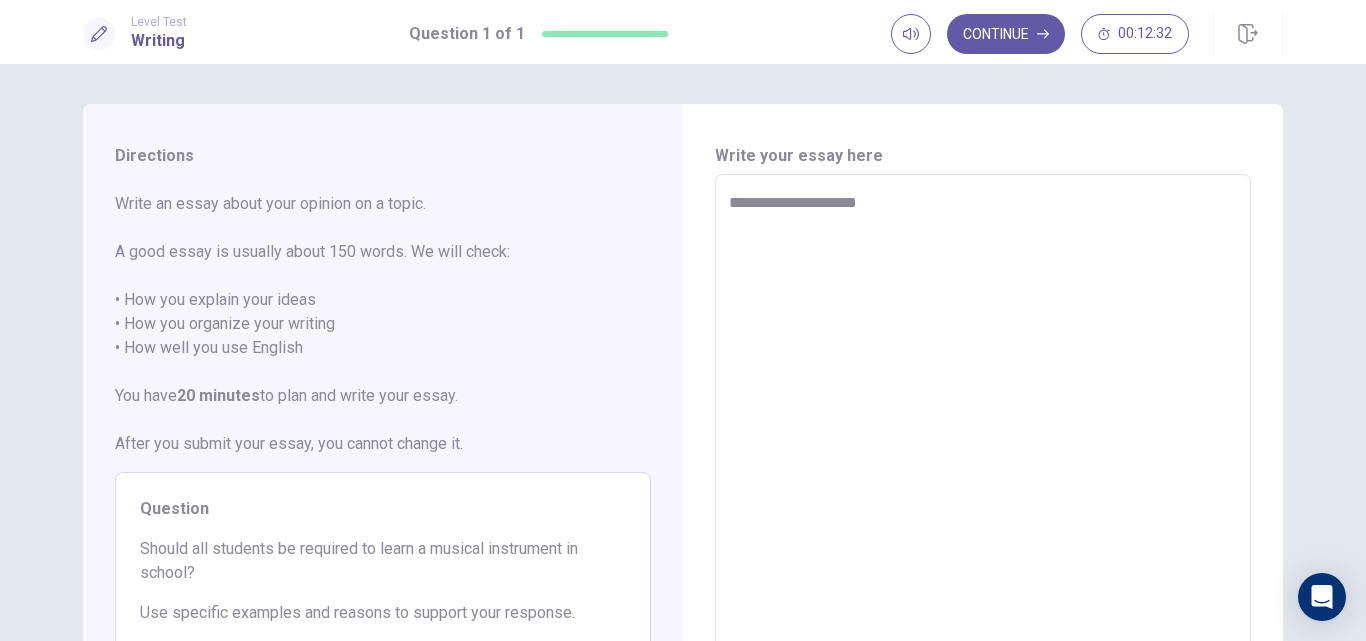 type on "*" 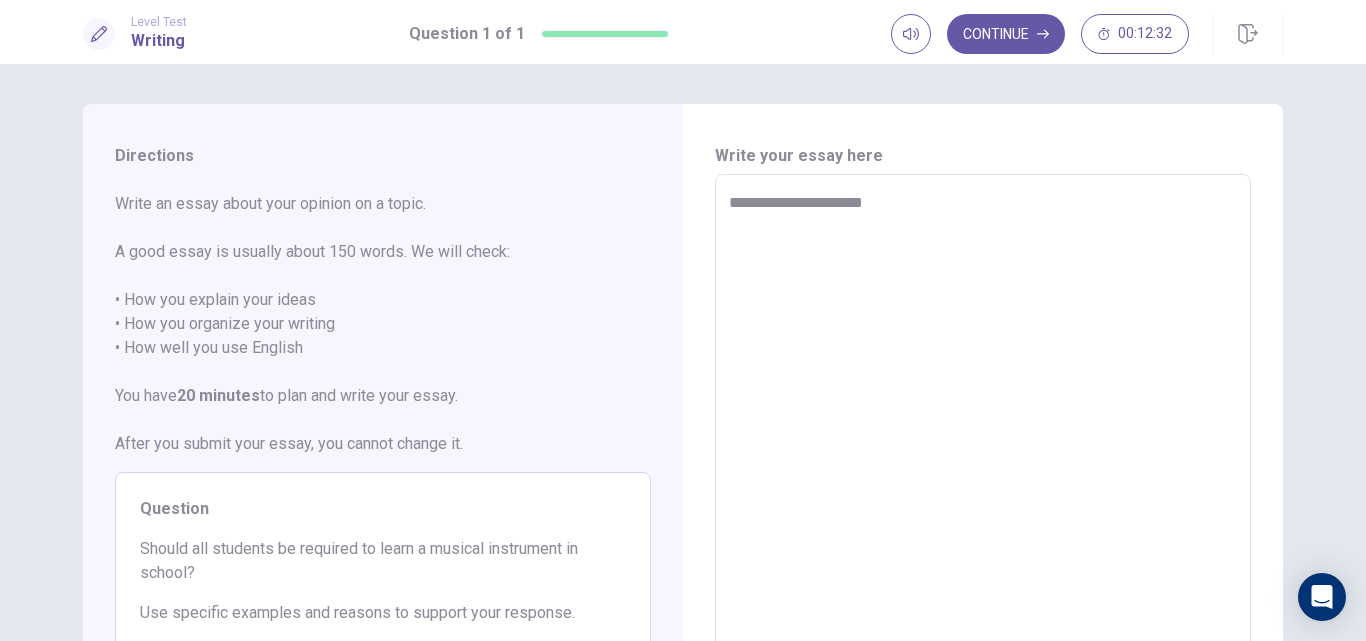 type on "*" 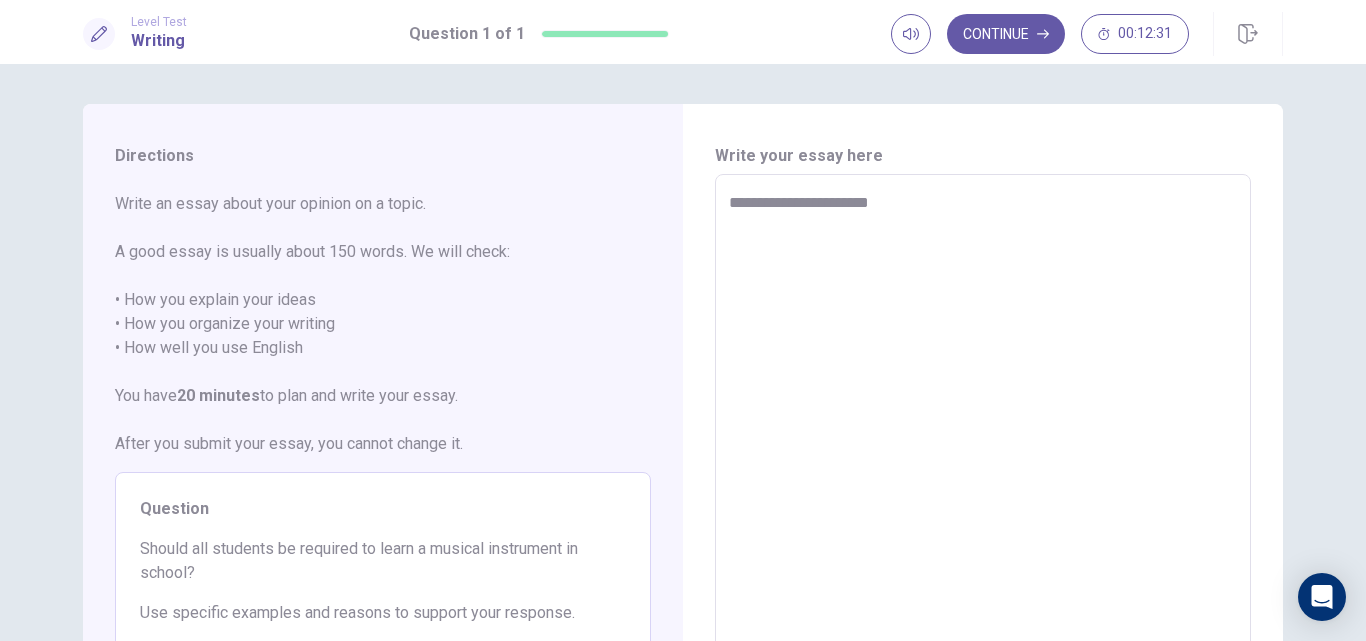 type on "*" 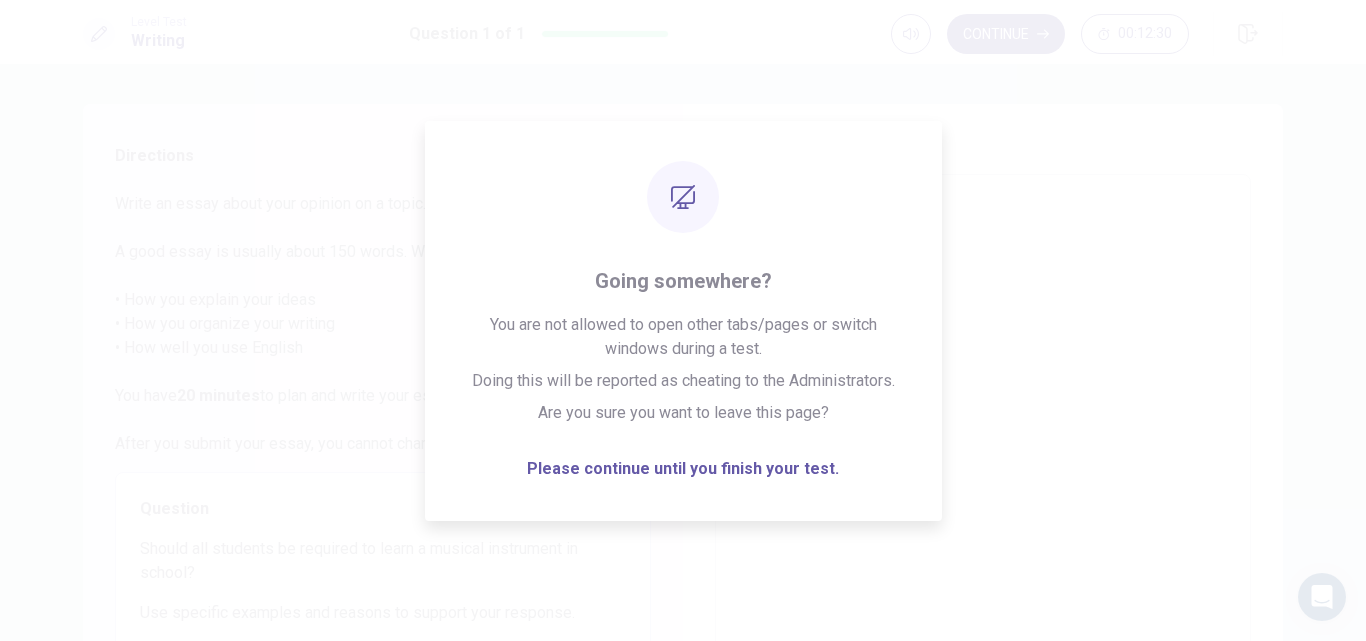 type on "**********" 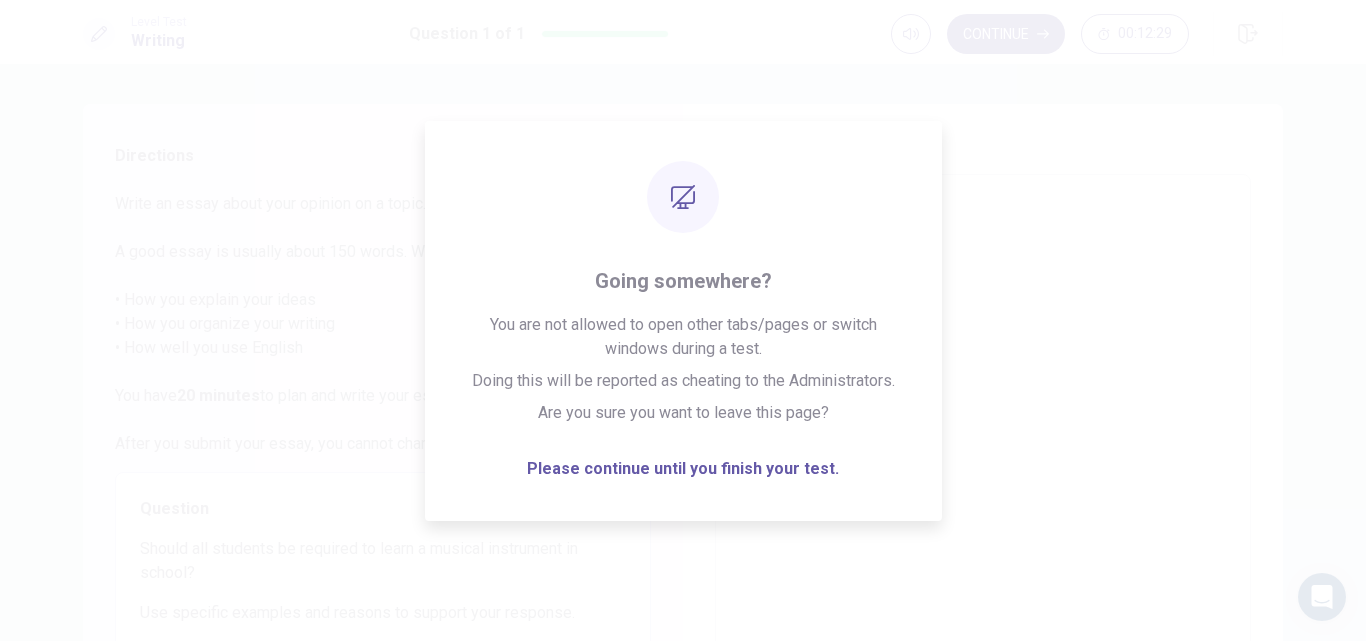 type on "*" 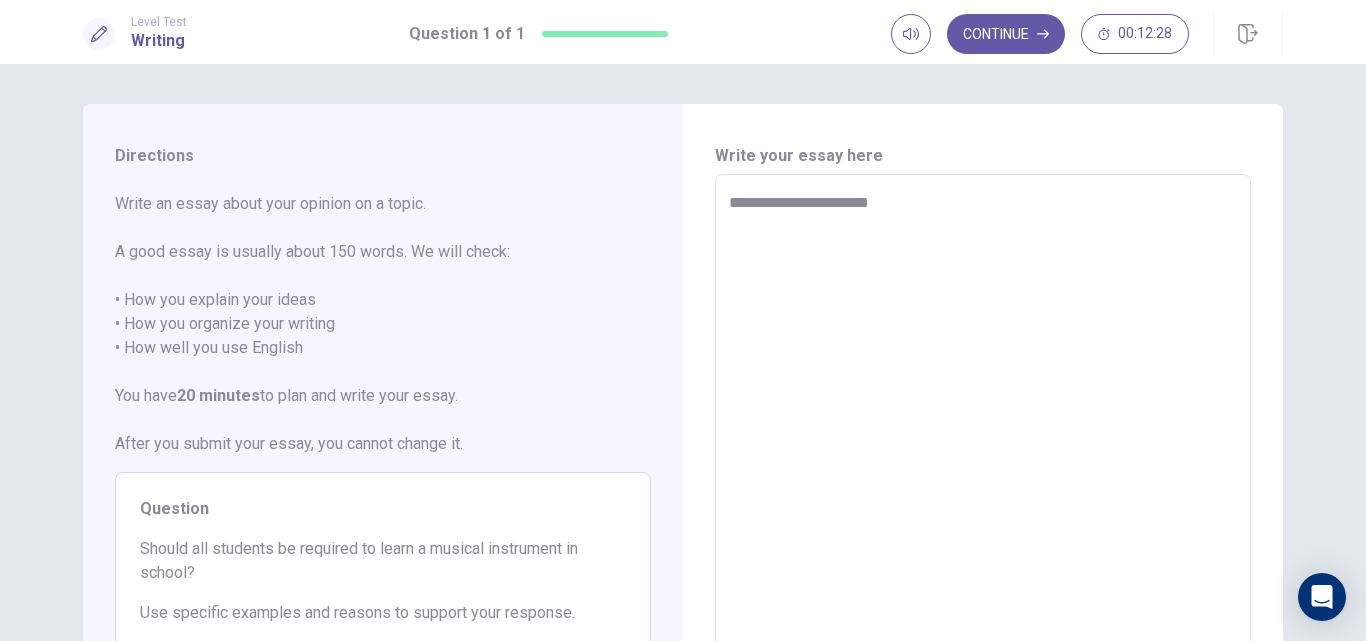 type on "**********" 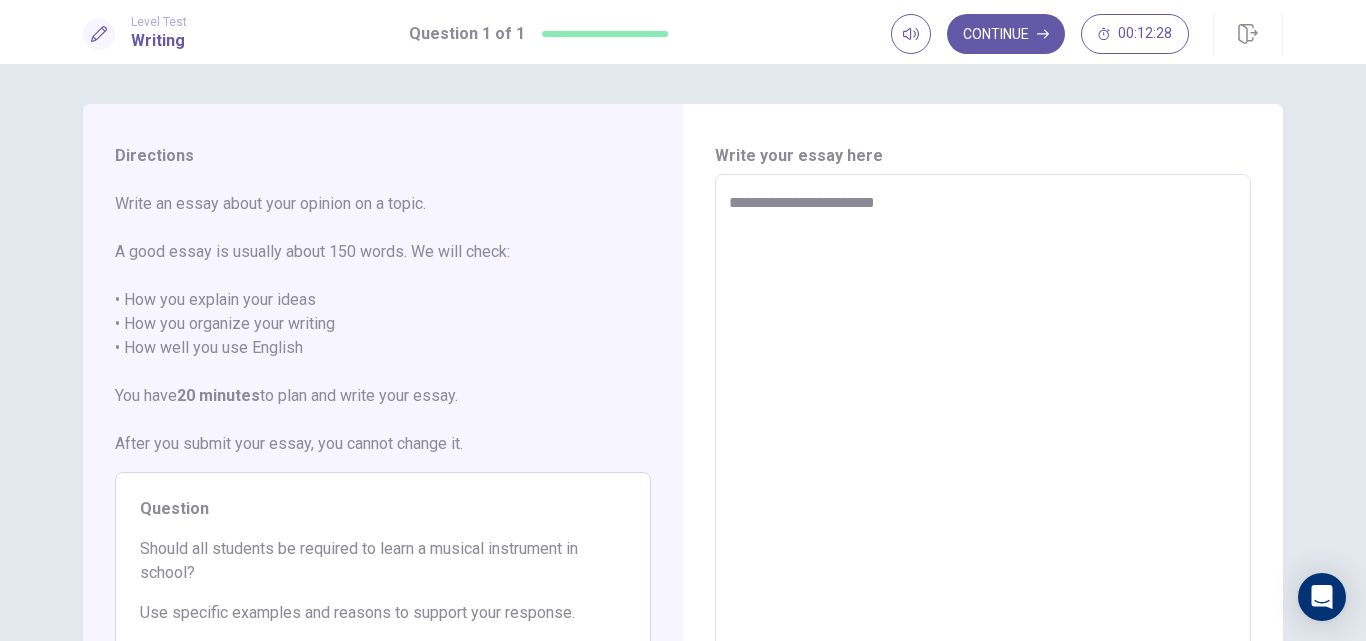 type on "*" 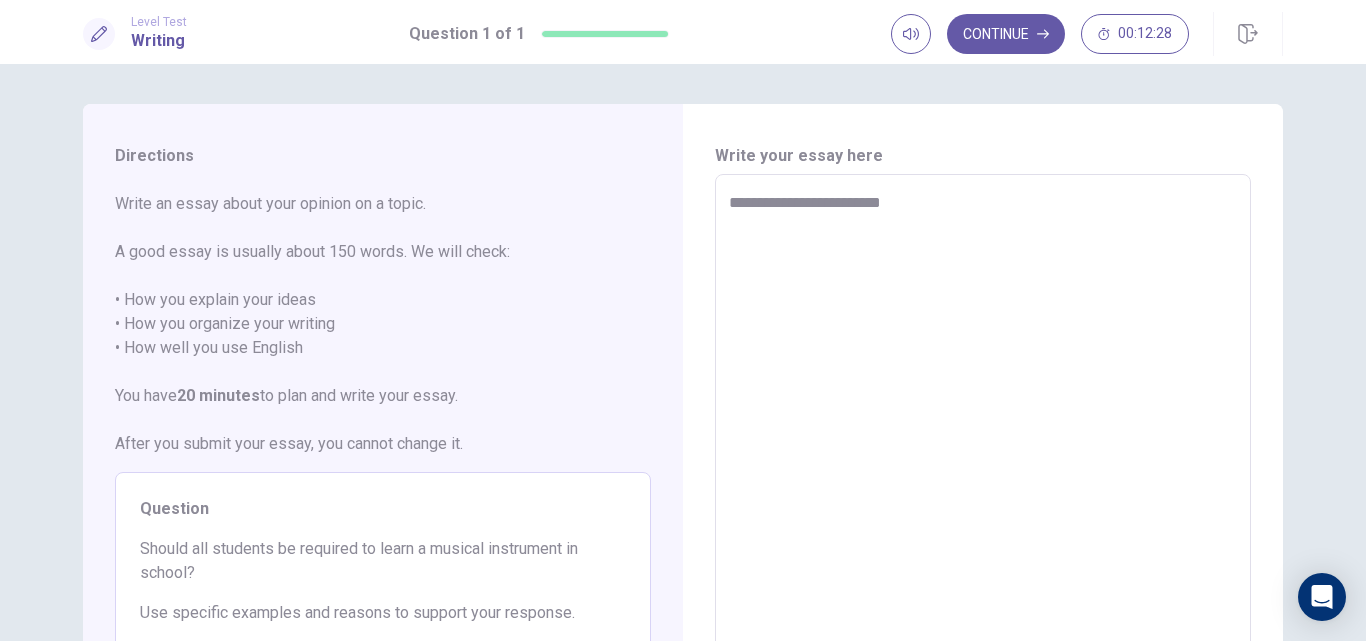 type on "*" 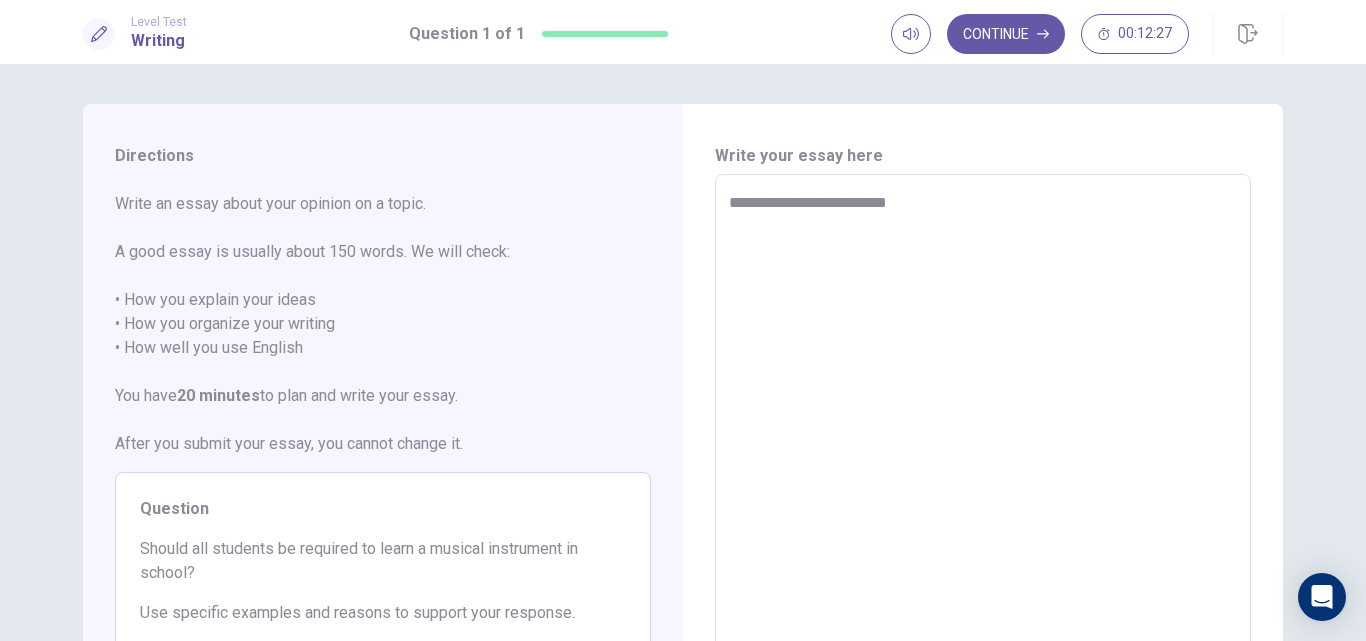 type on "**********" 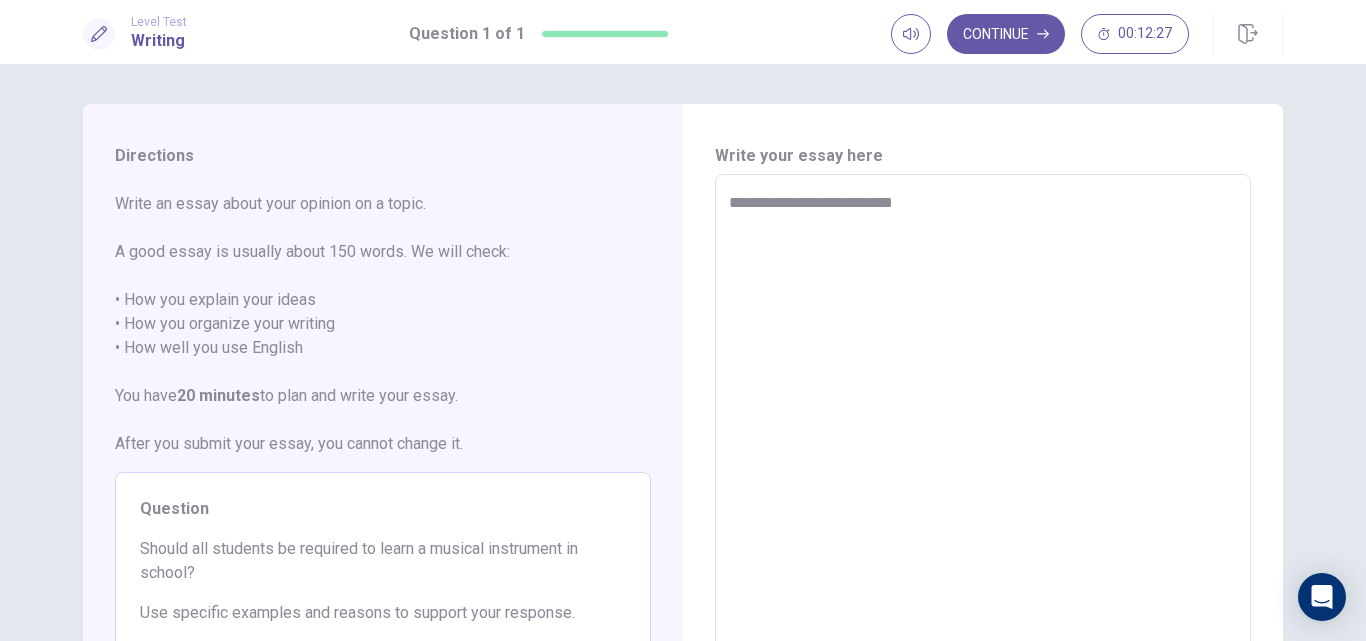 type on "*" 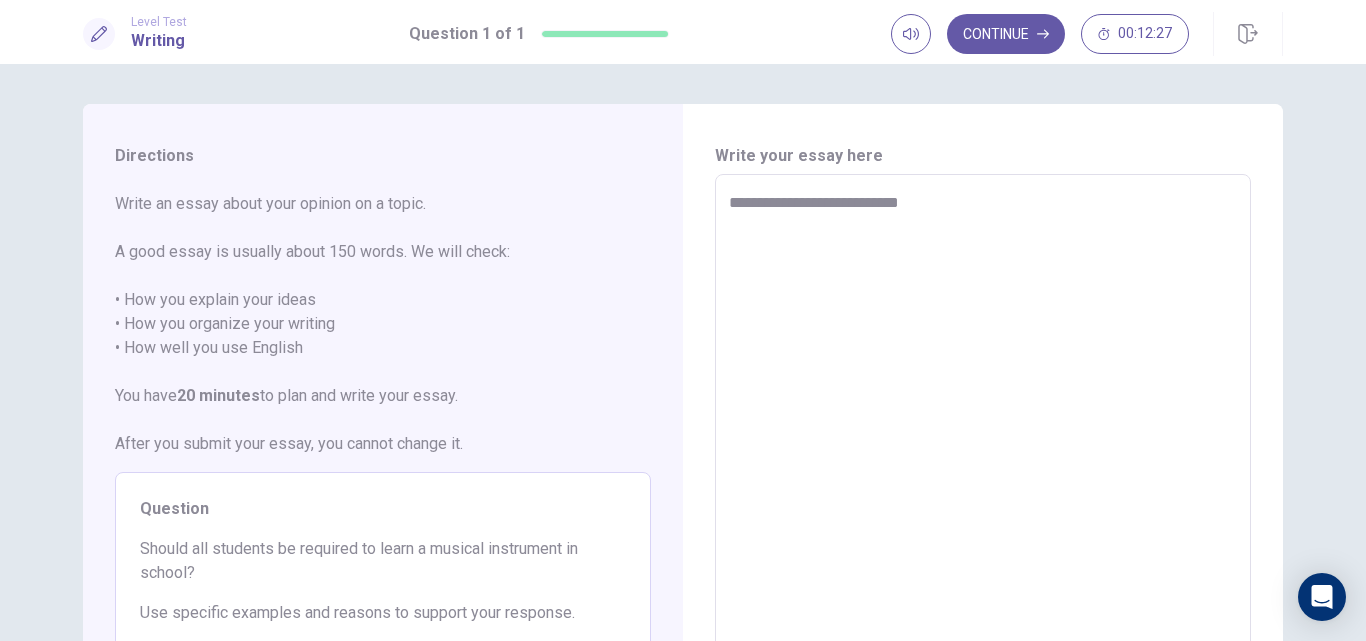type on "*" 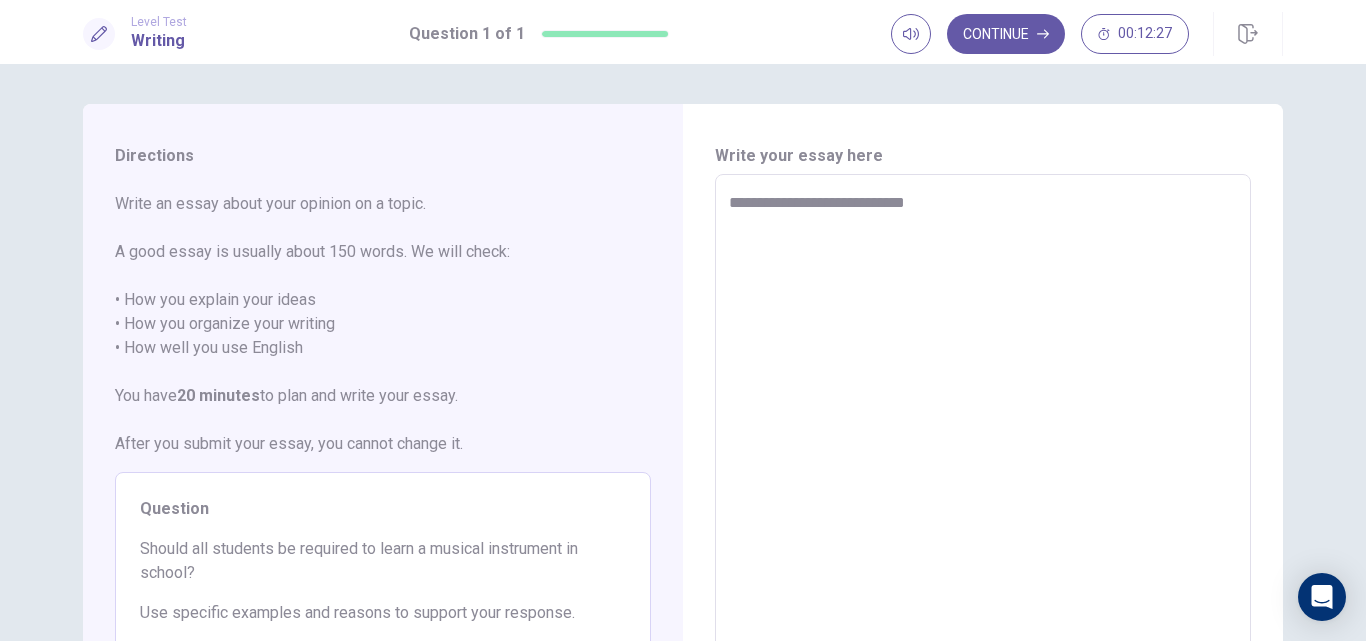 type on "*" 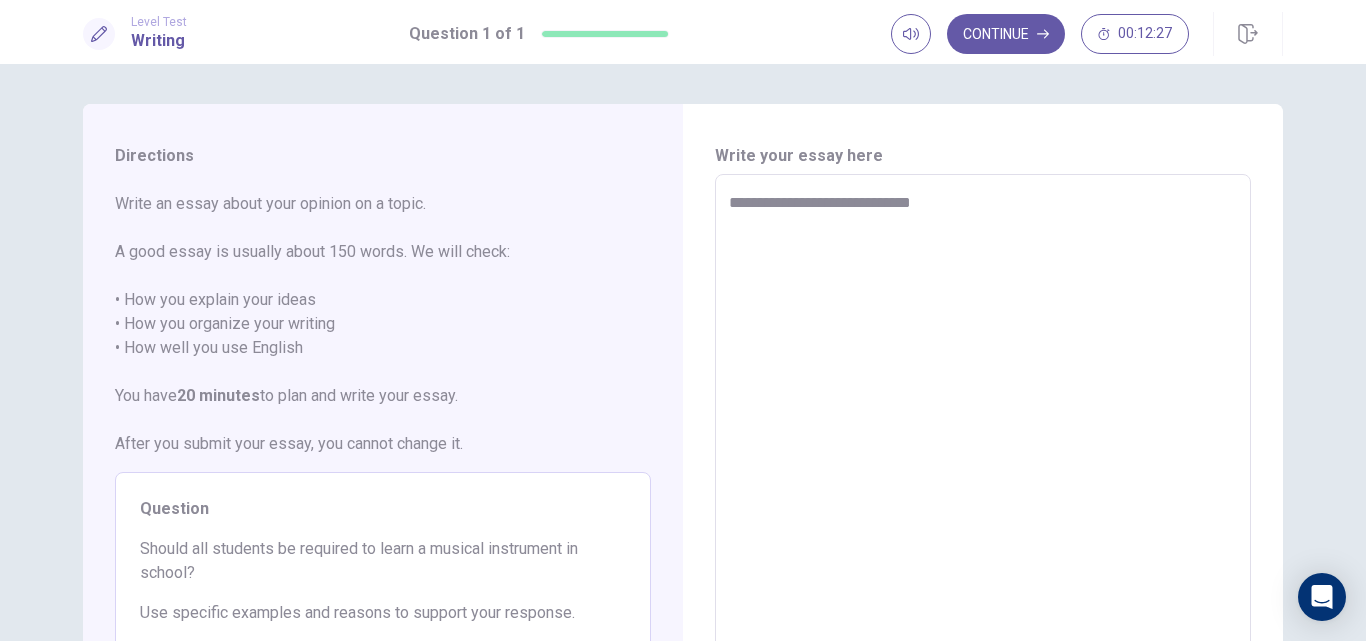 type on "*" 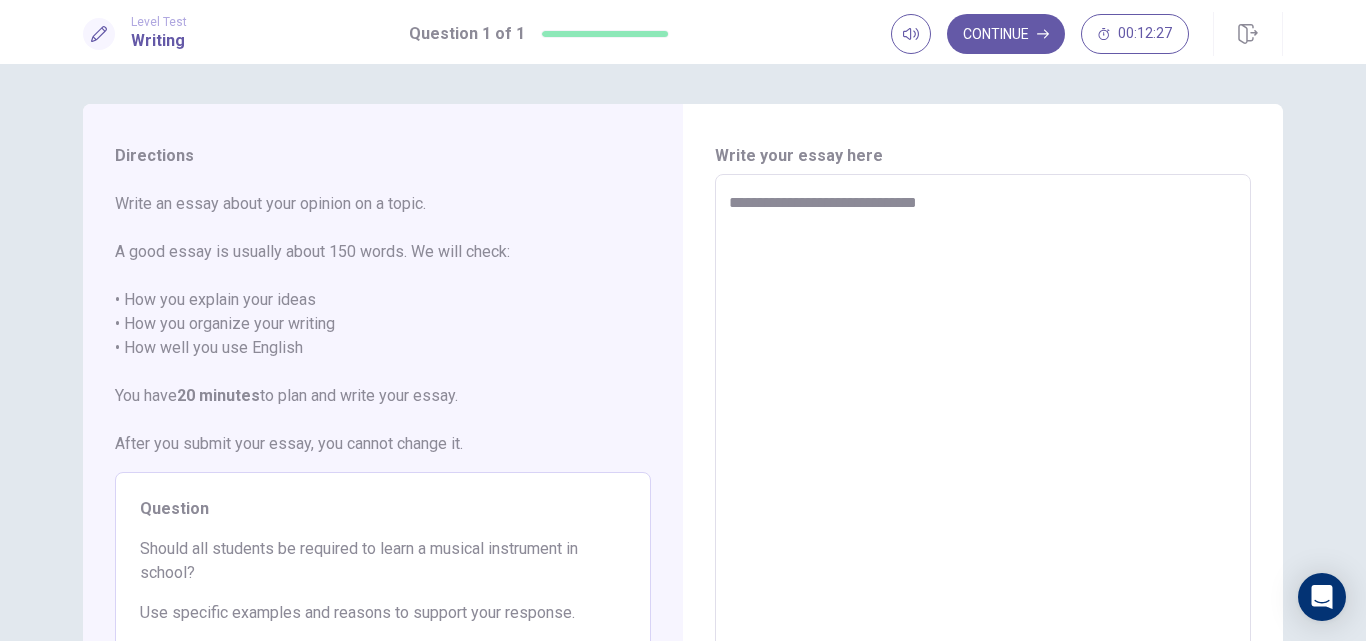 type on "**********" 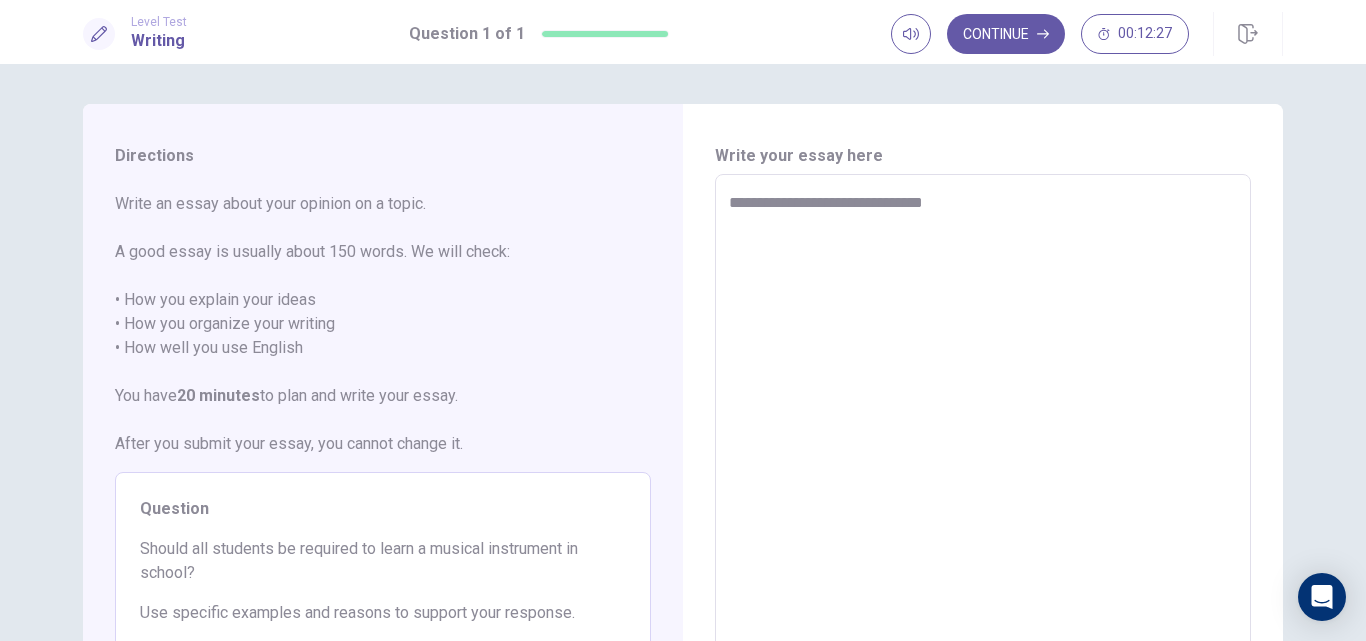 type on "*" 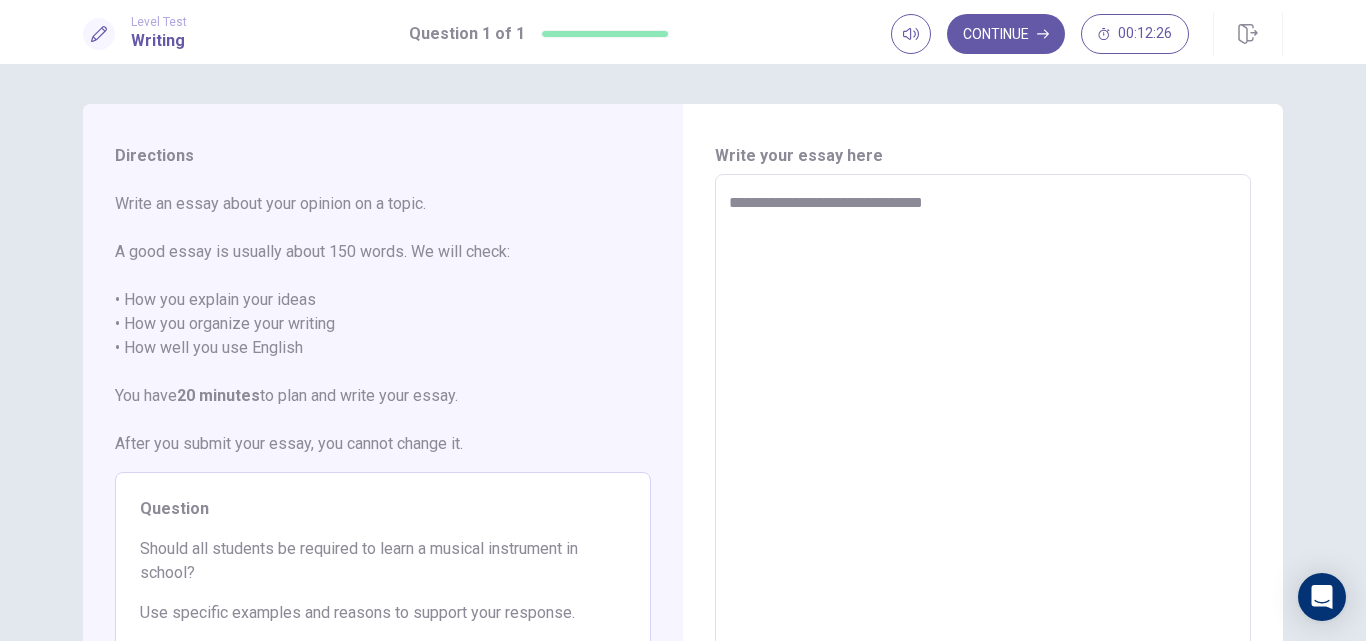 type on "**********" 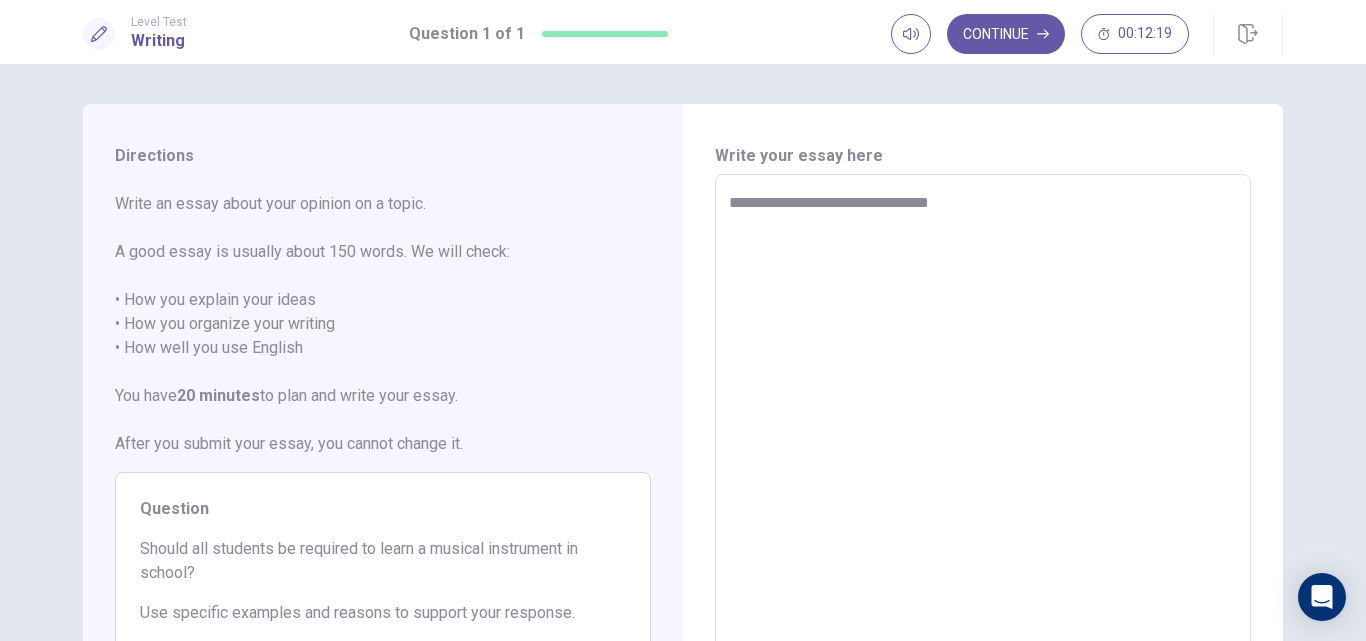 type on "*" 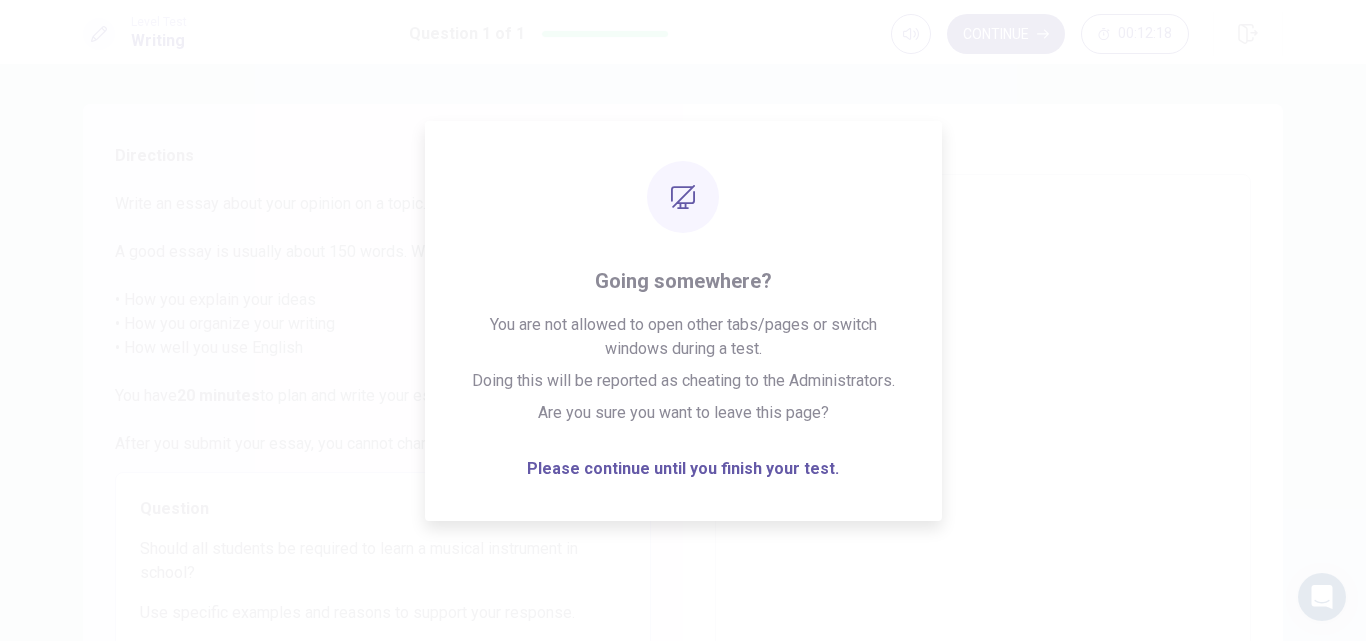 type on "**********" 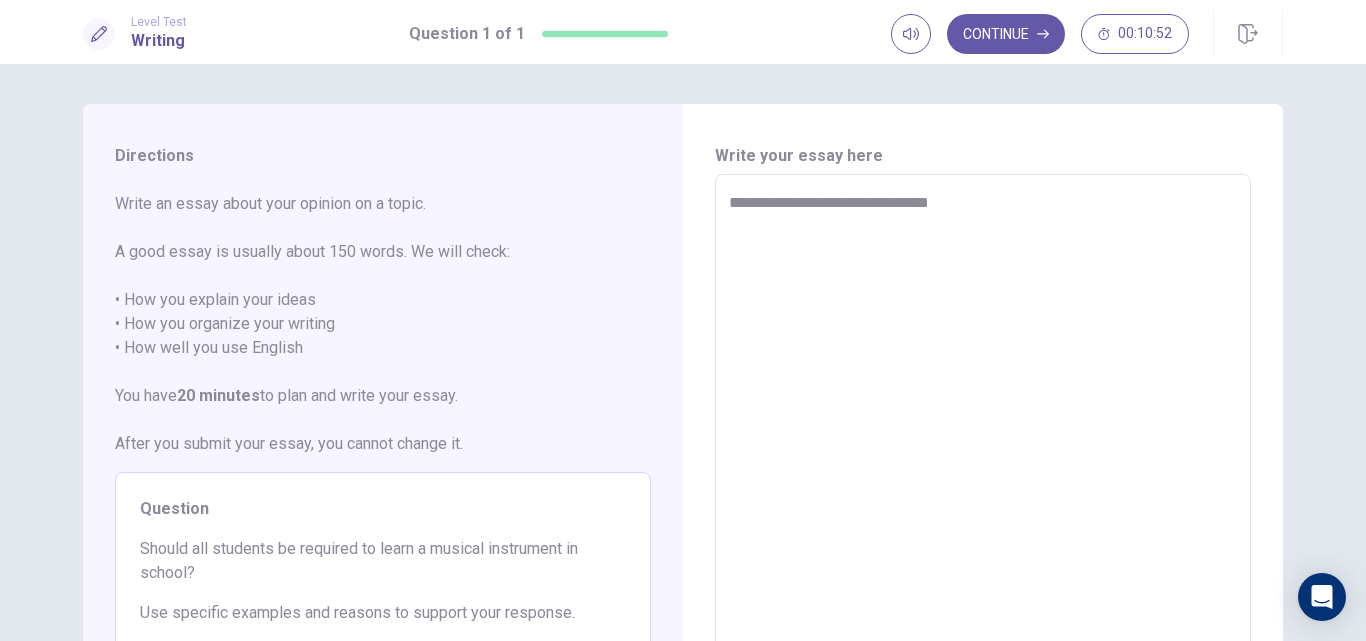 type on "*" 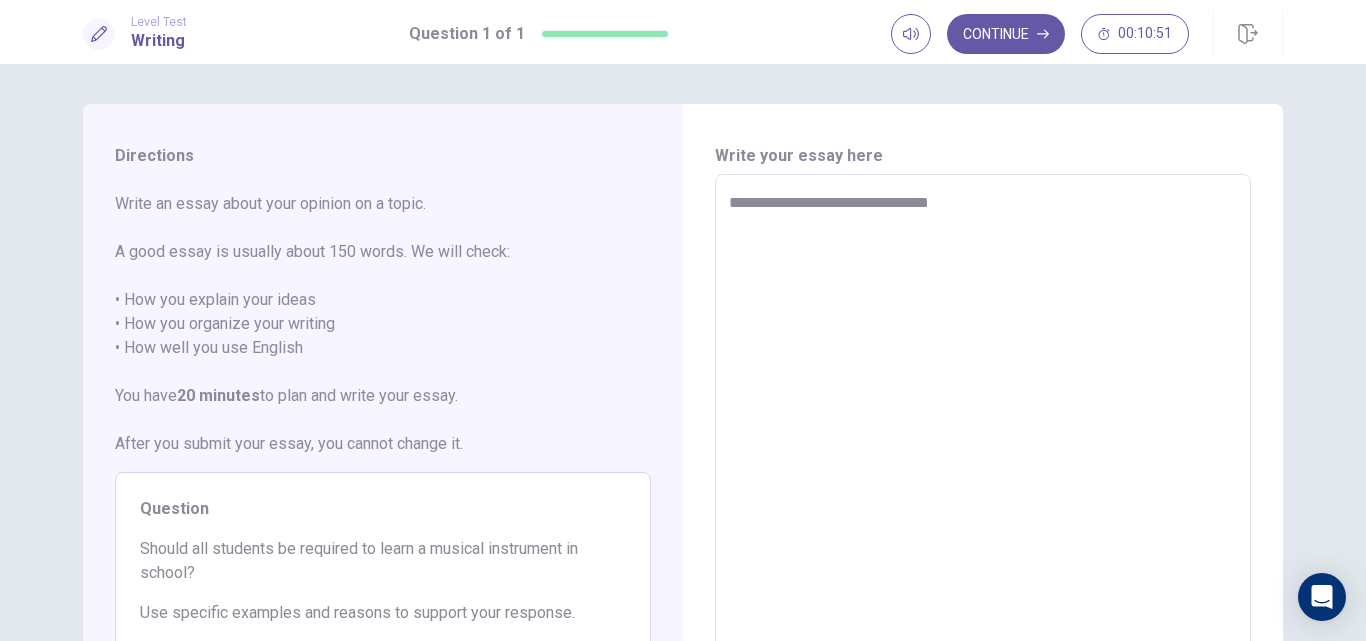 type on "**********" 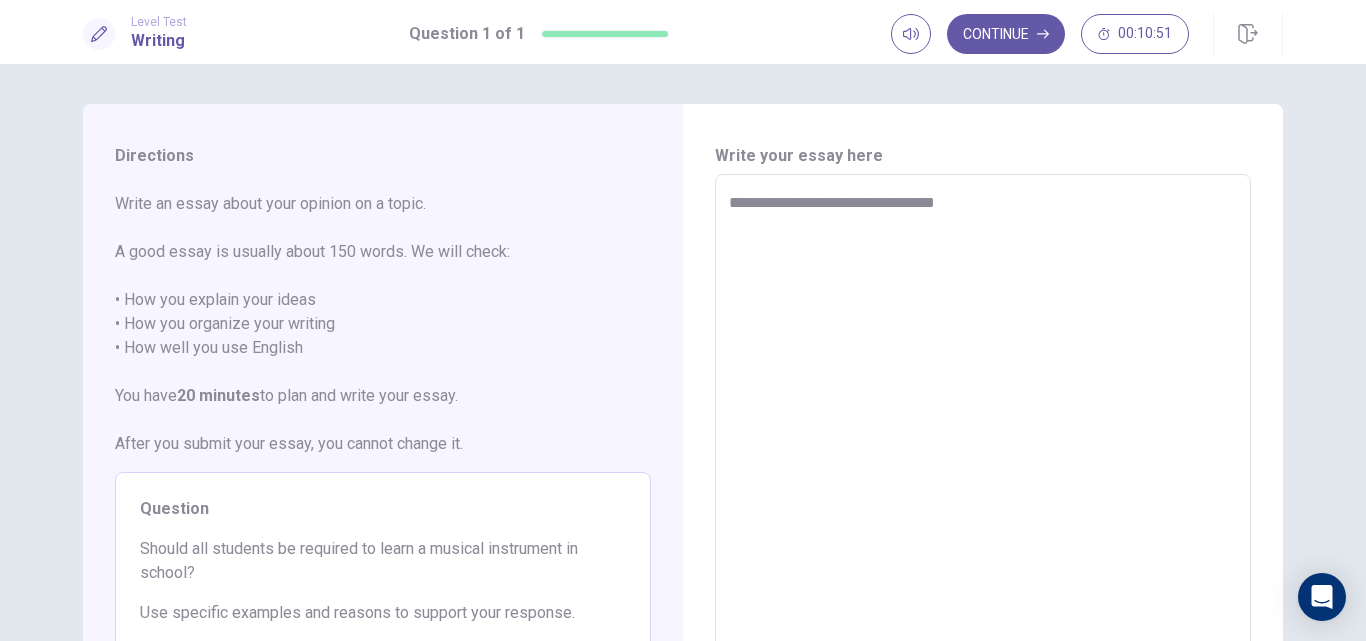 type on "*" 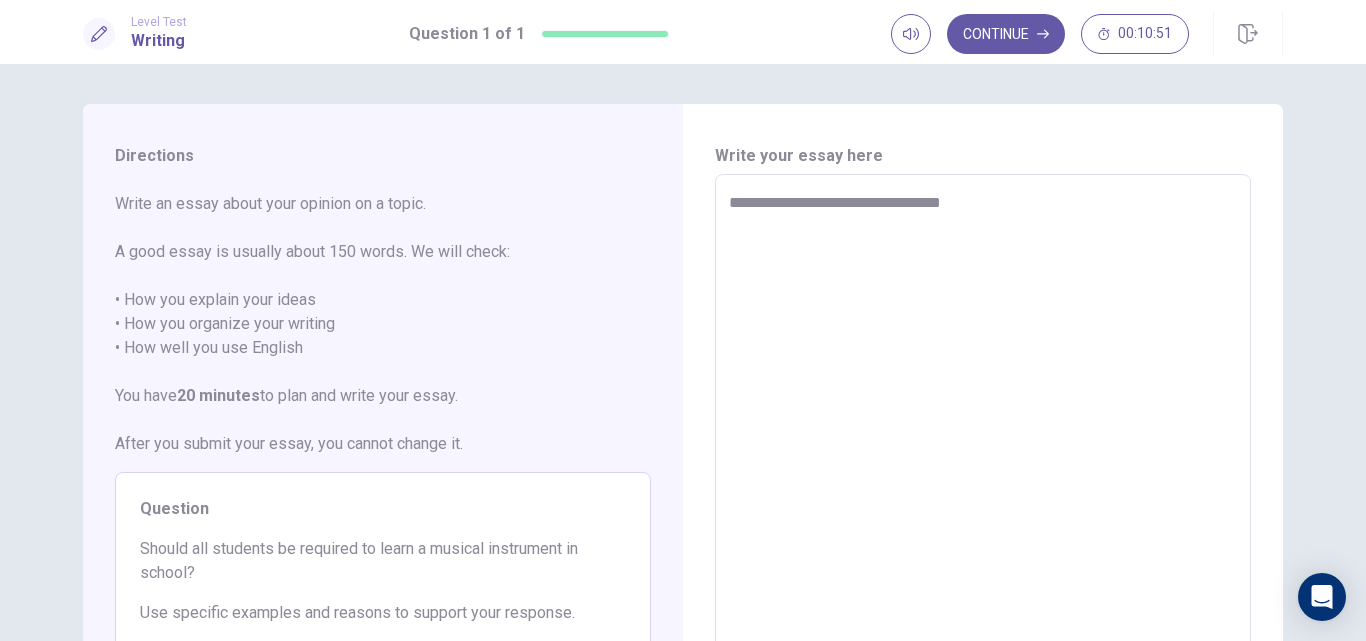 type on "*" 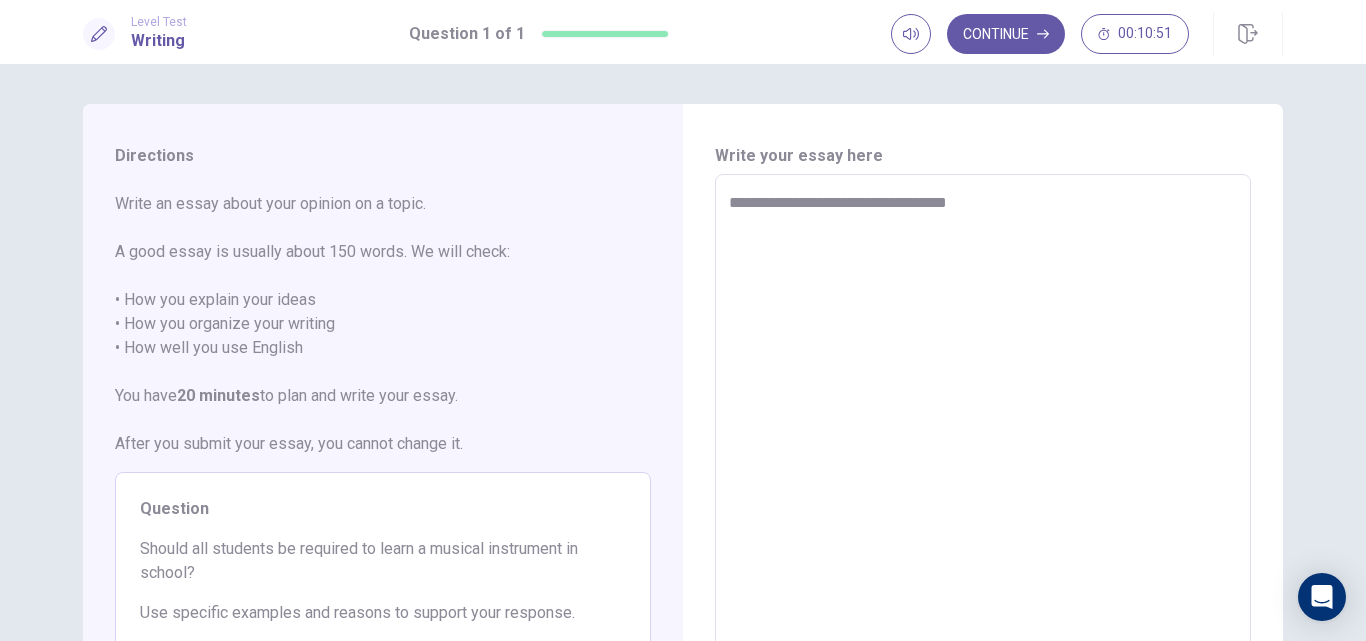 type on "*" 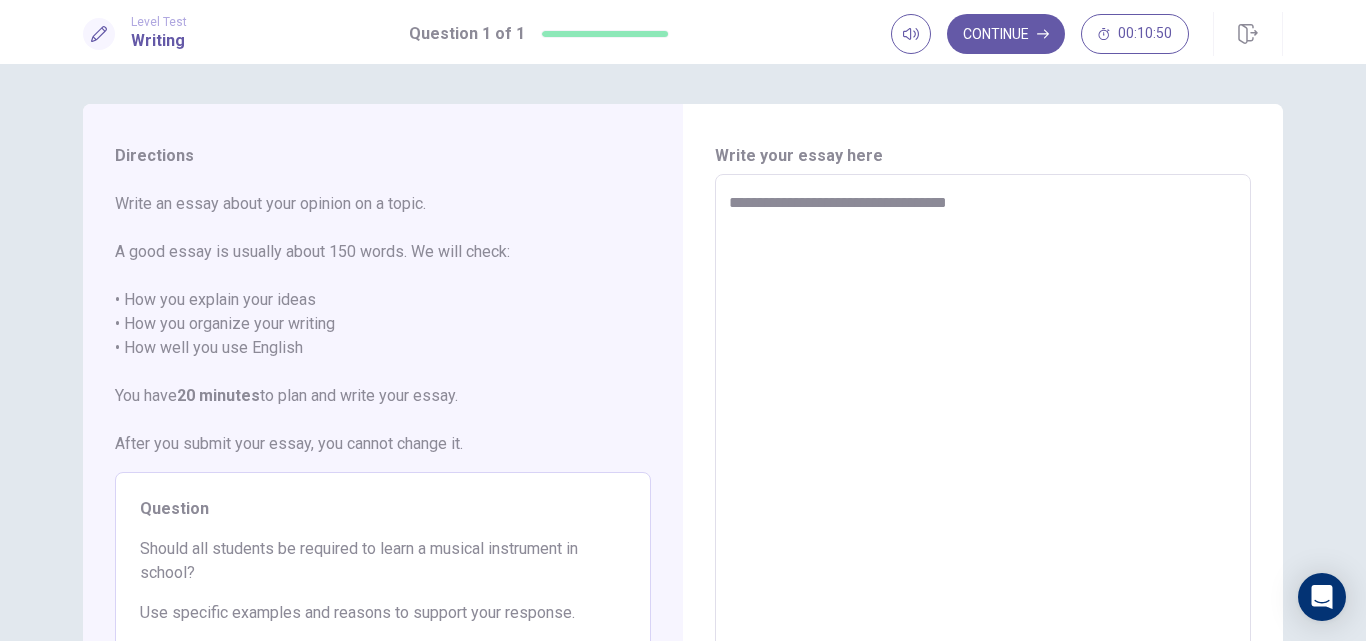type on "**********" 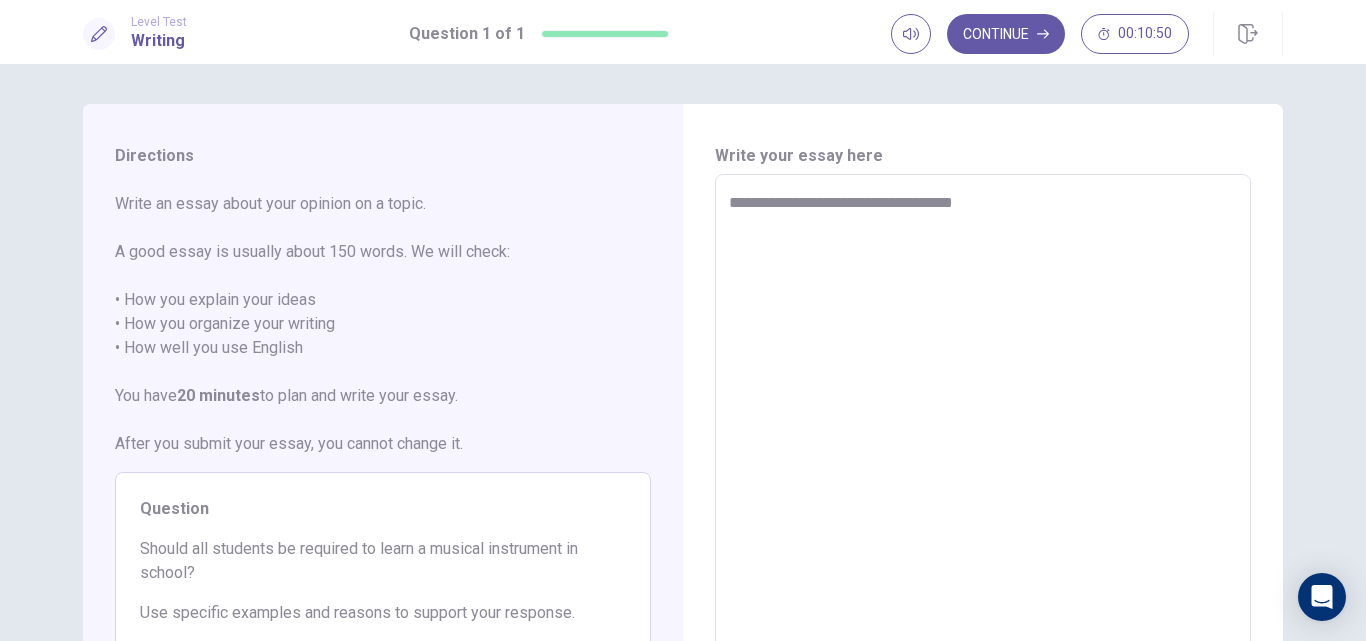 type on "*" 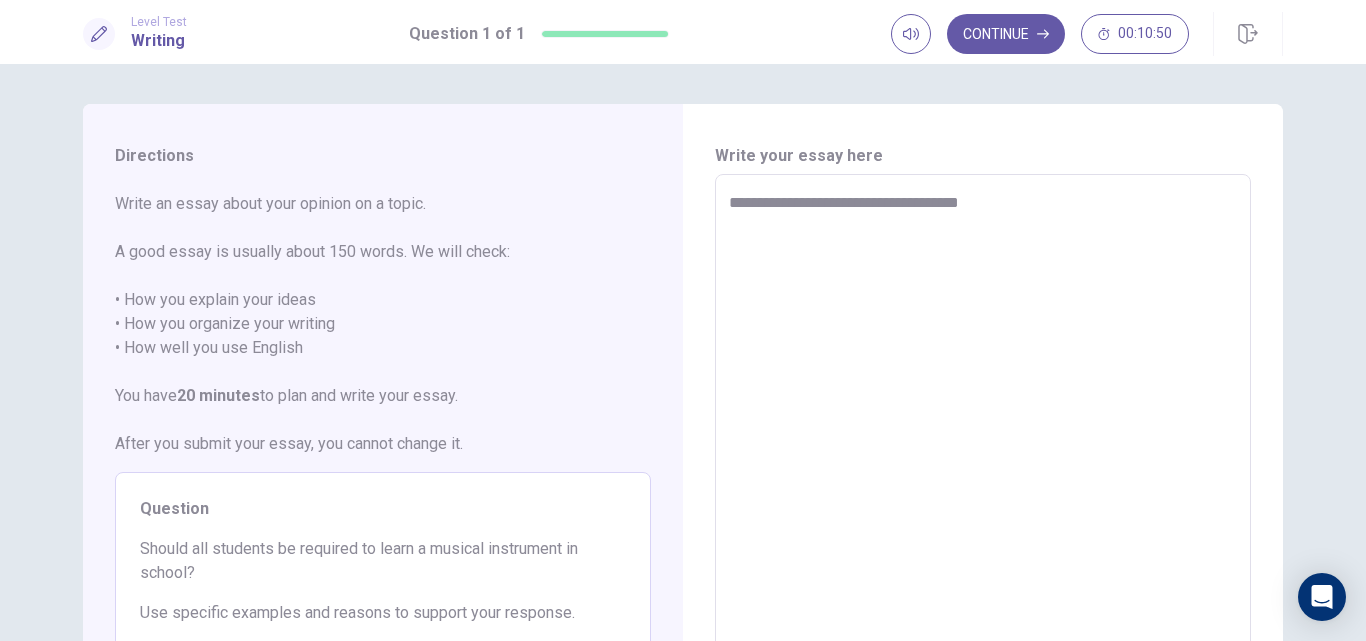 type on "*" 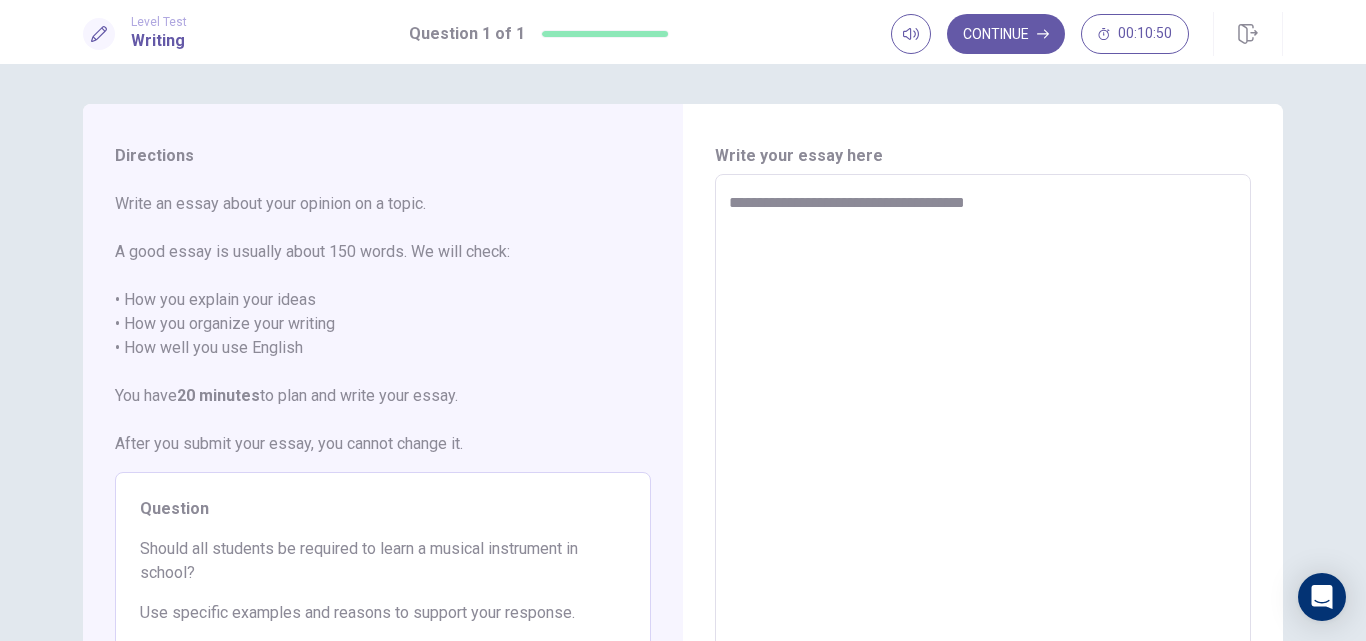 type on "*" 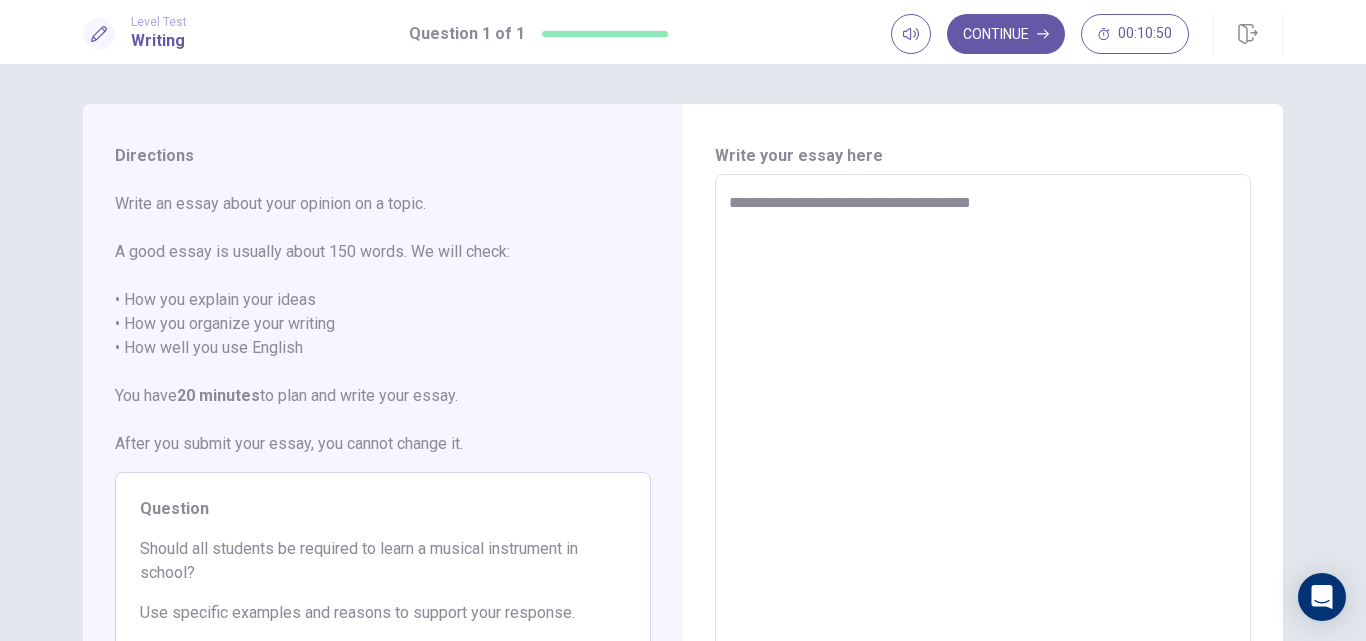 type on "*" 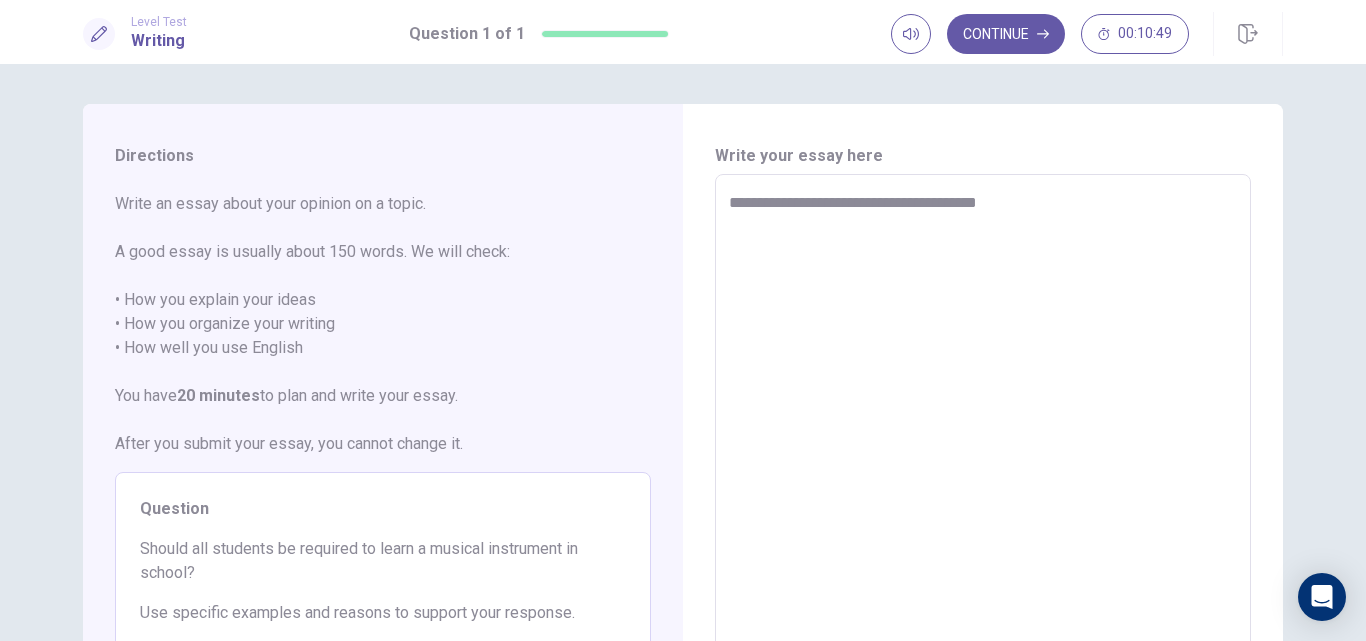 type on "*" 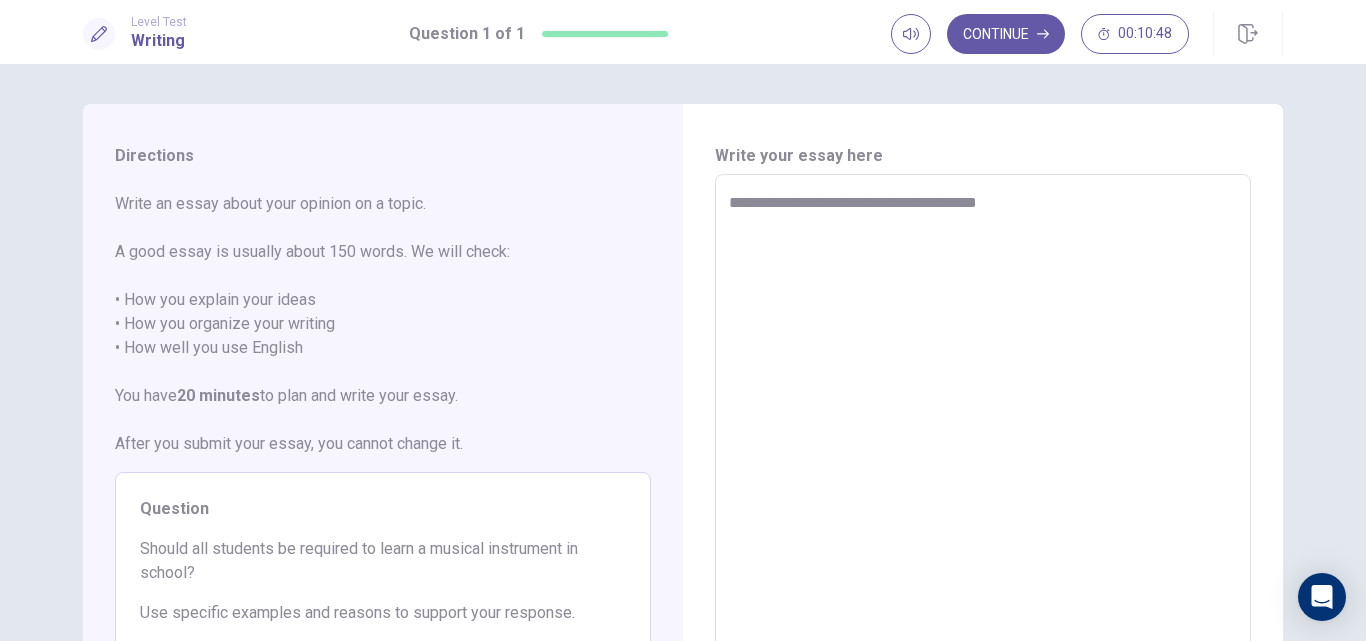 type on "**********" 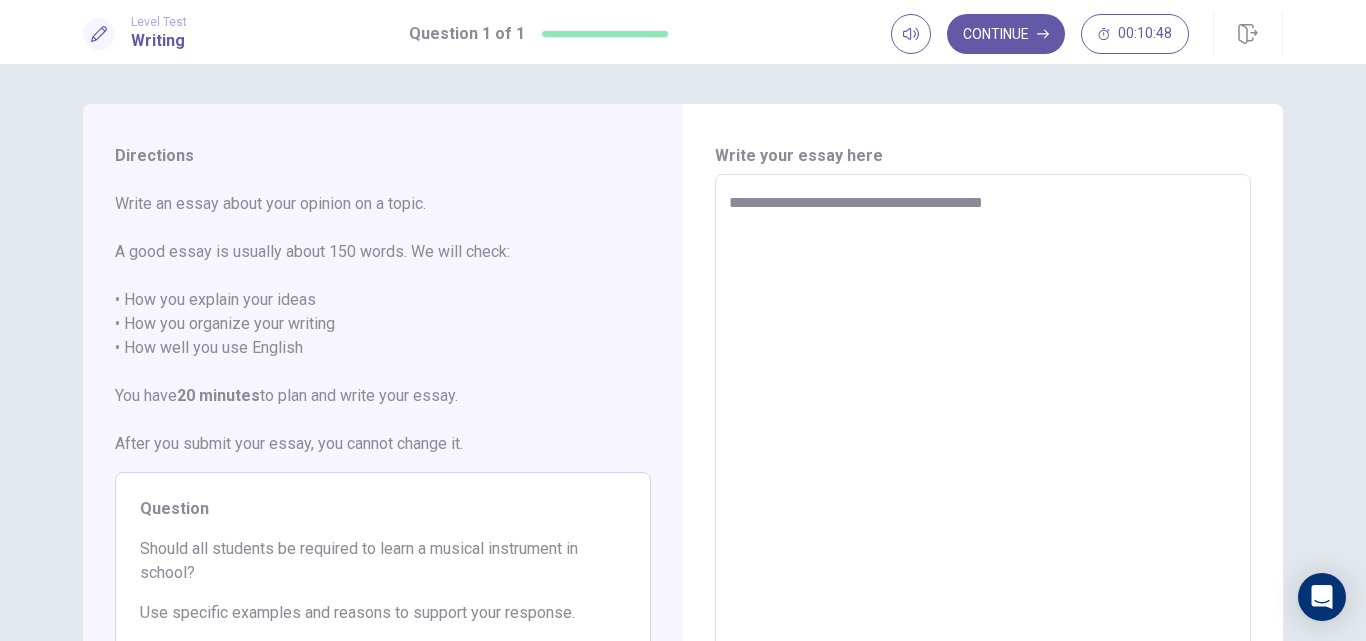 type on "*" 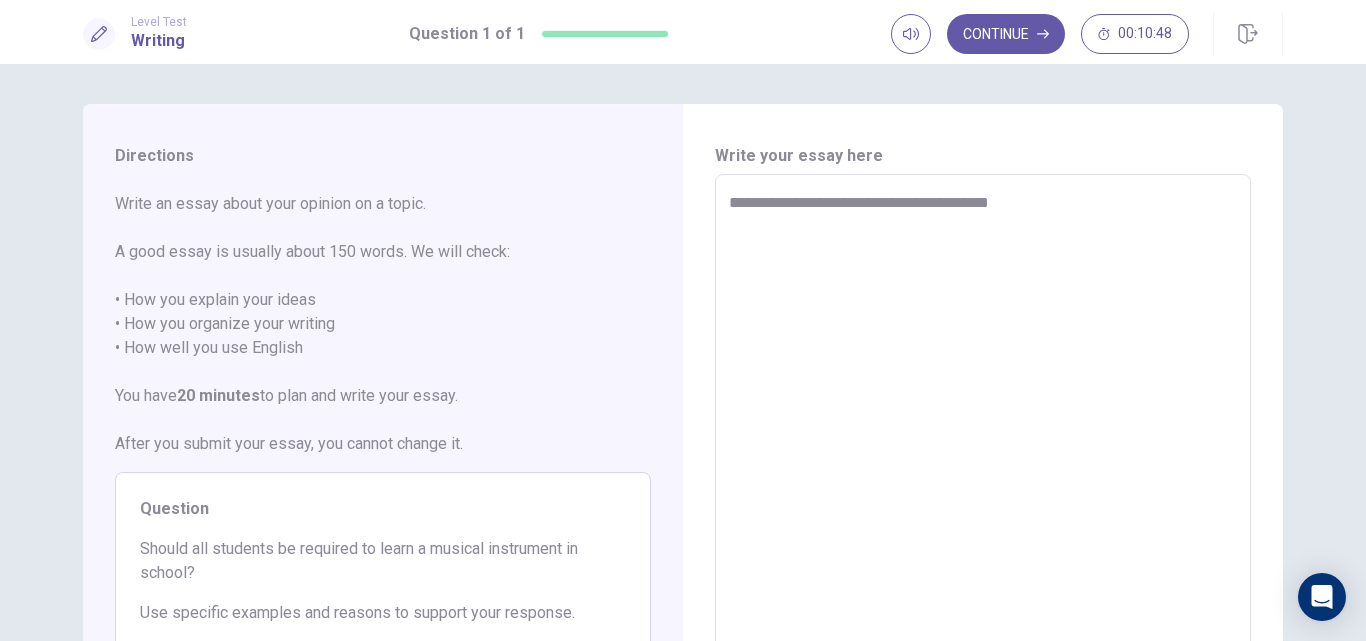 type on "*" 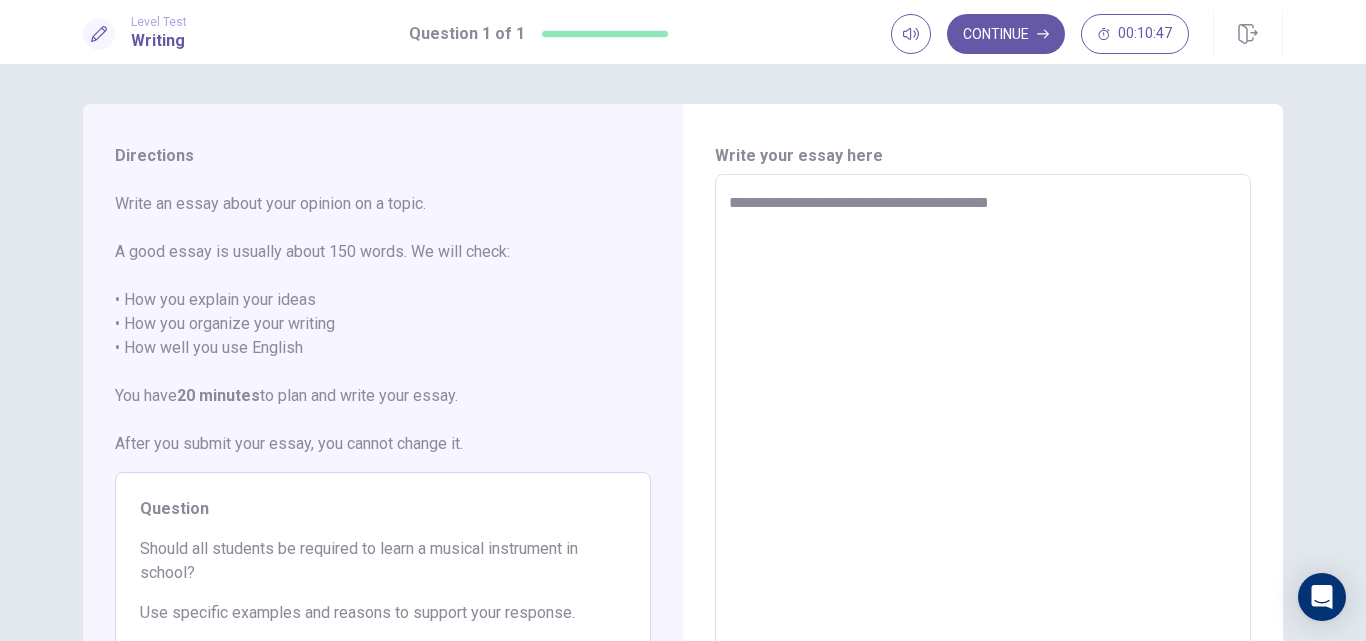 type on "**********" 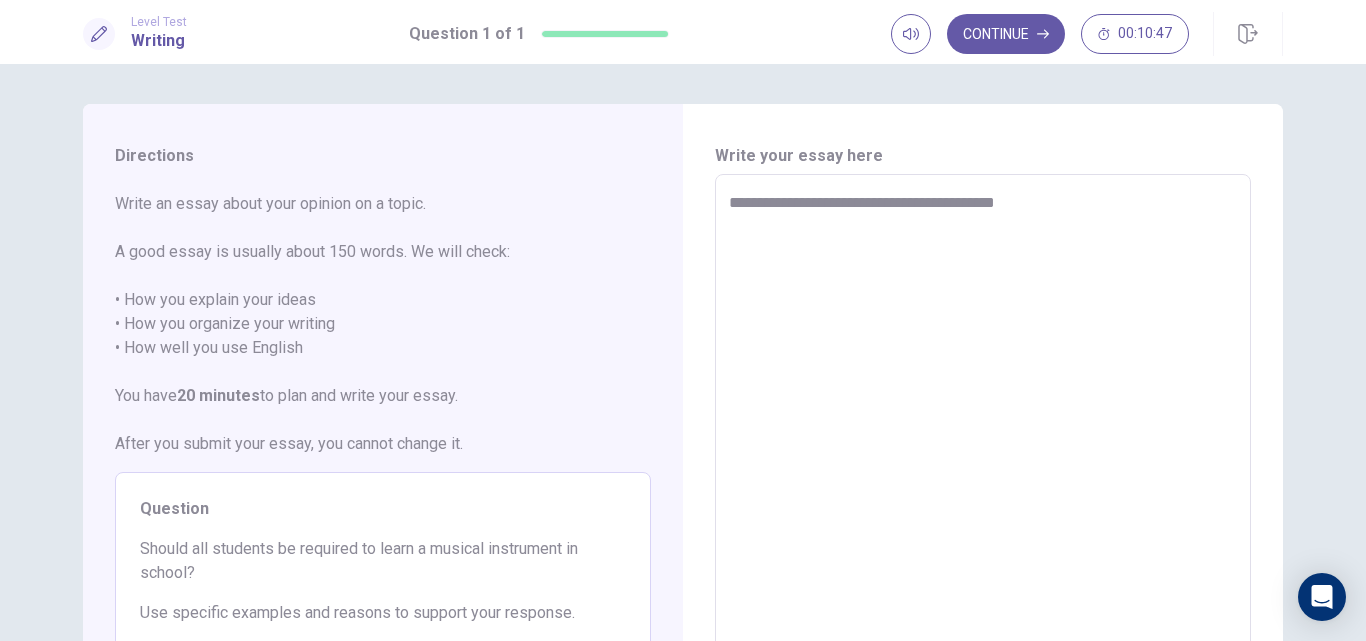 type on "*" 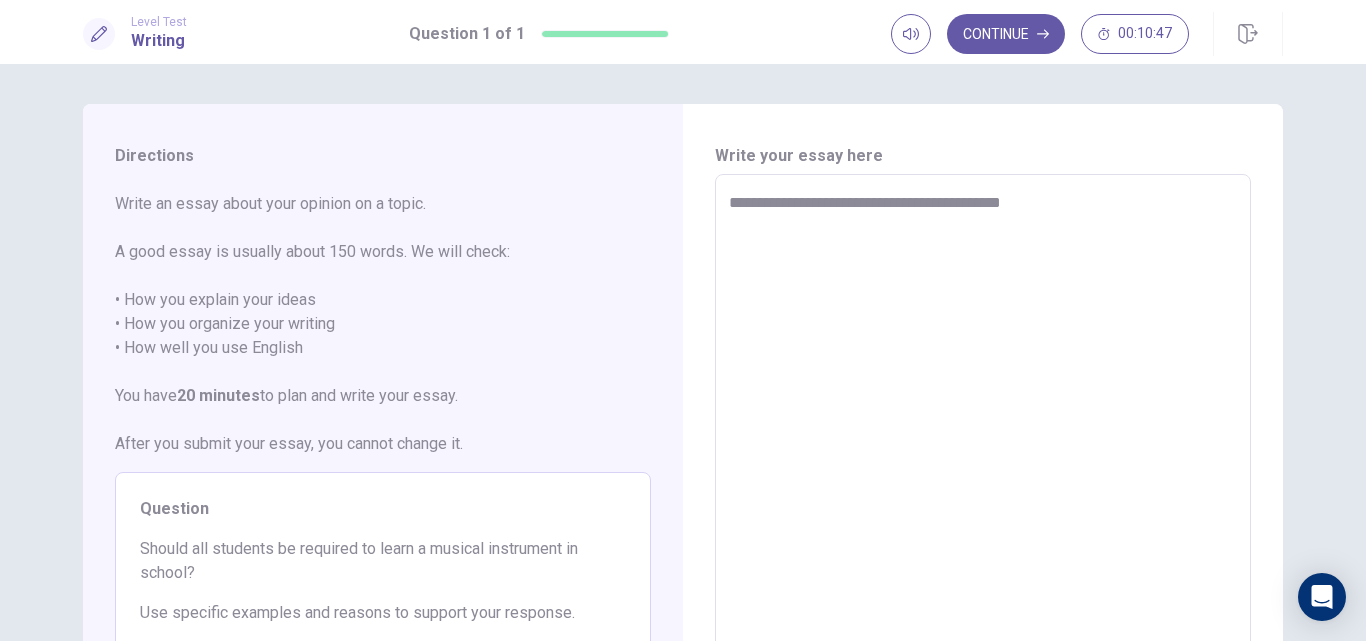 type on "*" 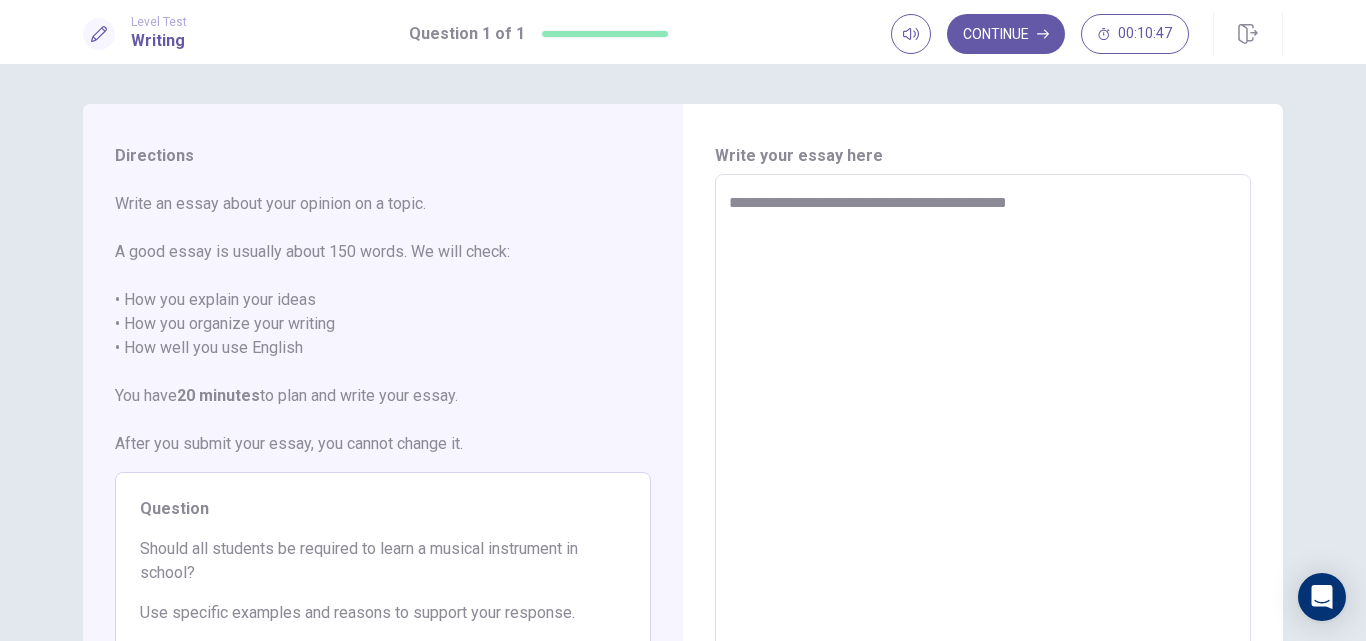type on "*" 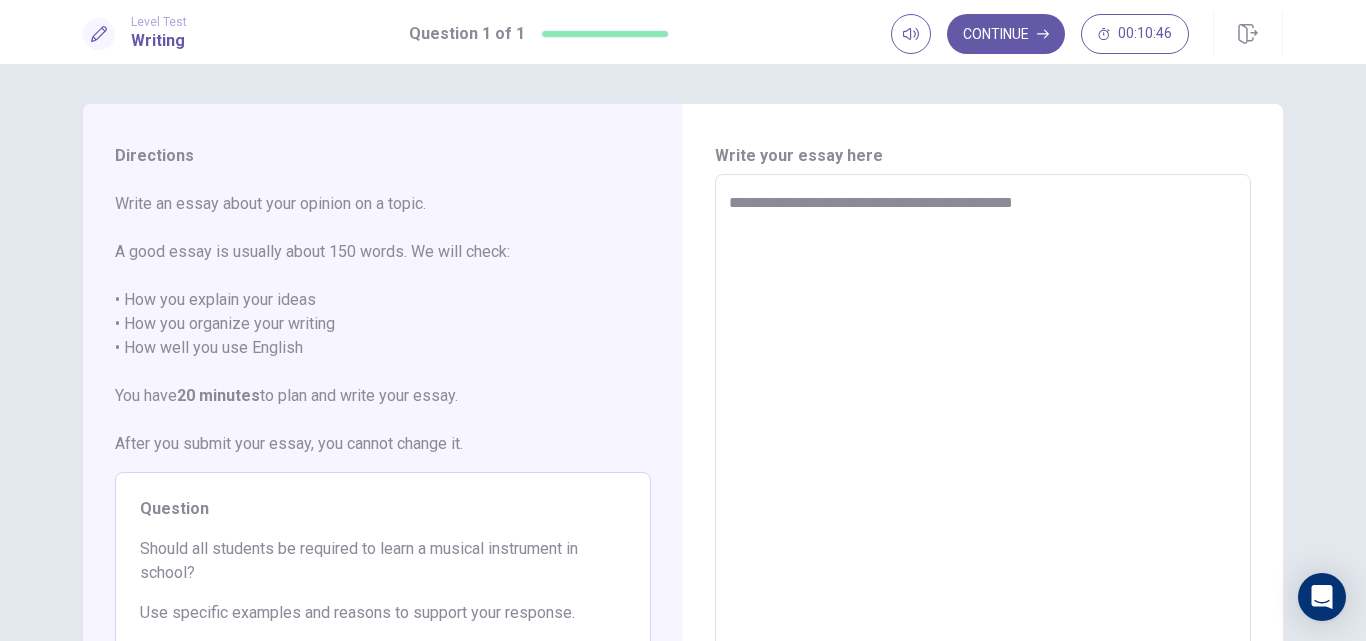 type on "**********" 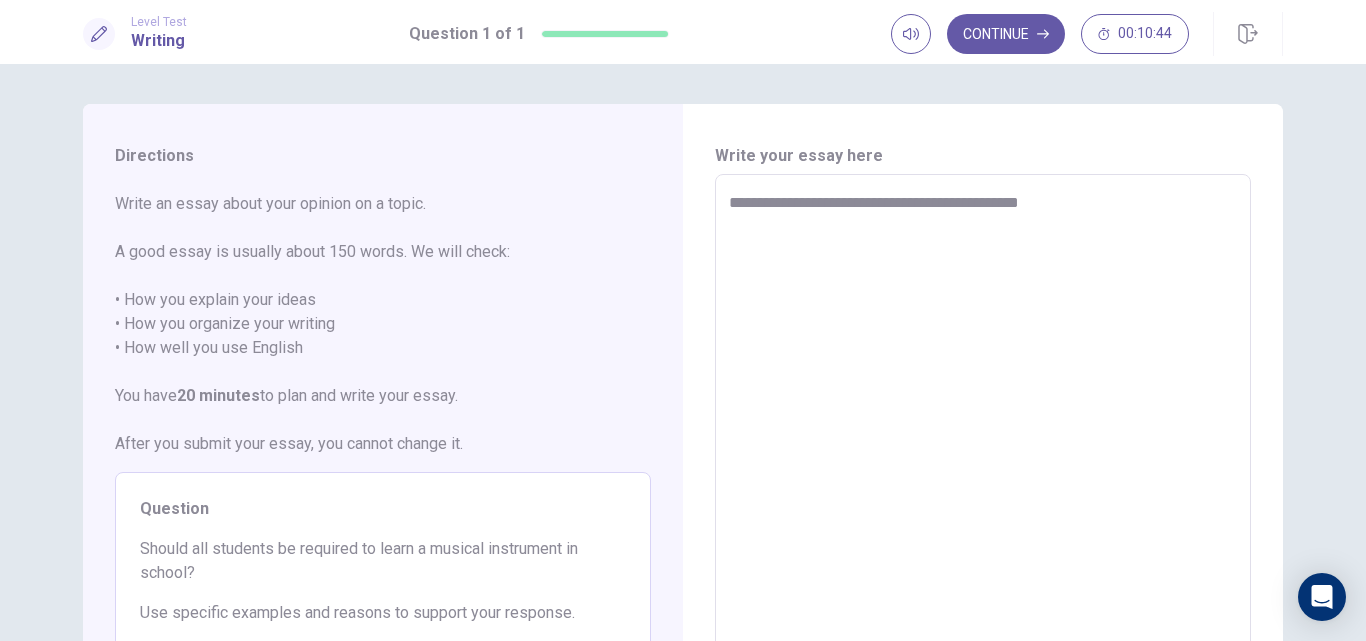 type on "*" 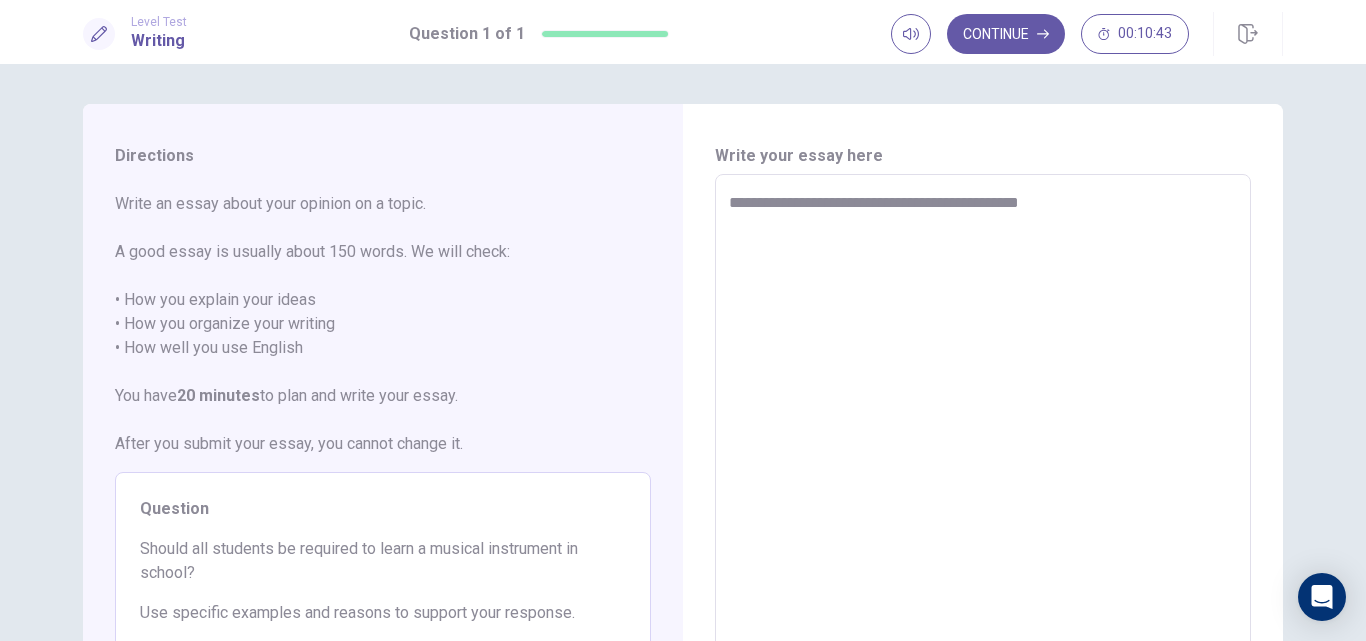 type on "**********" 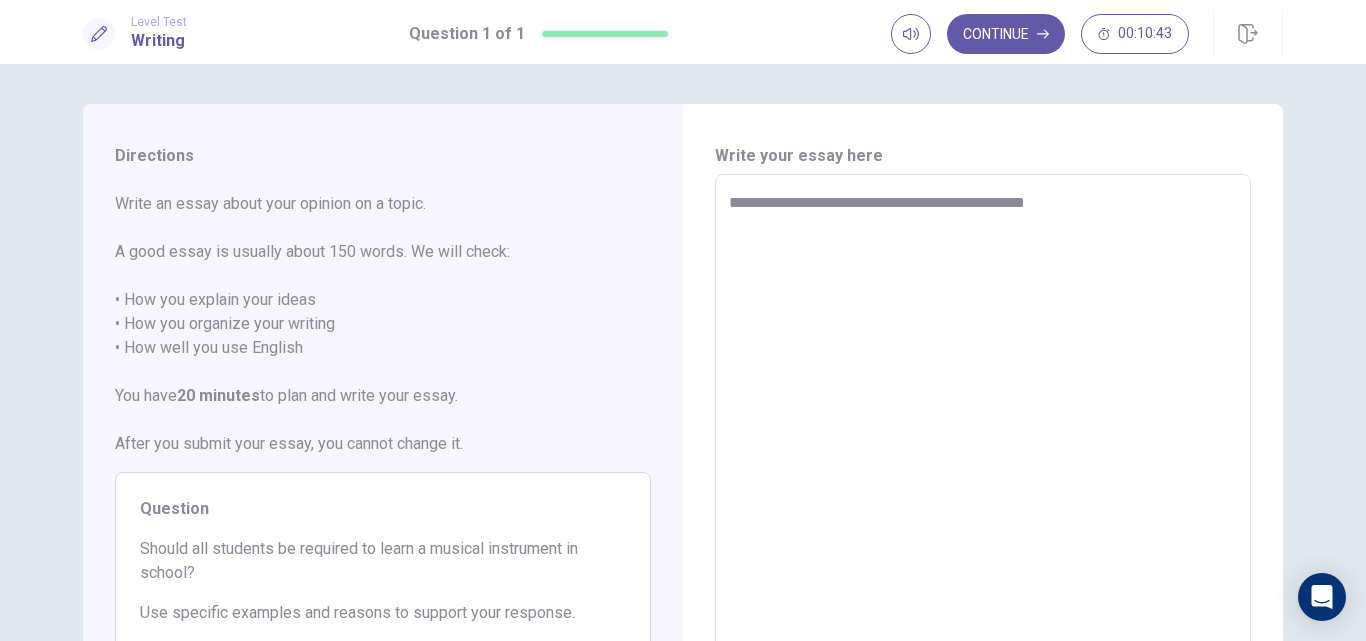 type on "*" 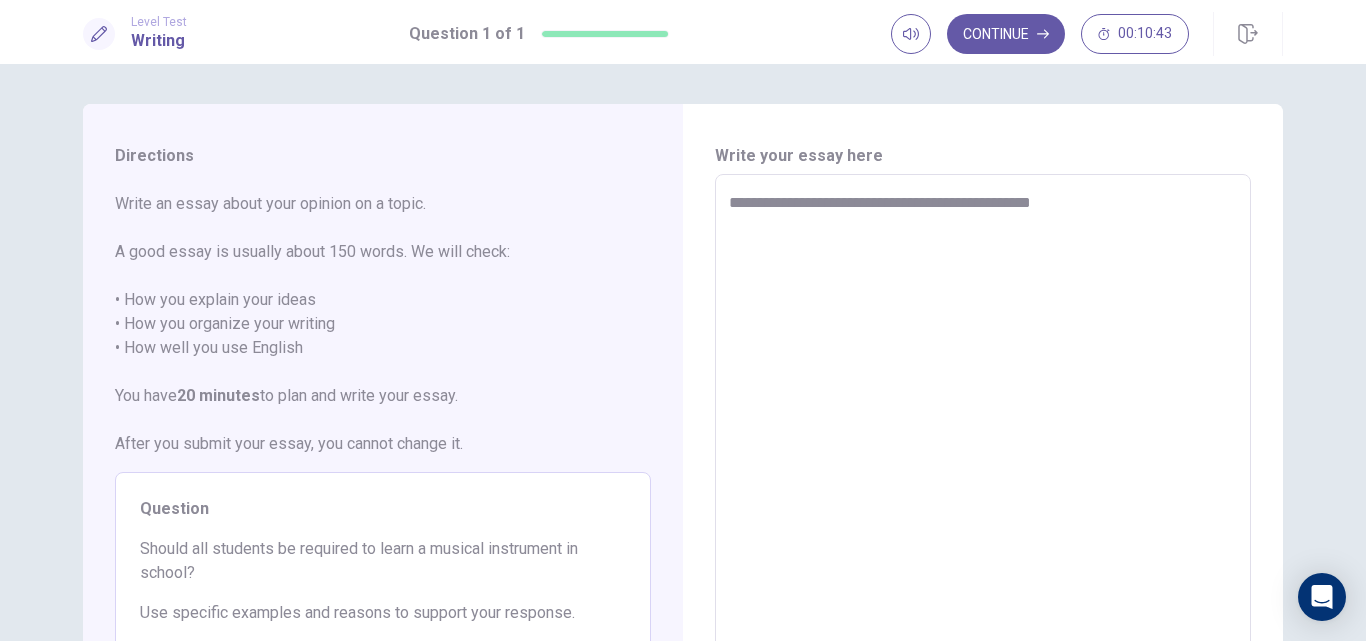 type on "*" 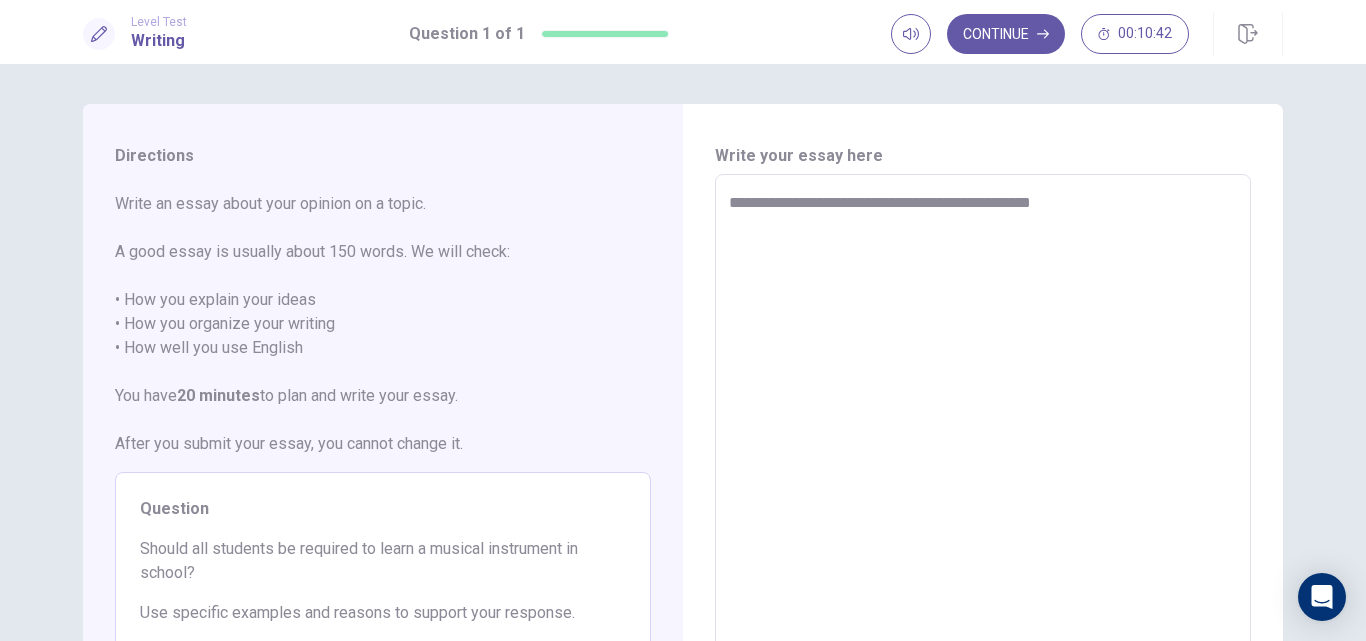 type on "**********" 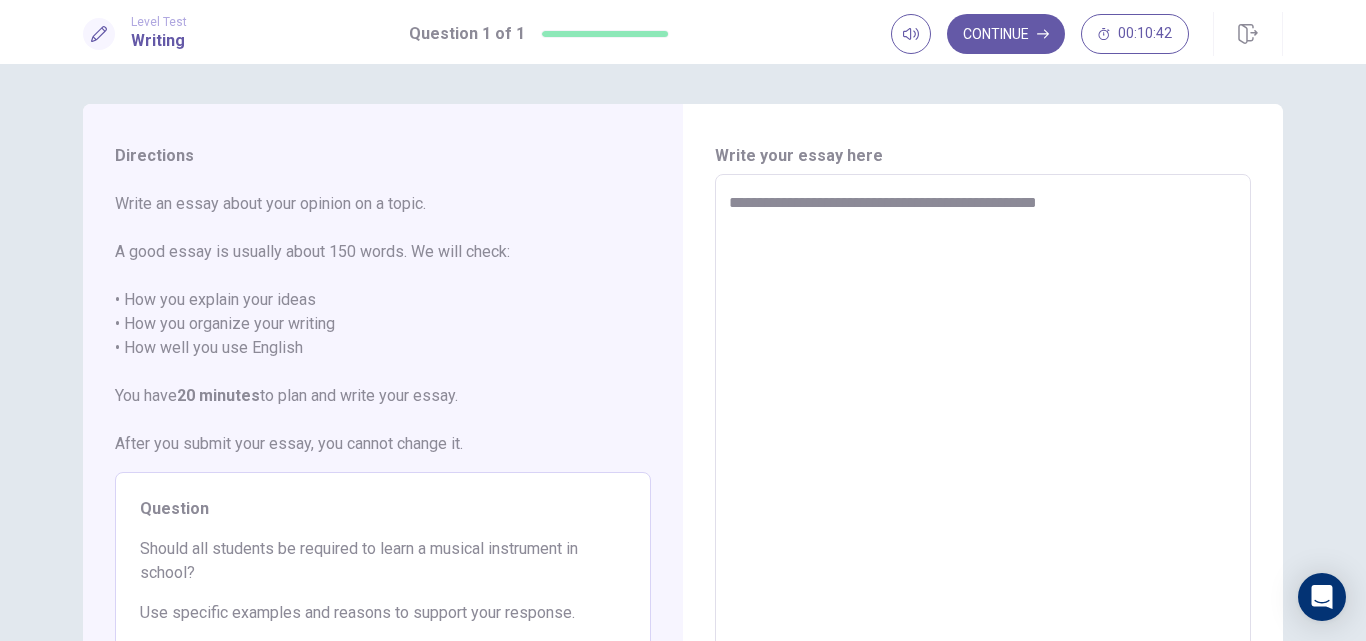 type on "*" 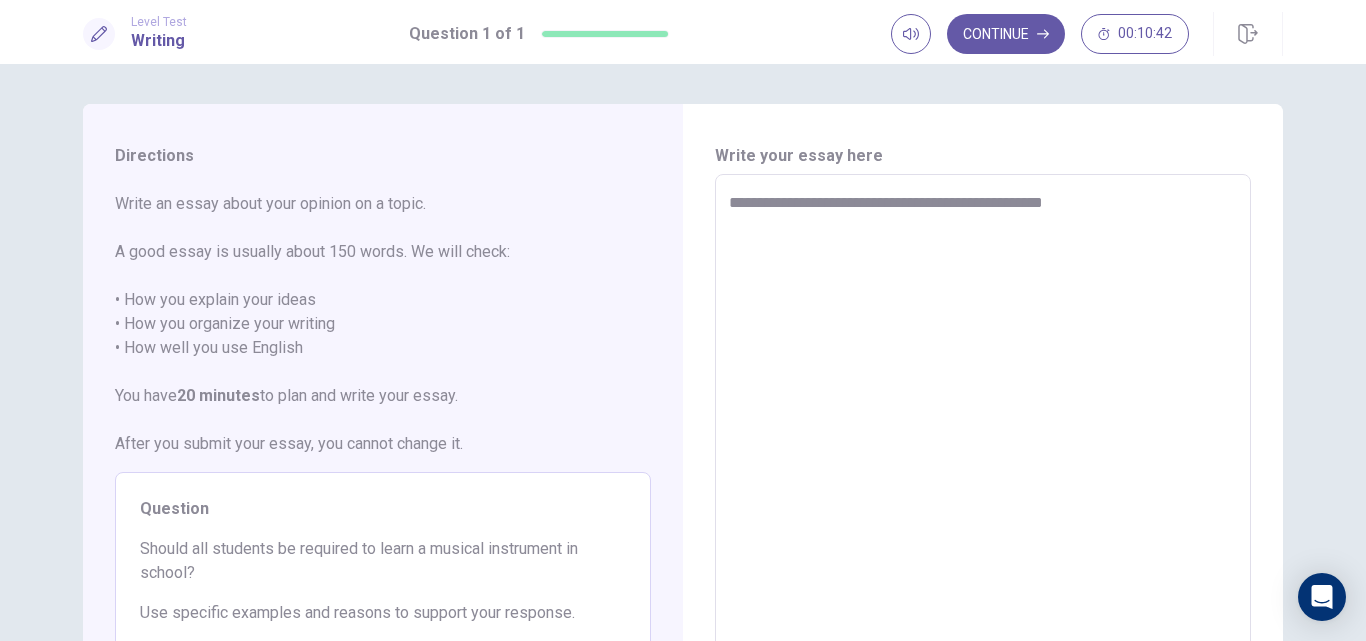 type on "*" 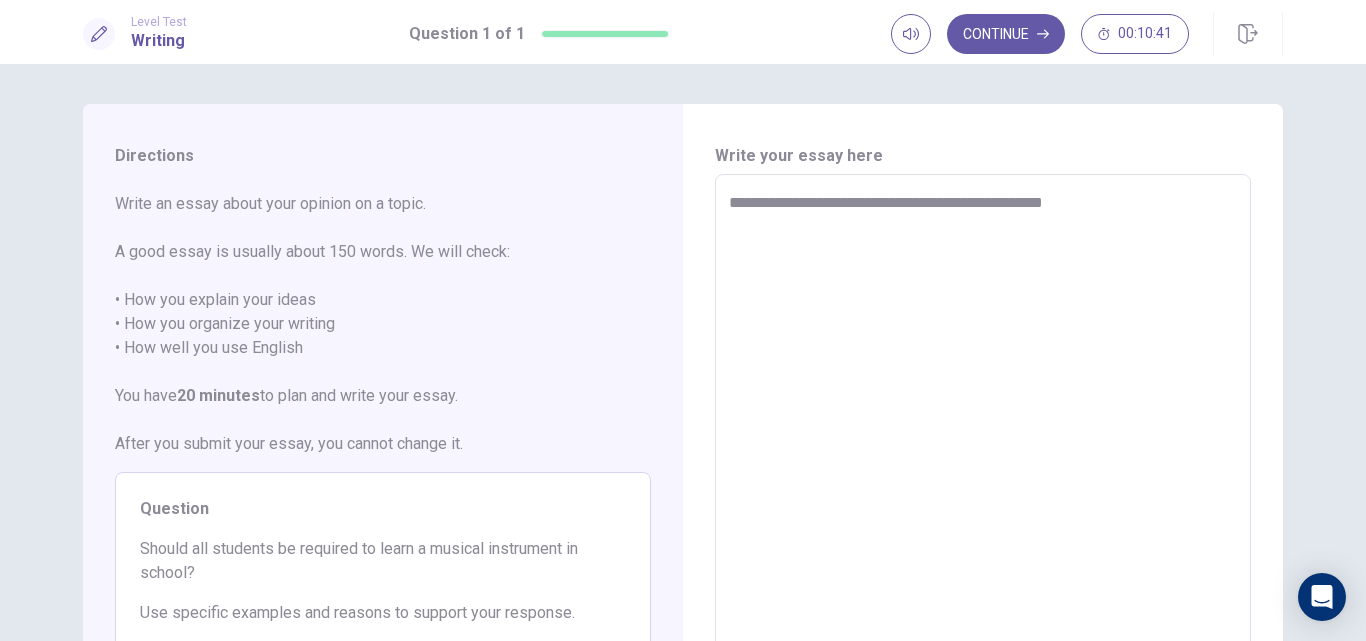 type on "**********" 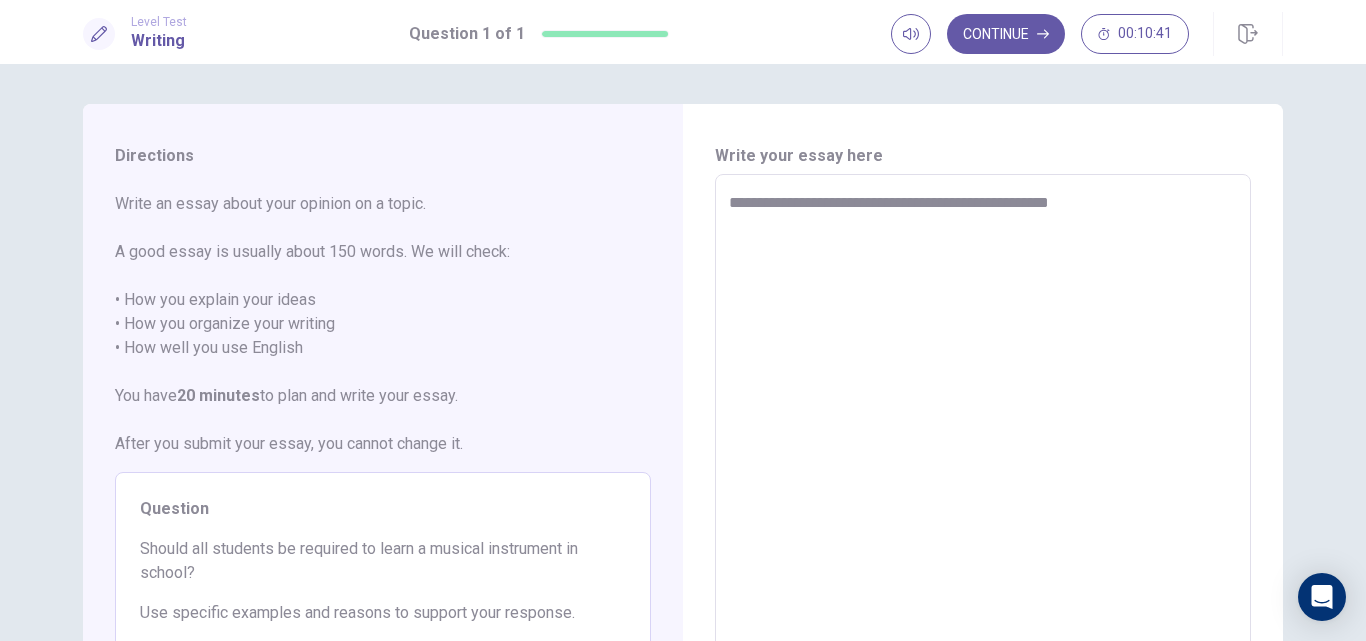 type on "*" 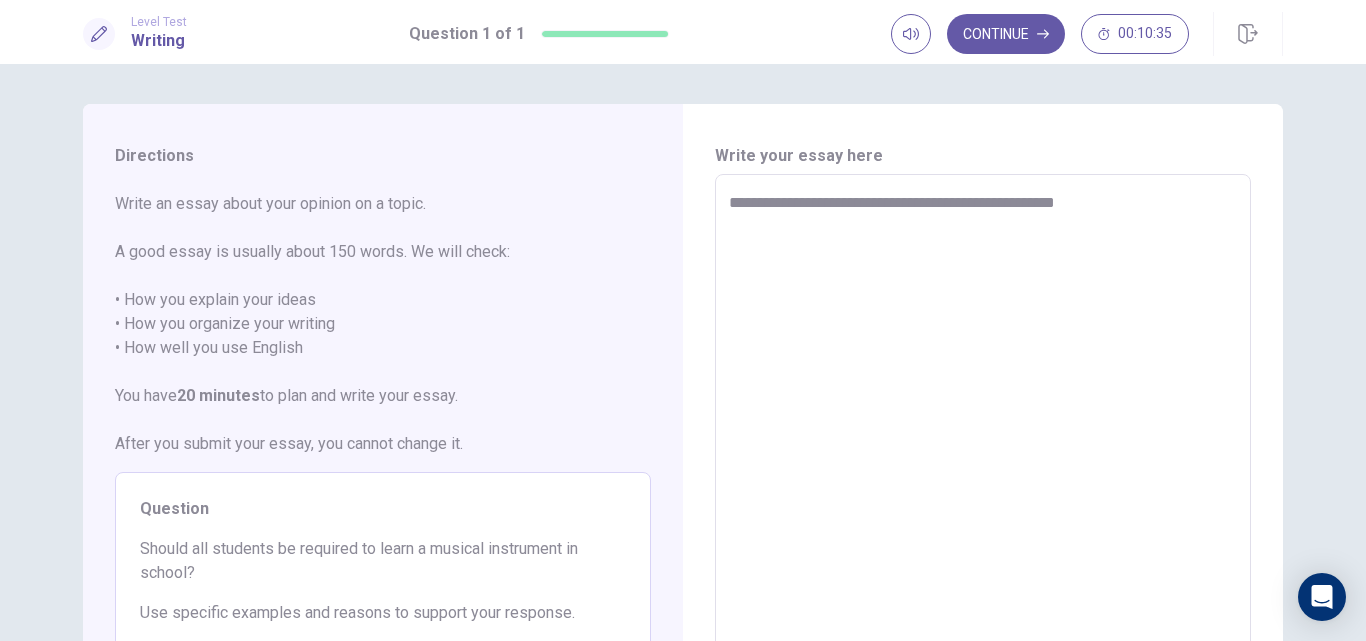 type on "*" 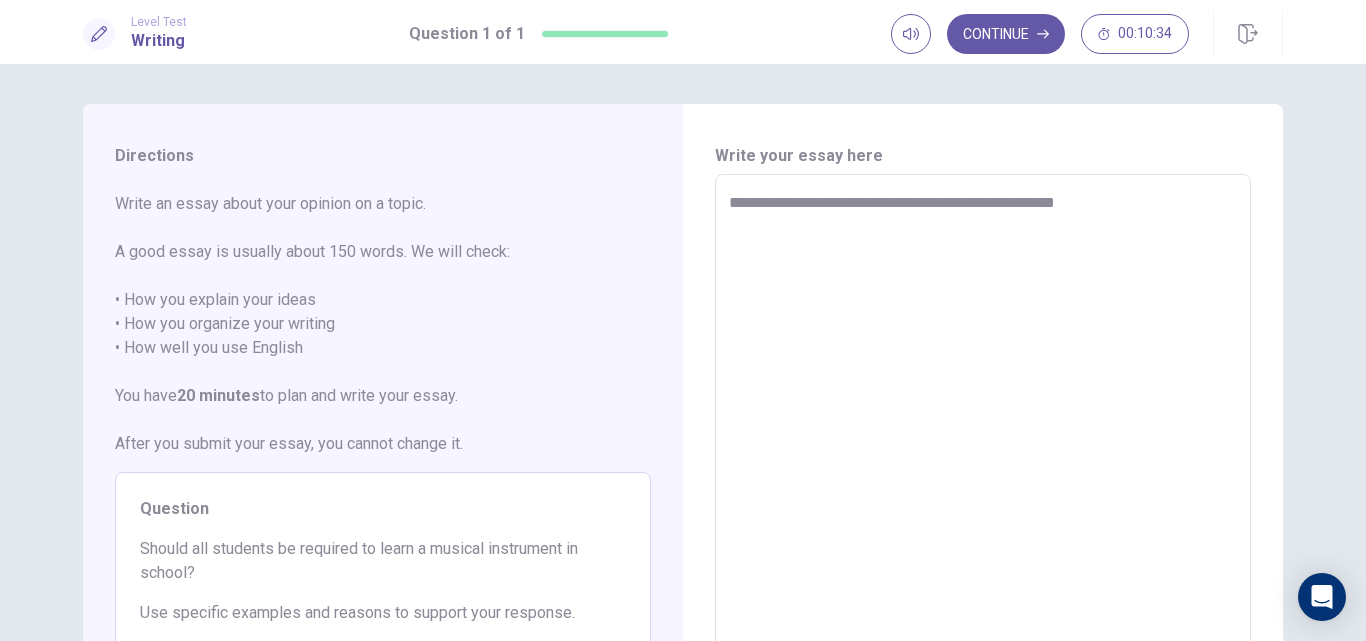 type on "**********" 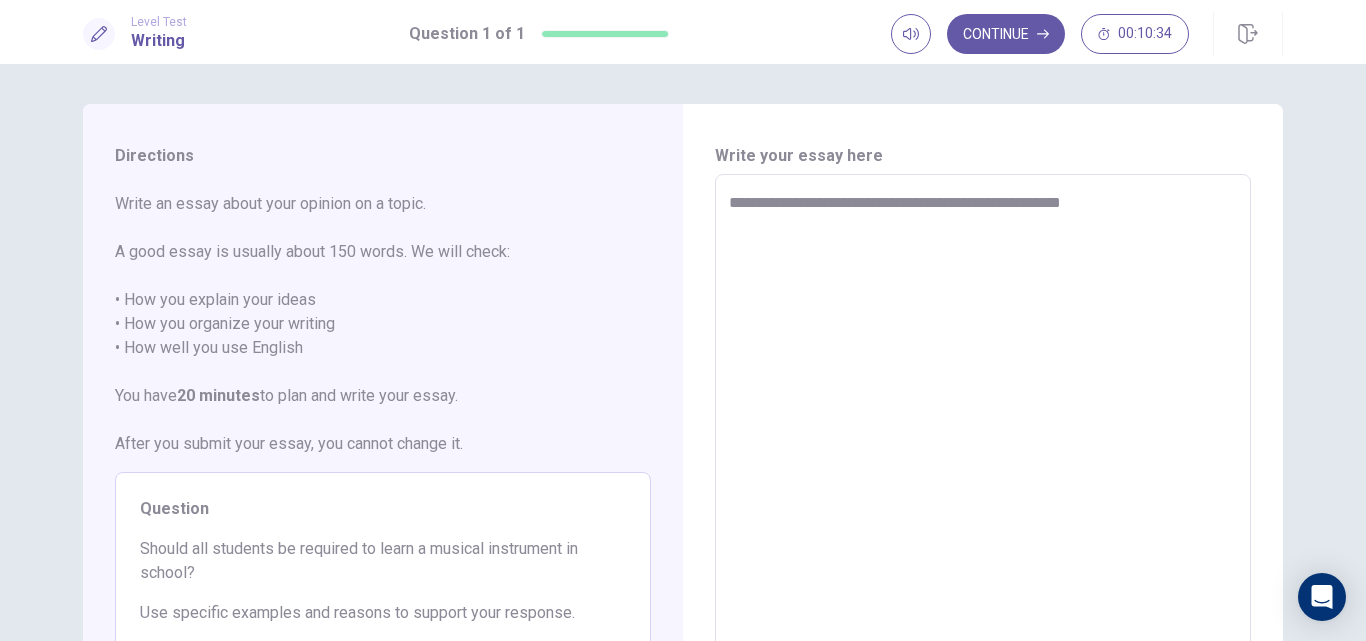 type on "*" 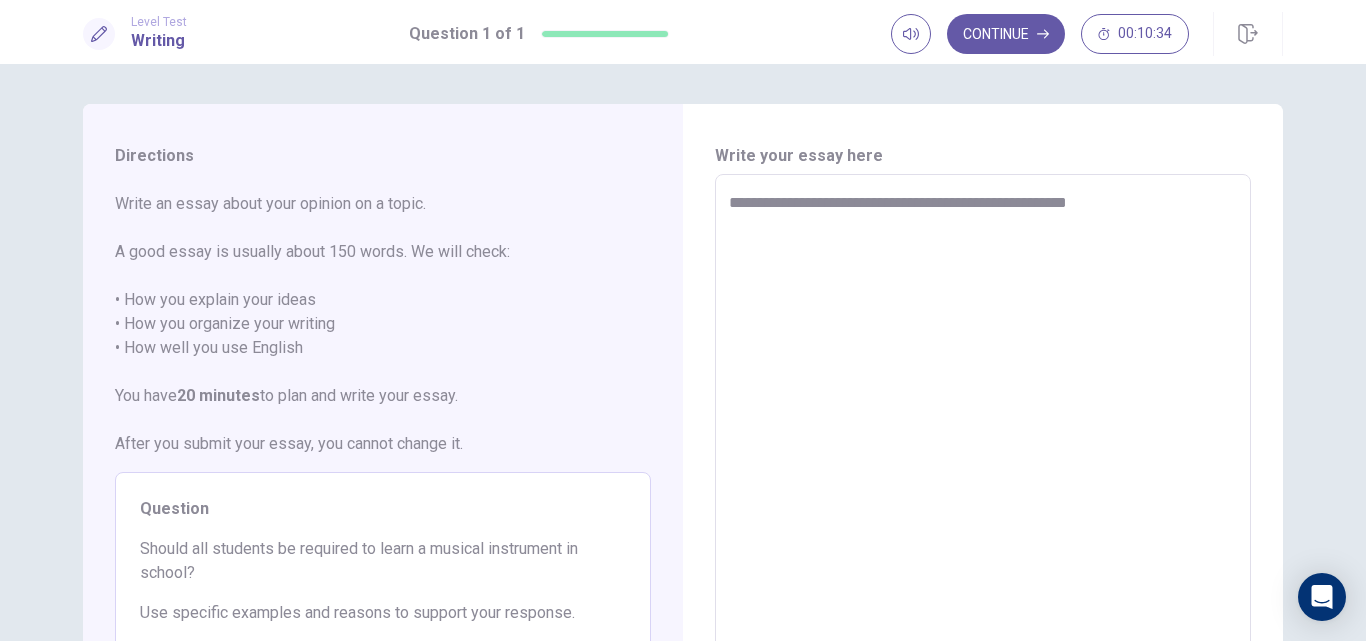 type on "*" 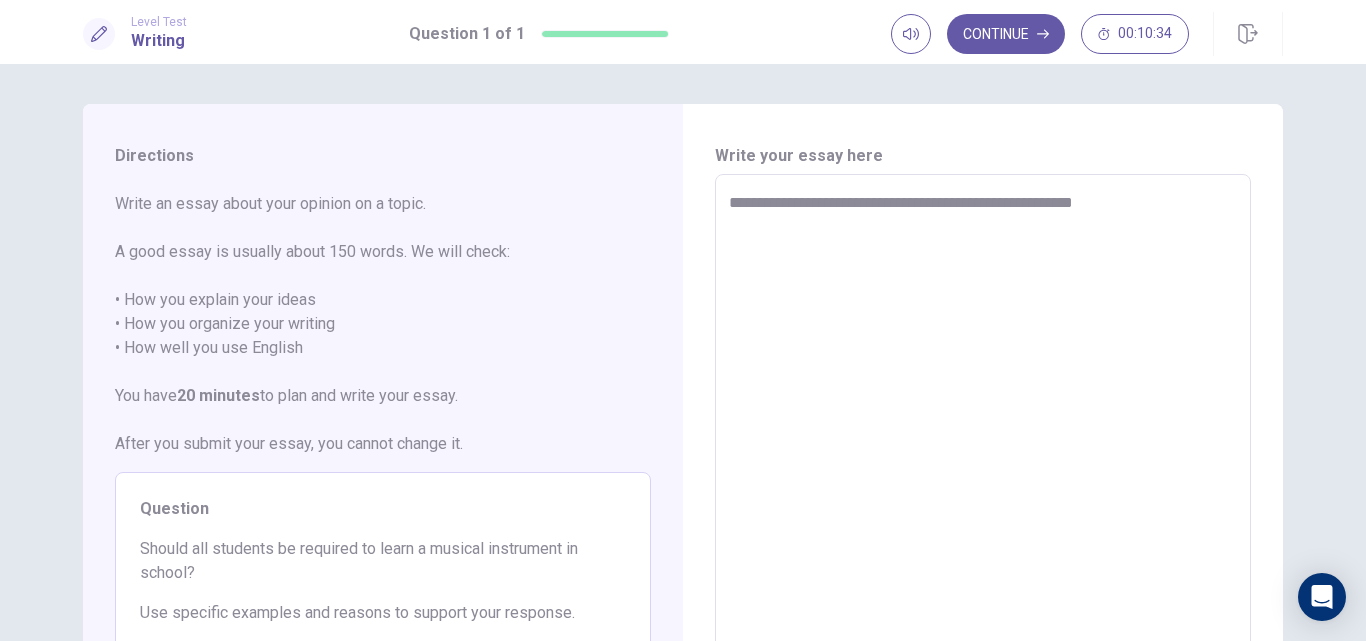 type on "*" 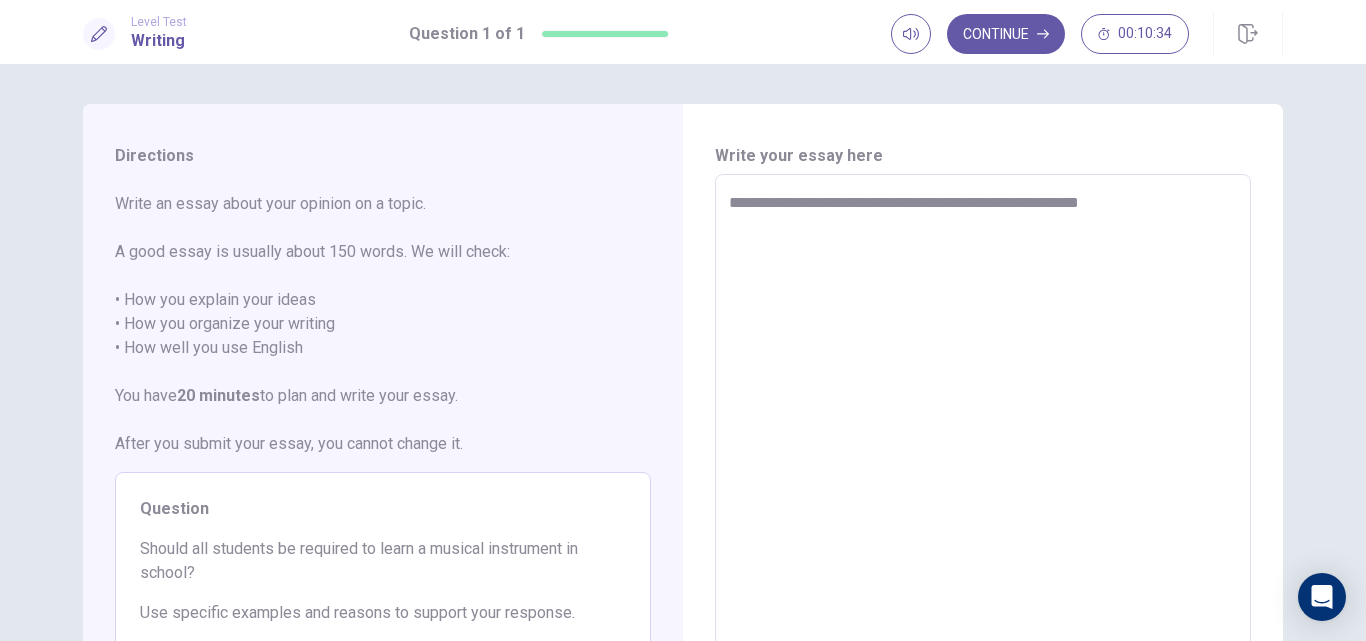 type on "*" 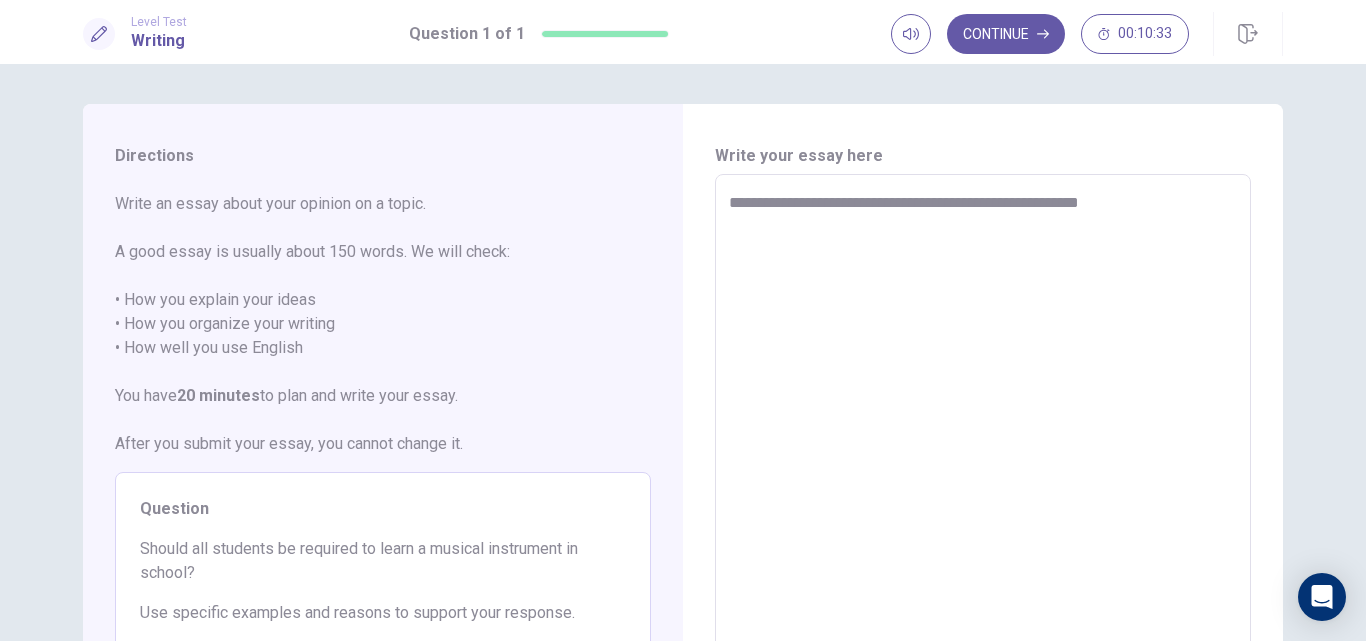 type on "**********" 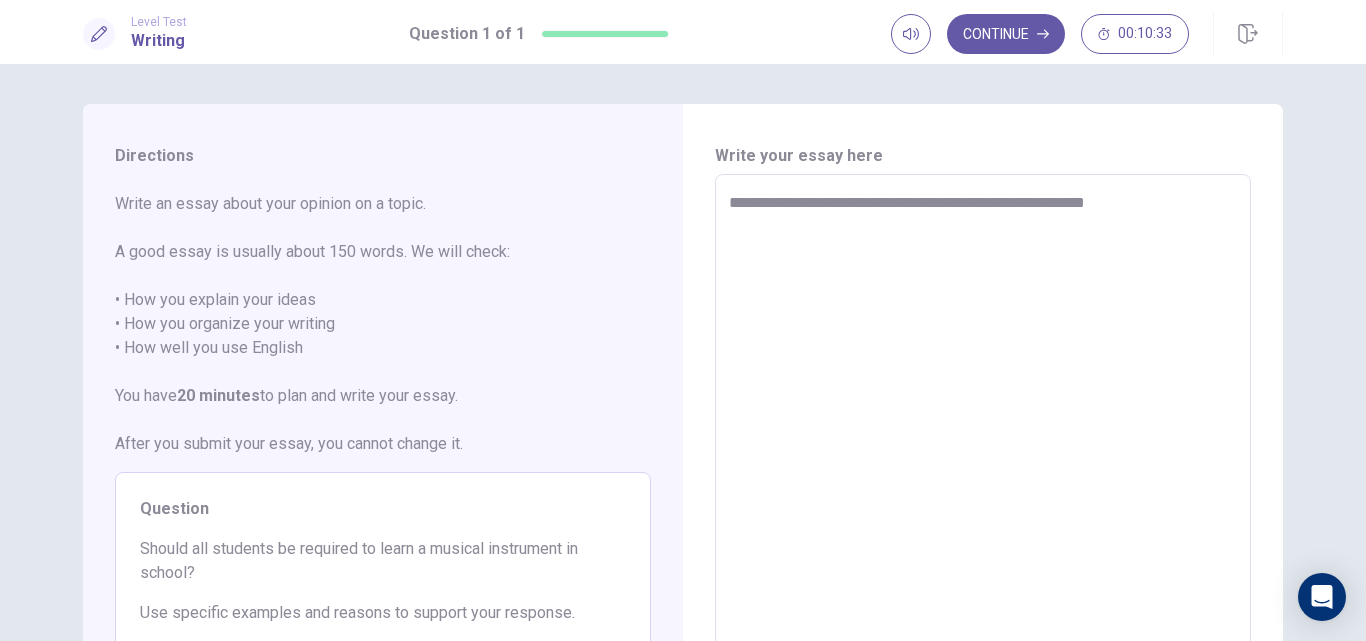 type on "*" 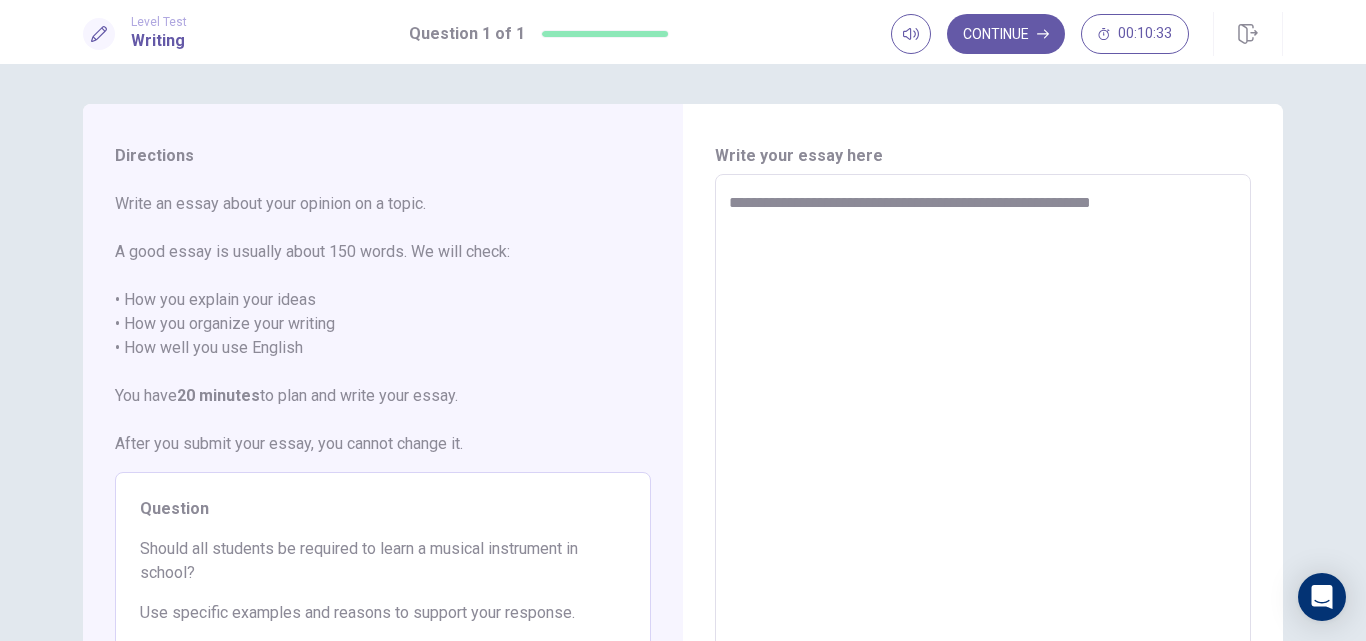 type on "*" 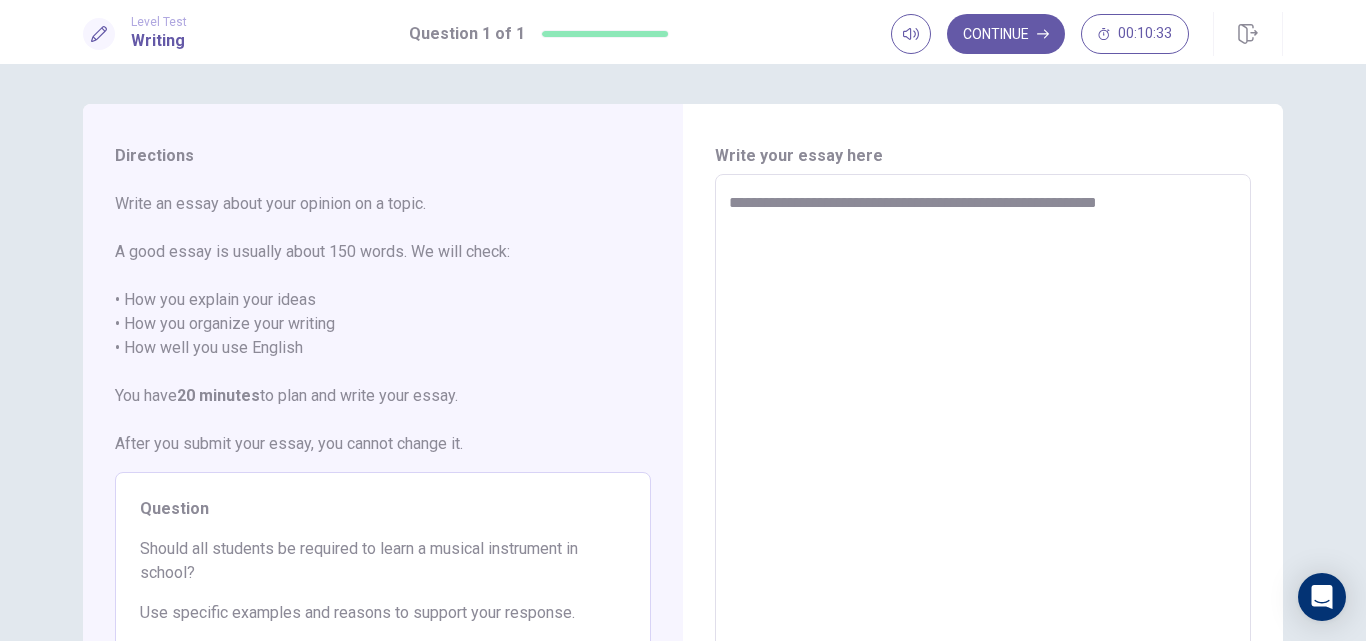 type on "*" 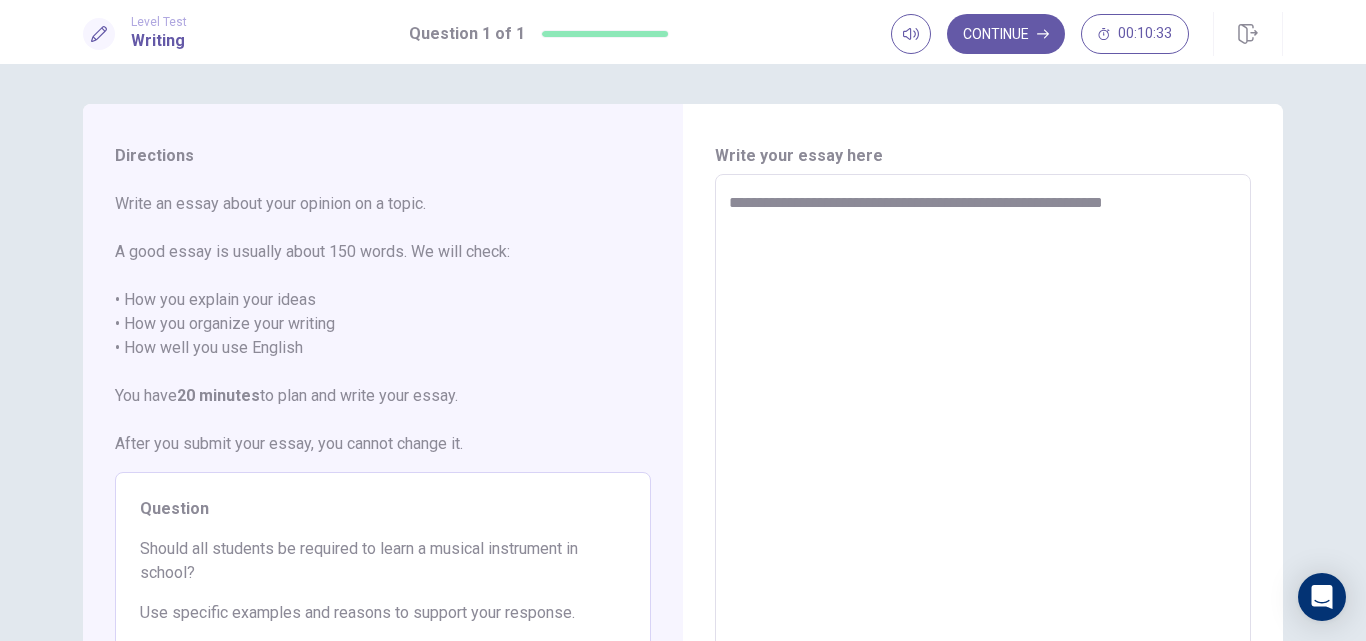 type on "*" 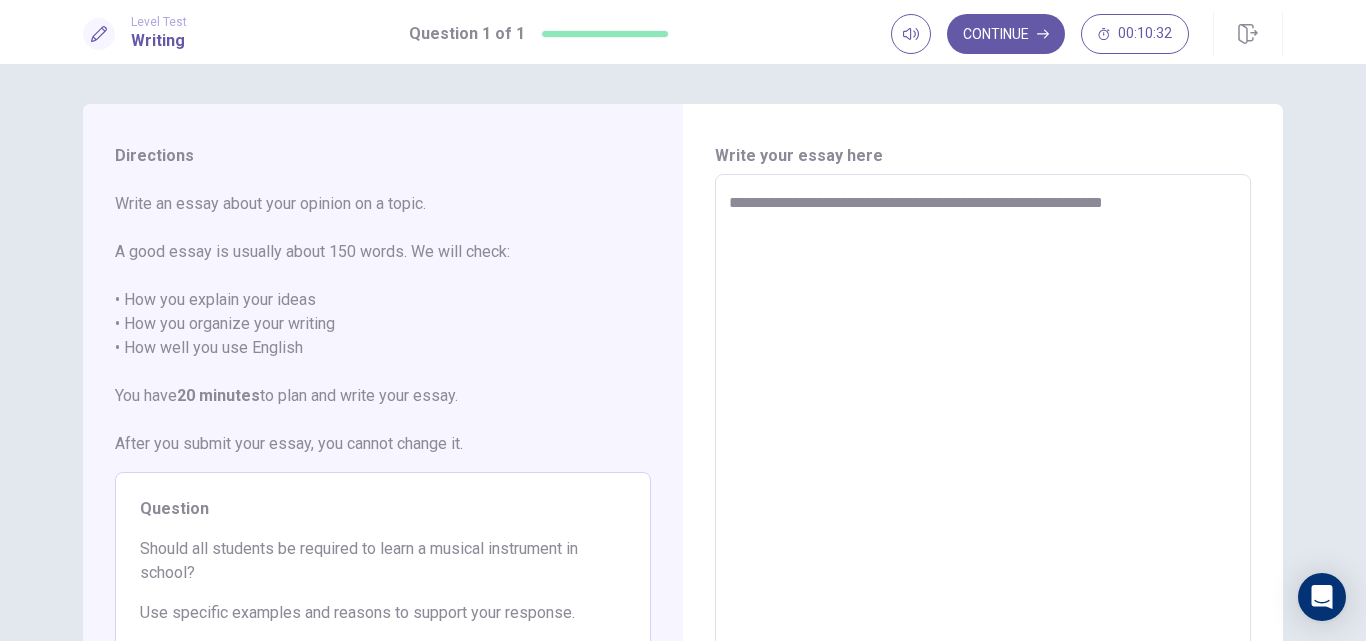 type on "**********" 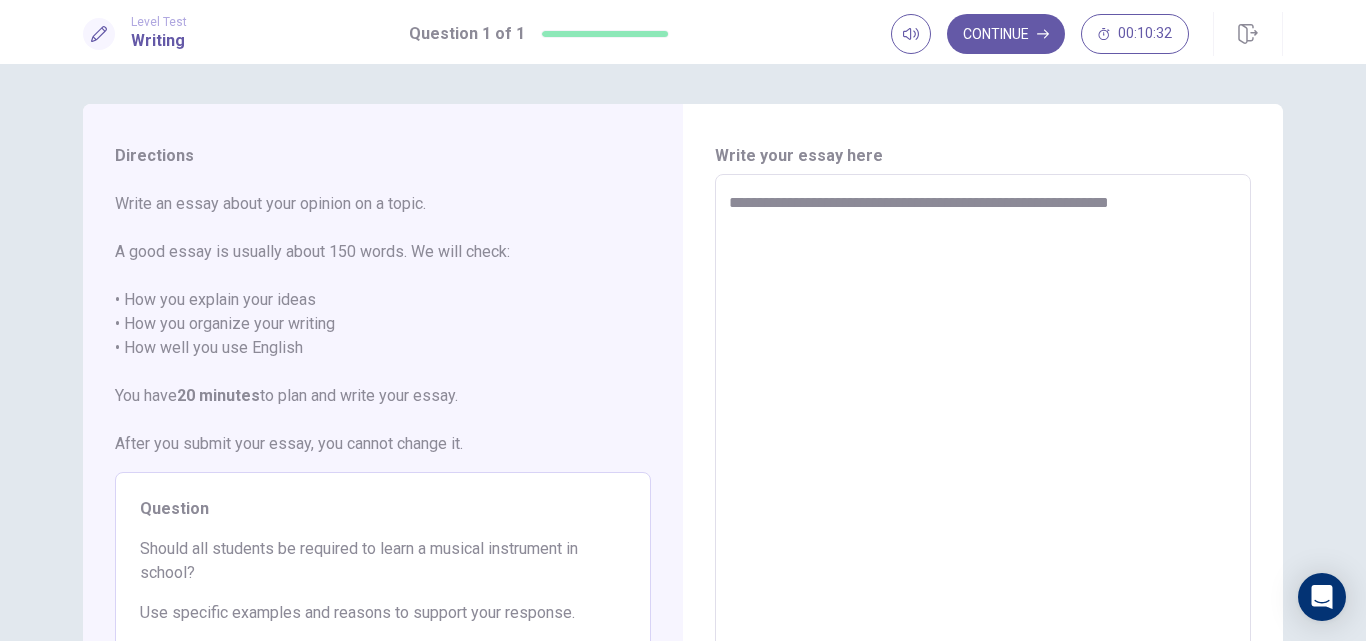 type on "*" 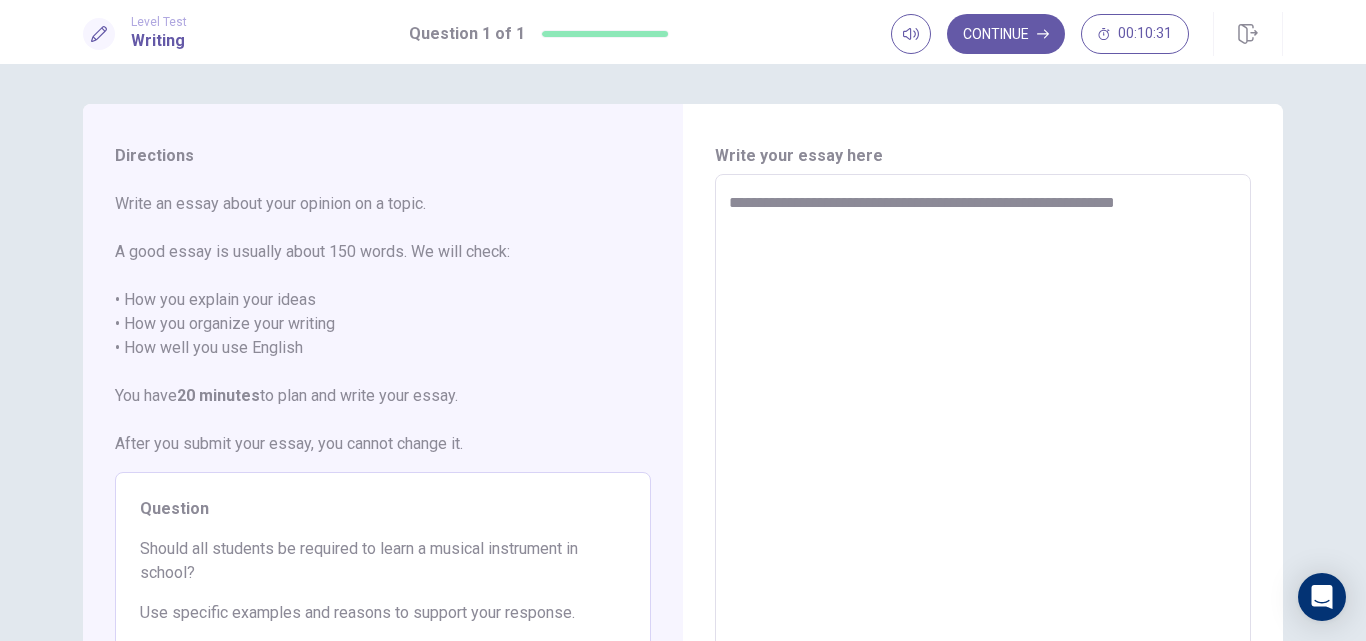 type on "*" 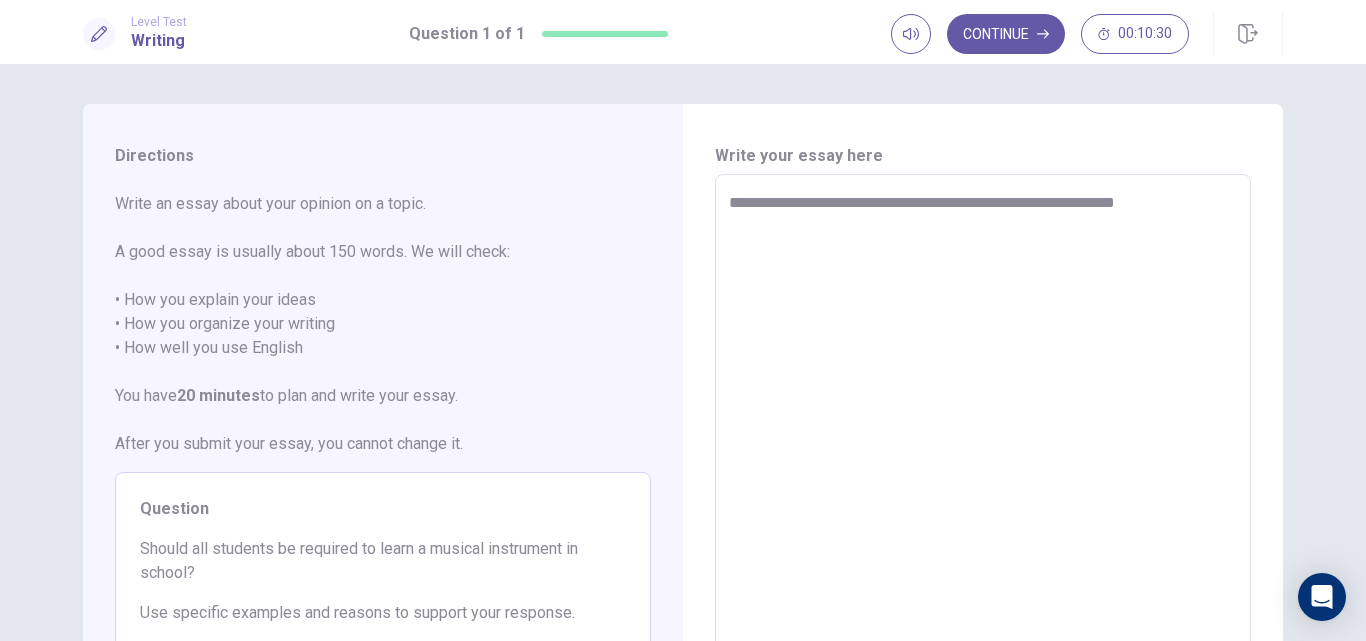 type on "**********" 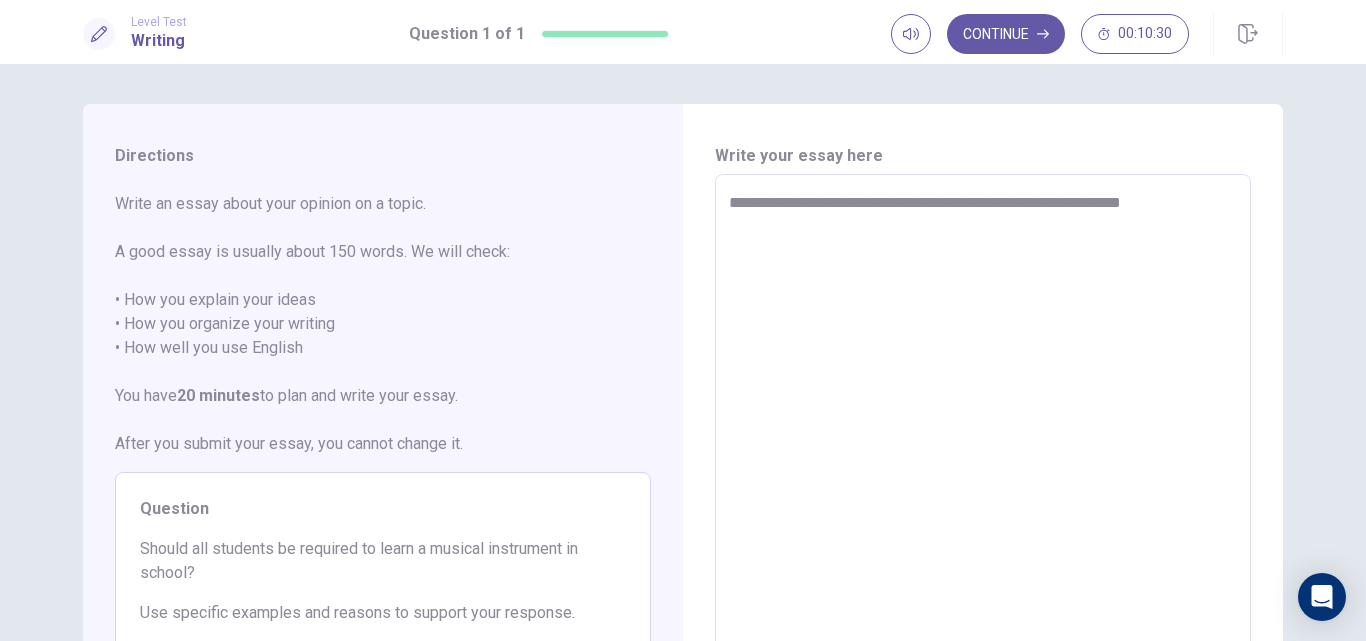 type on "*" 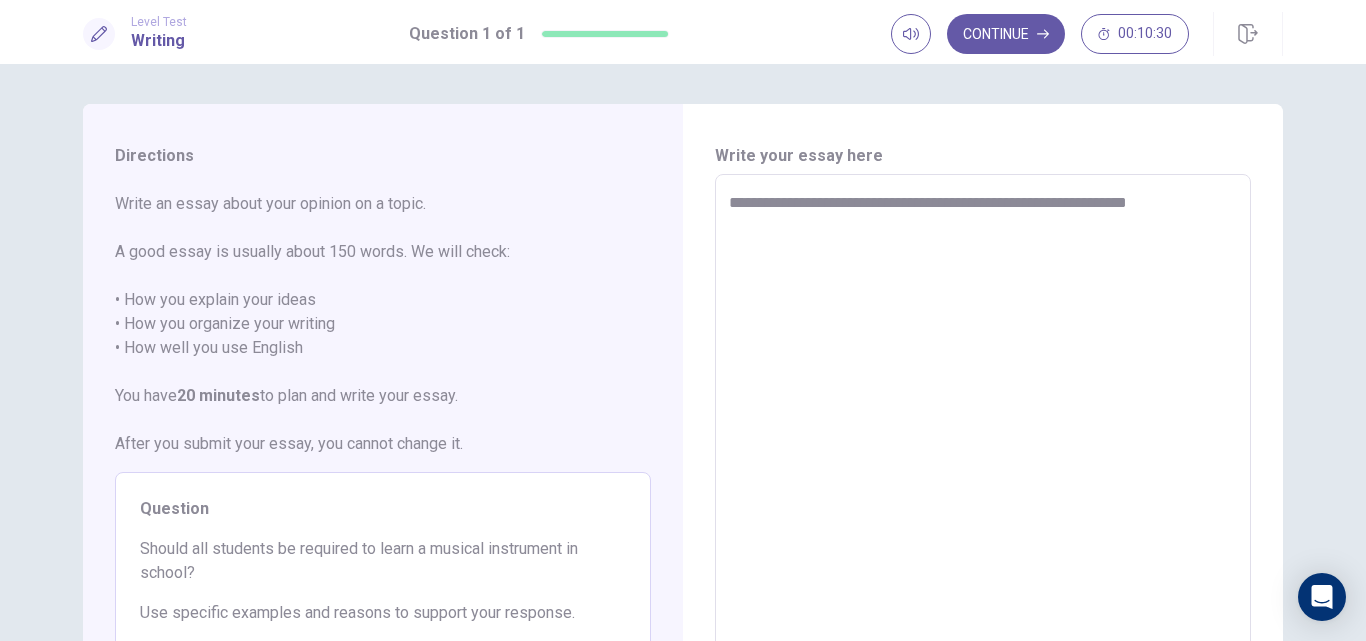 type on "*" 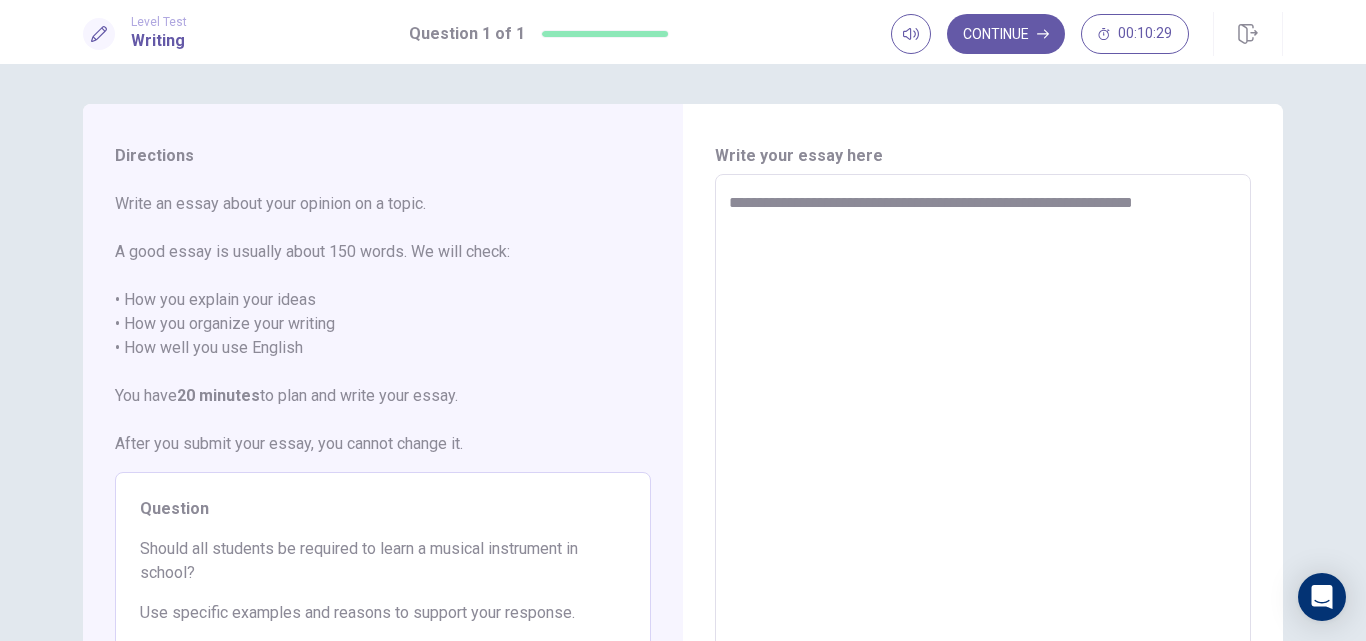 type on "*" 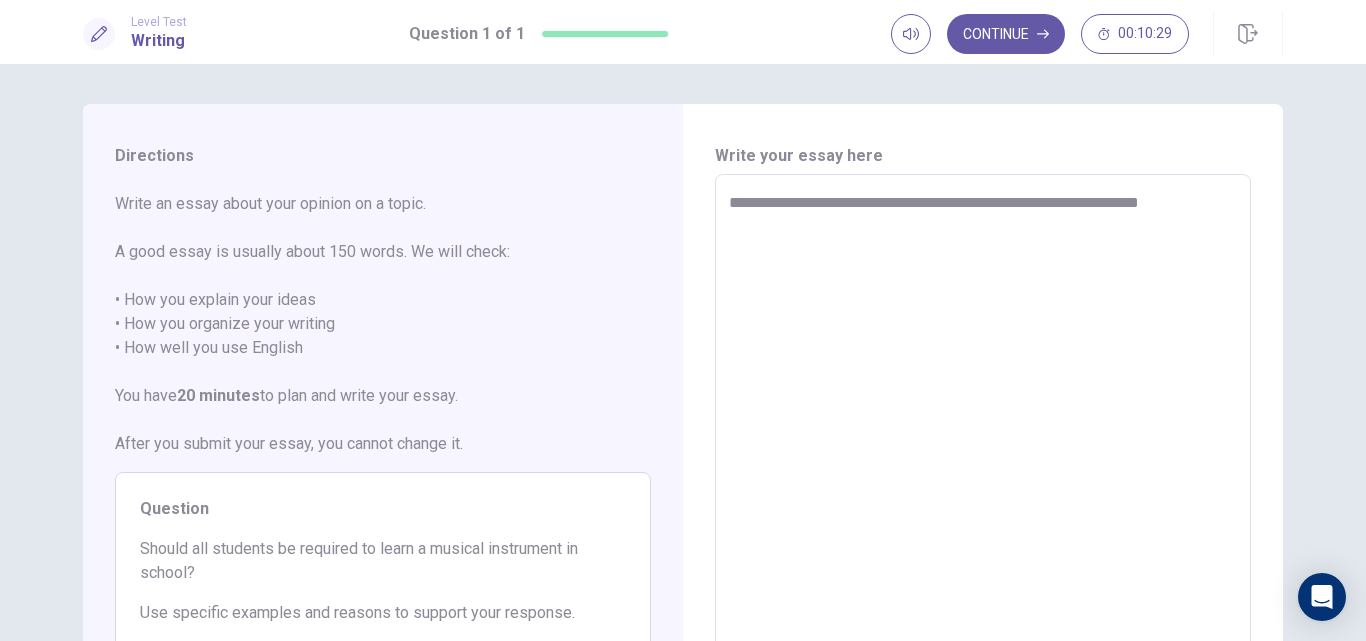 type on "*" 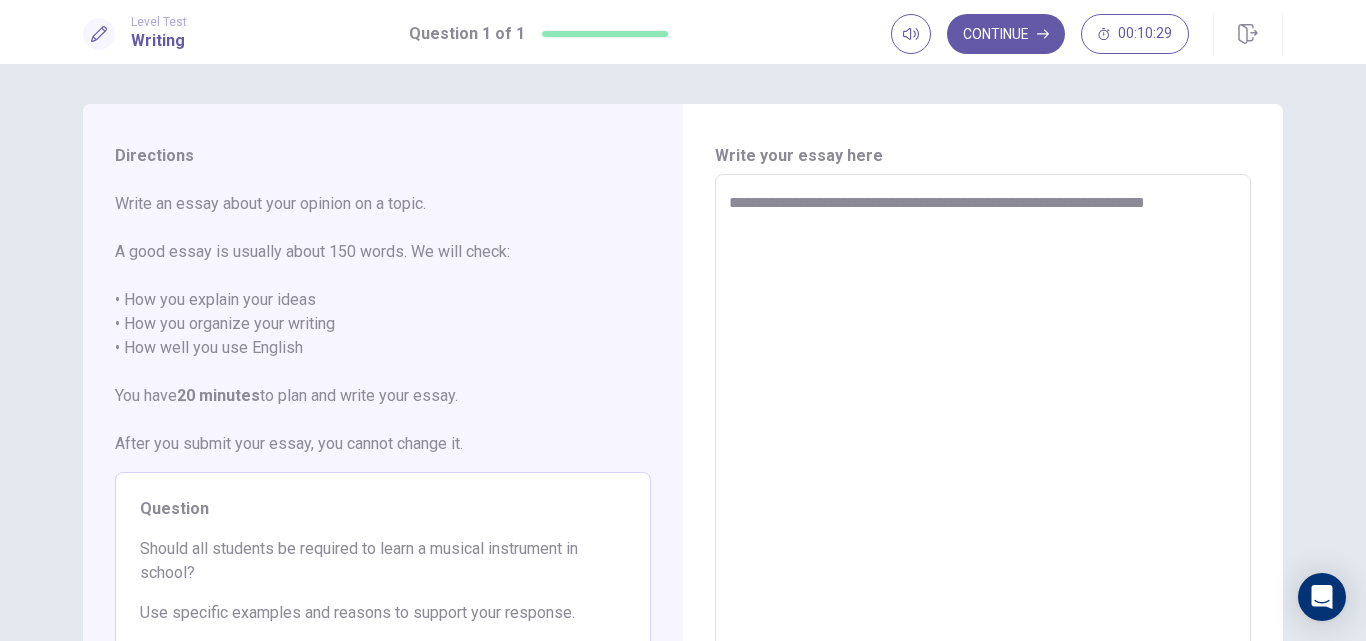 type on "*" 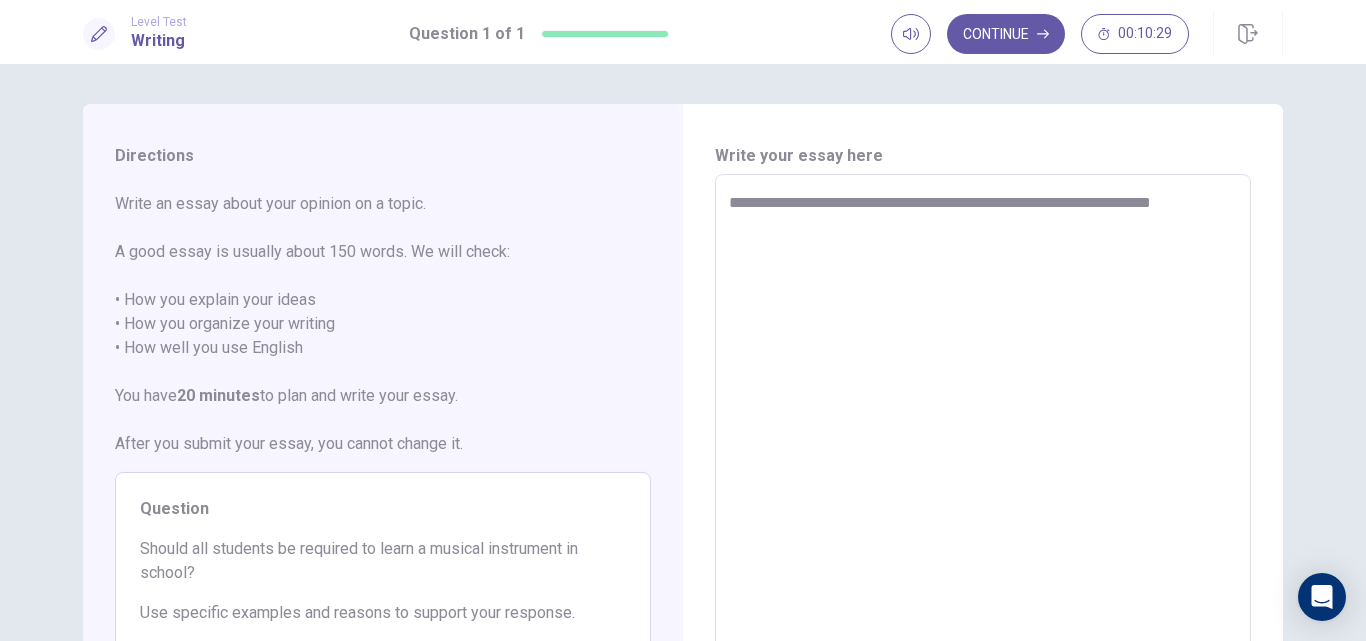type on "*" 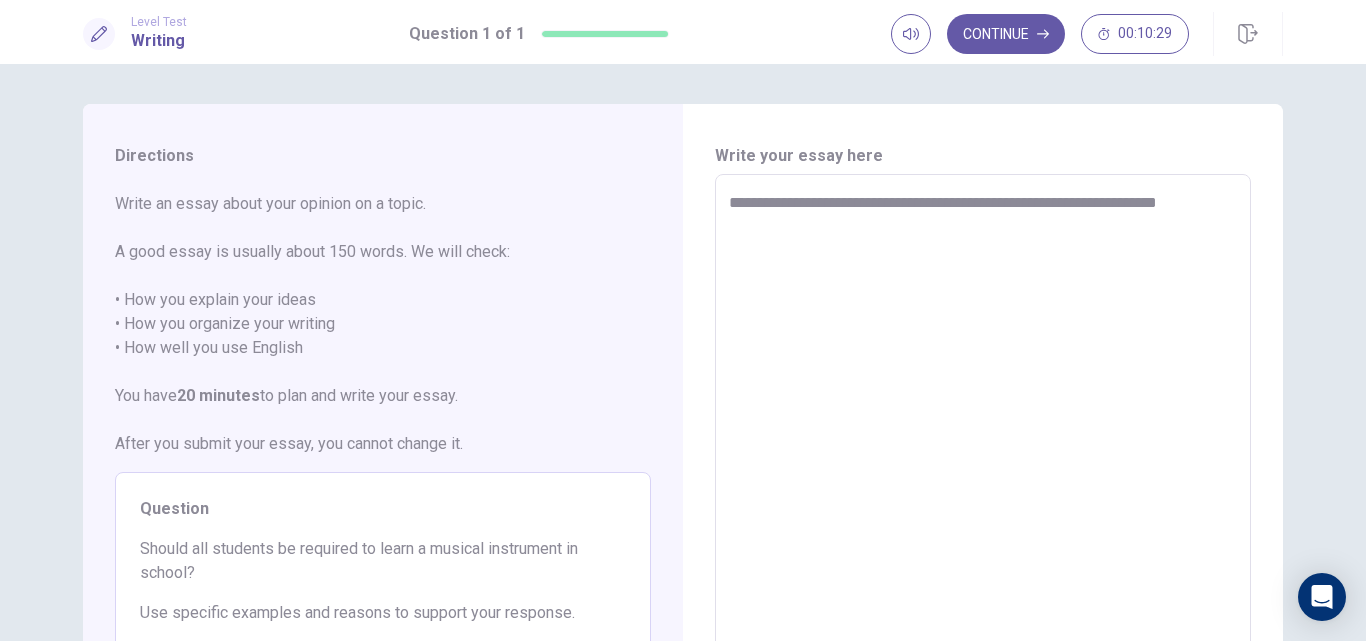type on "*" 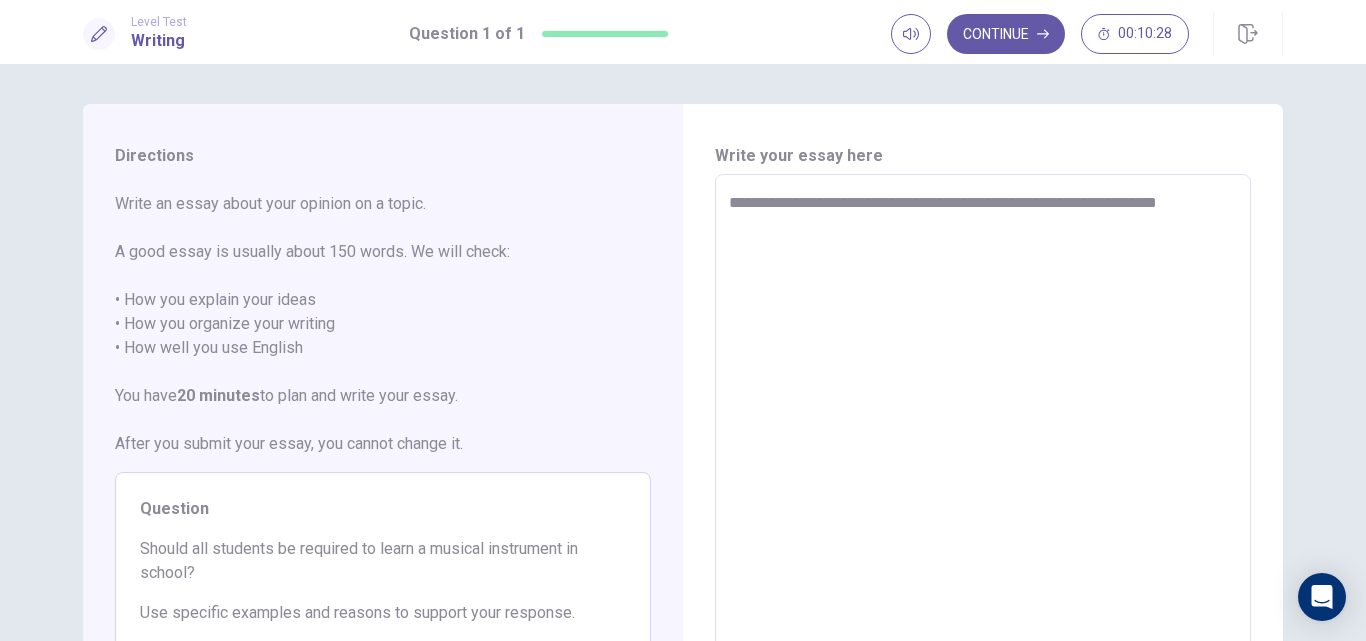 type on "**********" 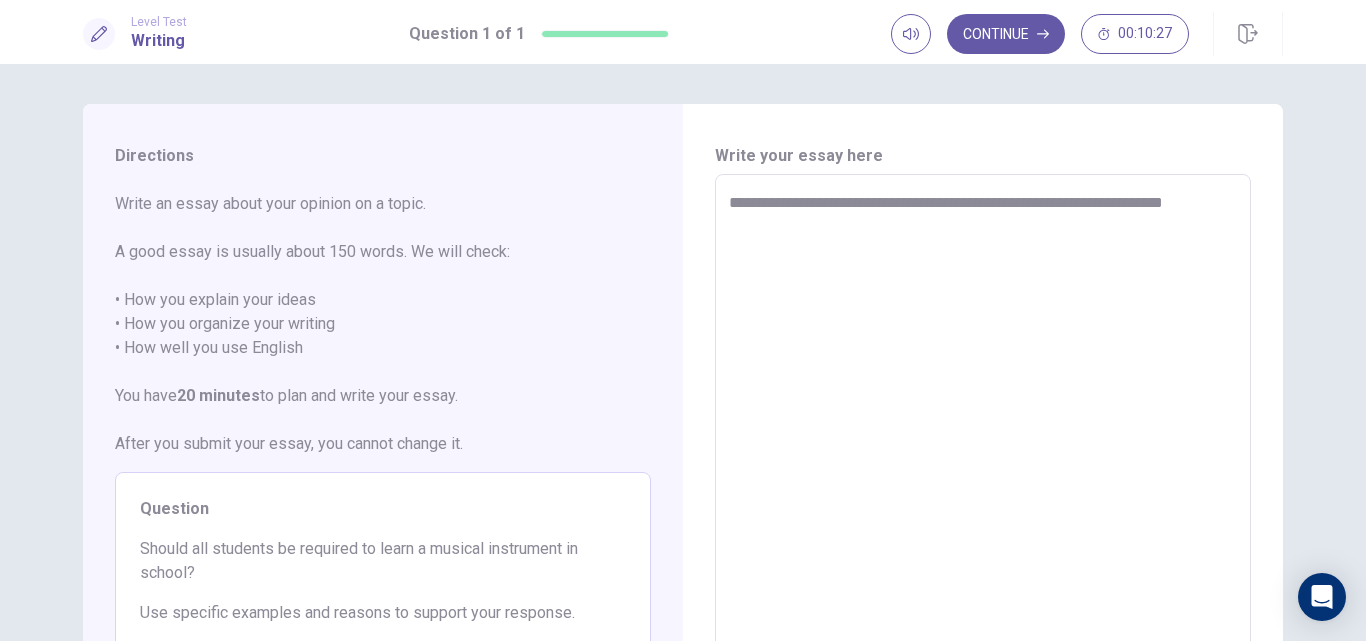 type on "*" 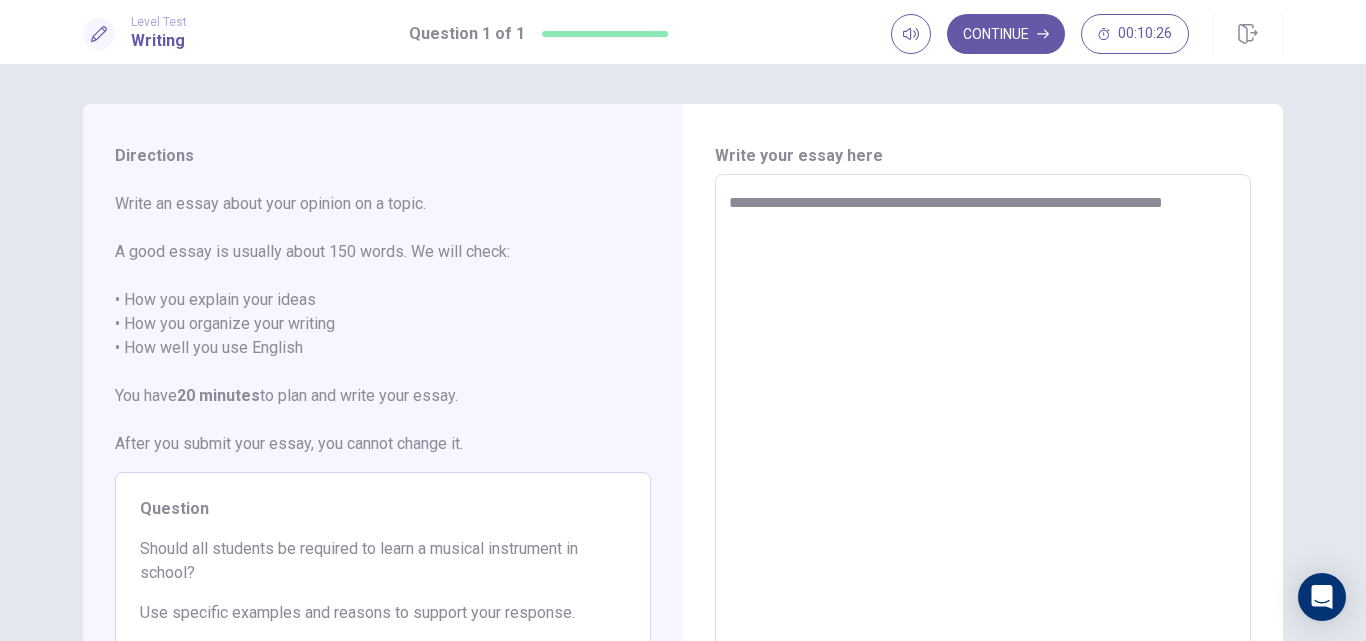 type on "**********" 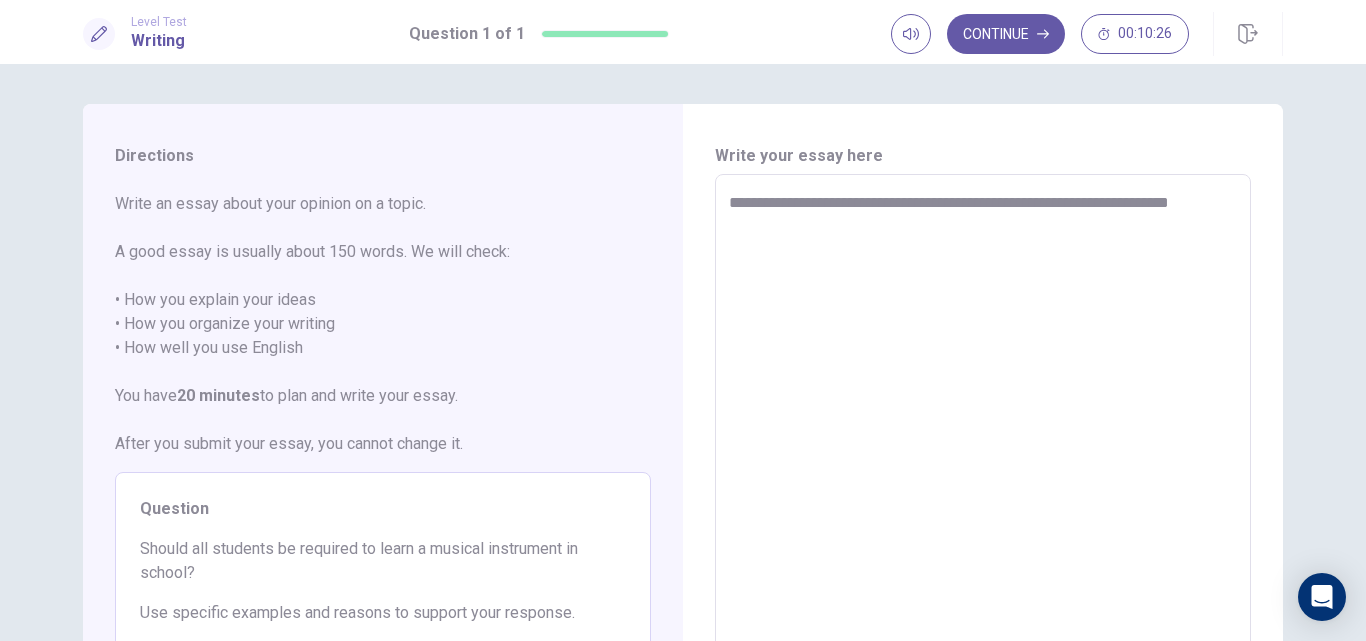 type on "*" 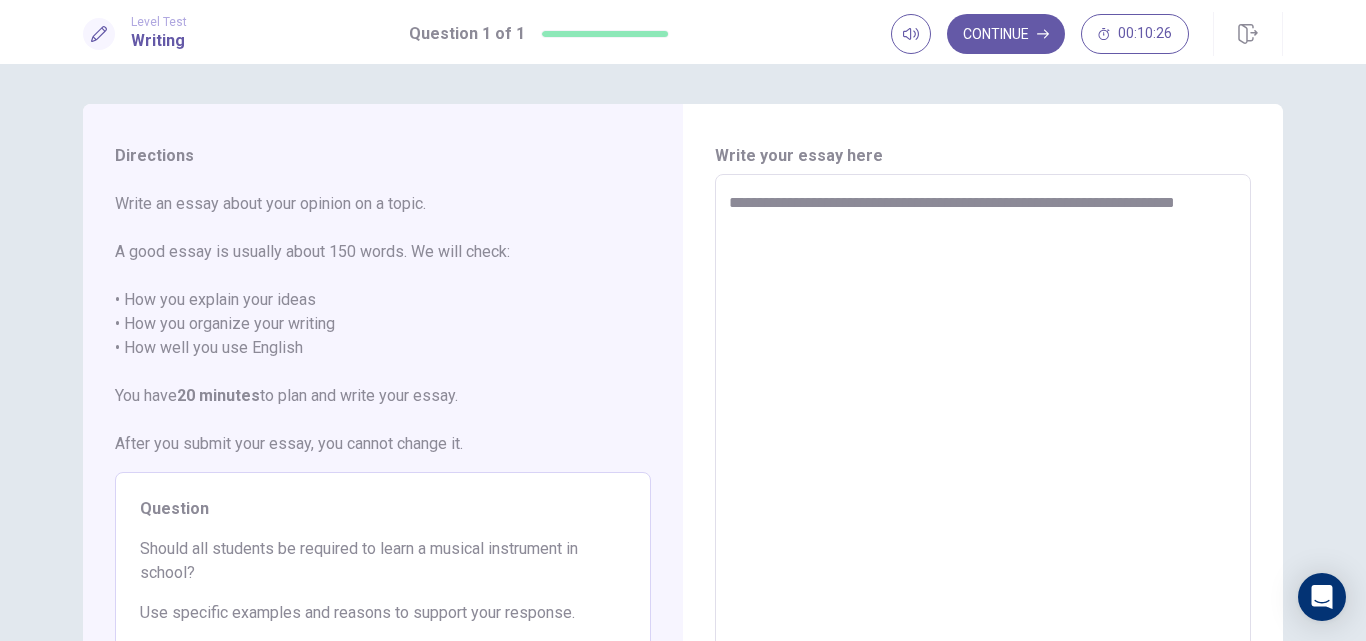 type on "*" 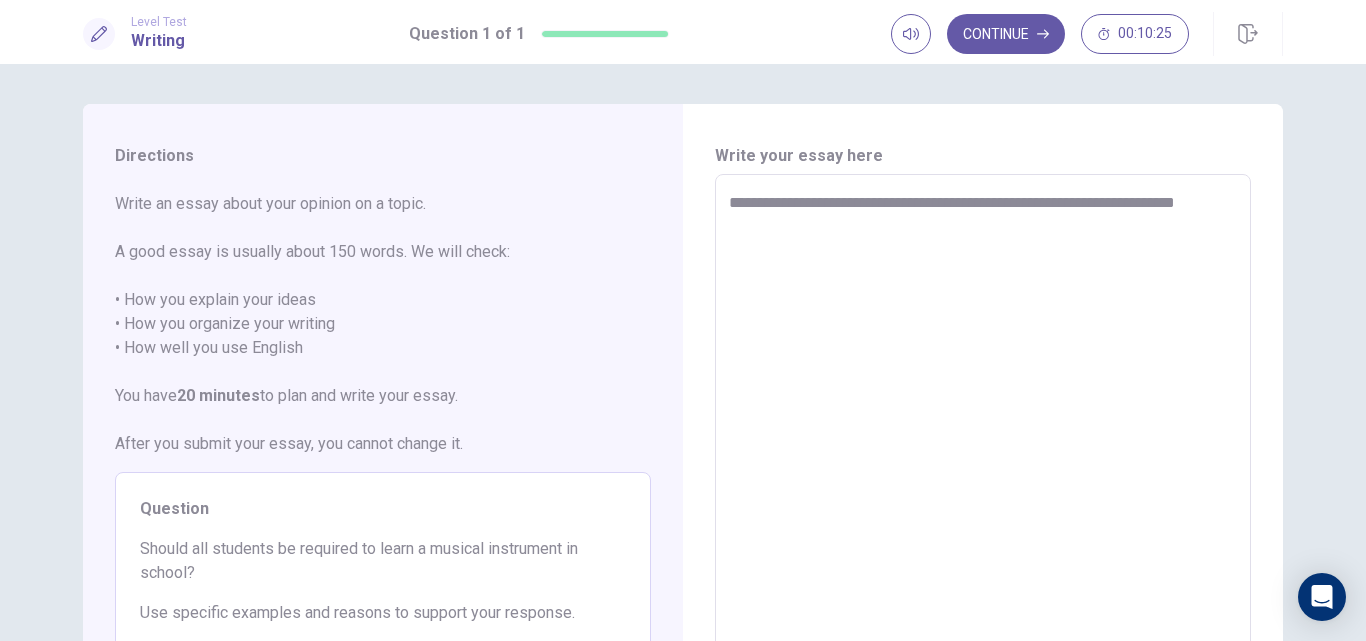 type on "**********" 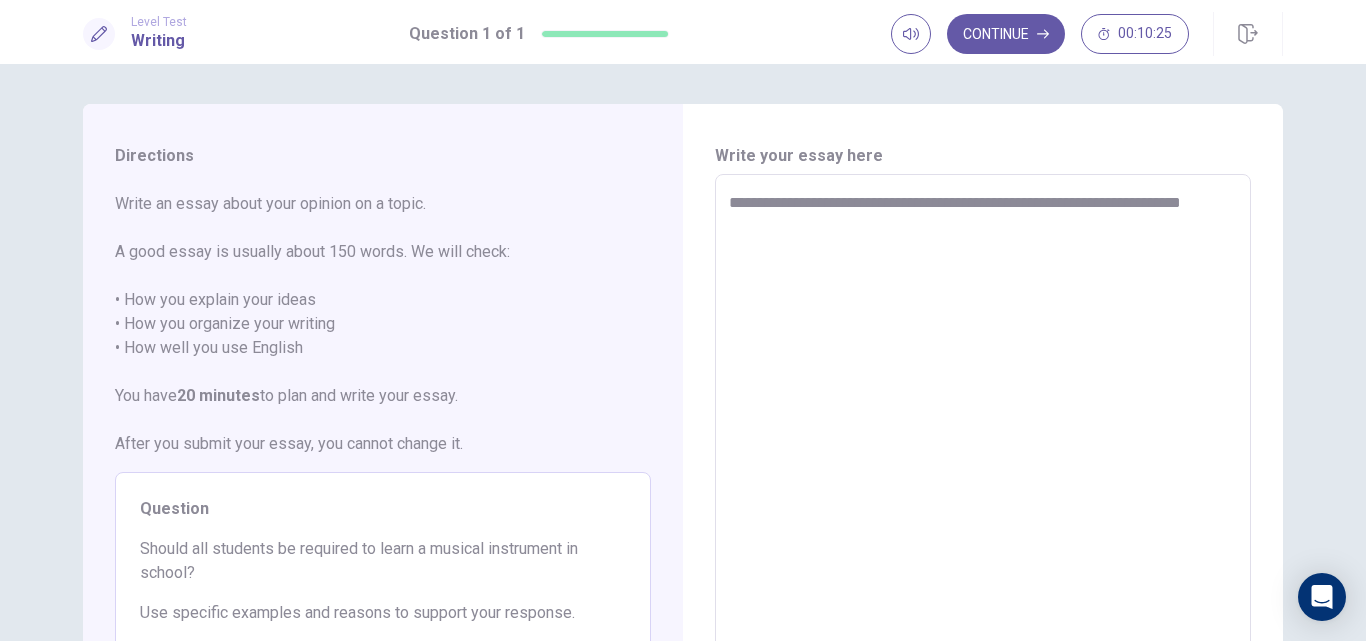 type on "*" 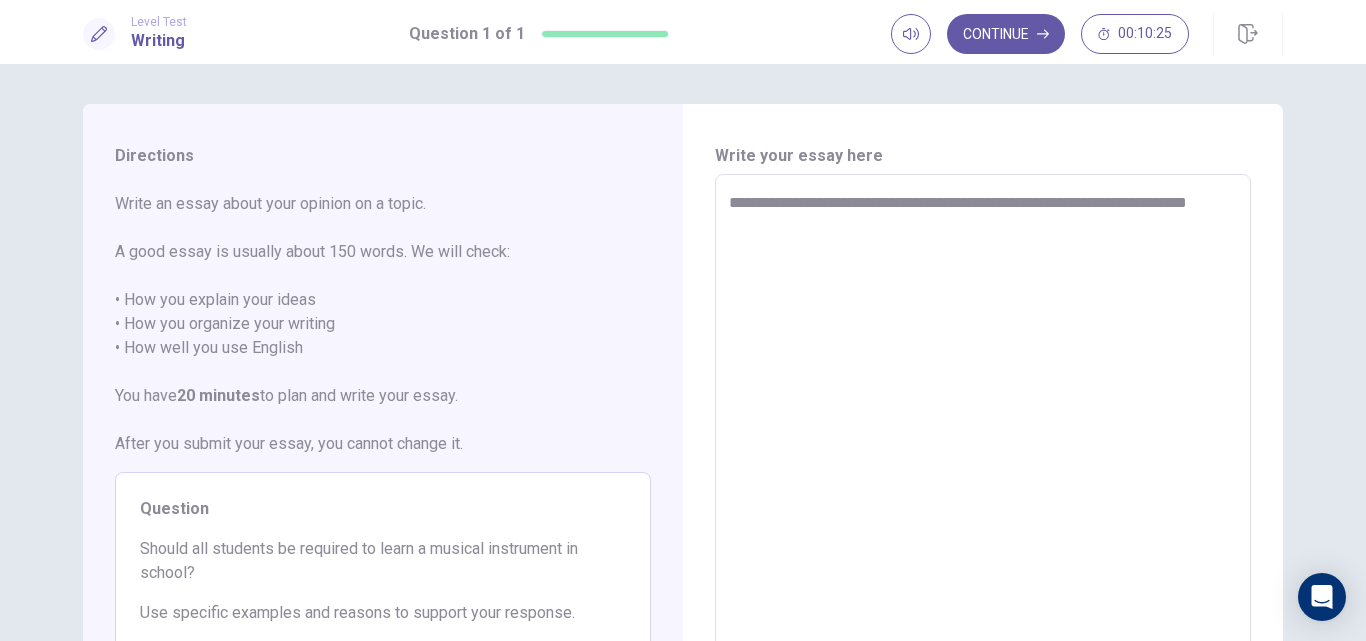 type on "*" 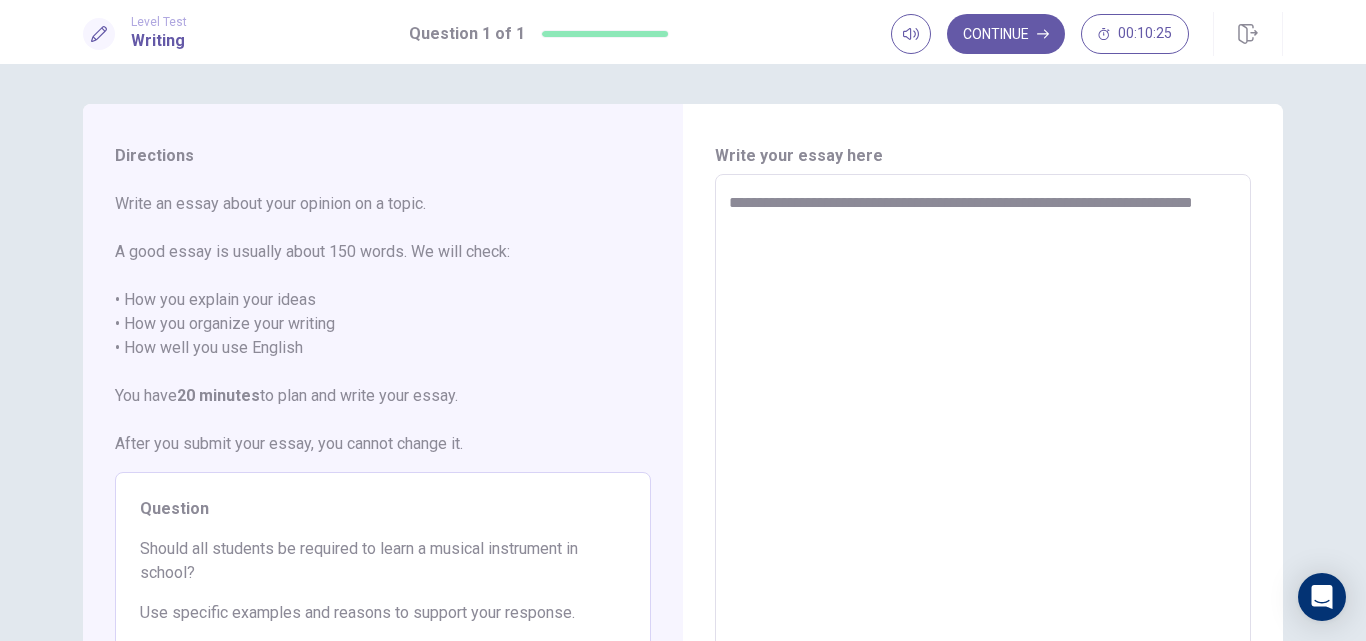 type on "*" 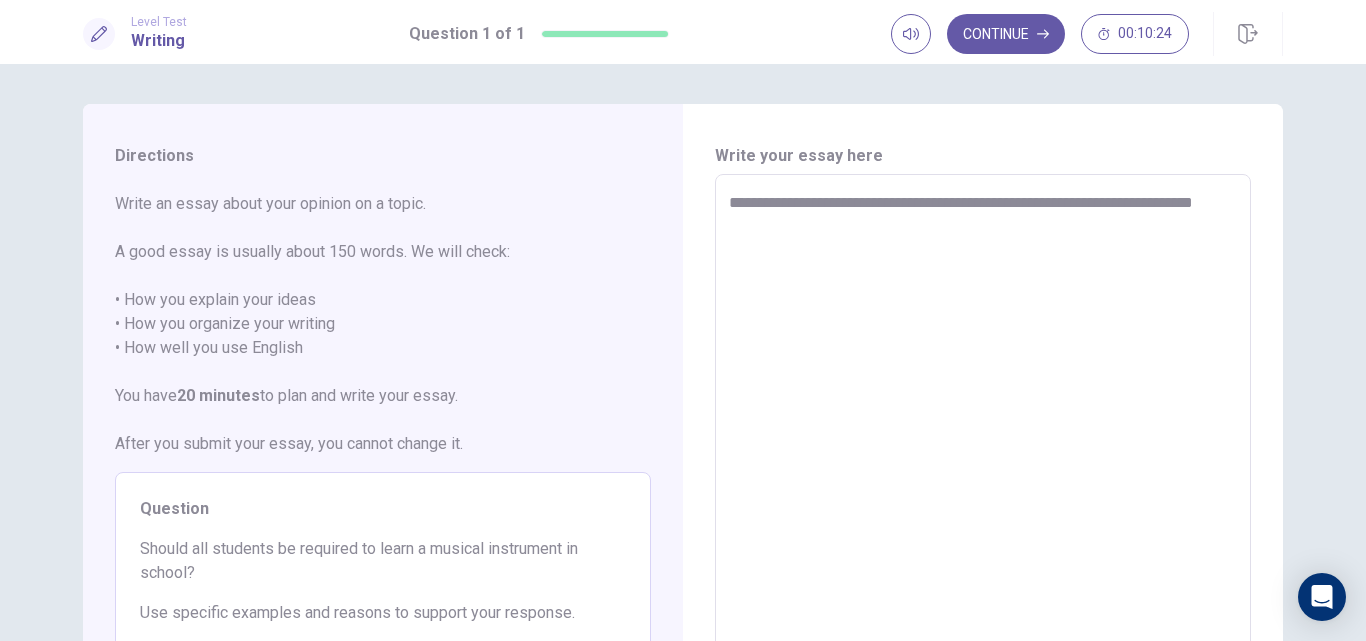 type on "**********" 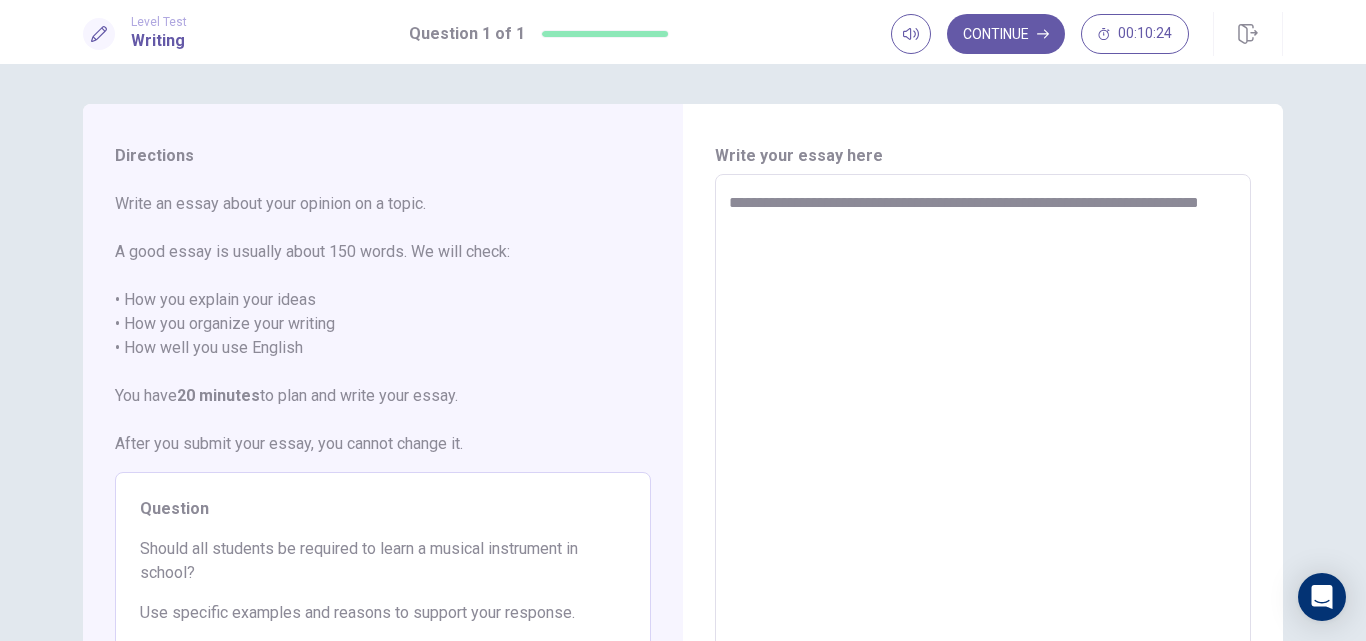 type on "*" 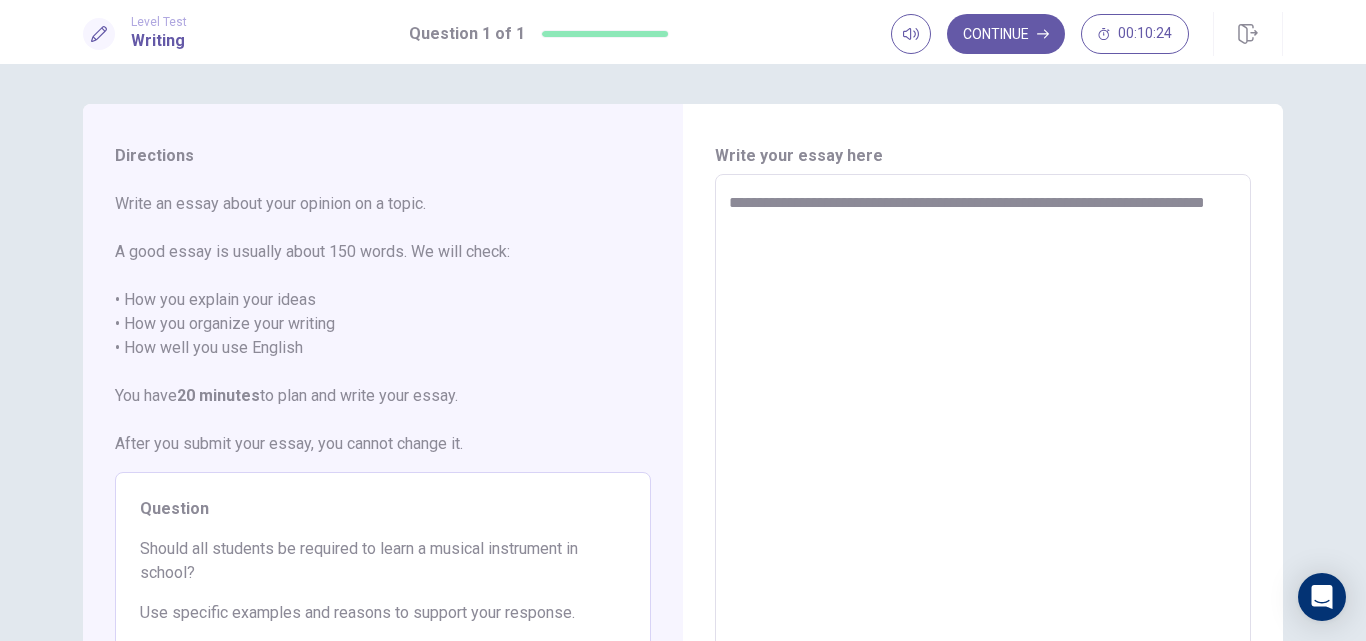 type on "*" 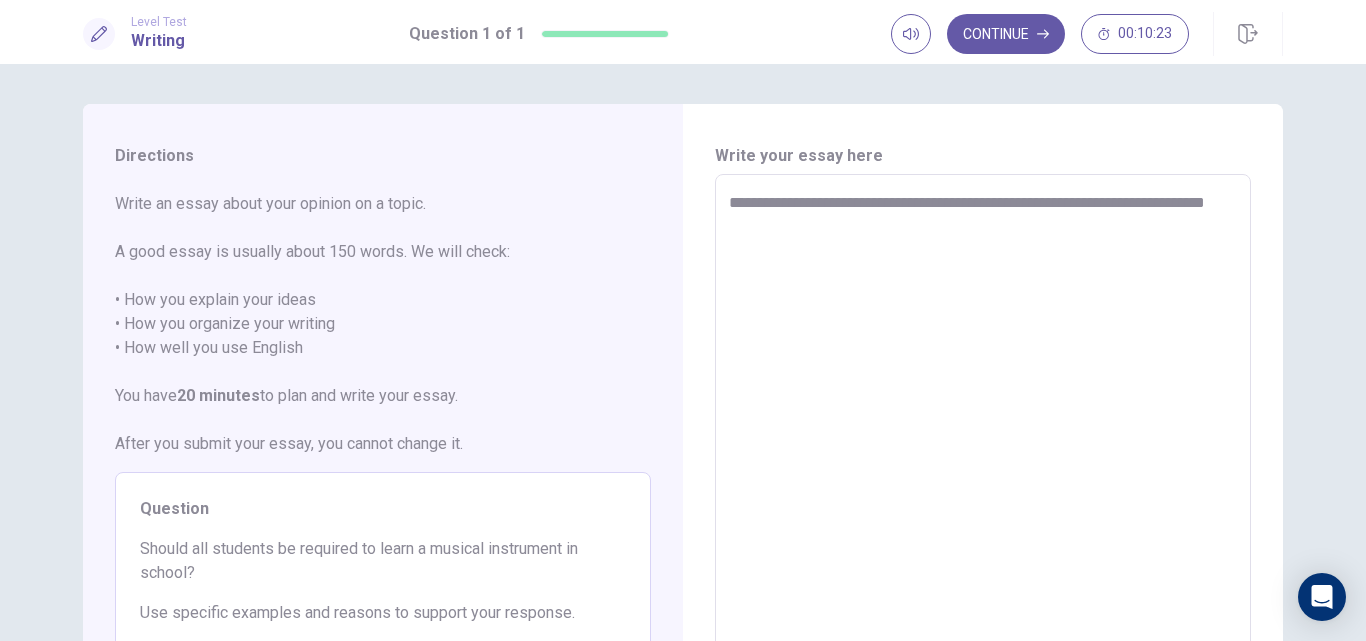 type on "**********" 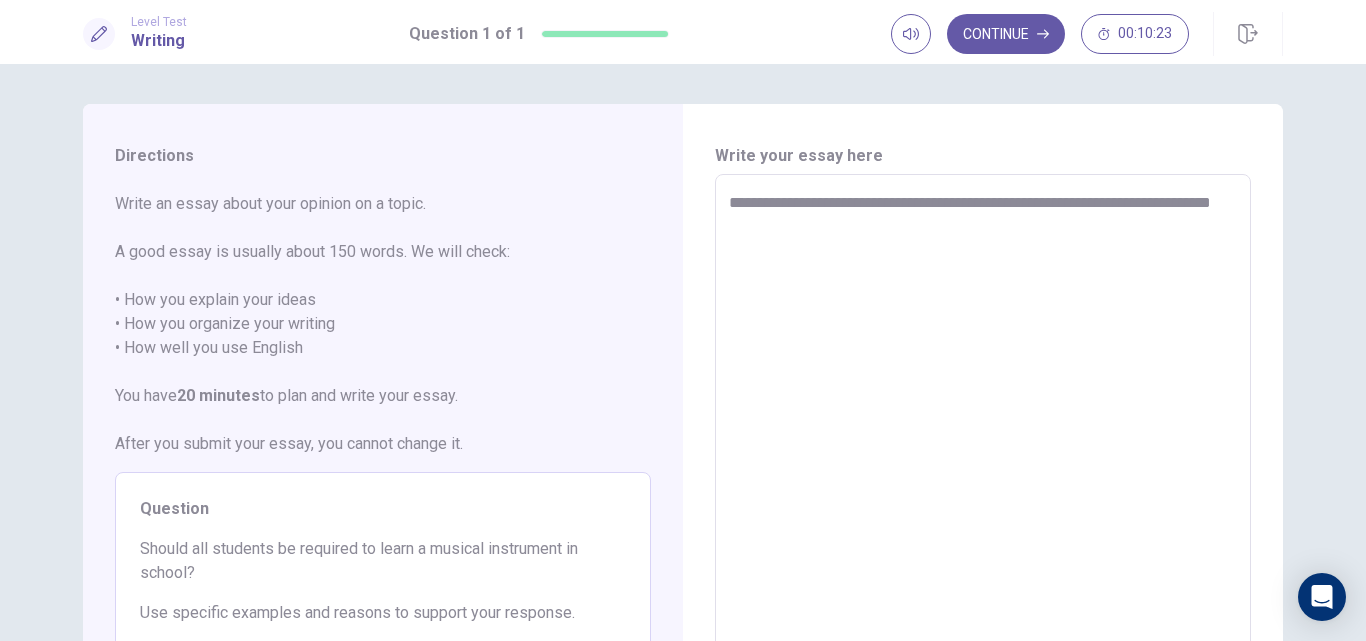 type on "*" 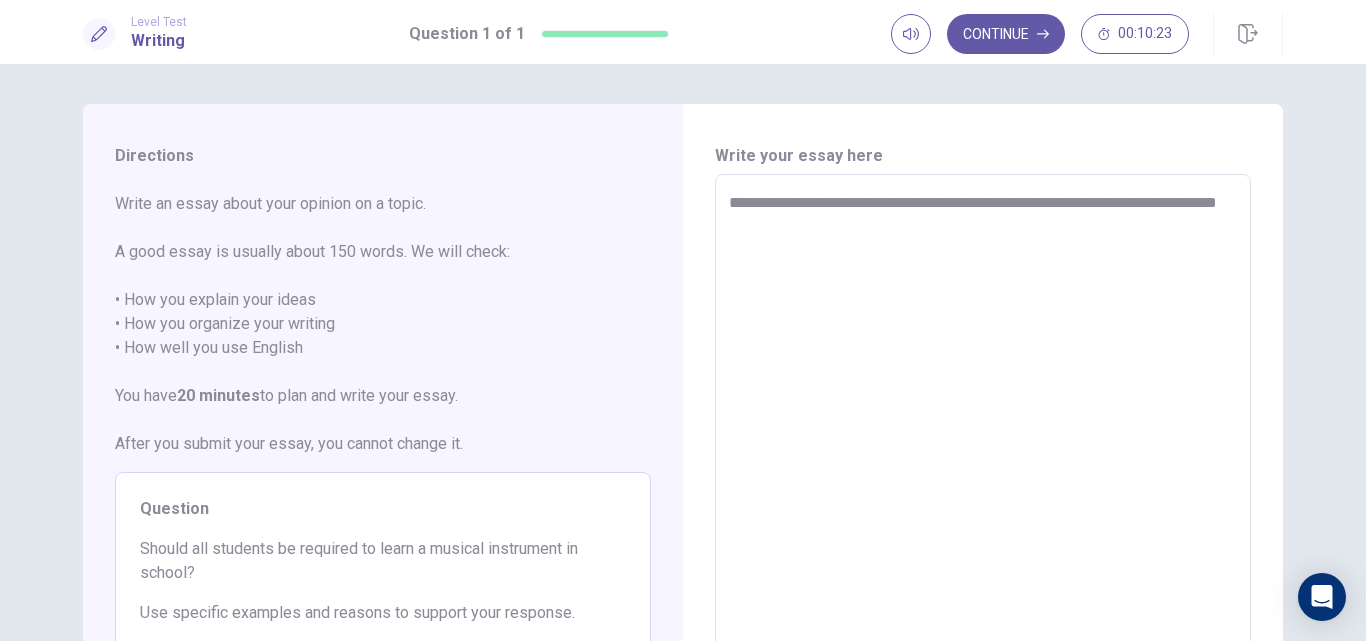 type on "*" 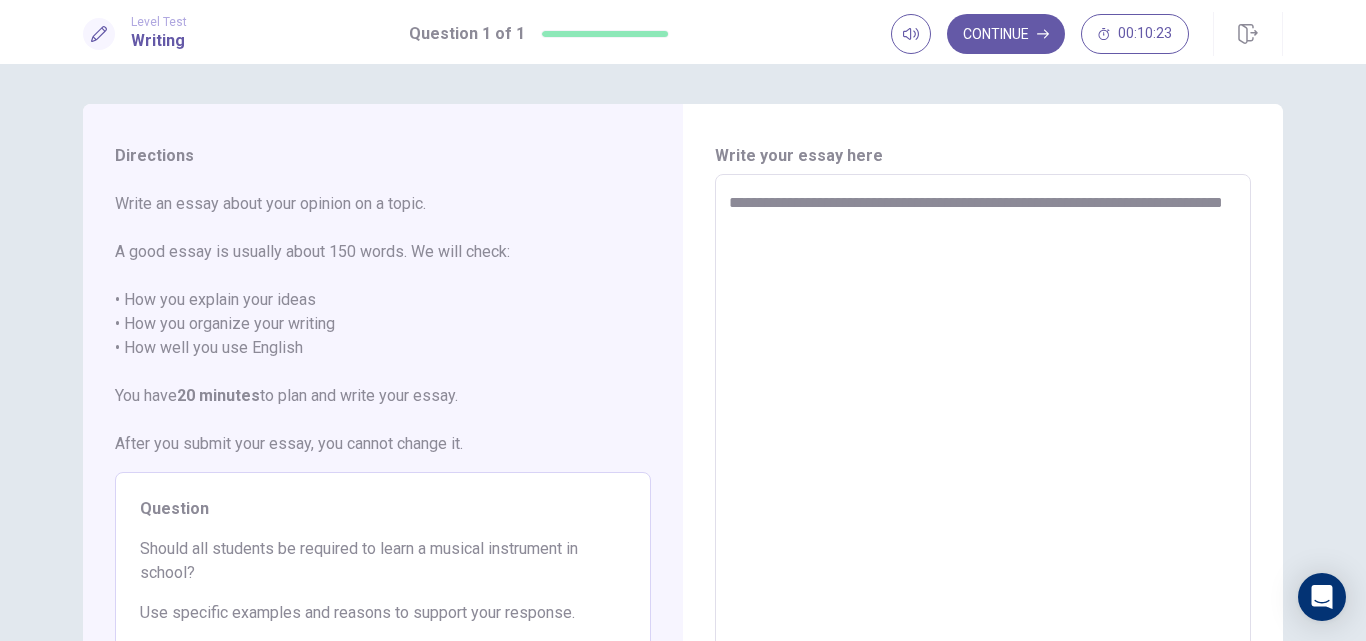type on "**********" 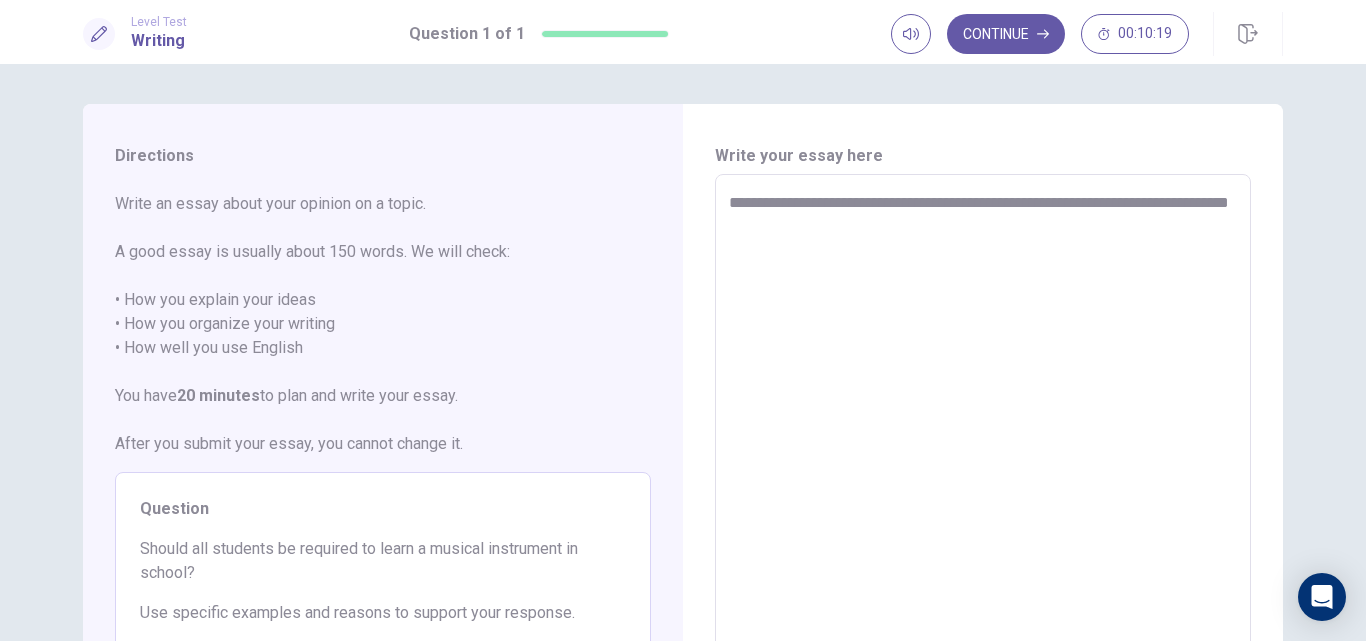 type on "*" 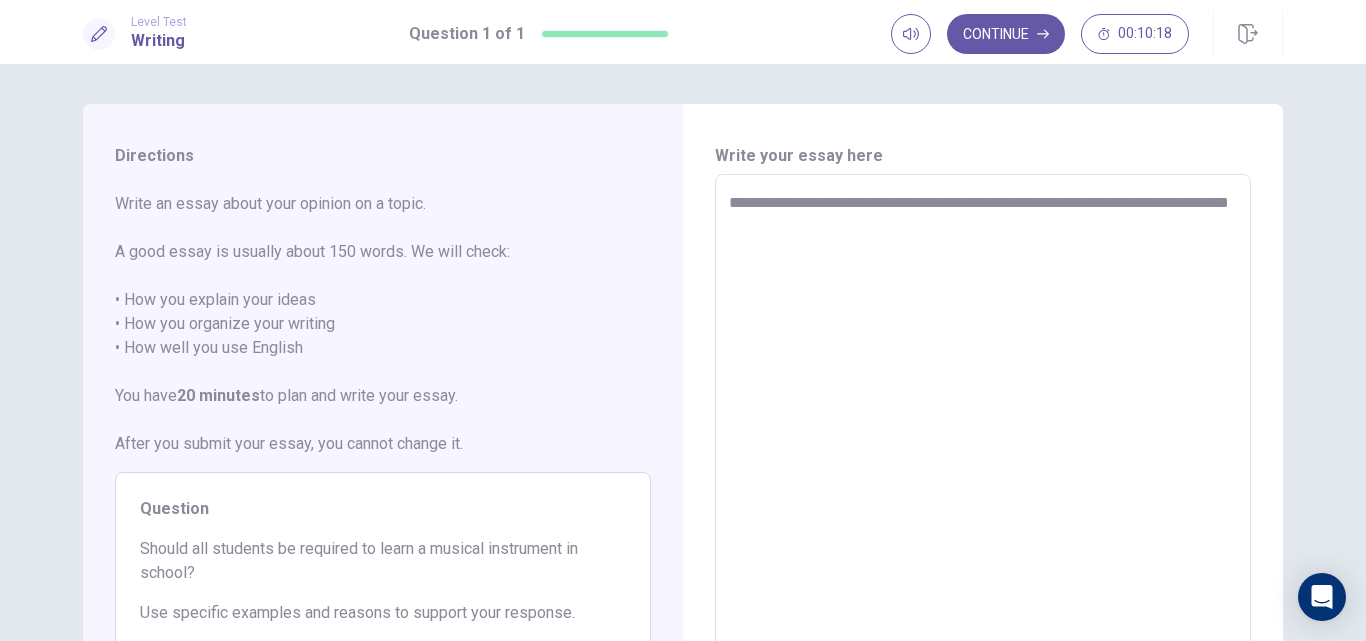 type on "**********" 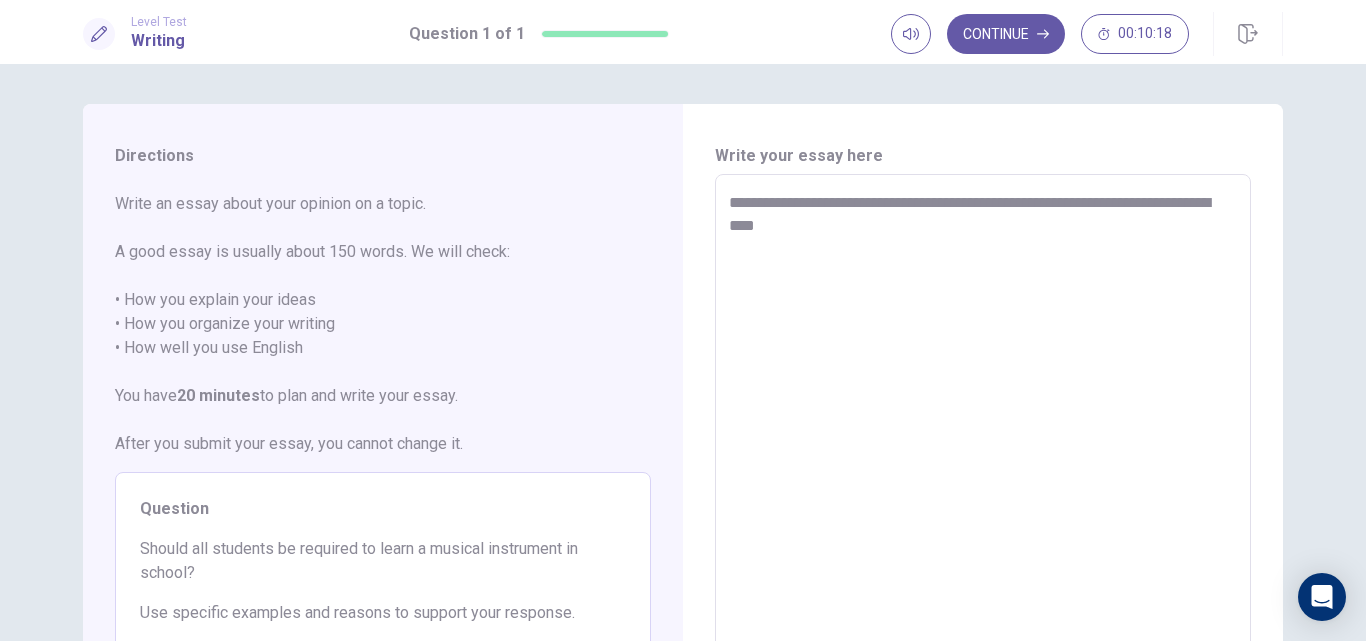 type on "*" 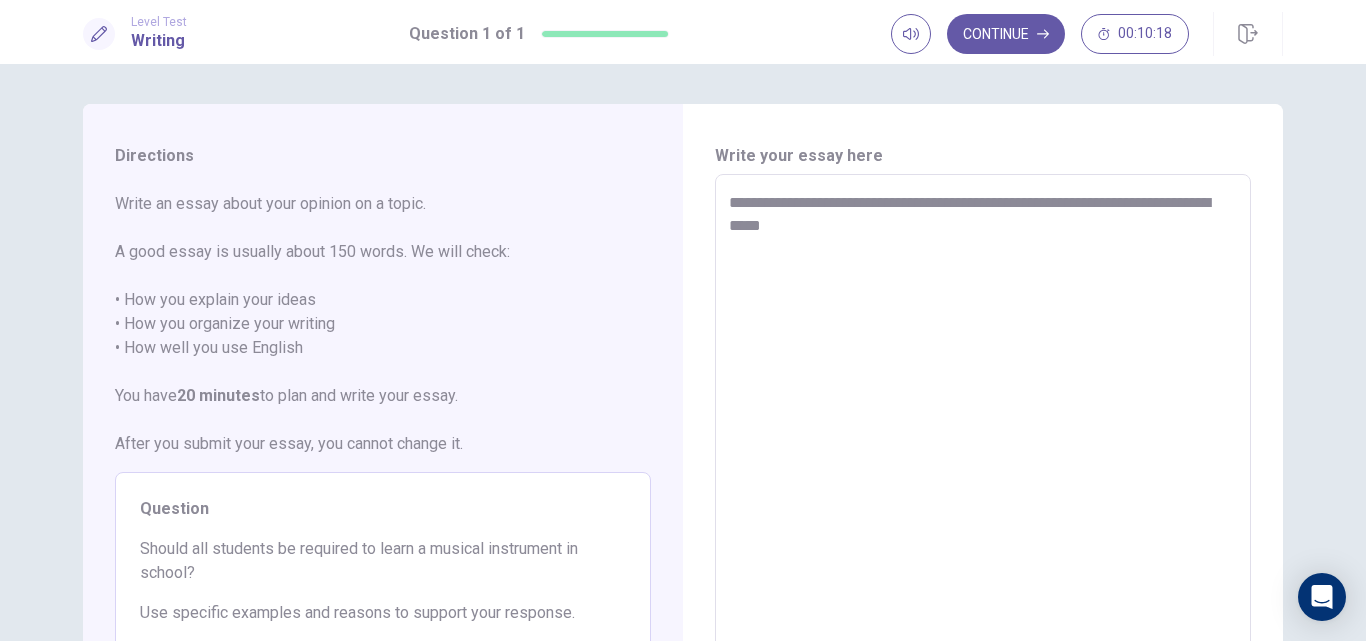type on "*" 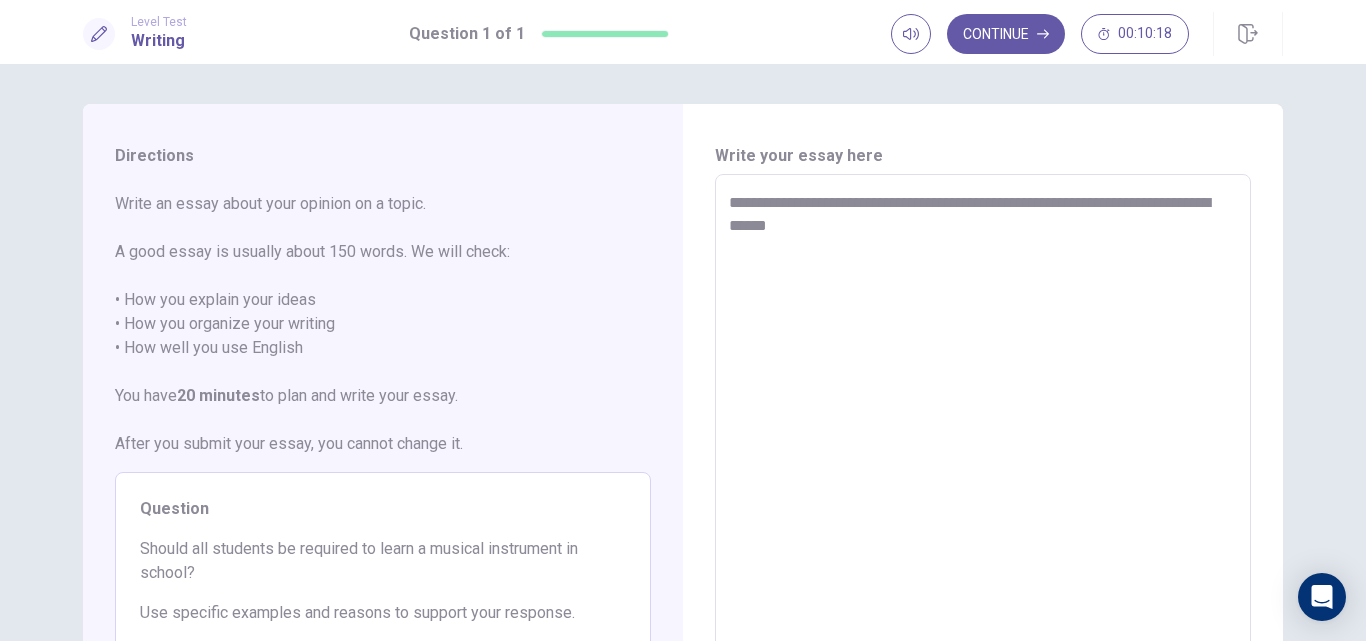type on "*" 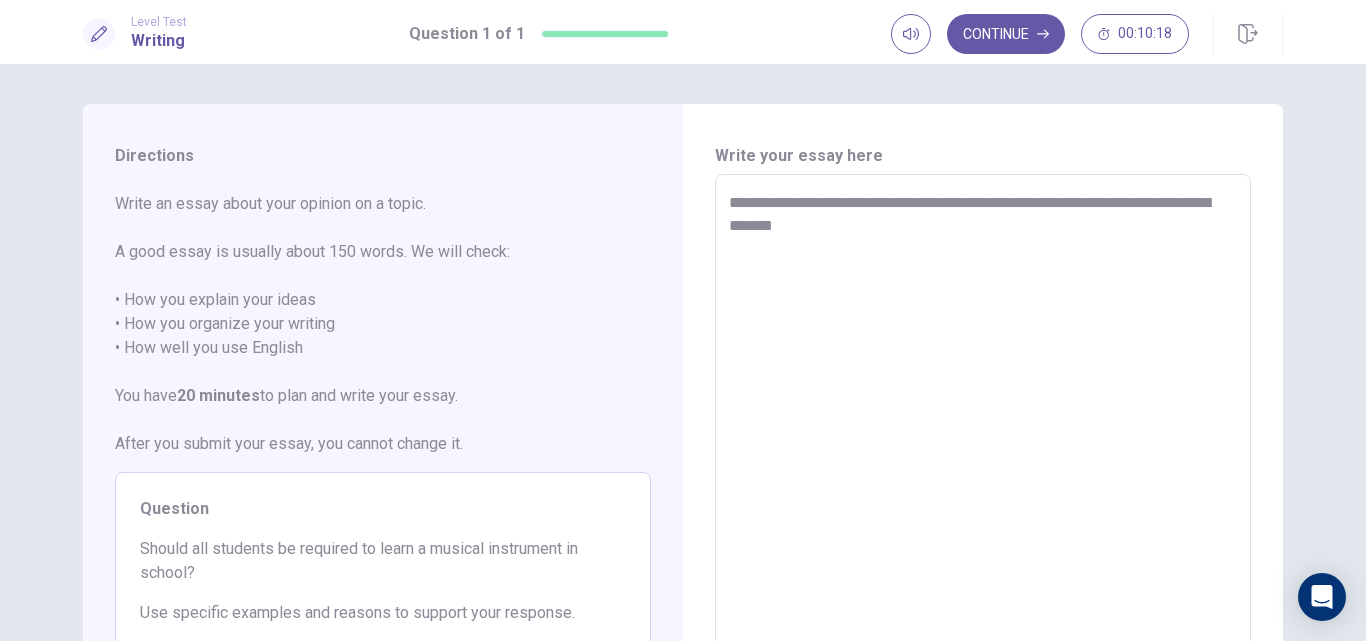 type on "*" 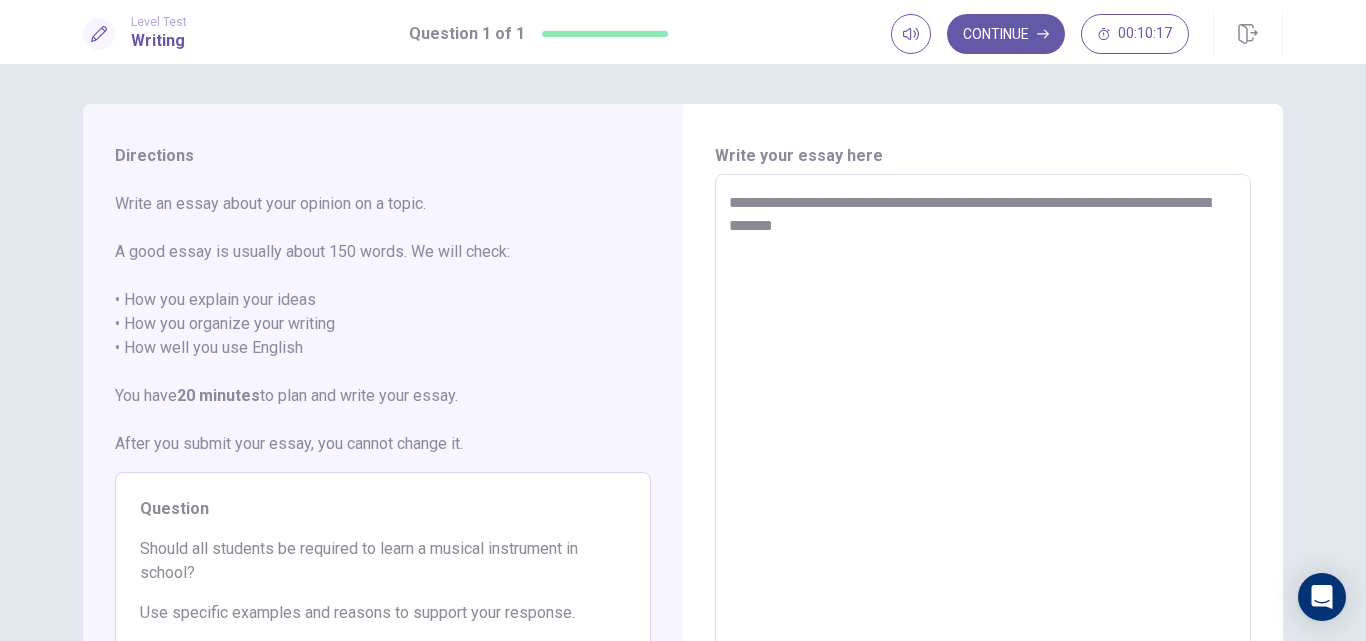 type on "**********" 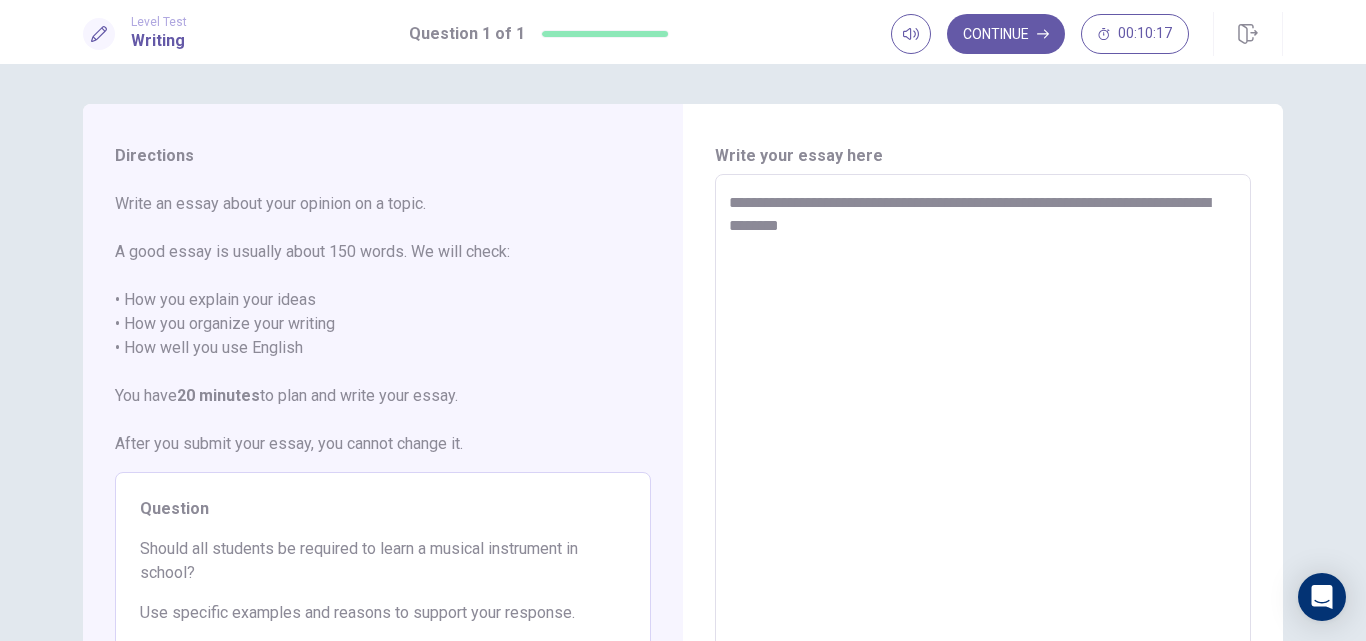 type on "*" 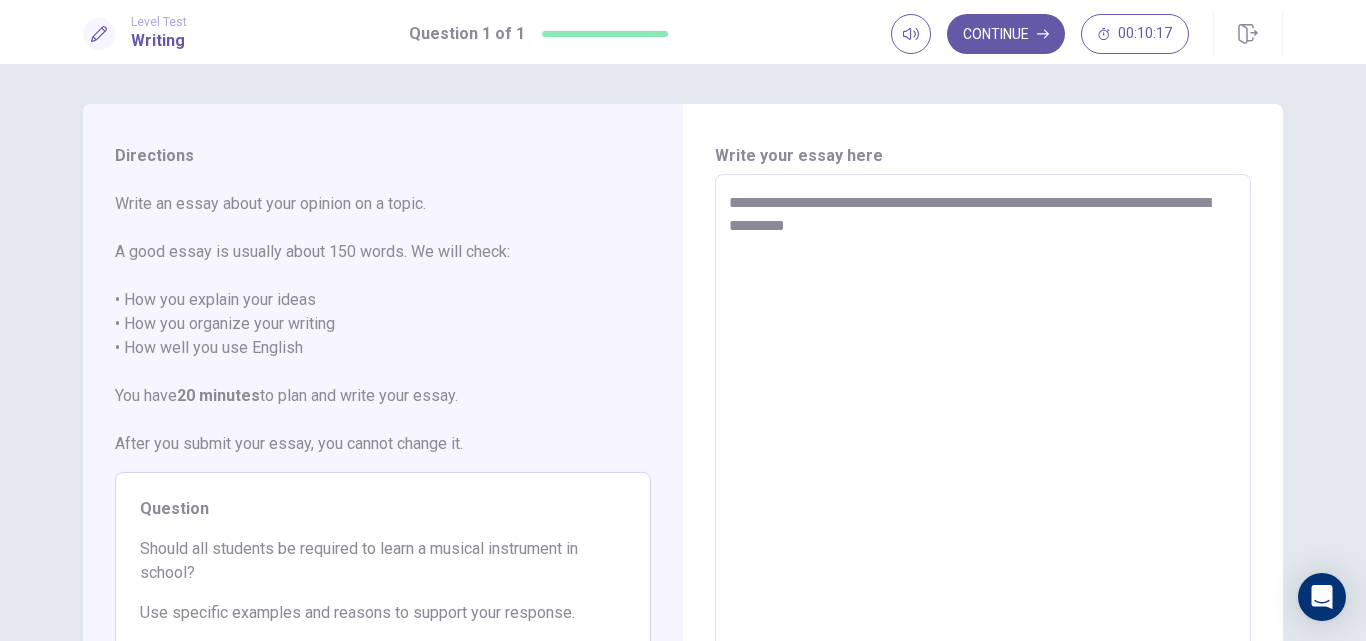 type on "*" 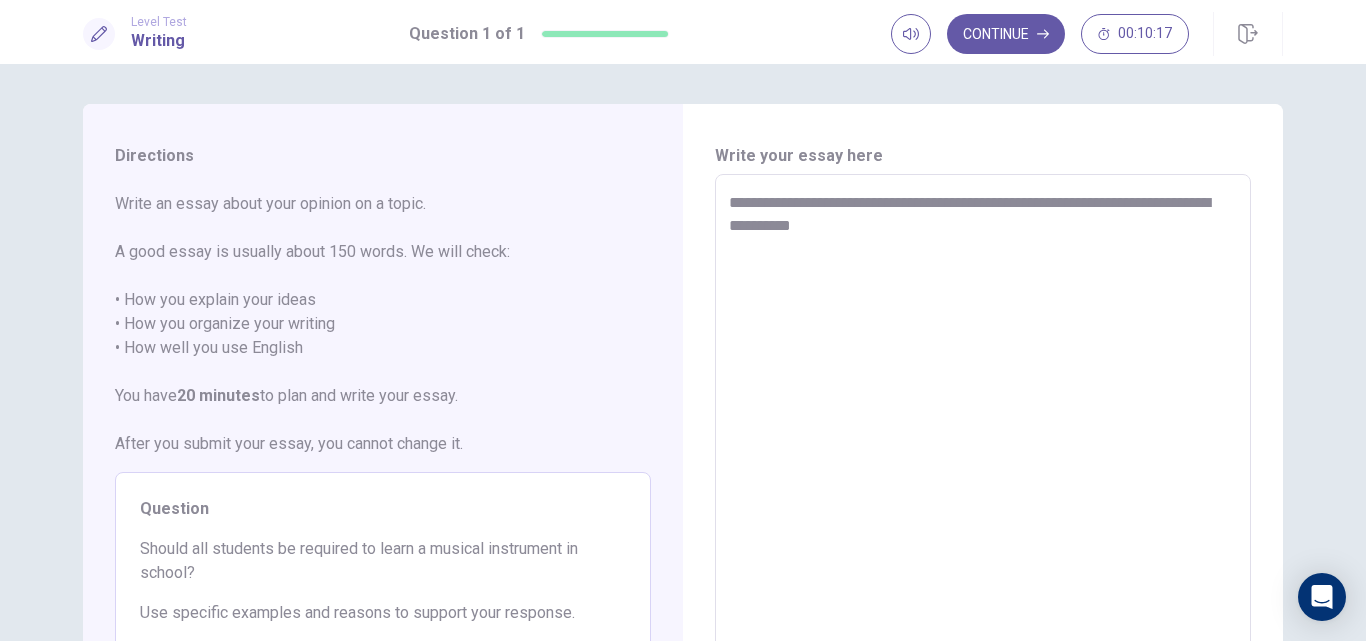type on "*" 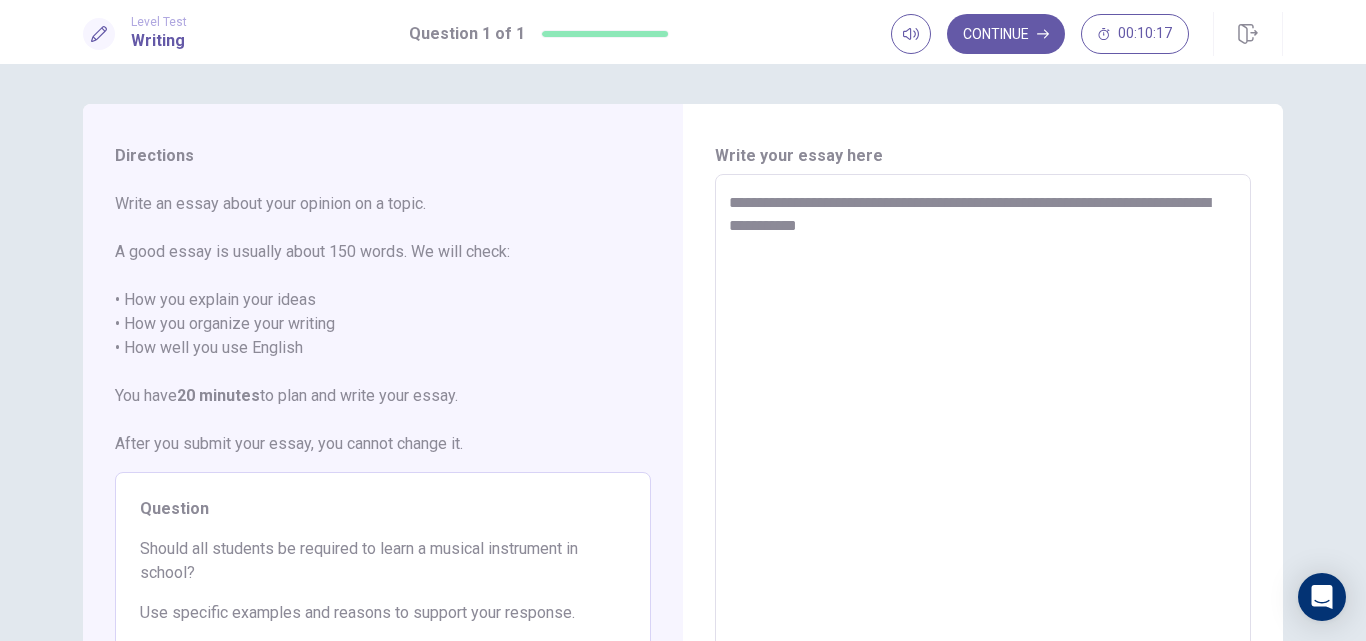 type on "*" 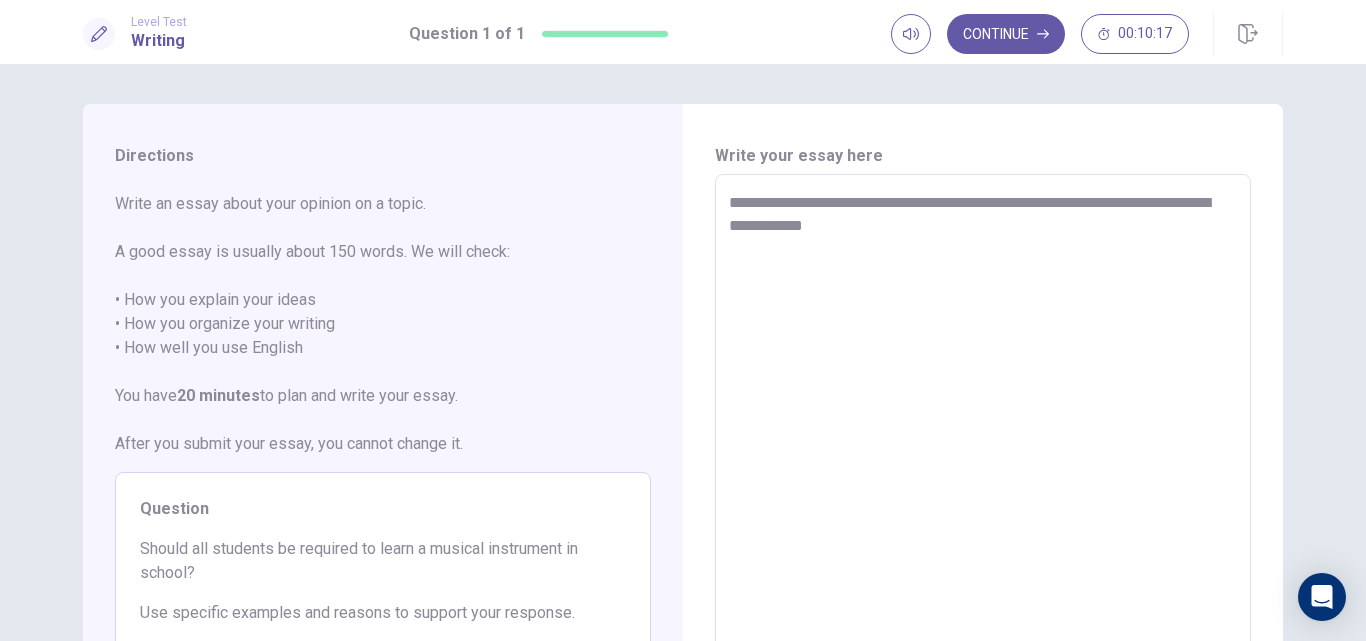 type on "*" 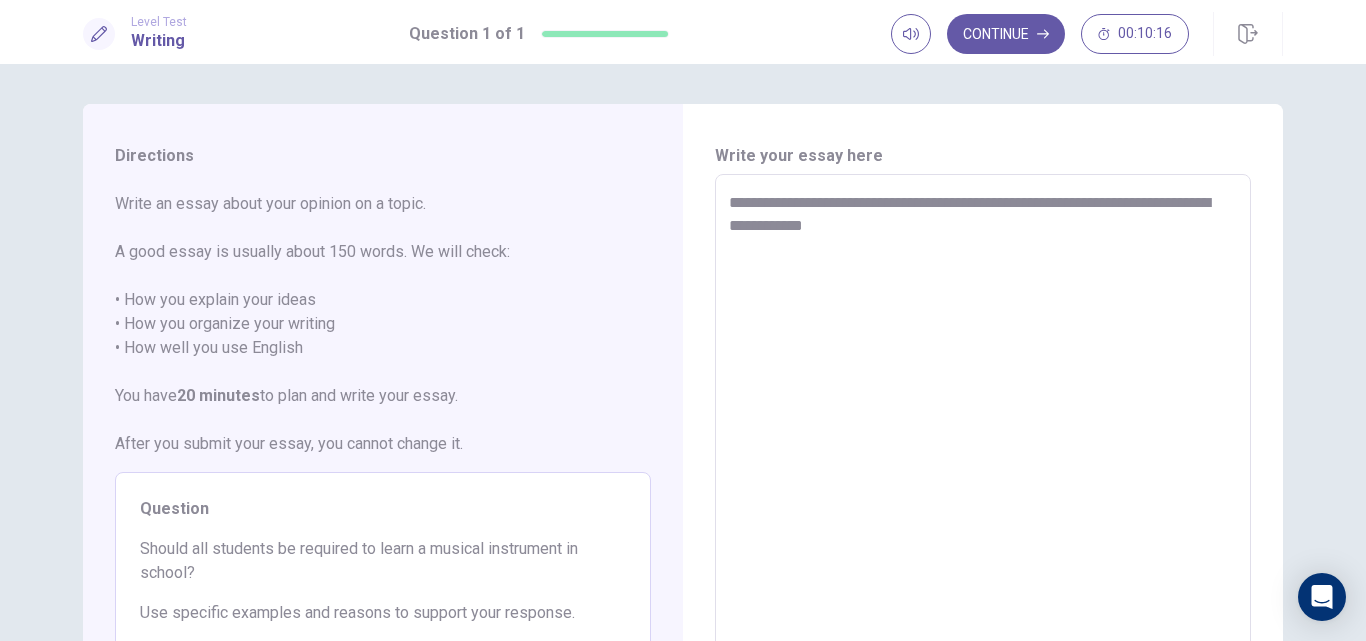 type on "**********" 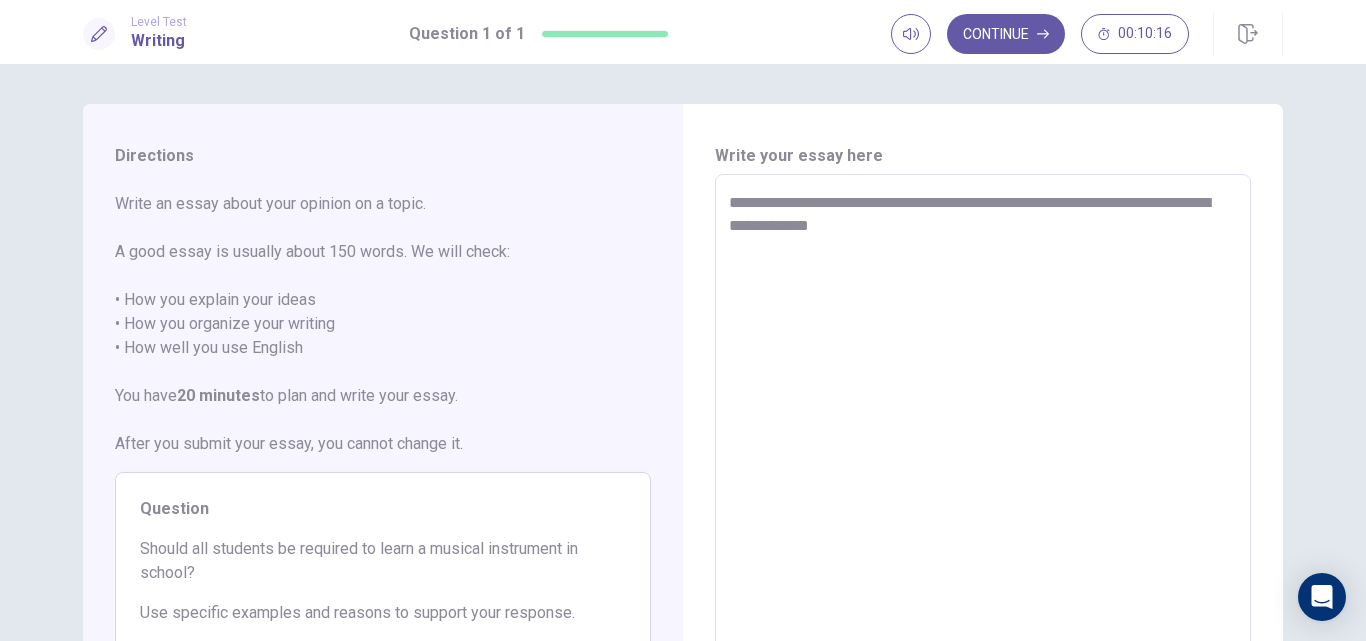 type on "*" 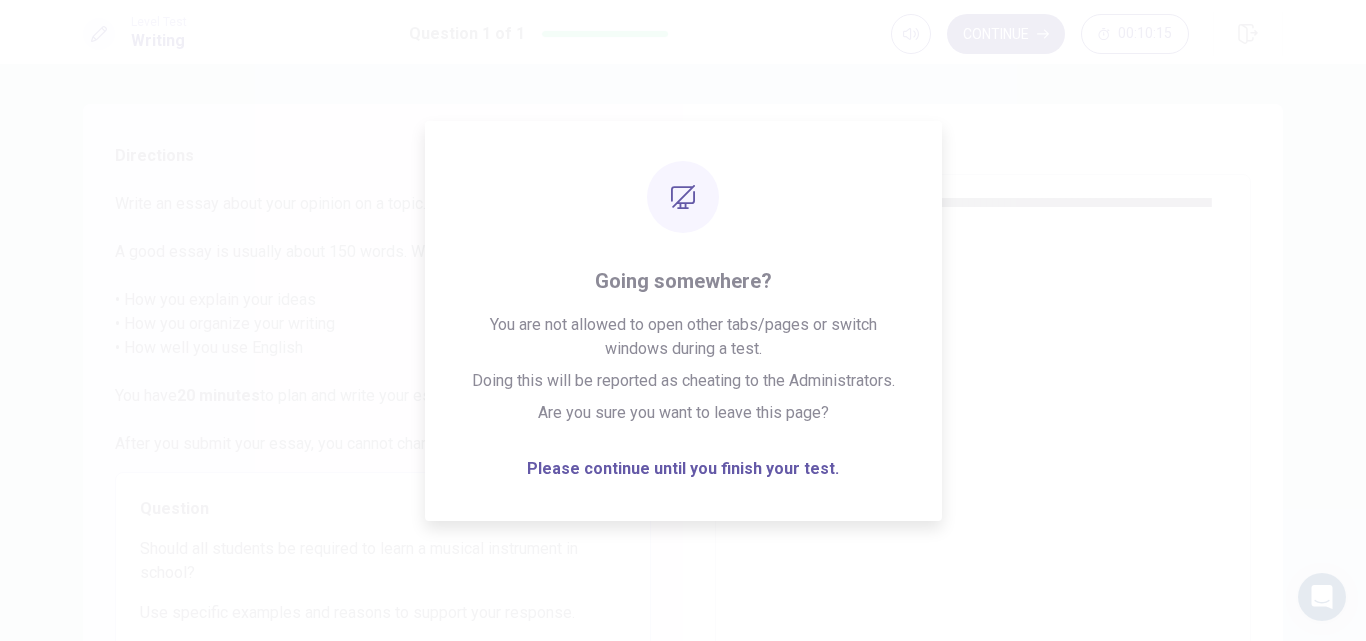 type on "**********" 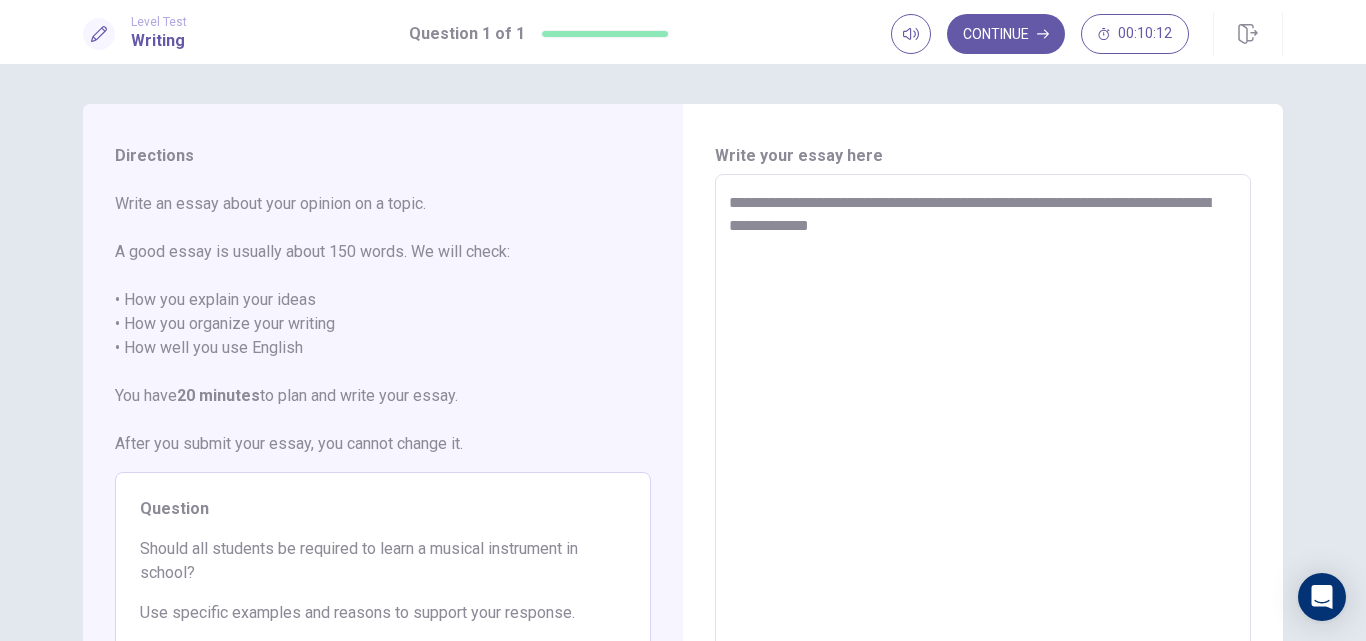 type on "*" 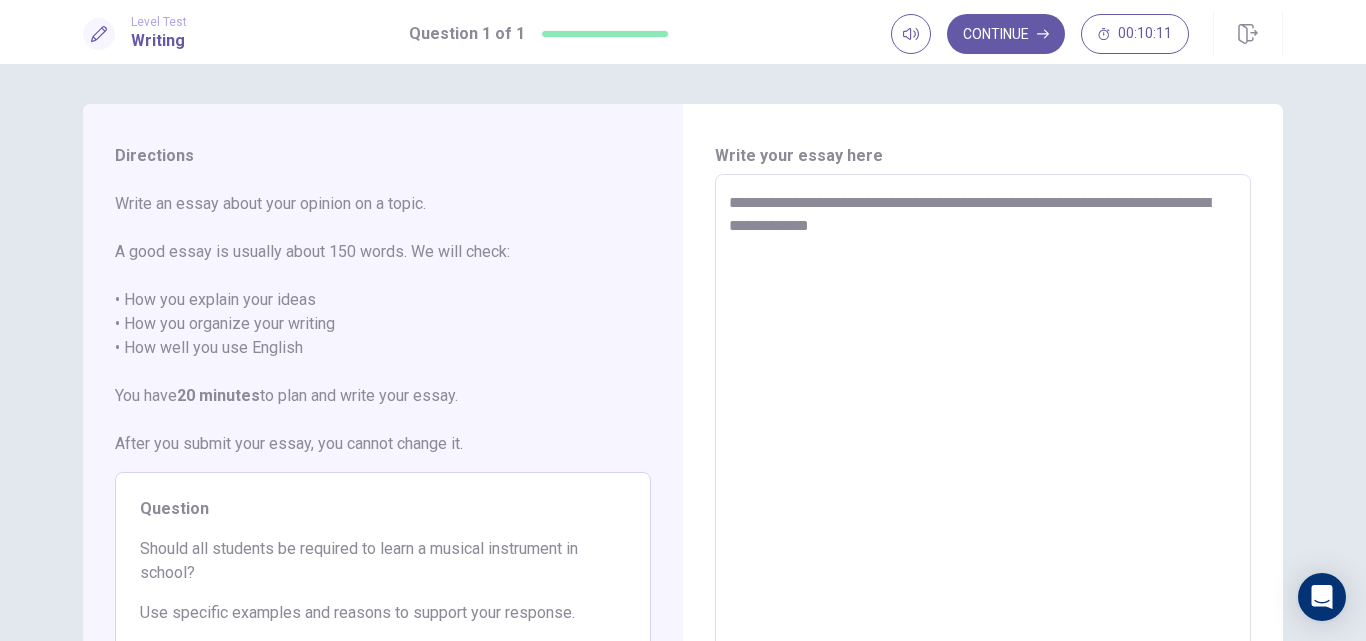 type 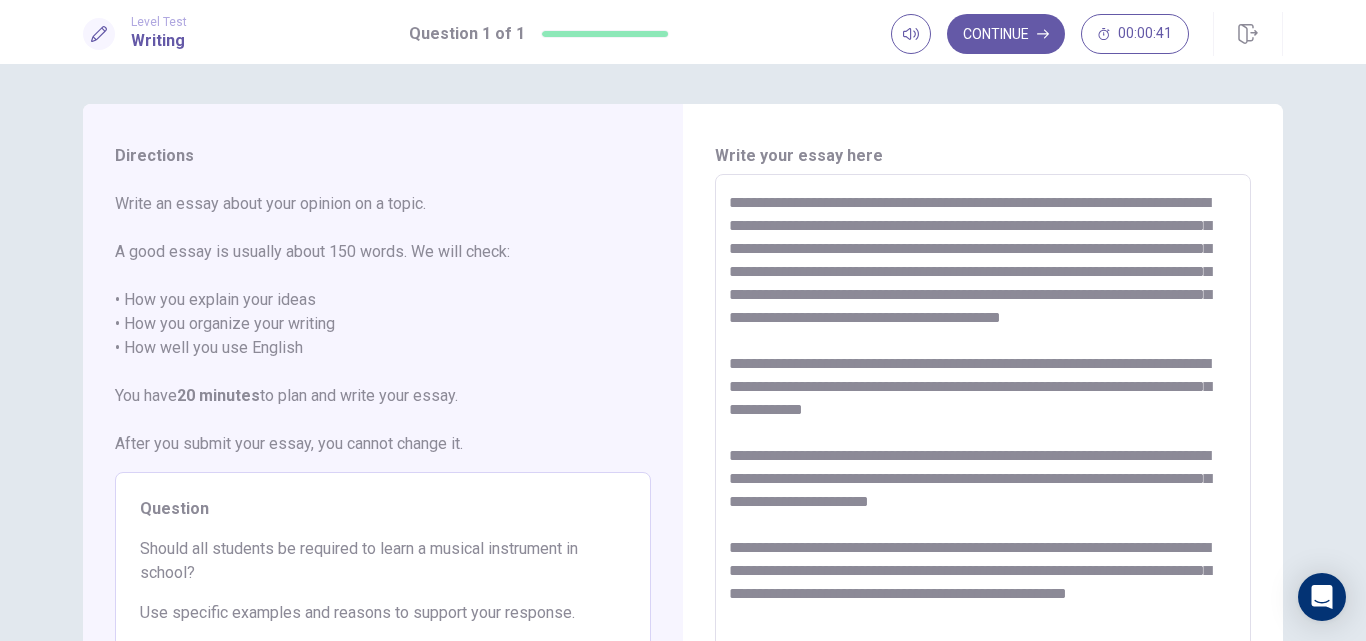 scroll, scrollTop: 8, scrollLeft: 0, axis: vertical 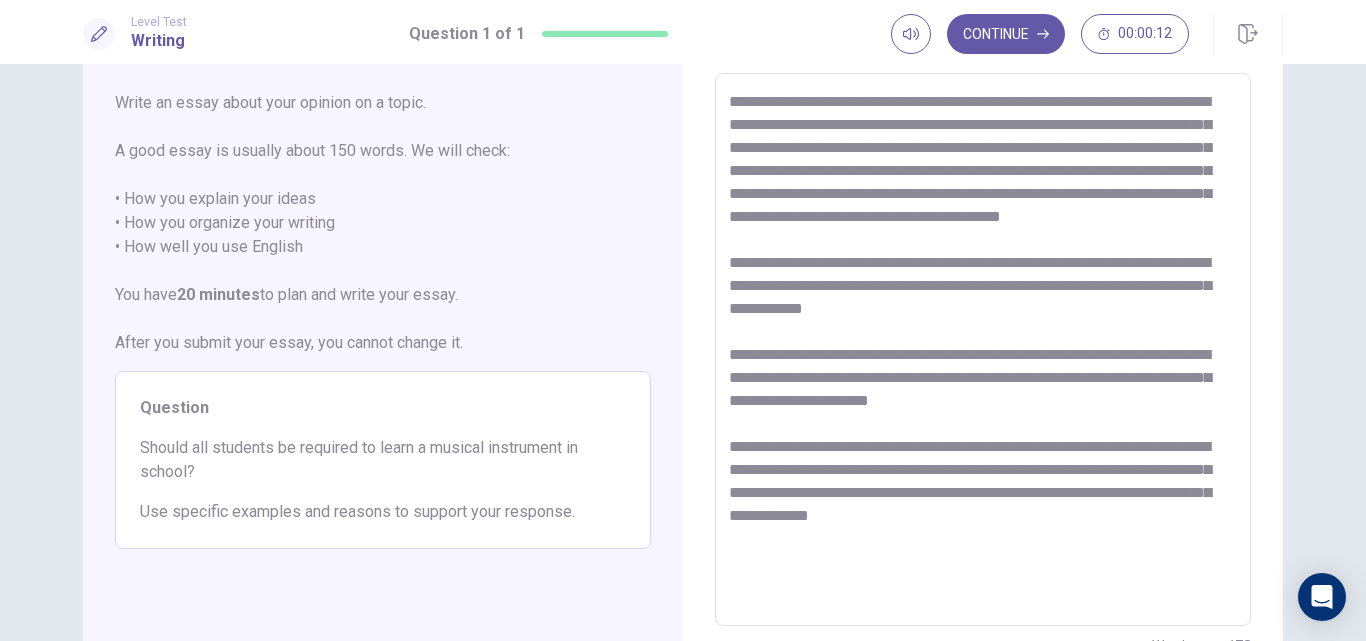 drag, startPoint x: 1020, startPoint y: 631, endPoint x: 1080, endPoint y: 519, distance: 127.059044 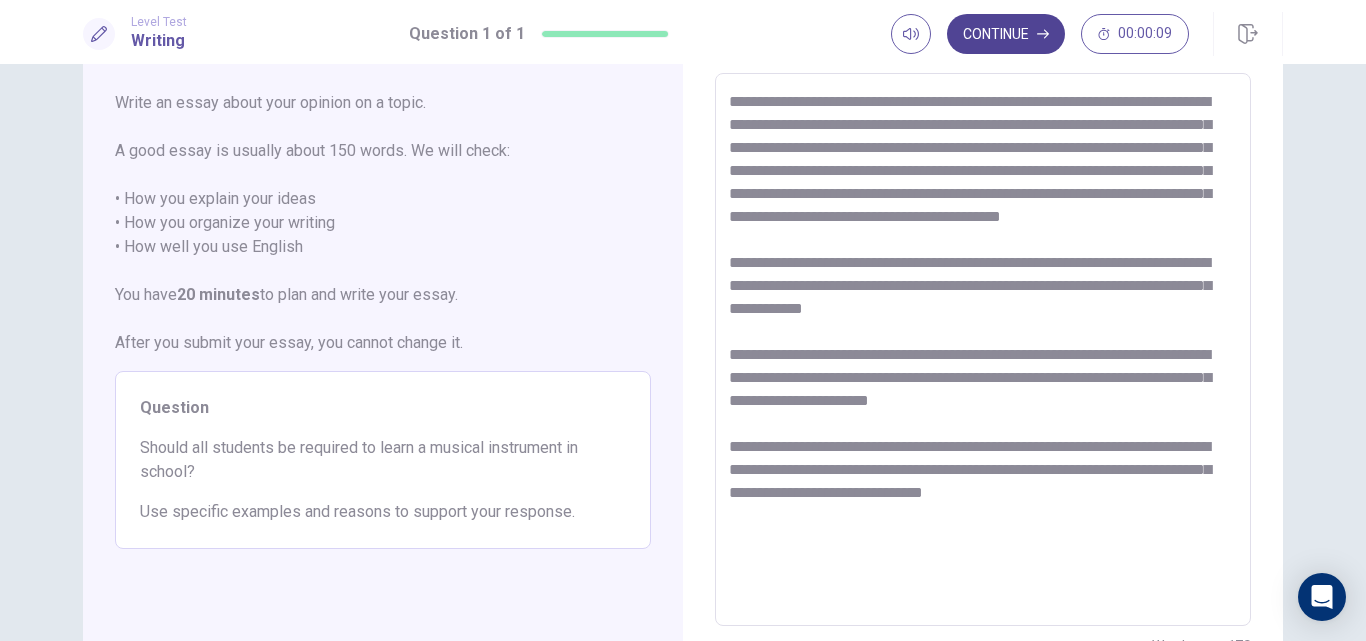 click on "Continue" at bounding box center [1006, 34] 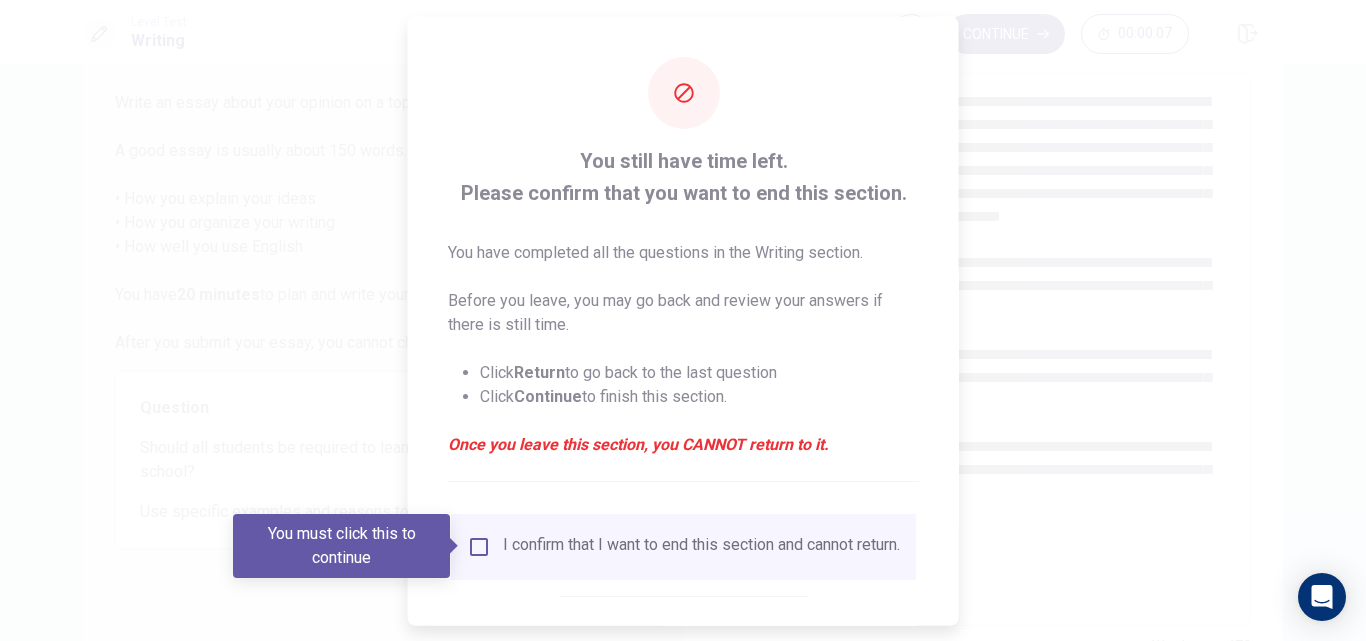 click on "I confirm that I want to end this section and cannot return." at bounding box center (683, 546) 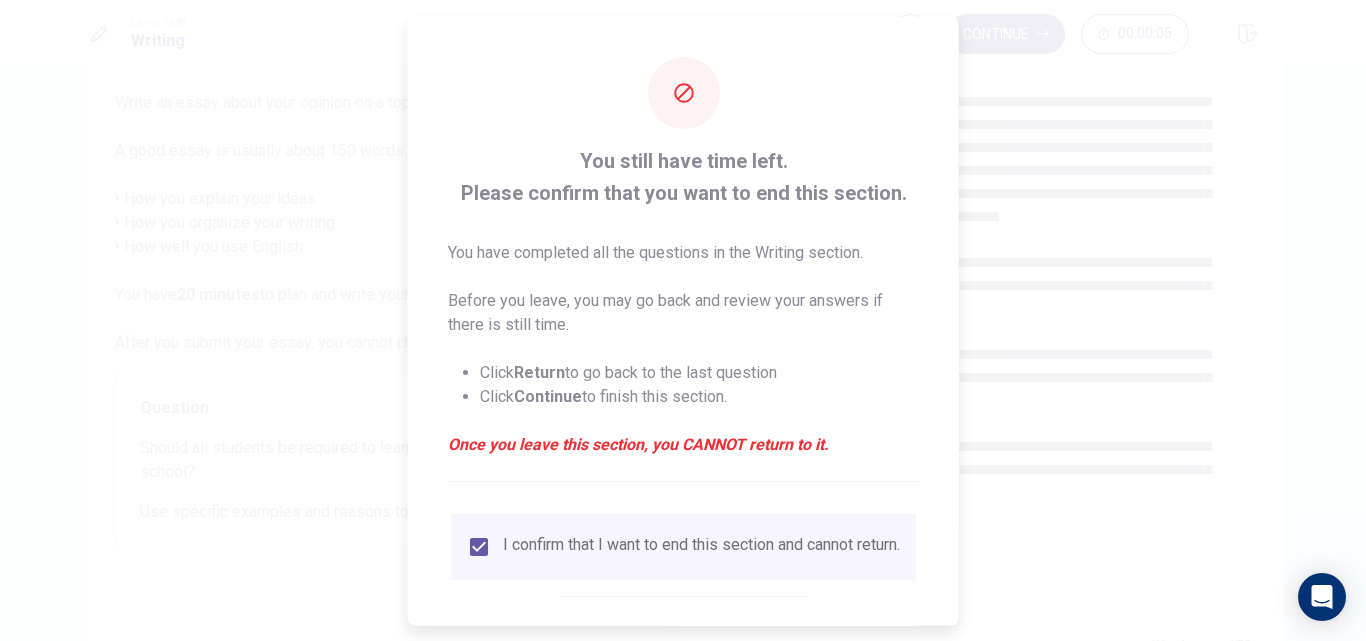 scroll, scrollTop: 105, scrollLeft: 0, axis: vertical 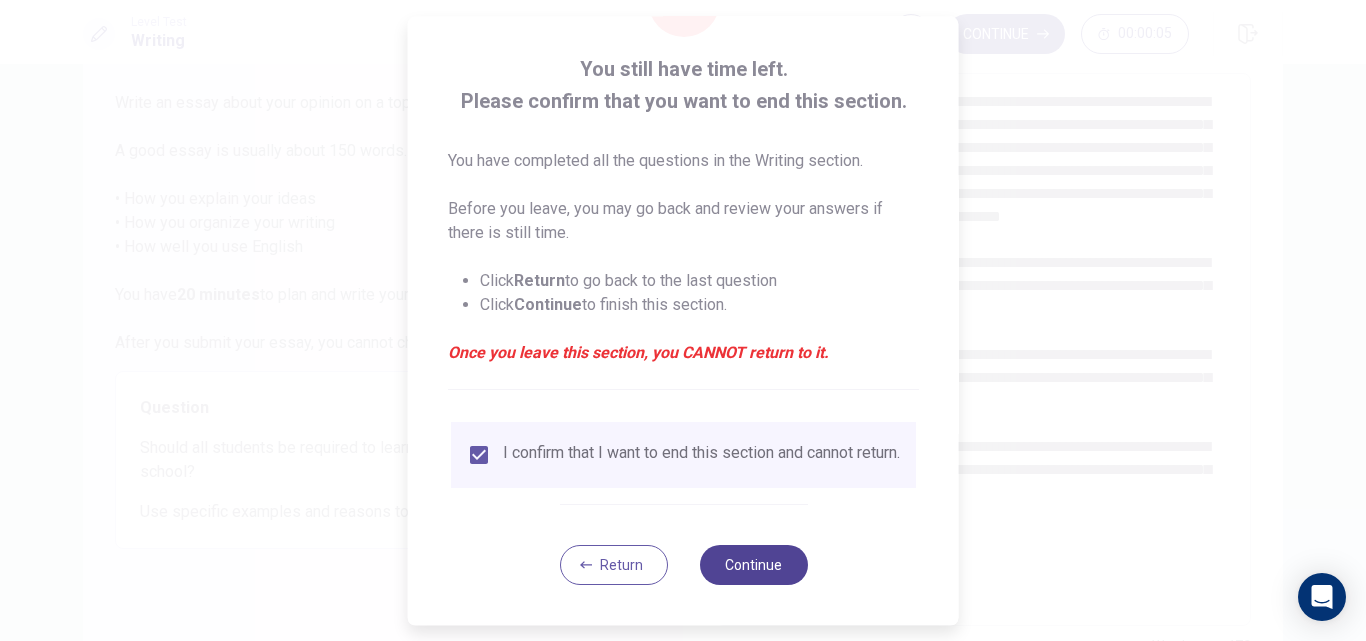 click on "Continue" at bounding box center [753, 565] 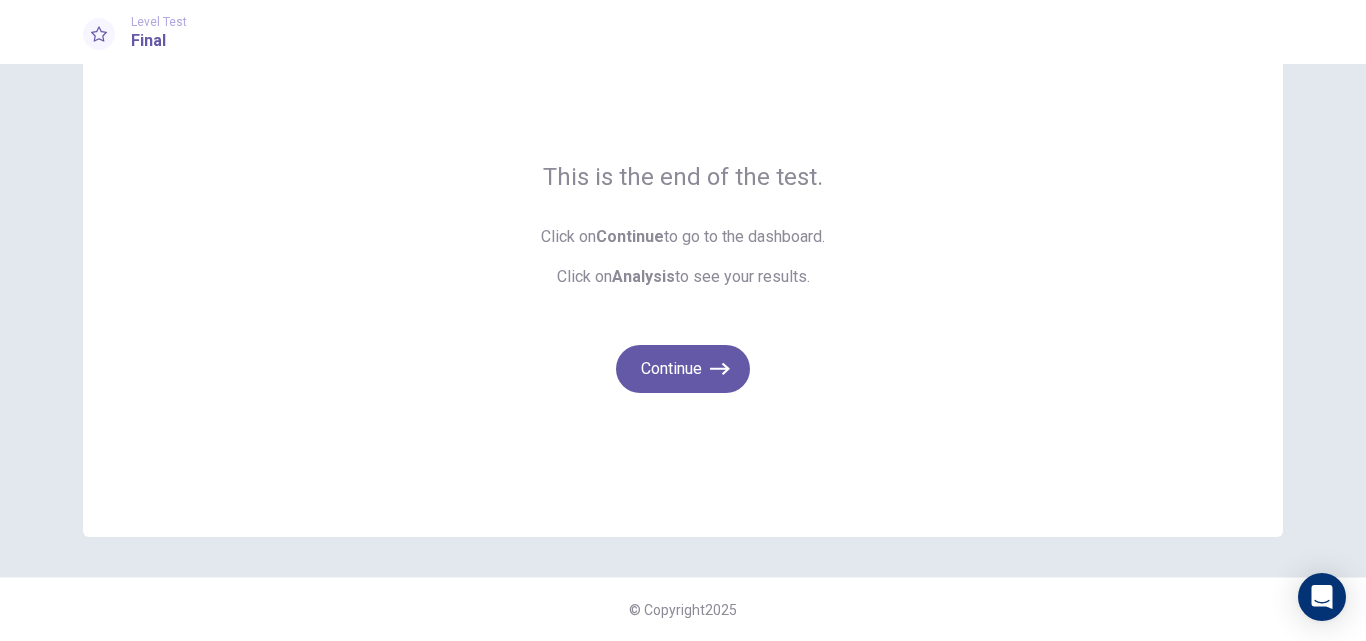 scroll, scrollTop: 87, scrollLeft: 0, axis: vertical 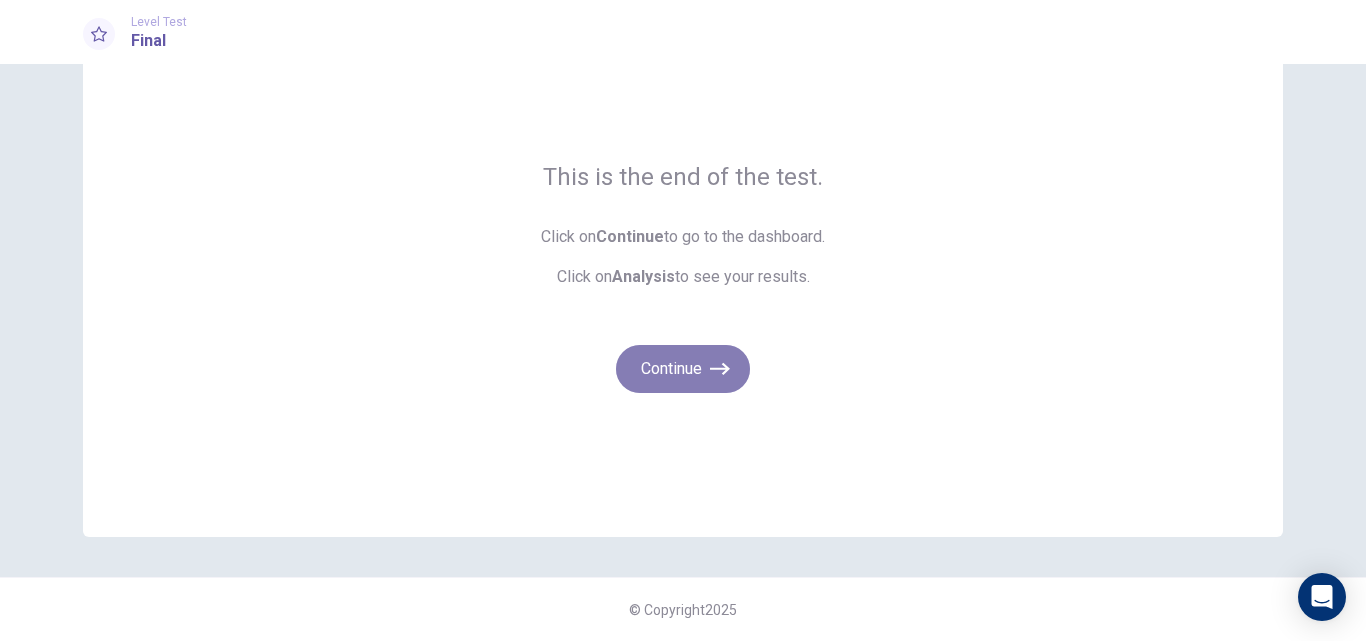 click 